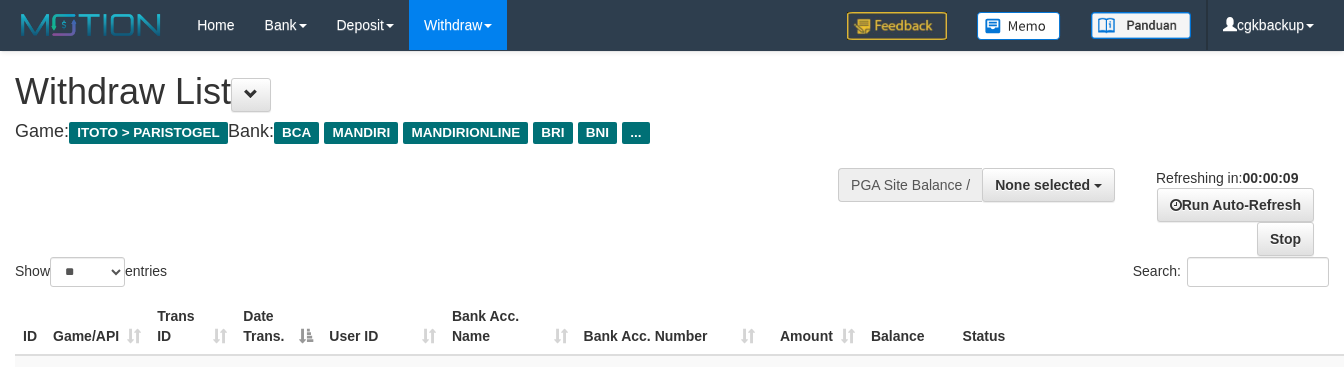 select 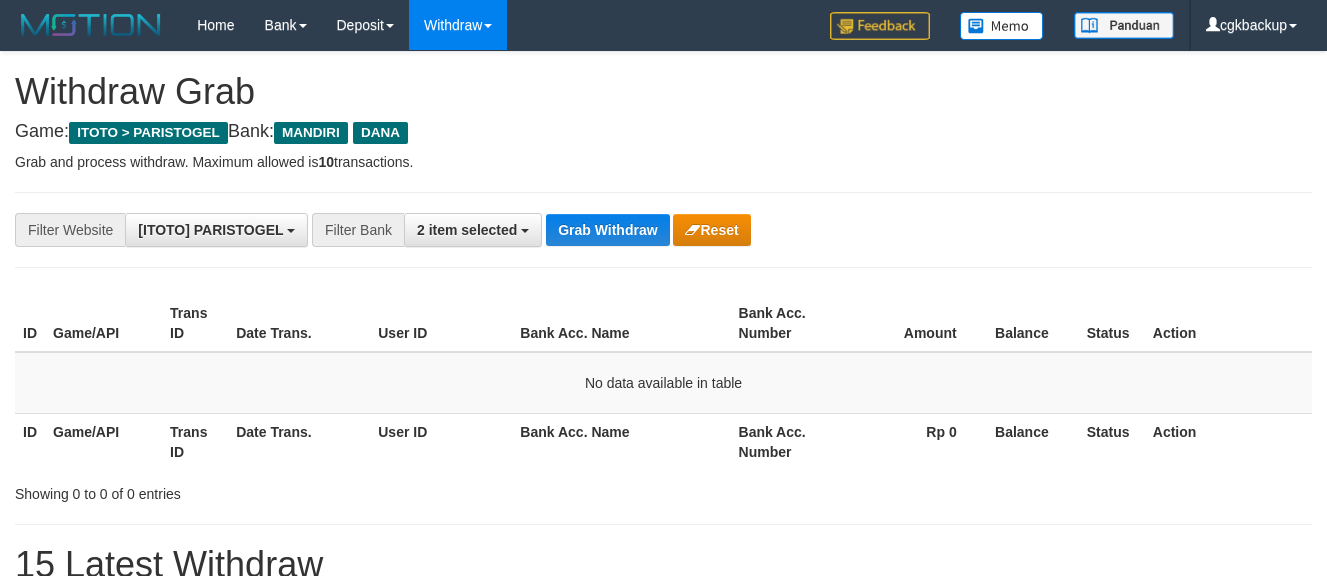 scroll, scrollTop: 0, scrollLeft: 0, axis: both 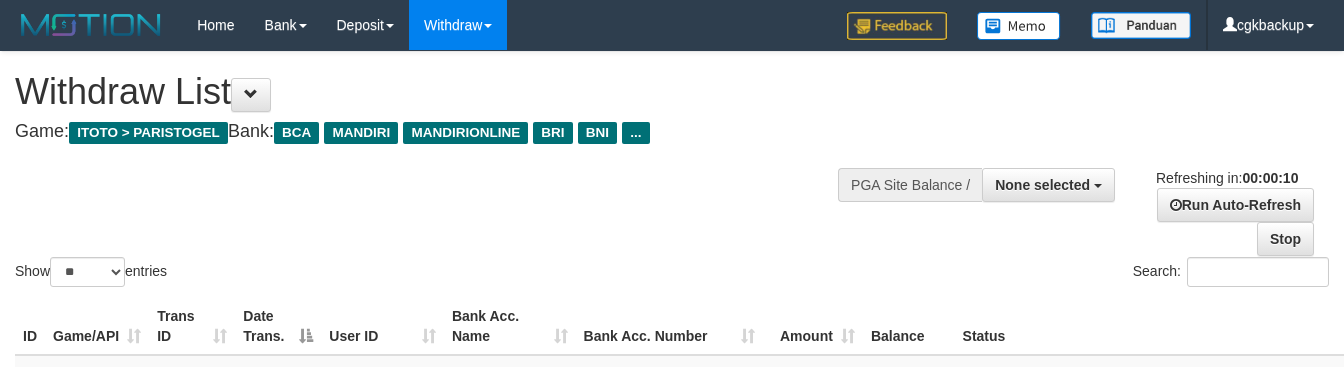 select 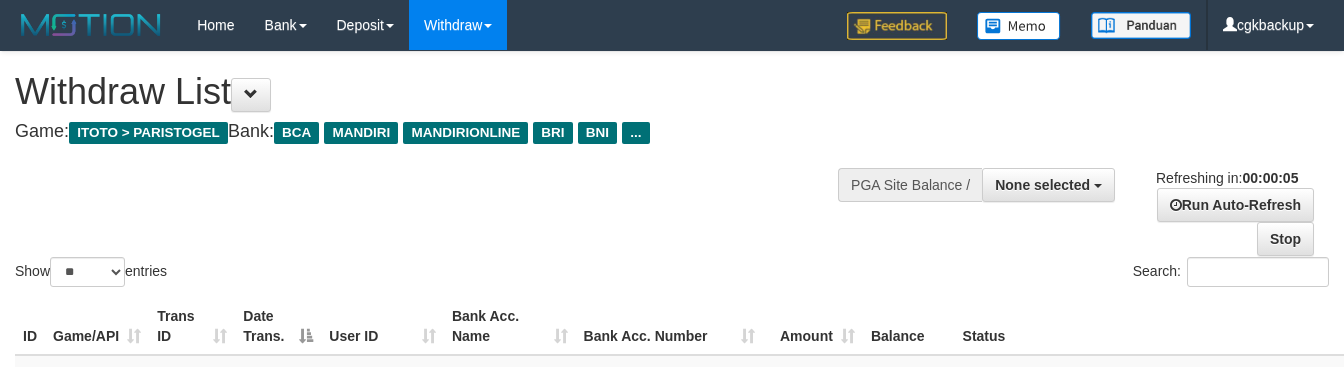 scroll, scrollTop: 852, scrollLeft: 60, axis: both 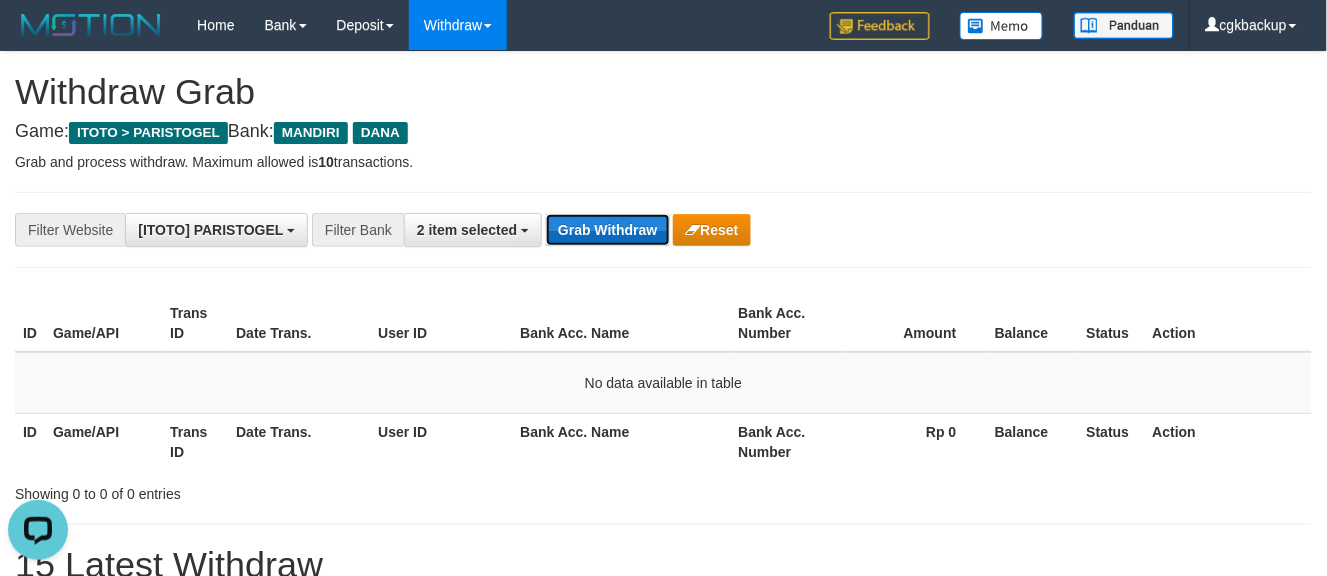 click on "Grab Withdraw" at bounding box center (607, 230) 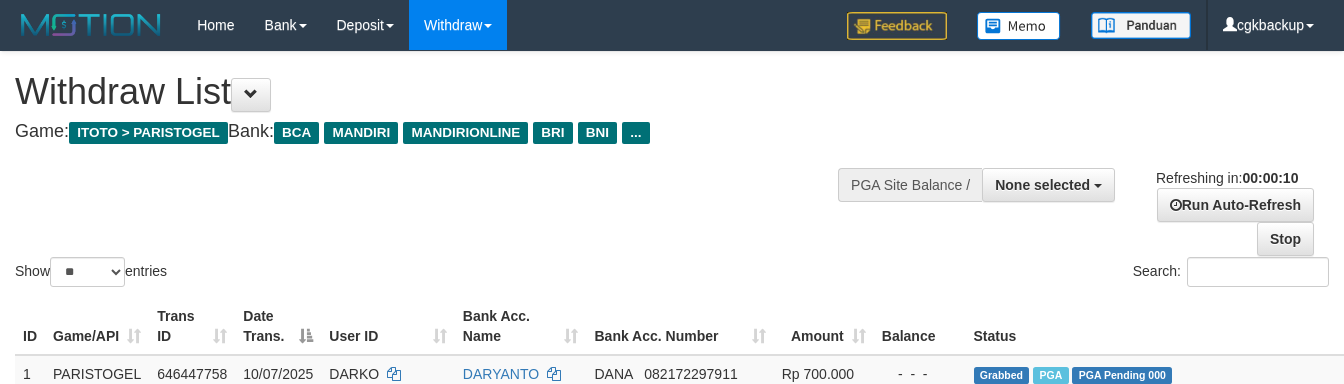 select 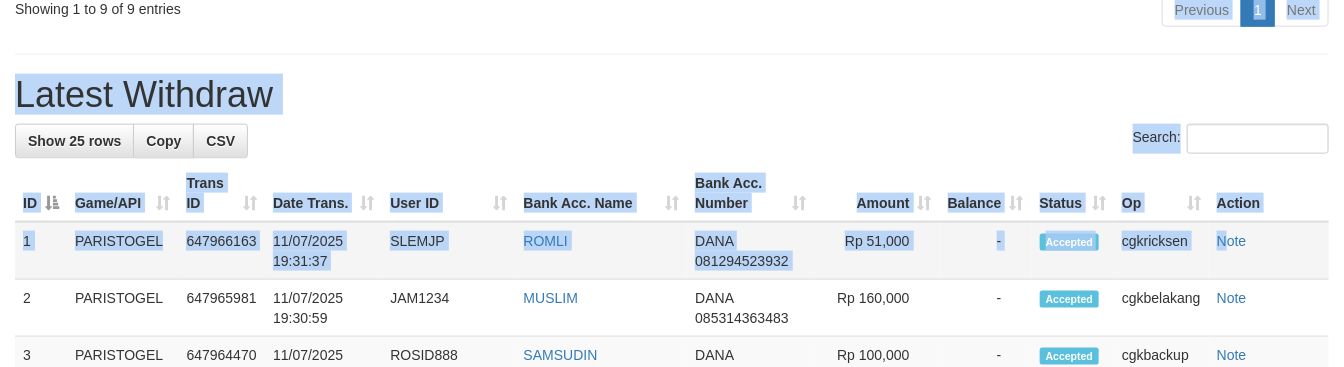 drag, startPoint x: 1152, startPoint y: 365, endPoint x: 1232, endPoint y: 362, distance: 80.05623 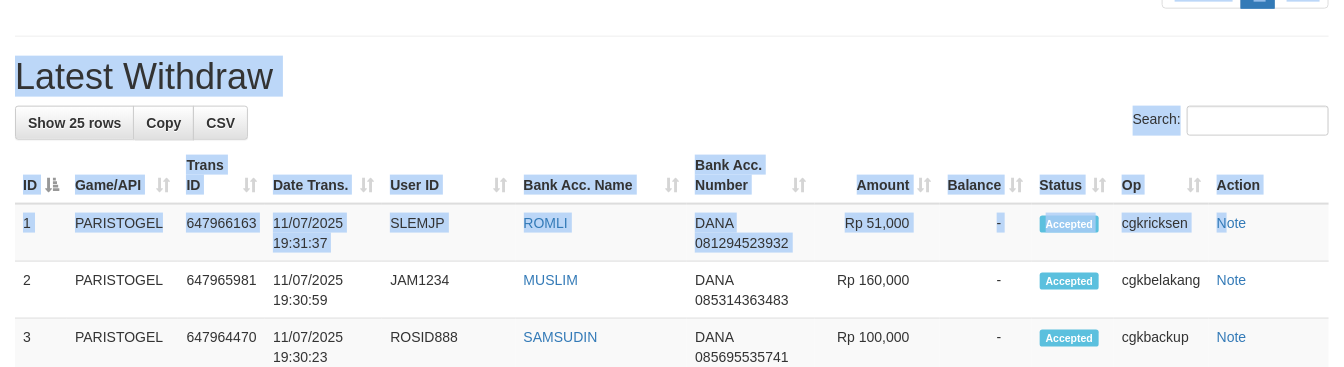 click on "Latest Withdraw" at bounding box center [672, 77] 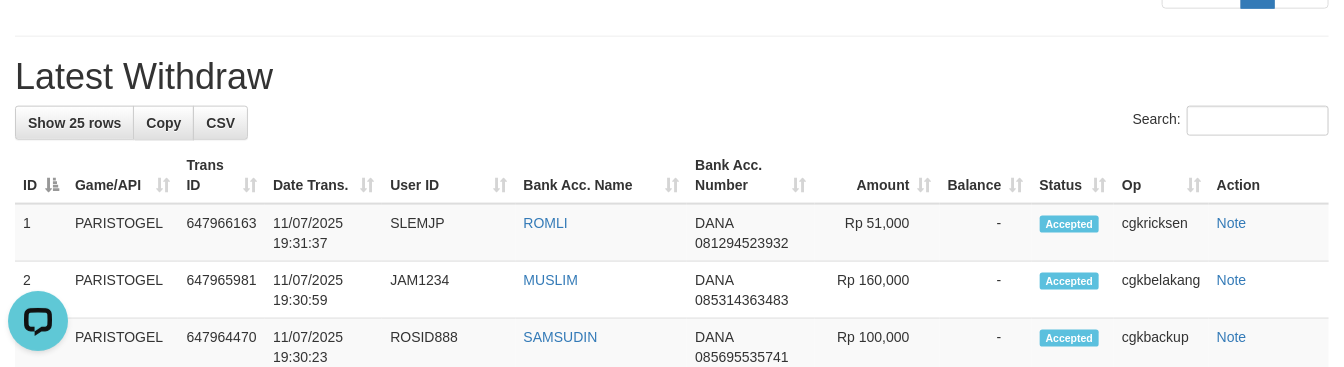 scroll, scrollTop: 0, scrollLeft: 0, axis: both 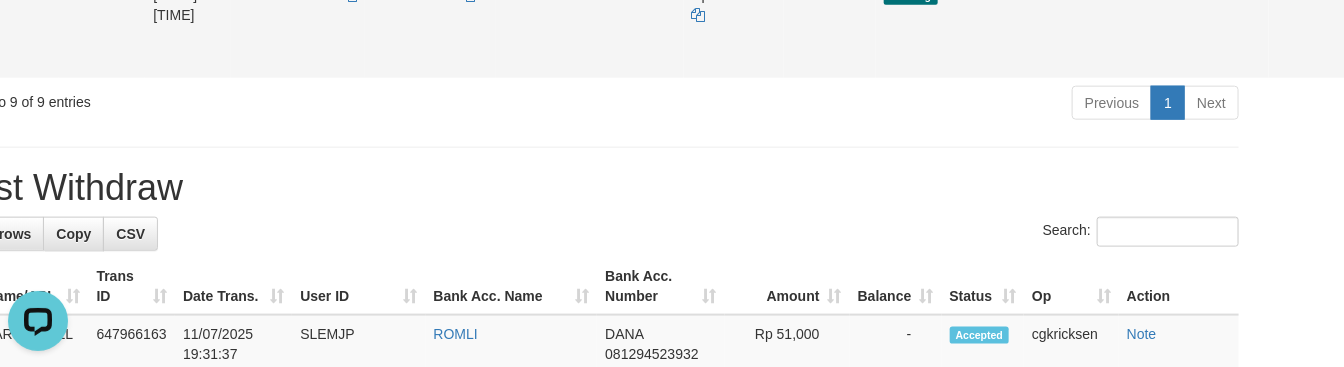 click on "Allow Grab" at bounding box center (1376, 5) 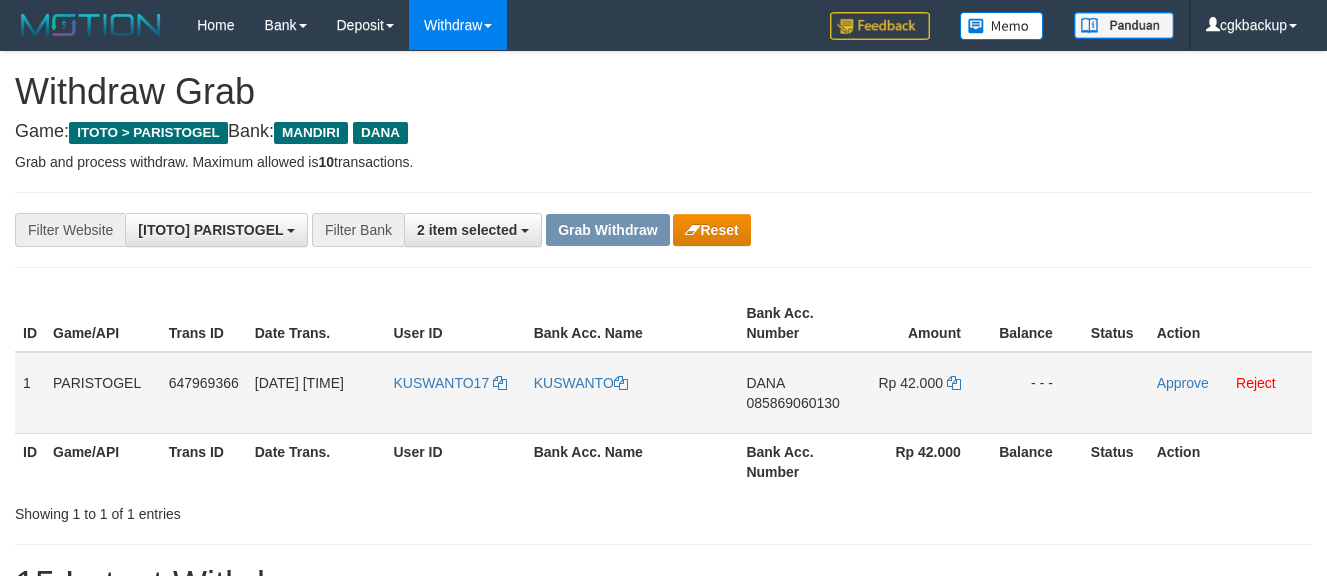 scroll, scrollTop: 0, scrollLeft: 0, axis: both 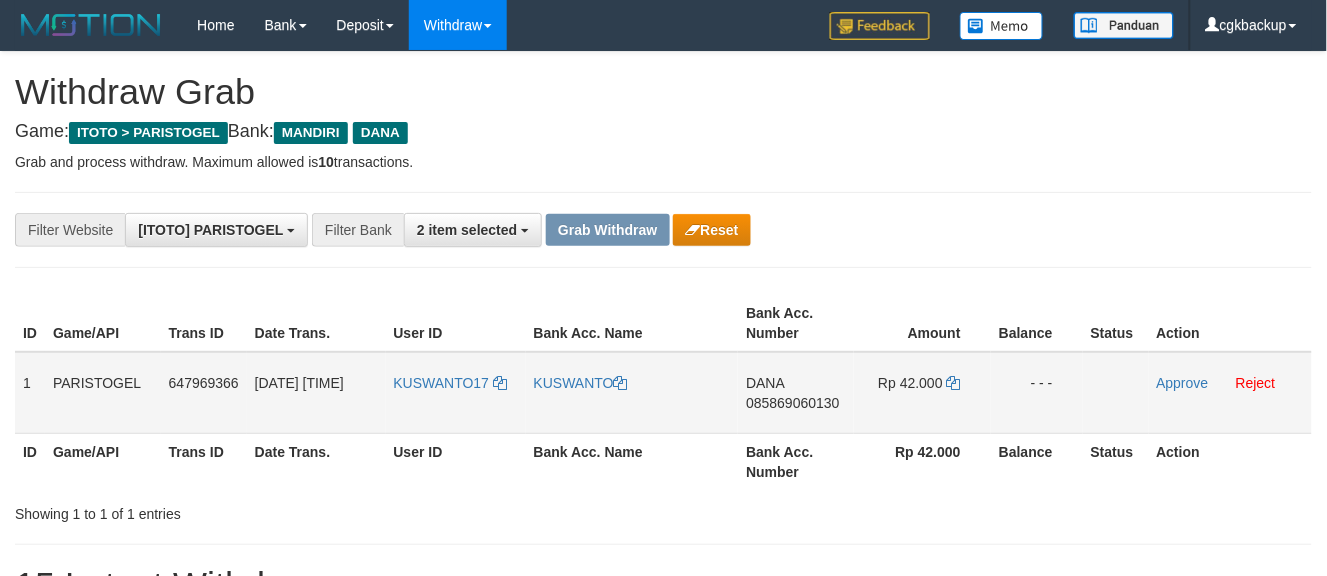 click on "KUSWANTO17" at bounding box center [456, 393] 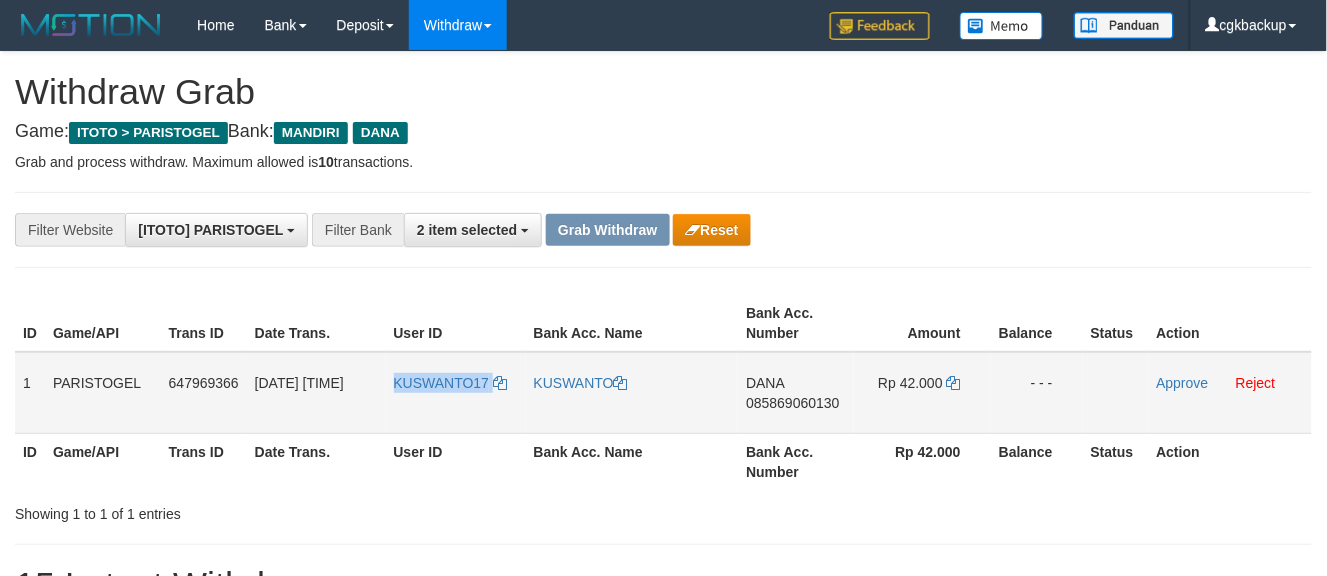 click on "KUSWANTO17" at bounding box center (456, 393) 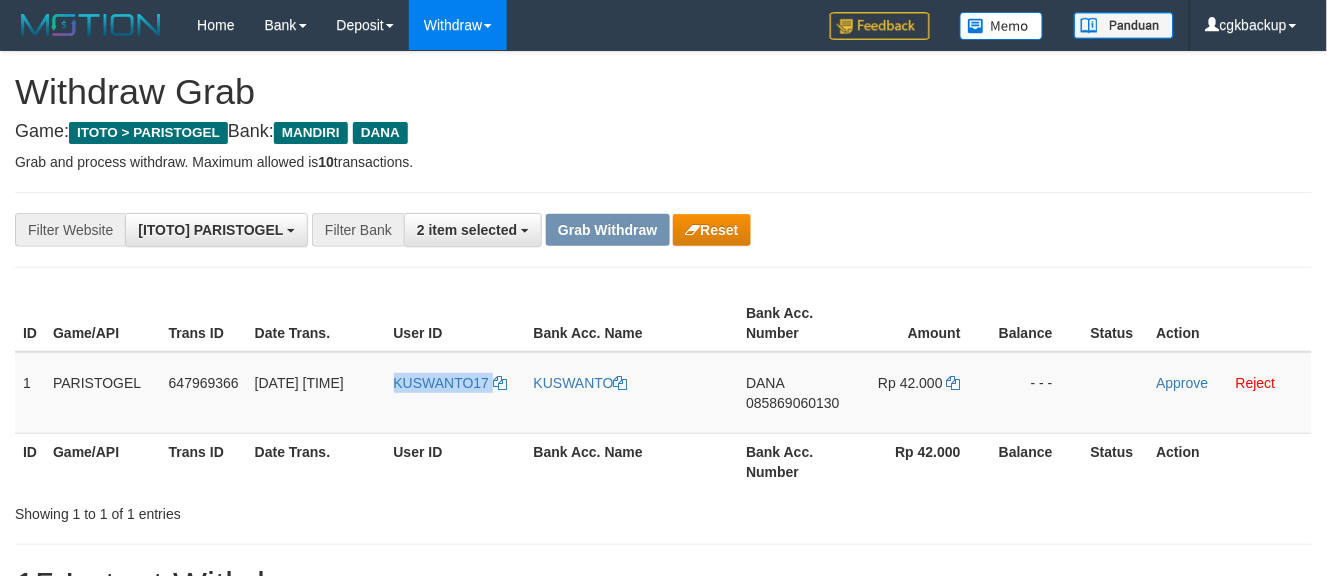 copy on "KUSWANTO17" 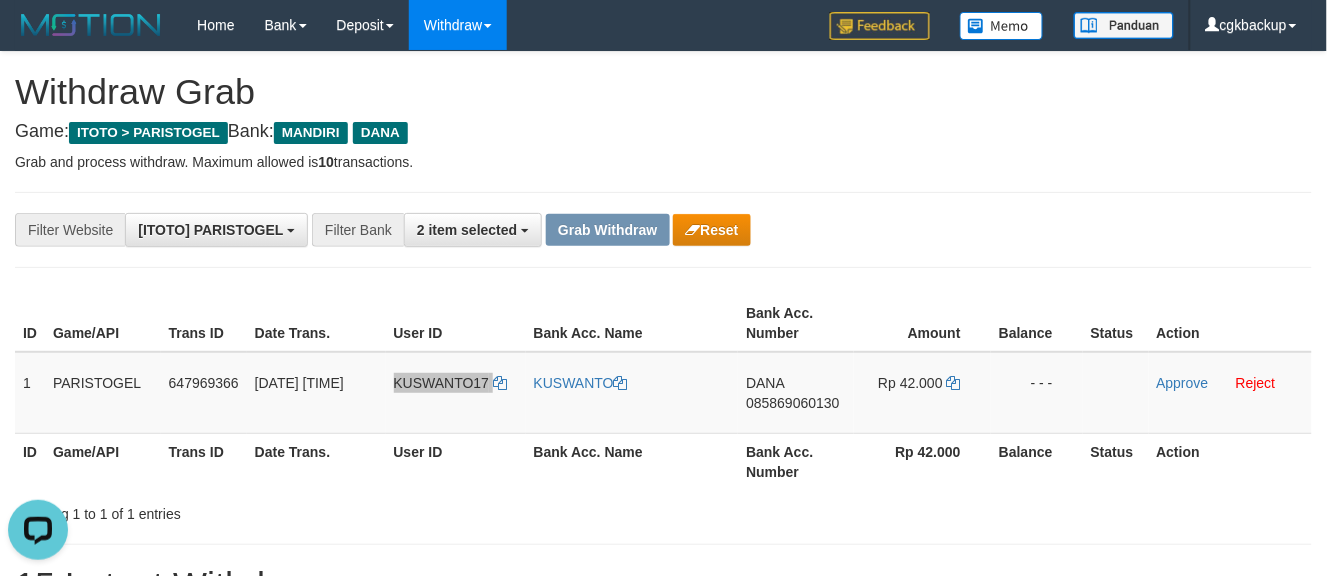 scroll, scrollTop: 0, scrollLeft: 0, axis: both 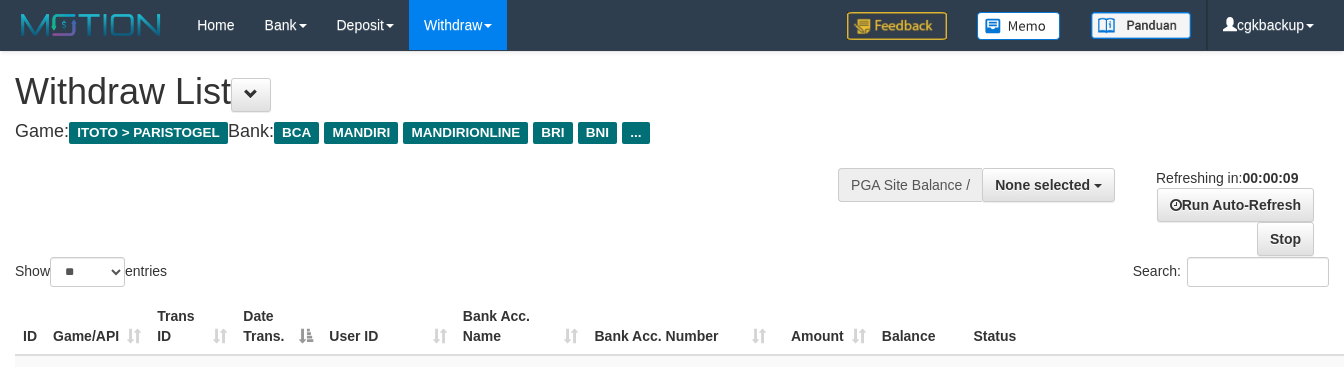 select 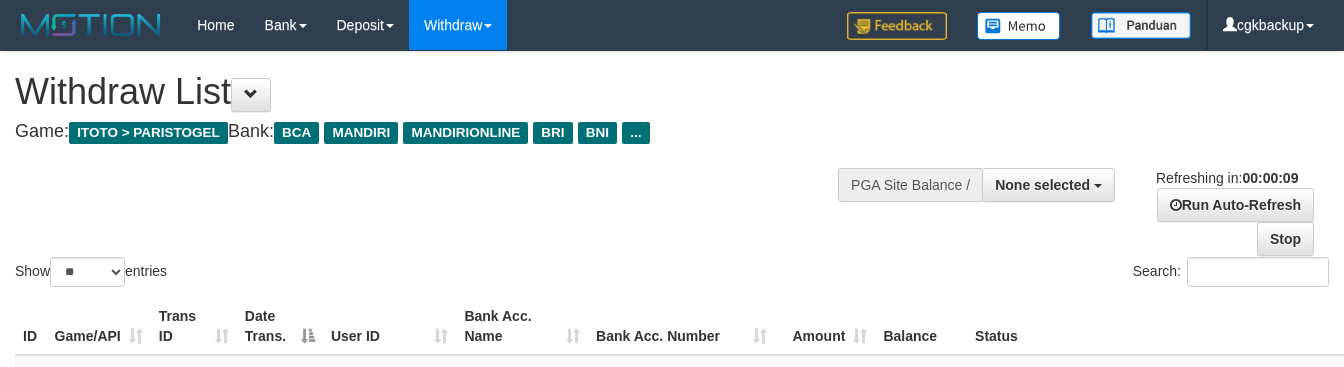 select 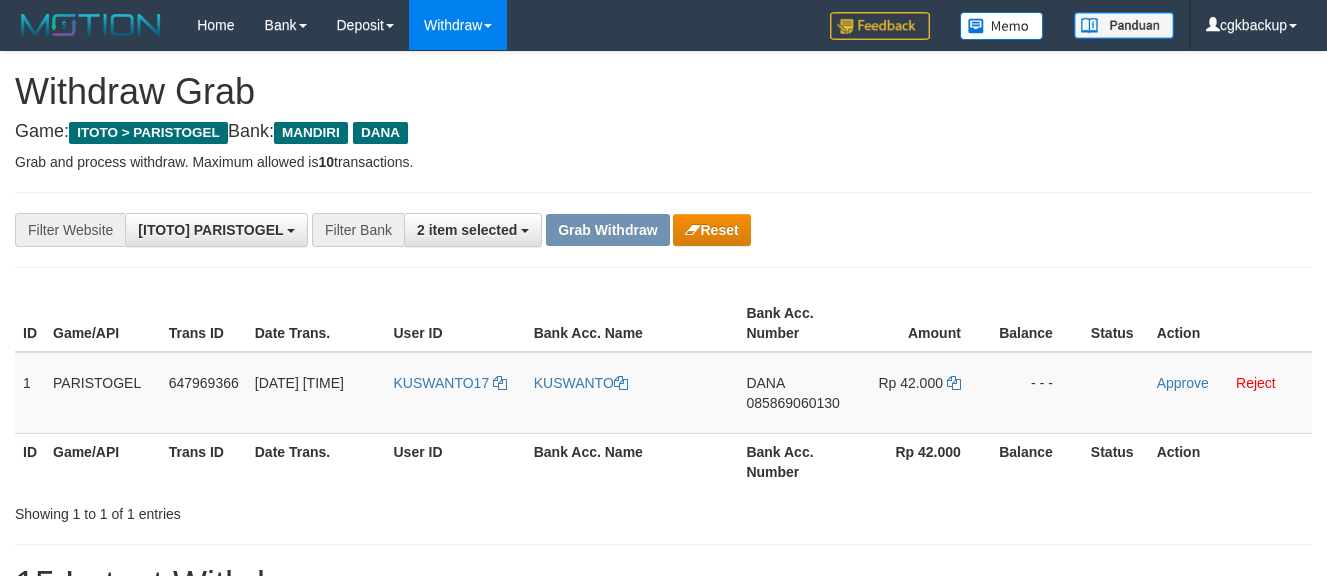 scroll, scrollTop: 0, scrollLeft: 0, axis: both 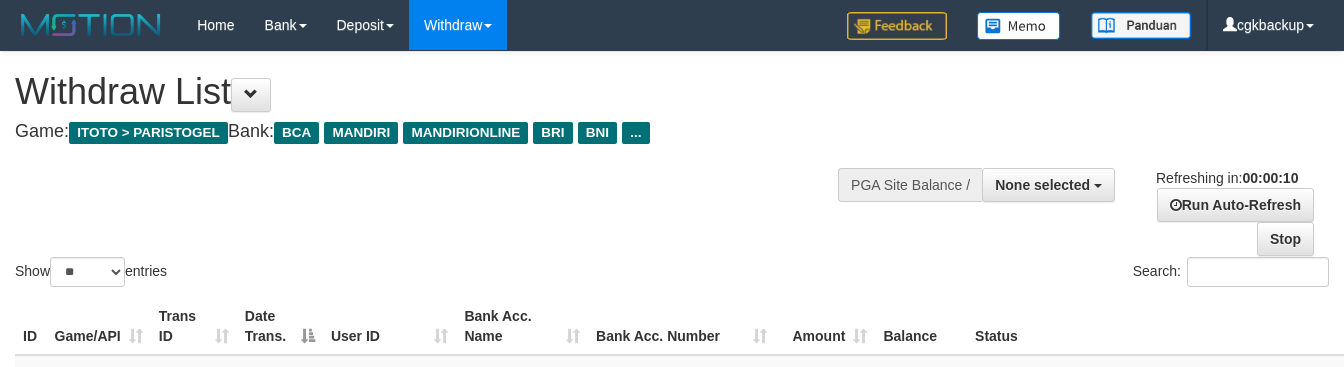 select 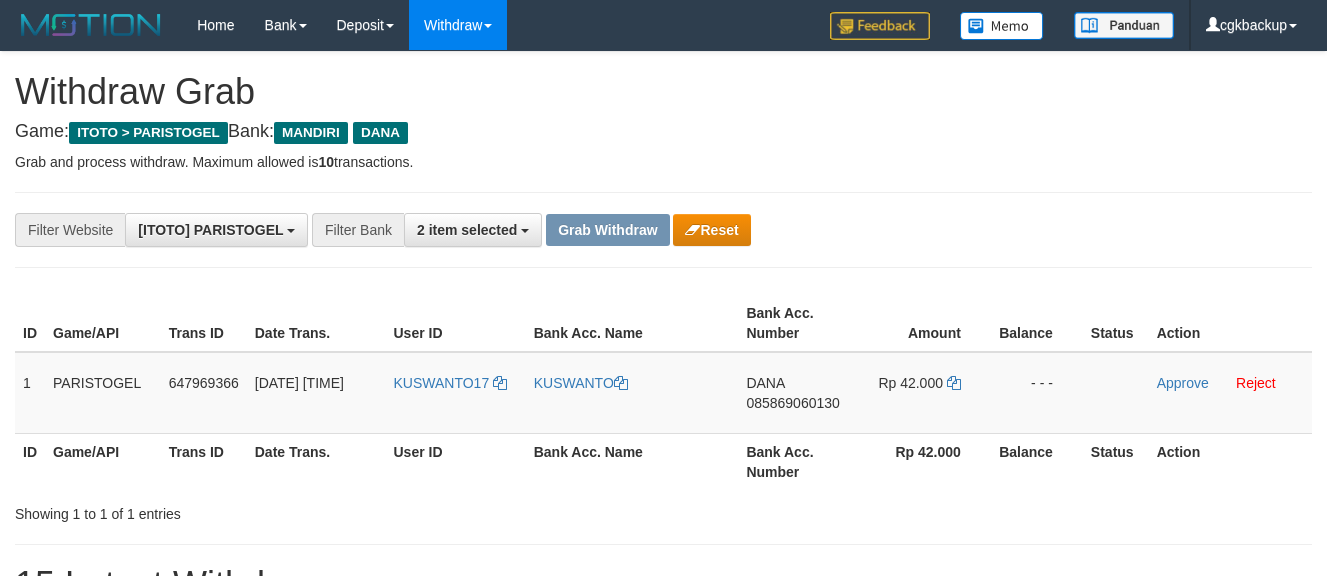 scroll, scrollTop: 0, scrollLeft: 0, axis: both 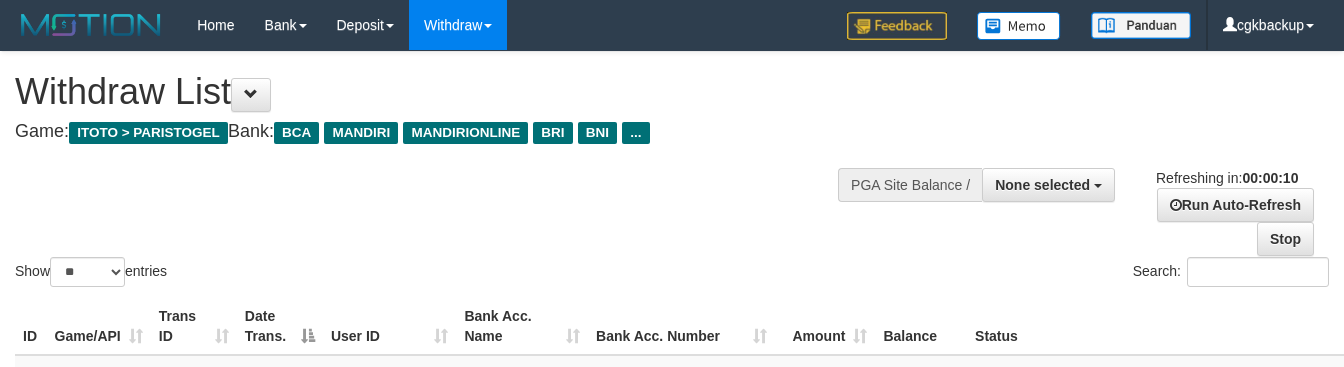 select 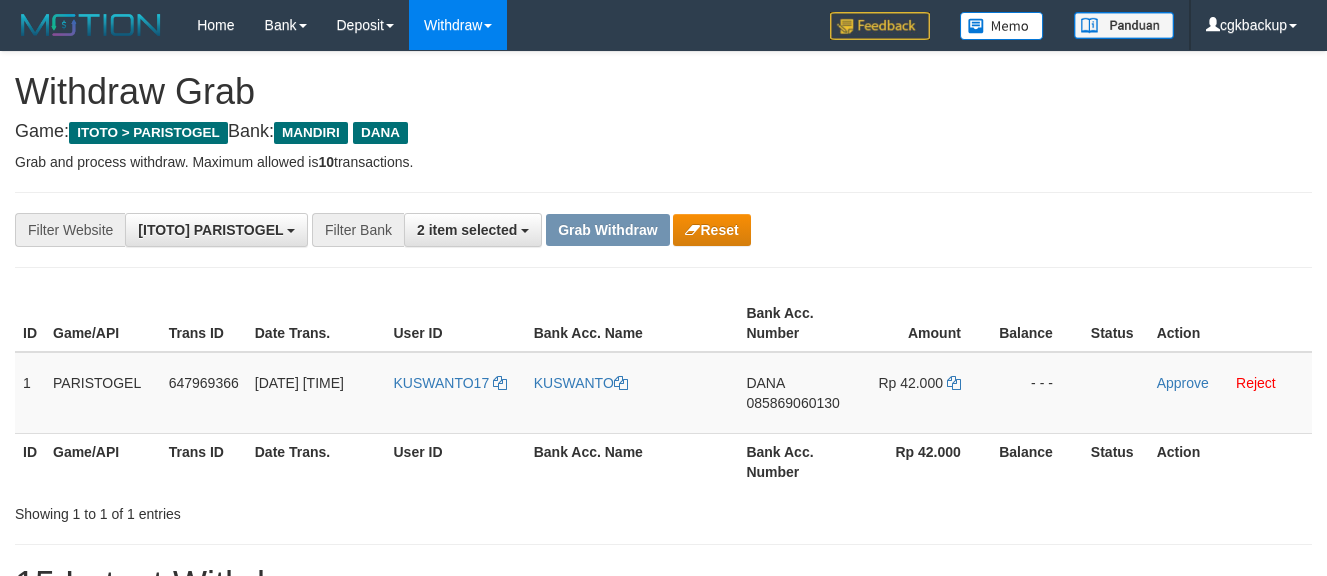 scroll, scrollTop: 0, scrollLeft: 0, axis: both 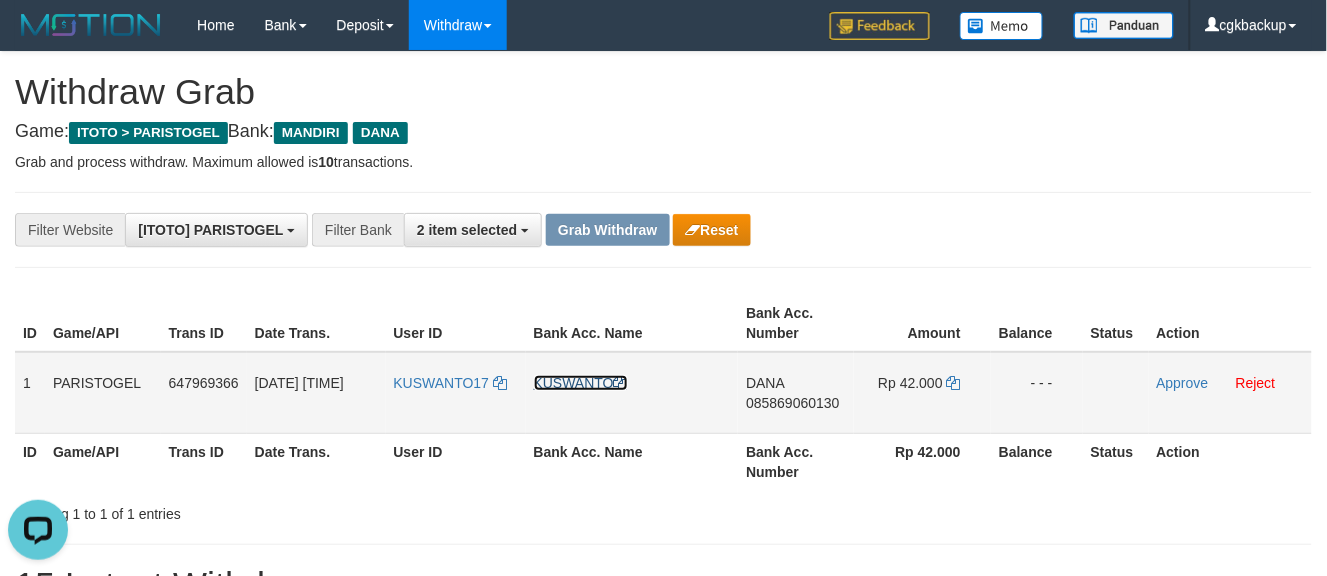 click on "KUSWANTO" at bounding box center (581, 383) 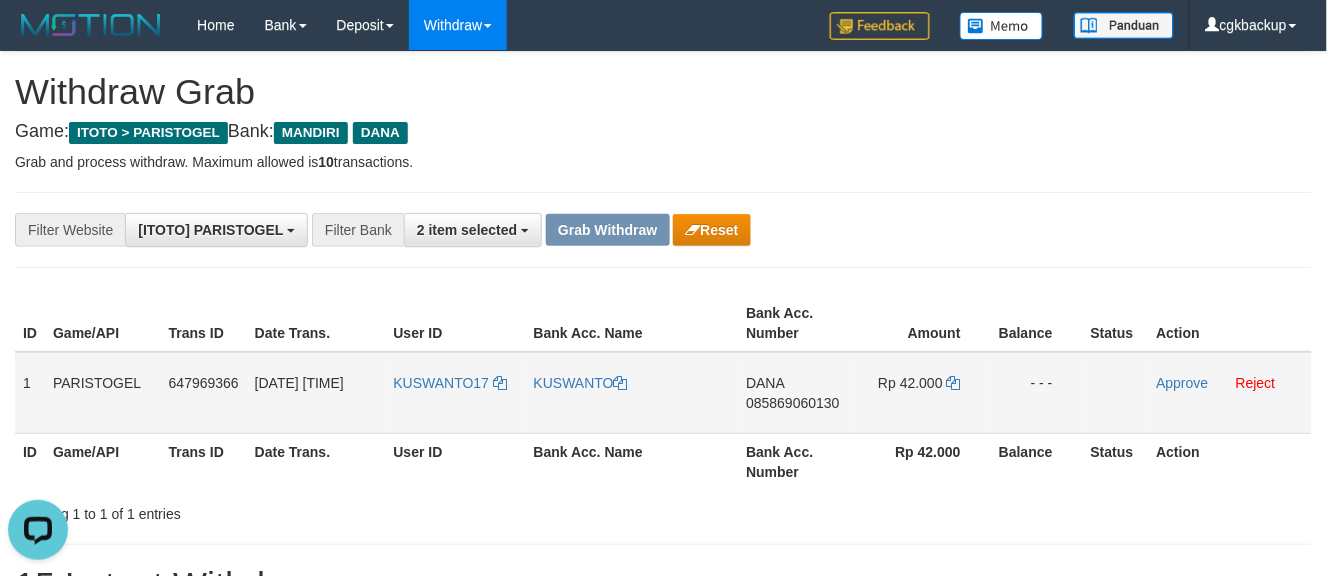 click on "DANA
085869060130" at bounding box center [796, 393] 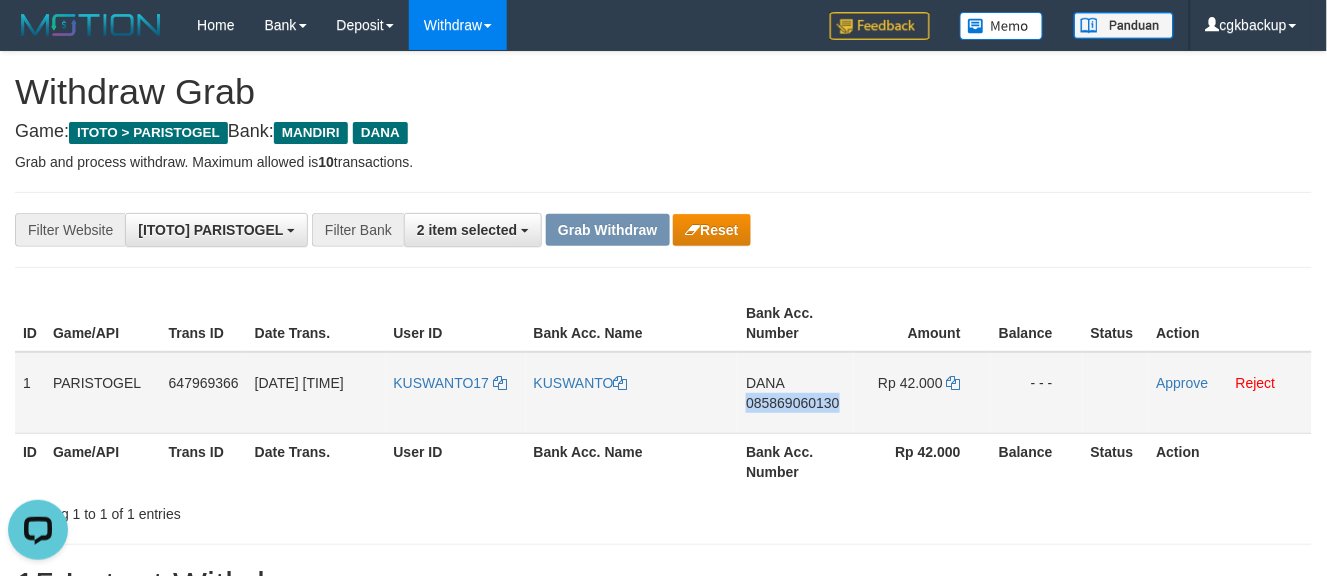 copy on "085869060130" 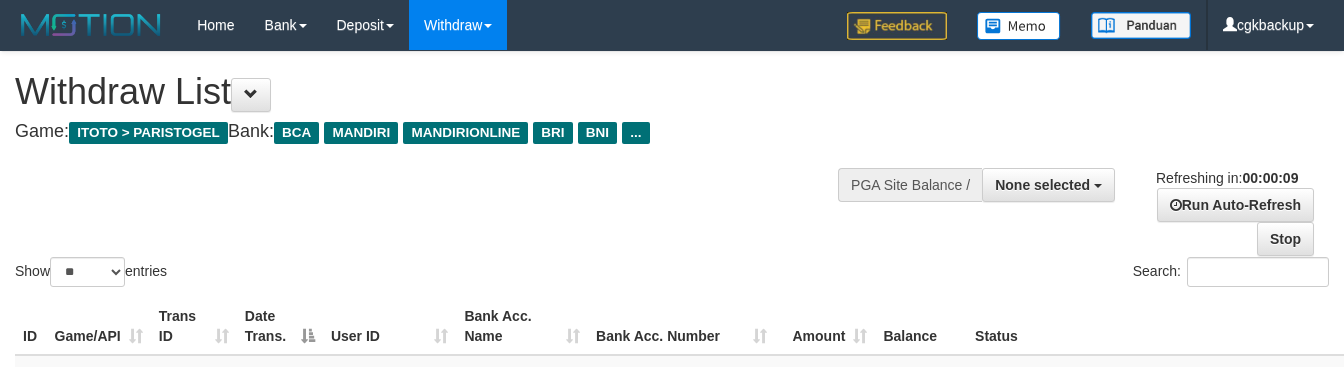 select 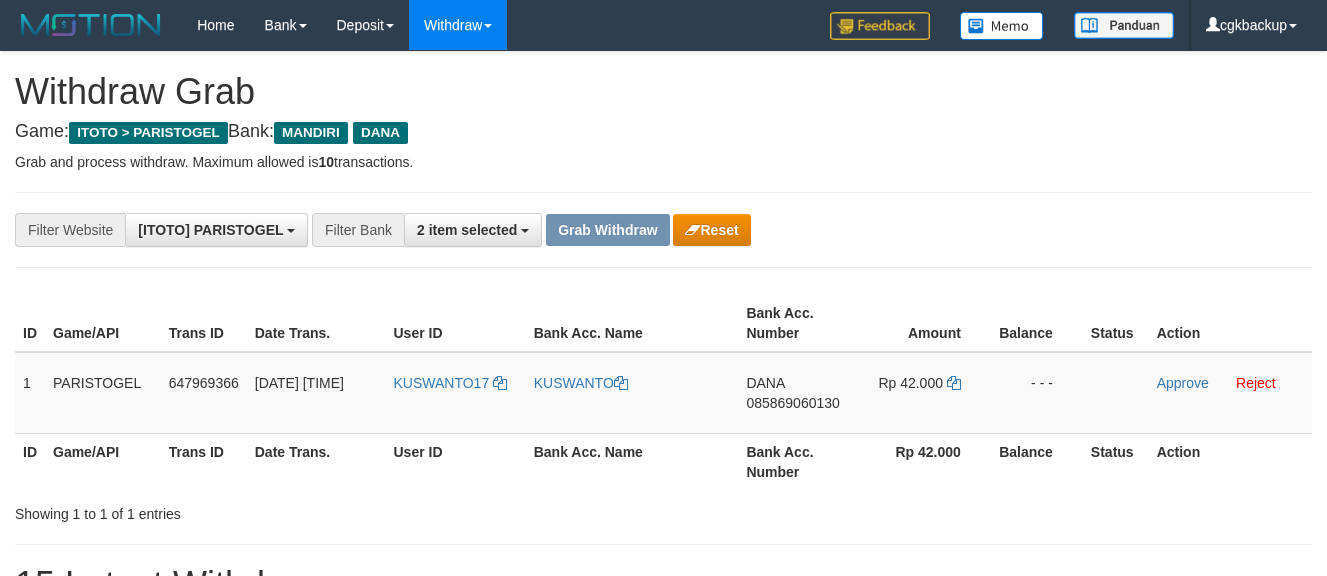 scroll, scrollTop: 0, scrollLeft: 0, axis: both 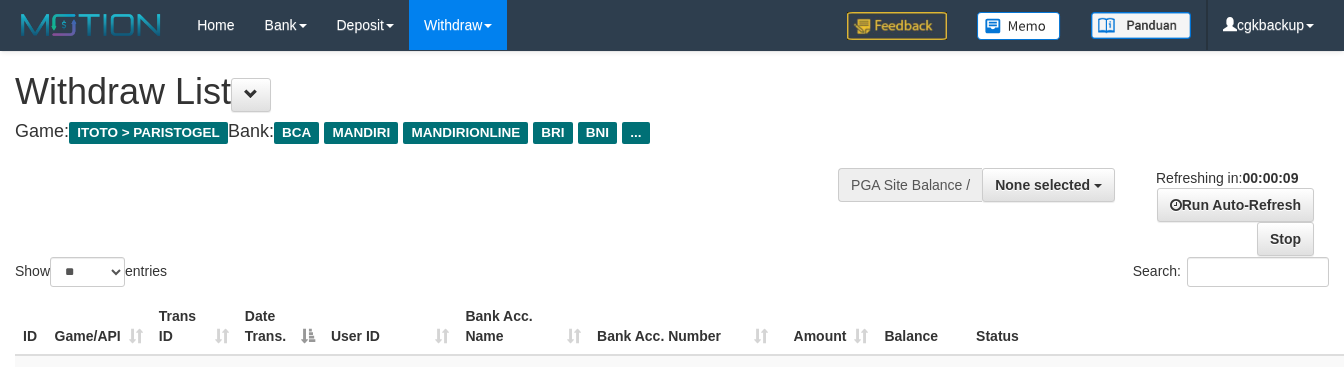 select 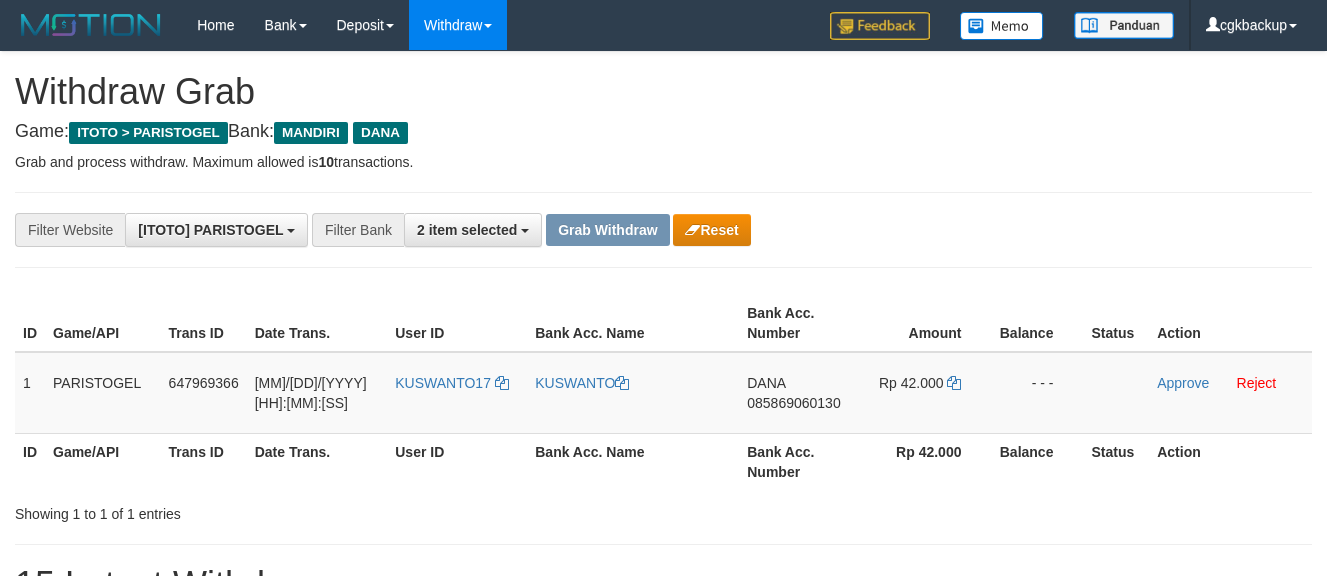 scroll, scrollTop: 0, scrollLeft: 0, axis: both 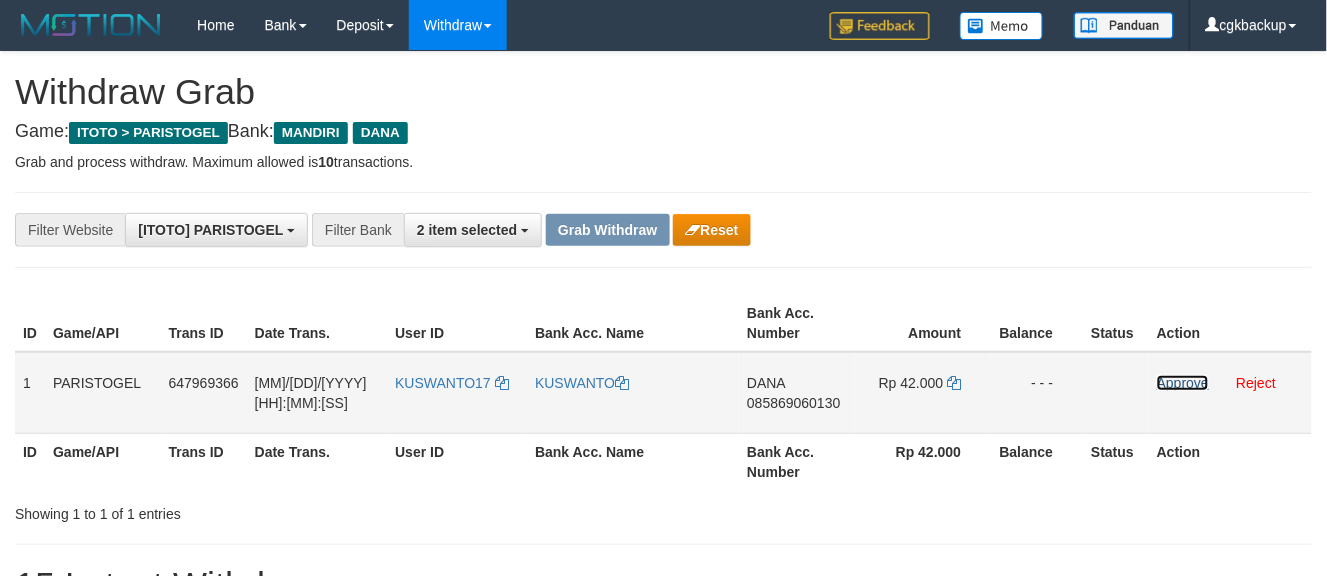 drag, startPoint x: 0, startPoint y: 0, endPoint x: 1172, endPoint y: 386, distance: 1233.9287 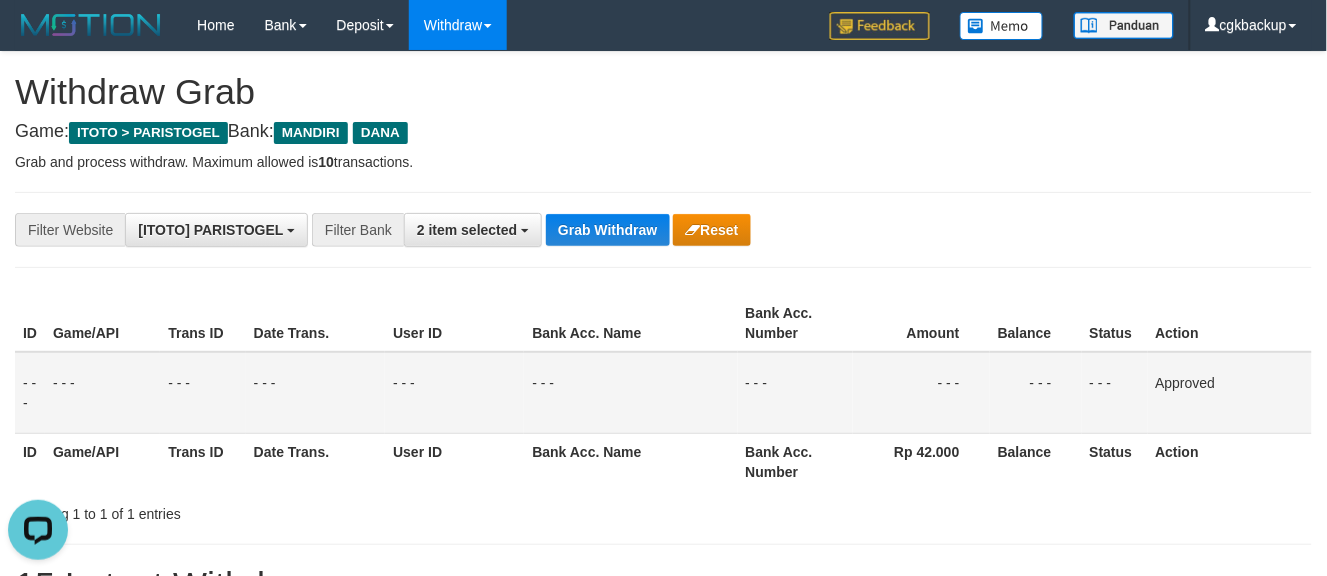 scroll, scrollTop: 0, scrollLeft: 0, axis: both 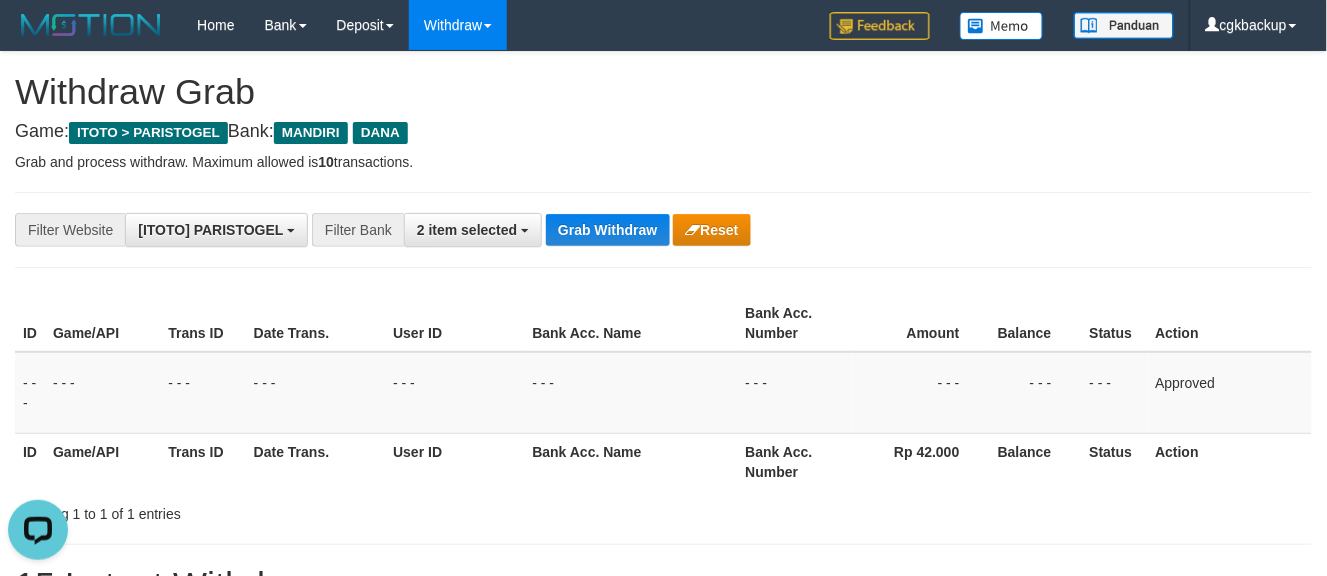 click on "**********" at bounding box center [663, 230] 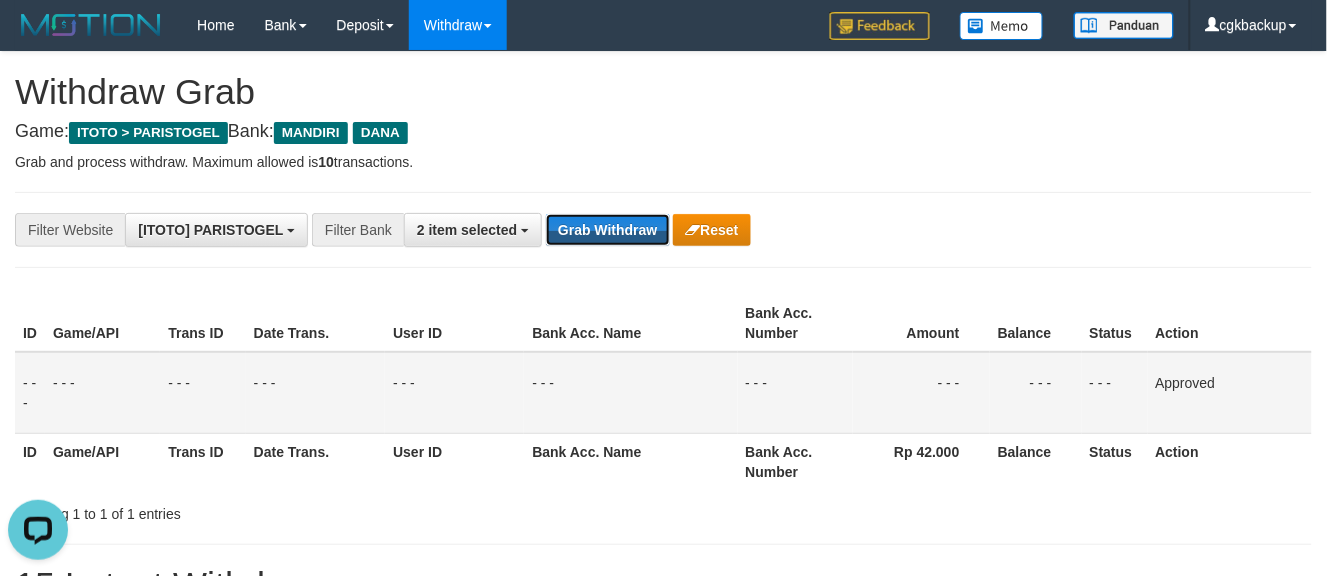 drag, startPoint x: 607, startPoint y: 236, endPoint x: 85, endPoint y: 388, distance: 543.68005 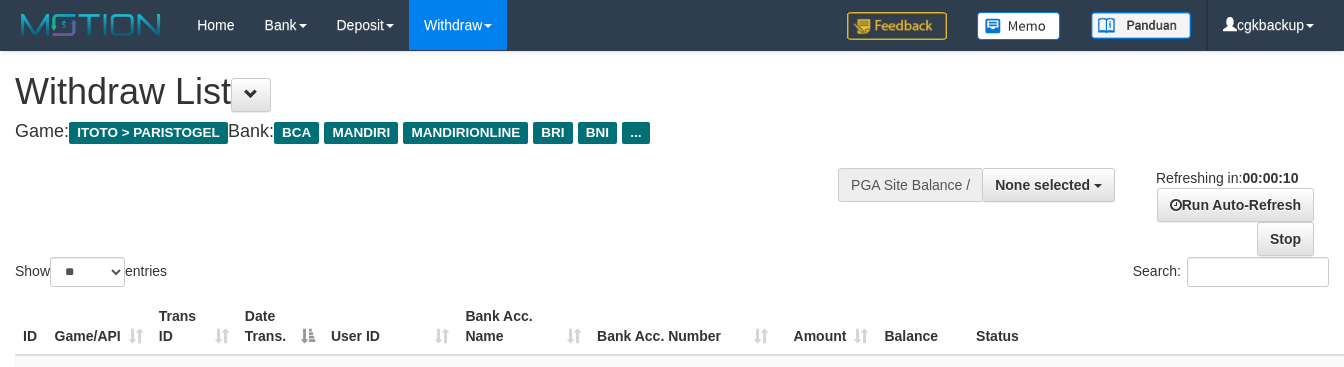 select 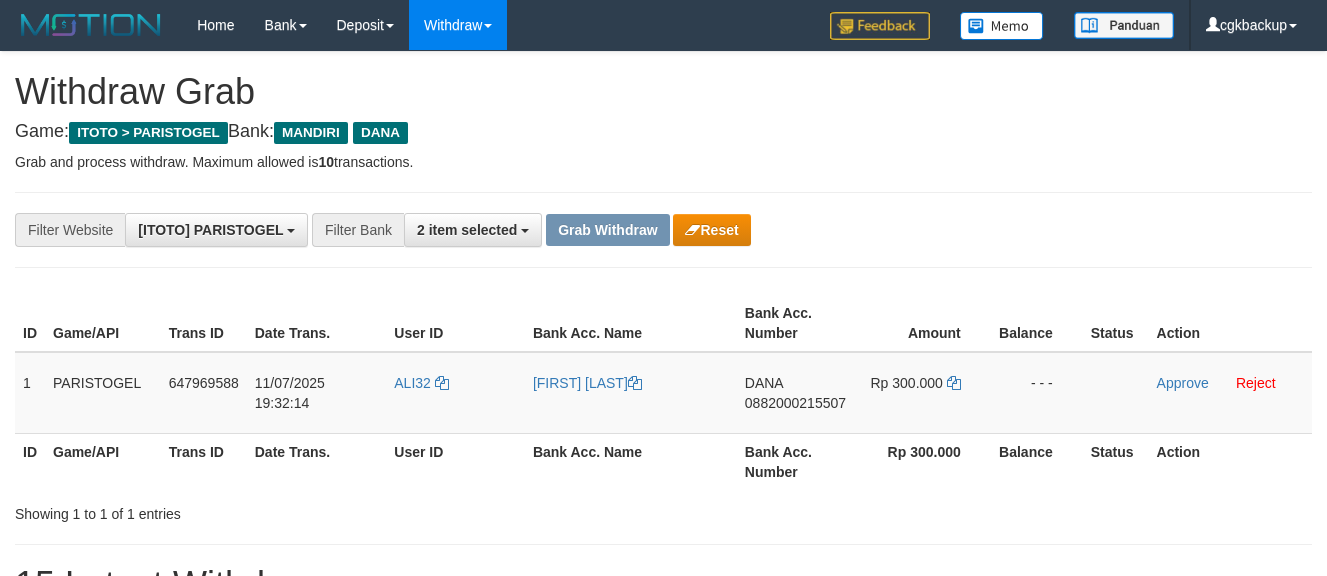 scroll, scrollTop: 0, scrollLeft: 0, axis: both 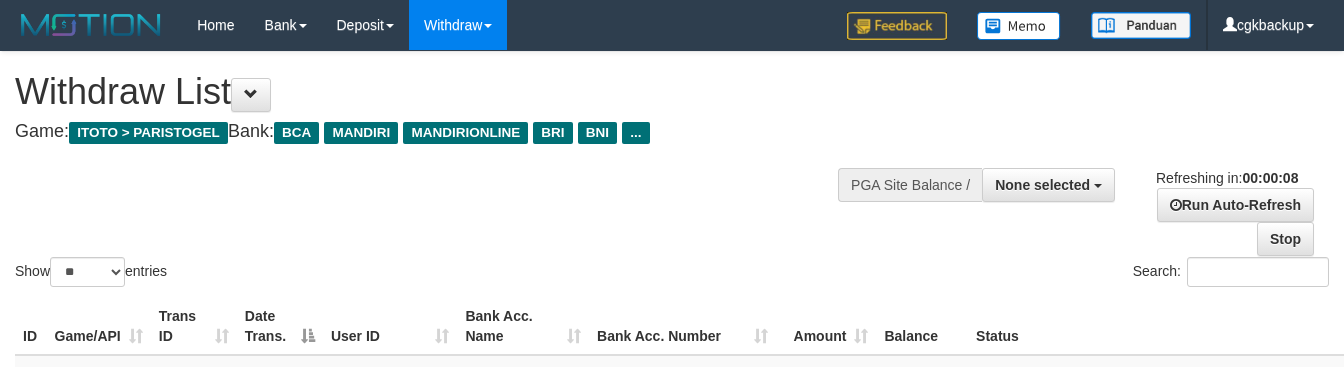 select 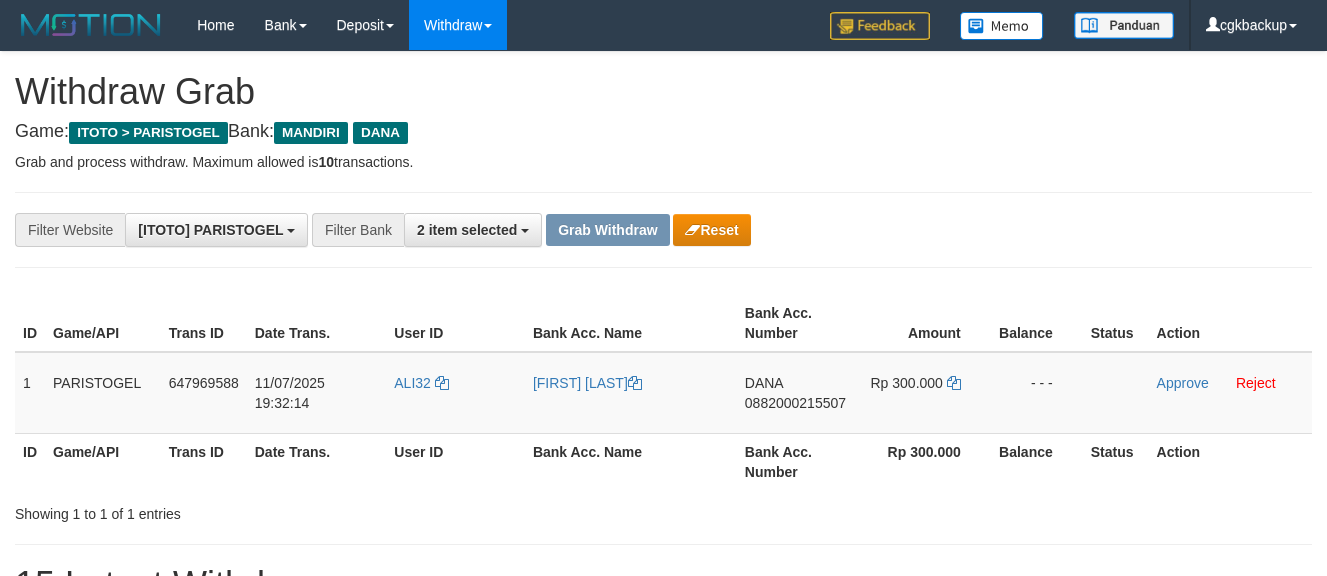 scroll, scrollTop: 0, scrollLeft: 0, axis: both 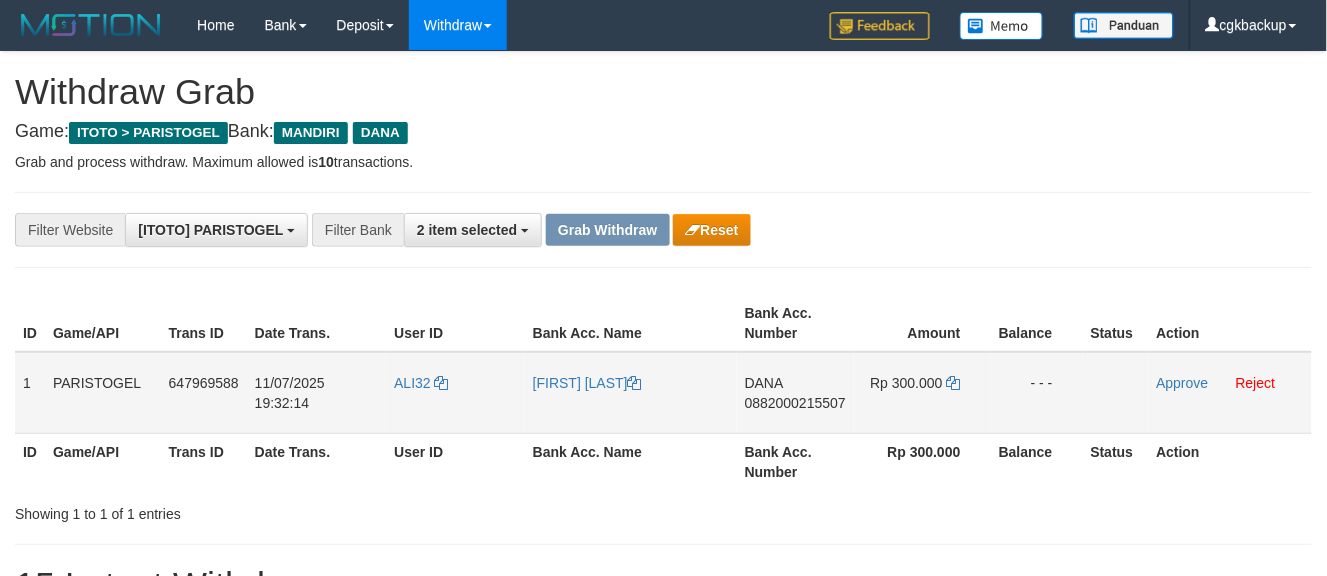 click on "ALI32" at bounding box center (455, 393) 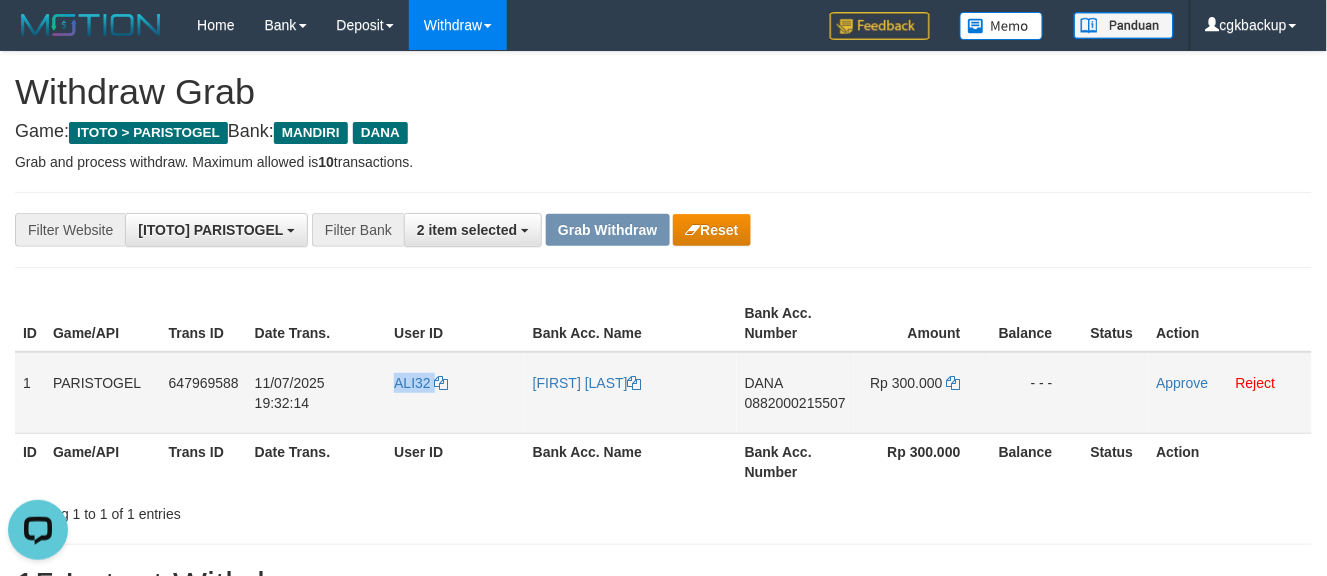 click on "ALI32" at bounding box center [455, 393] 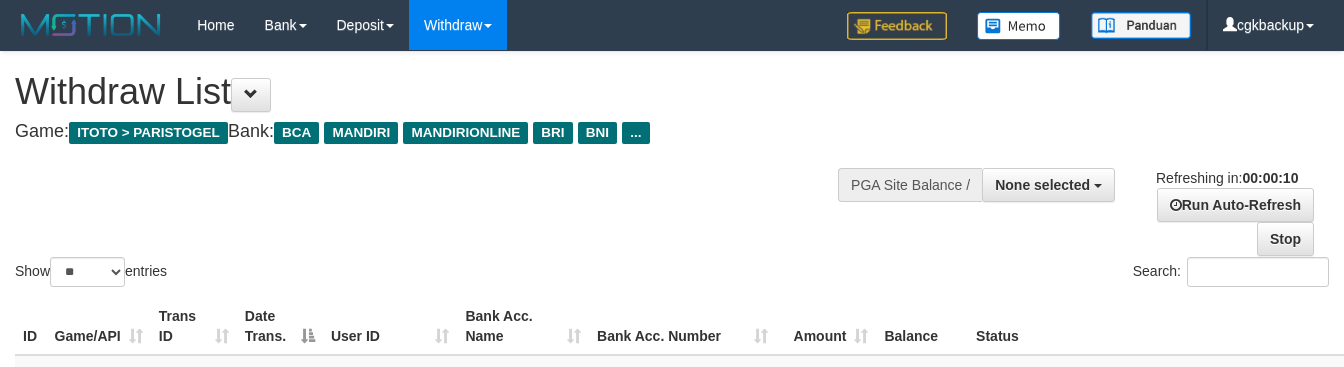 select 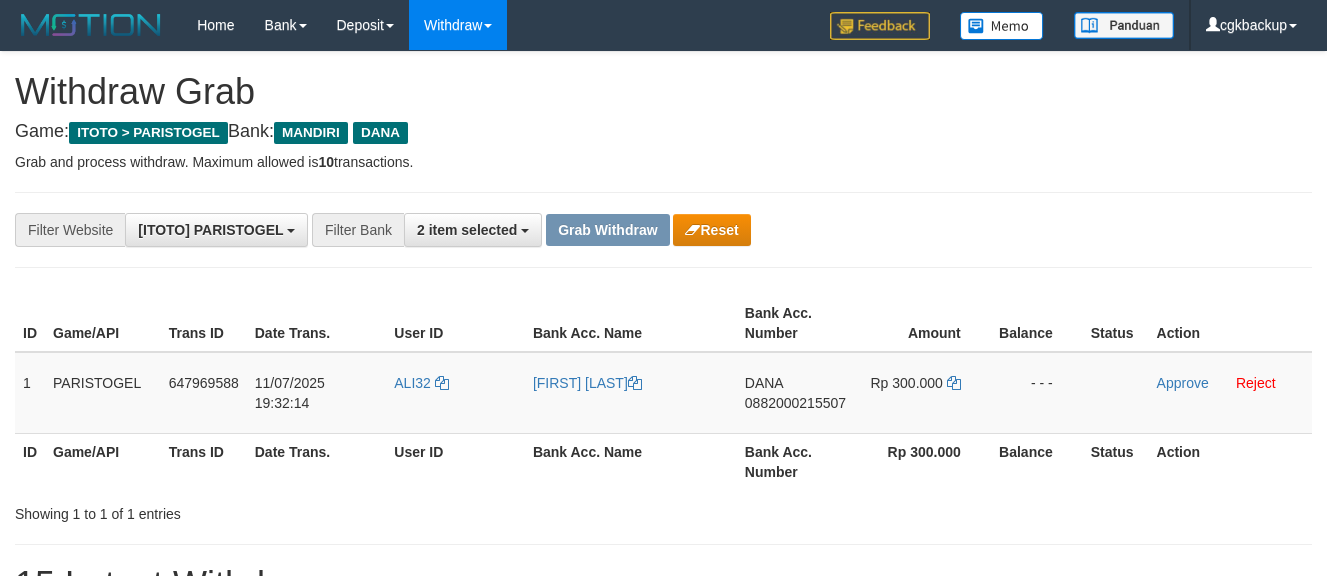 scroll, scrollTop: 0, scrollLeft: 0, axis: both 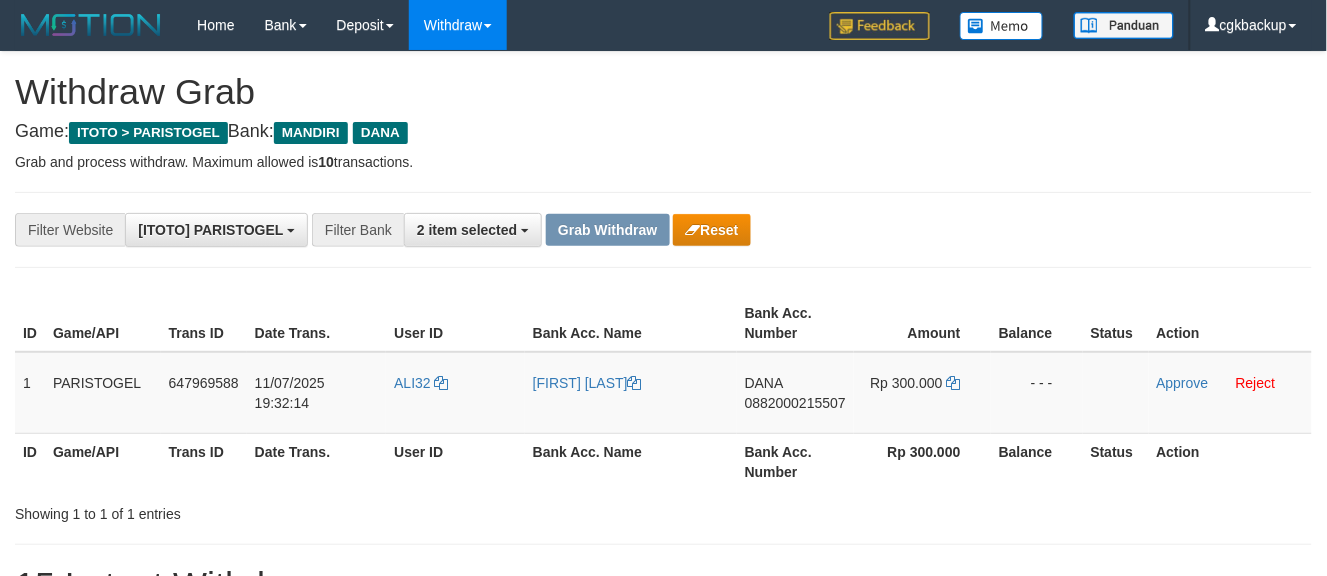 click on "**********" at bounding box center (553, 230) 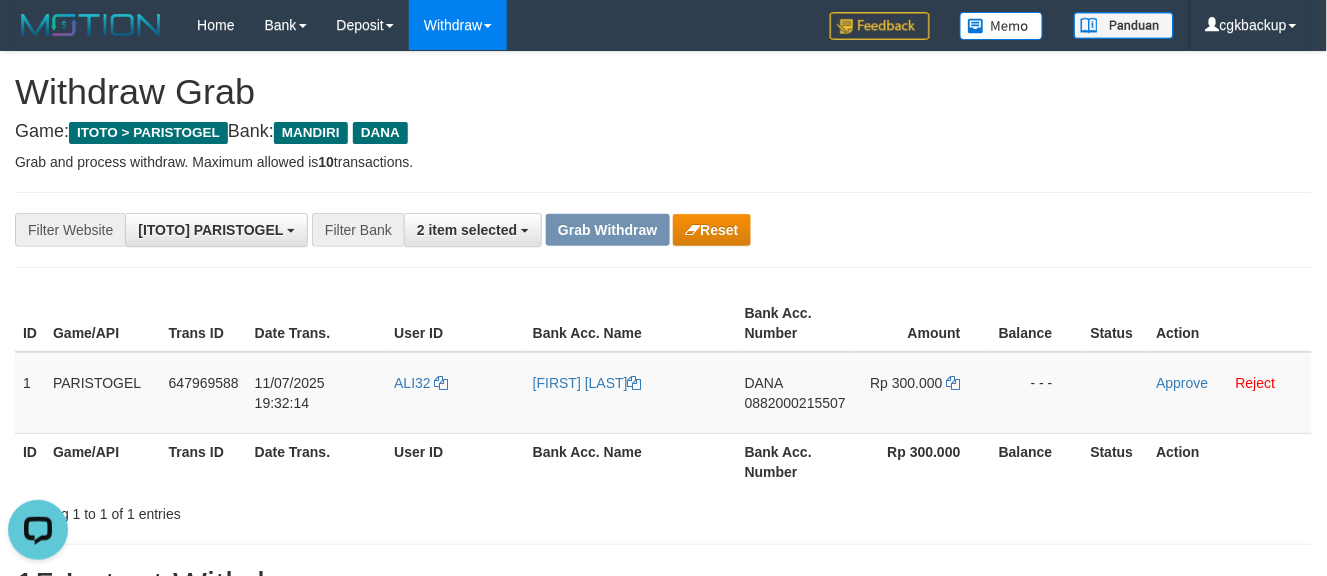 scroll, scrollTop: 0, scrollLeft: 0, axis: both 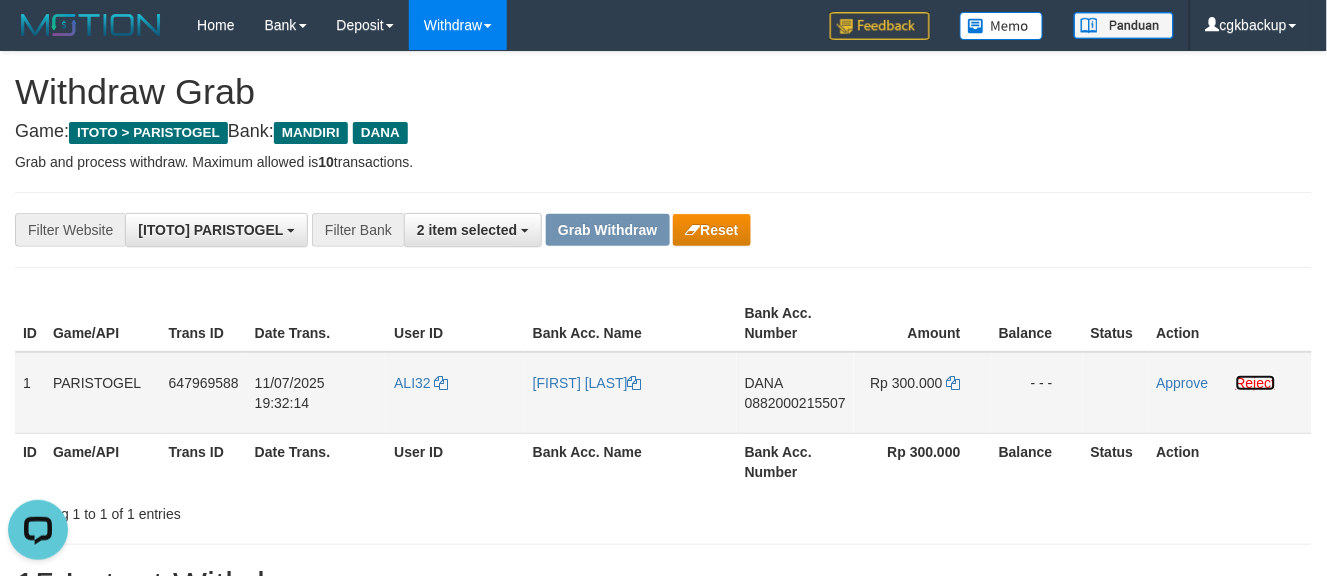 click on "Reject" at bounding box center [1256, 383] 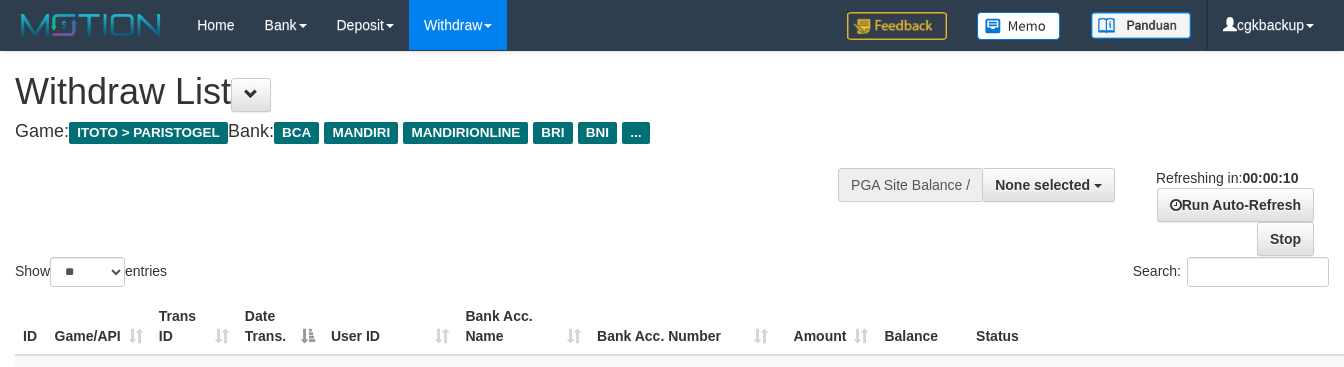 select 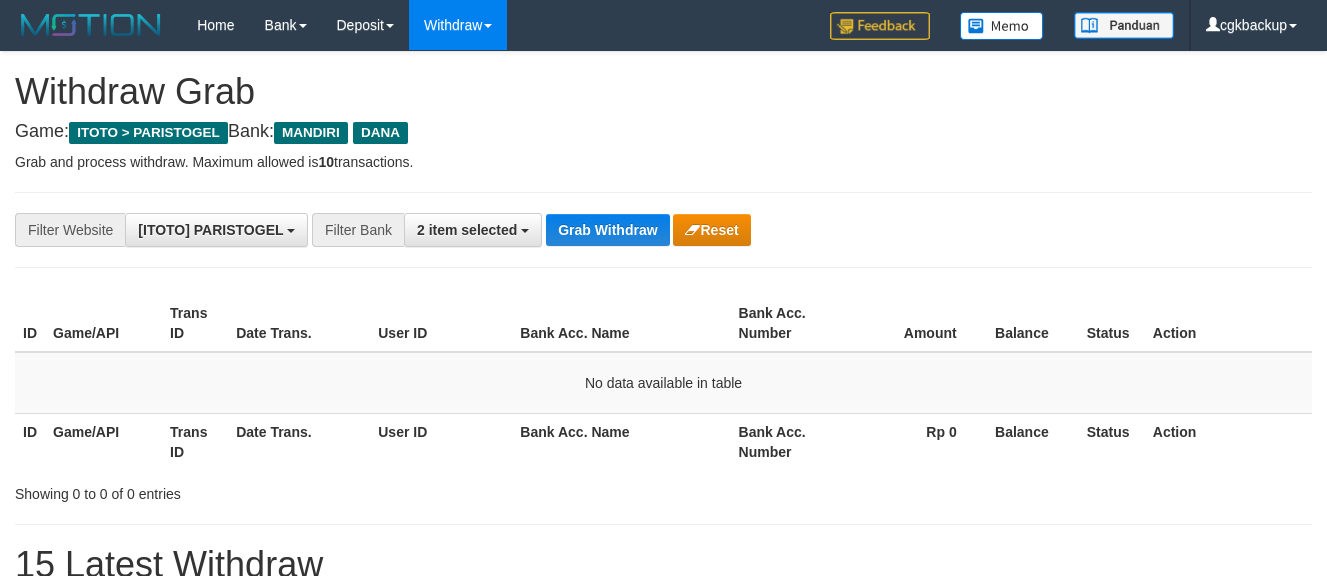 scroll, scrollTop: 0, scrollLeft: 0, axis: both 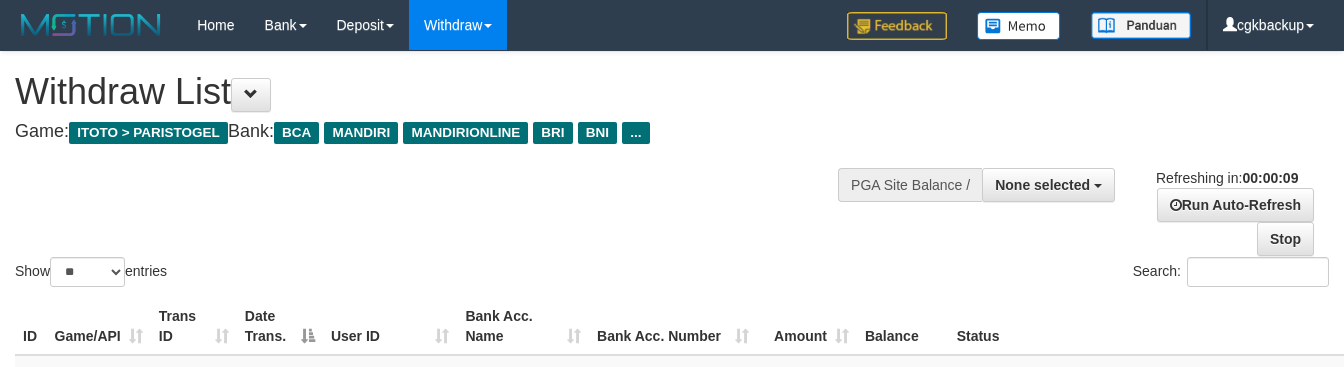 select 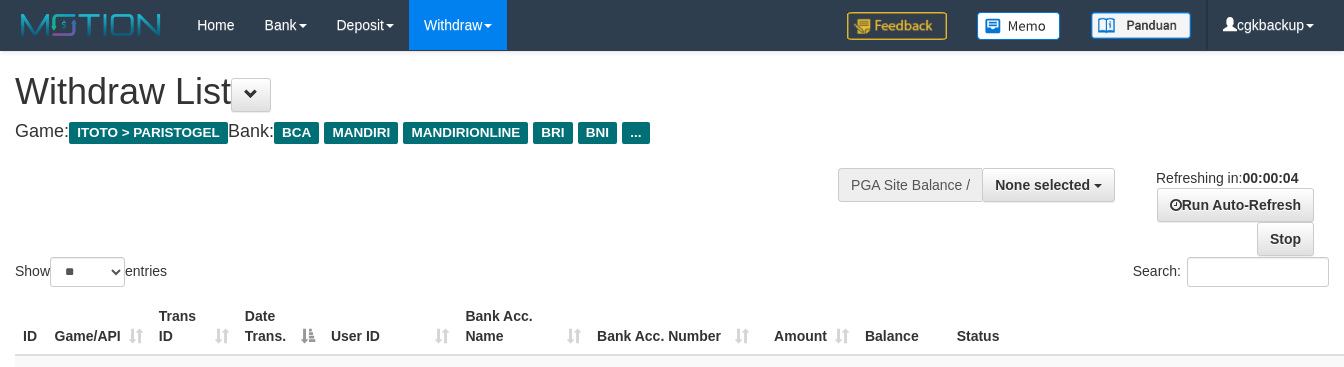 scroll, scrollTop: 972, scrollLeft: 74, axis: both 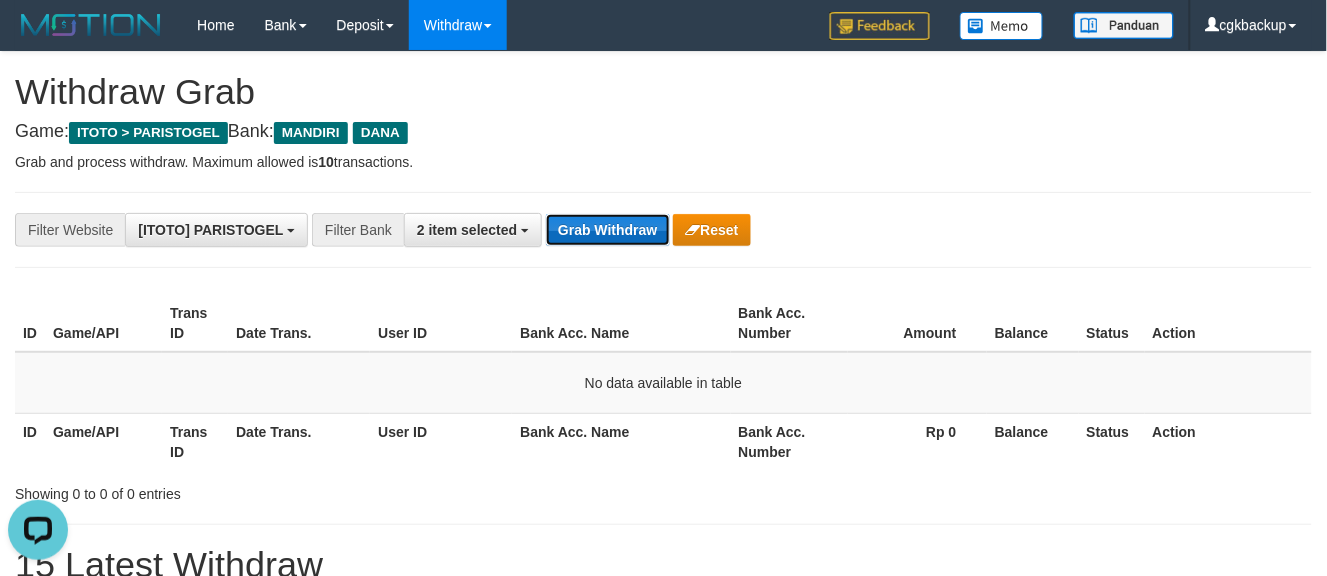 click on "Grab Withdraw" at bounding box center (607, 230) 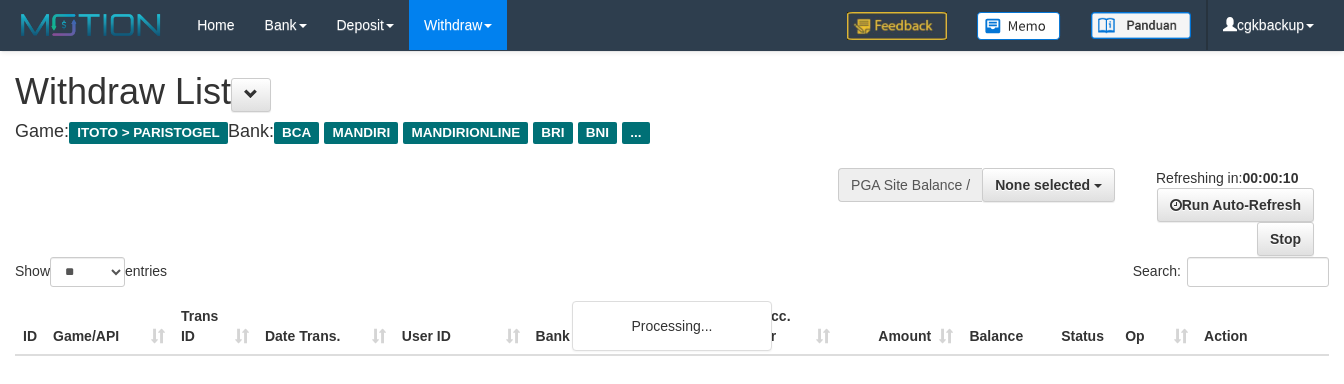 select 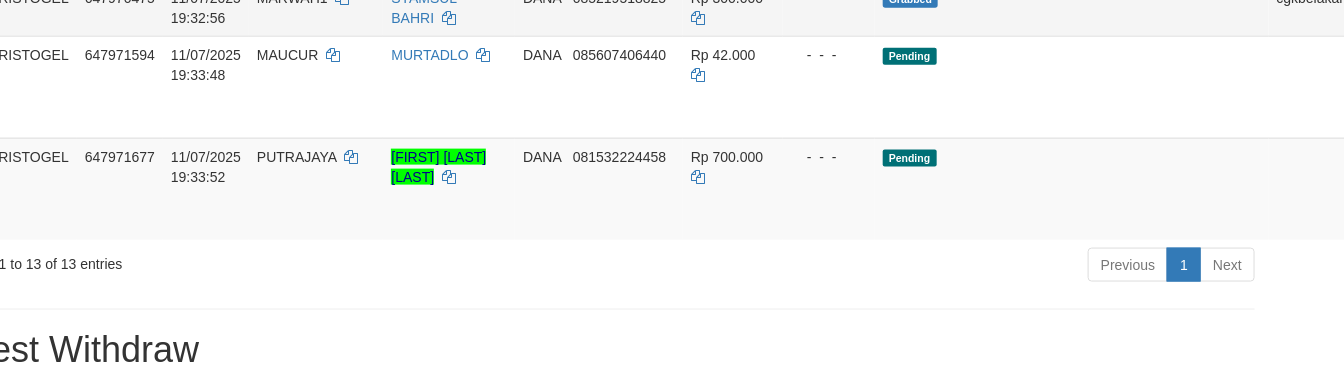 scroll, scrollTop: 1083, scrollLeft: 74, axis: both 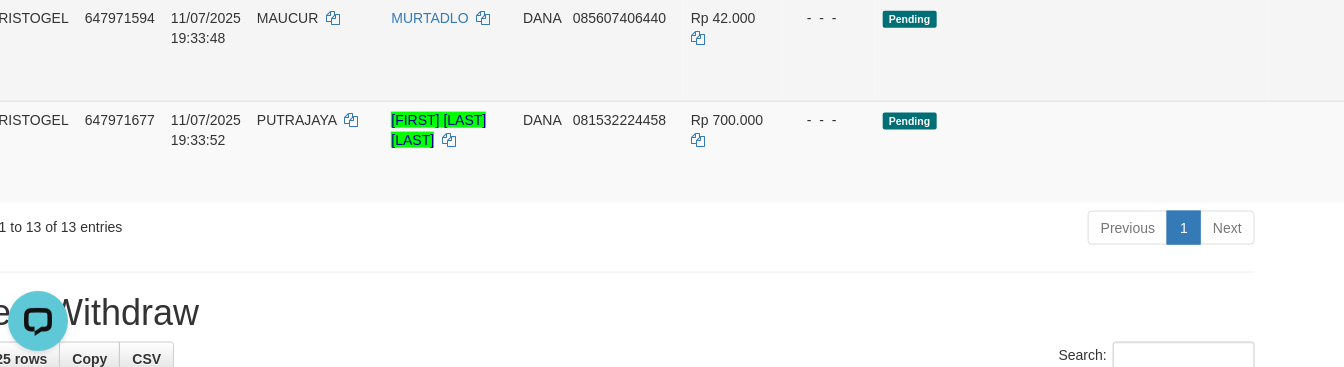 click on "Allow Grab" at bounding box center (1387, 28) 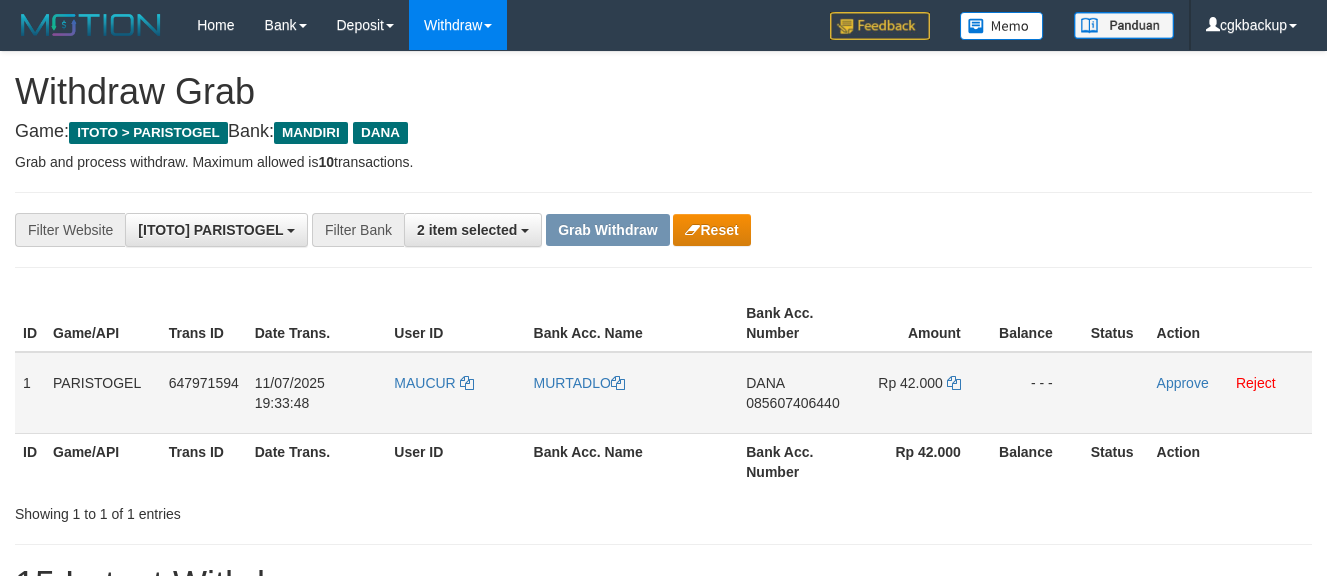 scroll, scrollTop: 0, scrollLeft: 0, axis: both 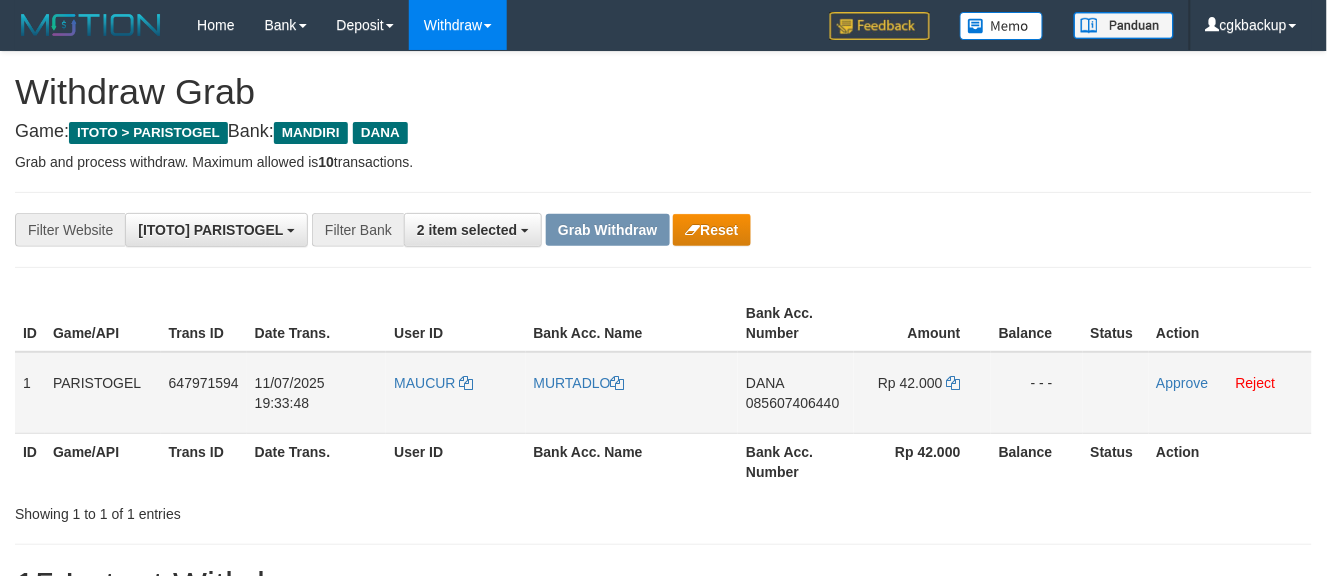 click on "MAUCUR" at bounding box center [455, 393] 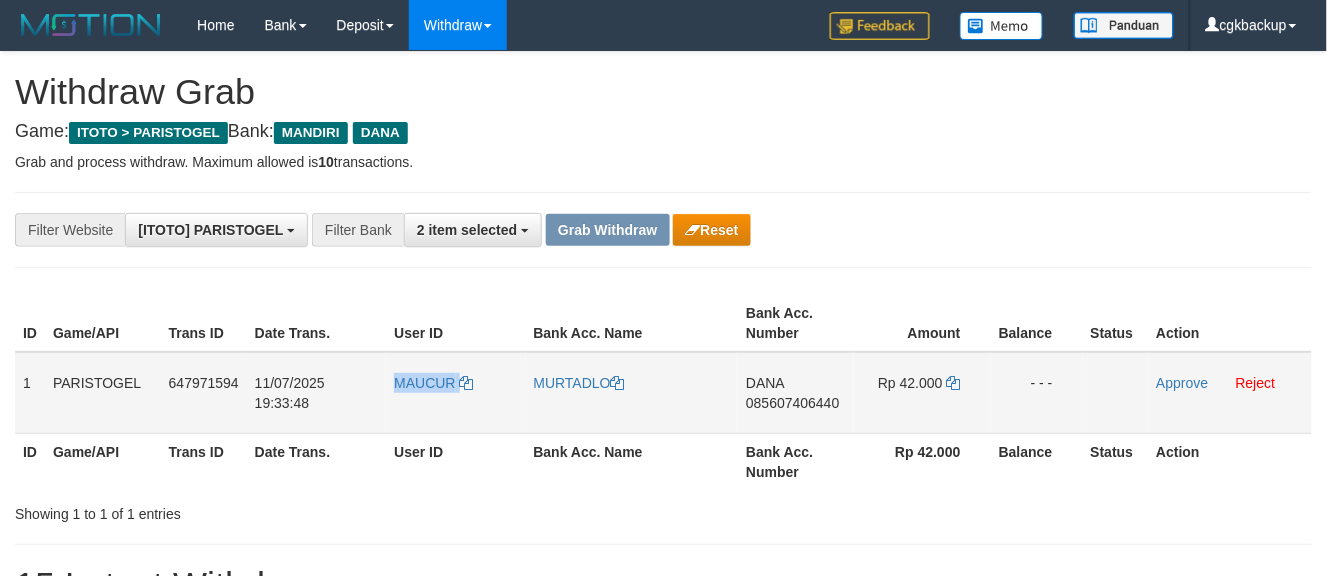 click on "MAUCUR" at bounding box center [455, 393] 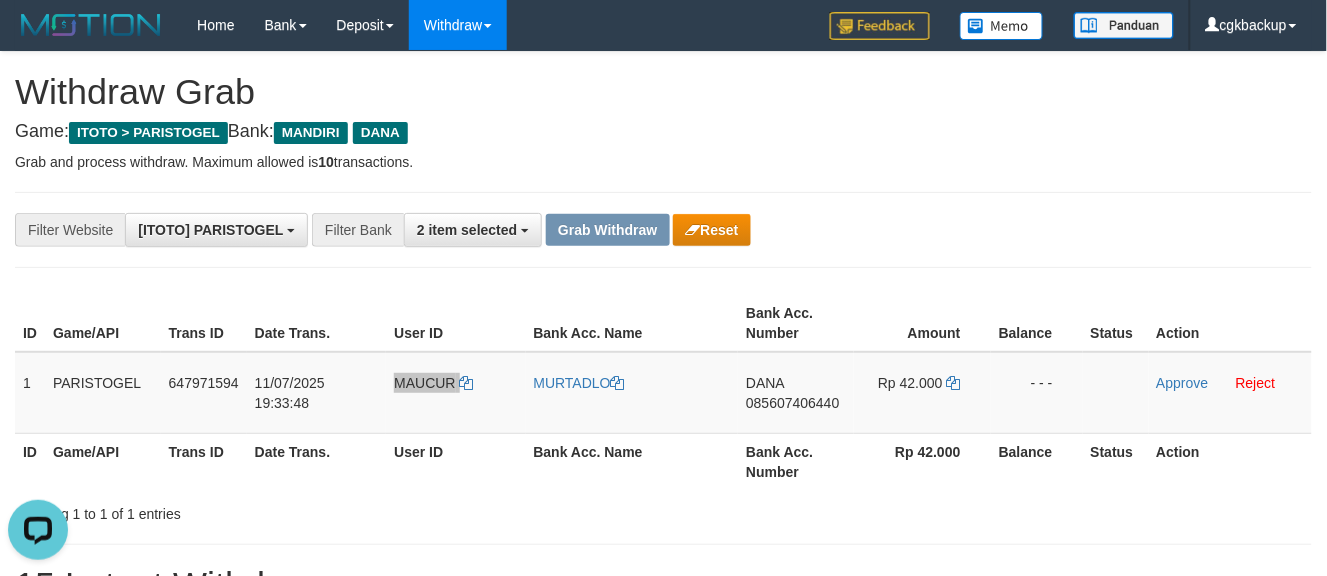 scroll, scrollTop: 0, scrollLeft: 0, axis: both 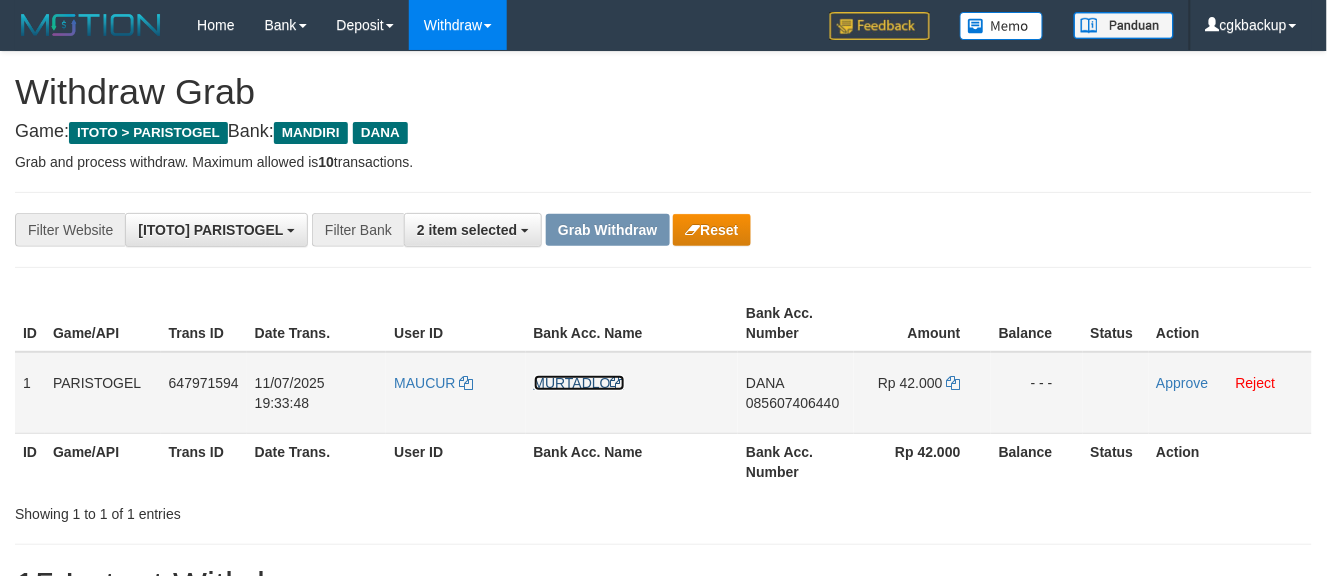 click on "MURTADLO" at bounding box center (579, 383) 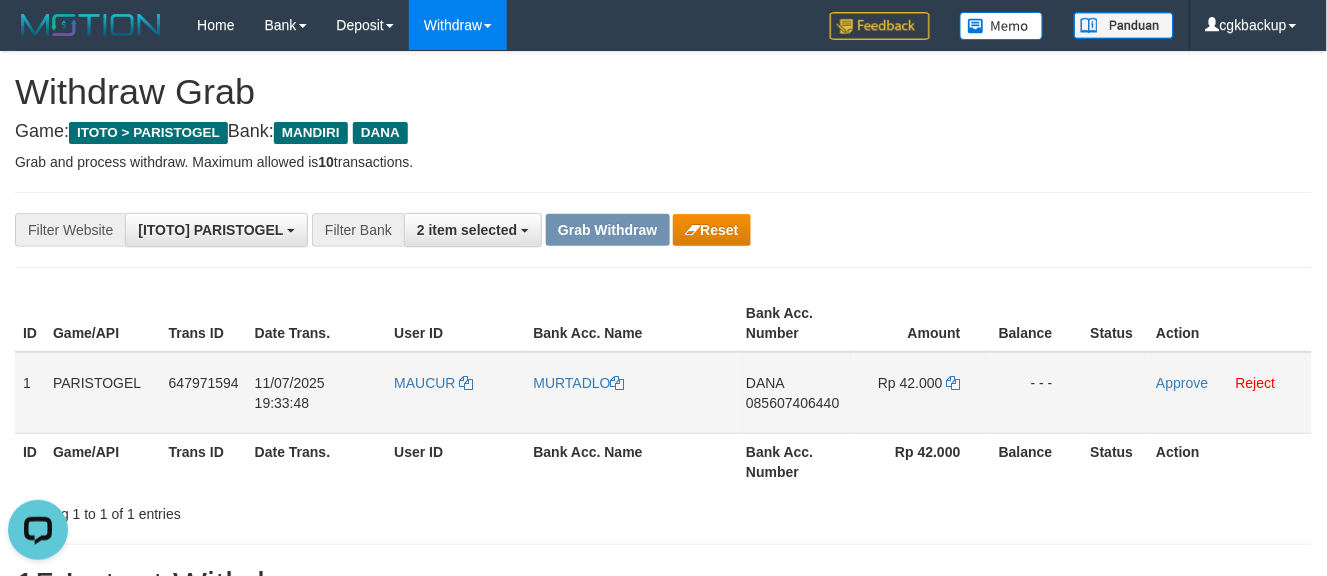 scroll, scrollTop: 0, scrollLeft: 0, axis: both 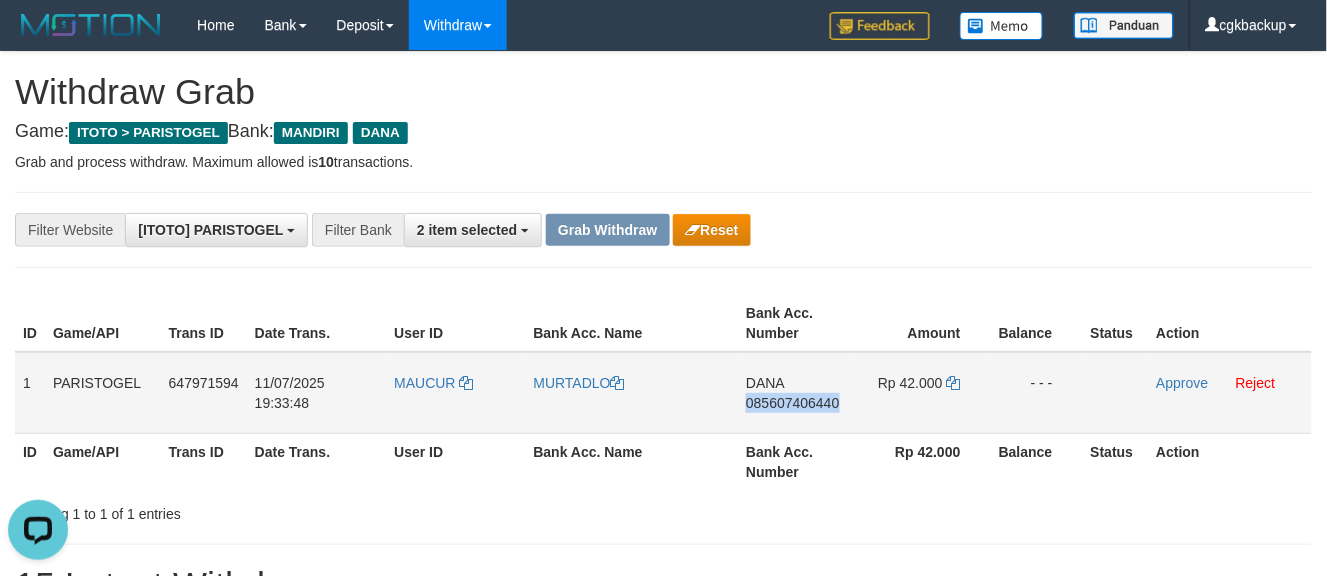 click on "DANA
[PHONE]" at bounding box center [796, 393] 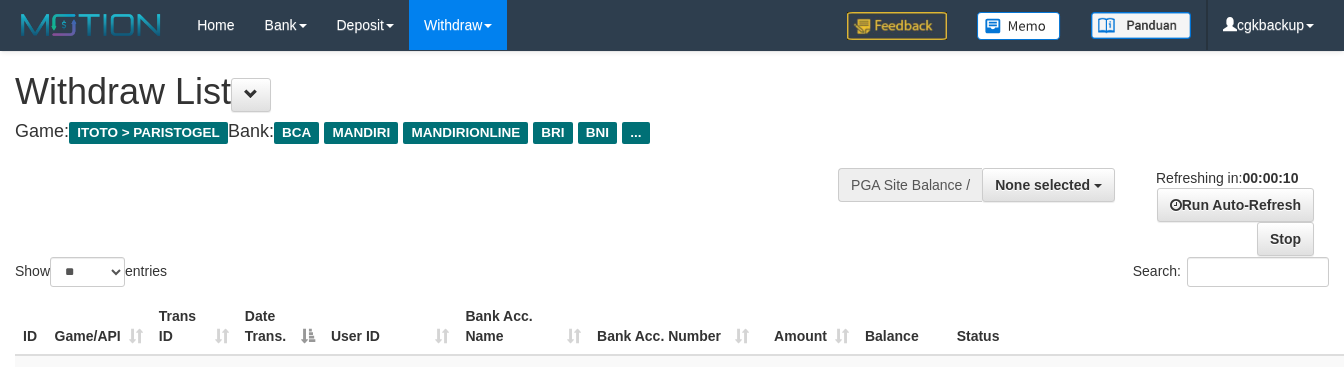 select 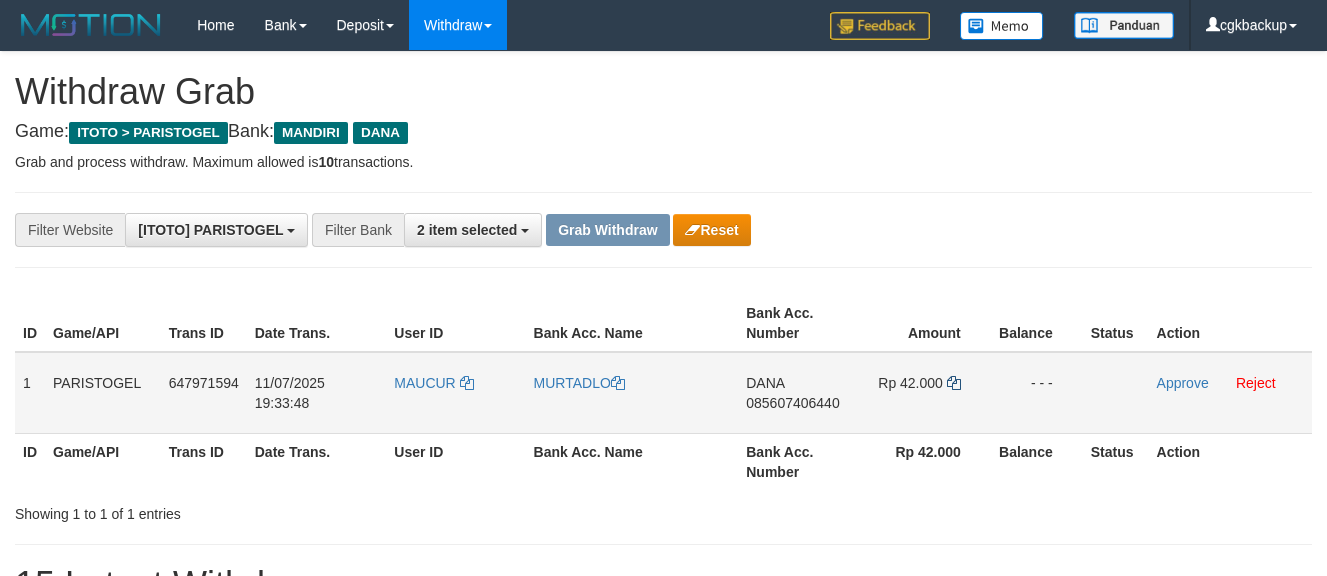 scroll, scrollTop: 0, scrollLeft: 0, axis: both 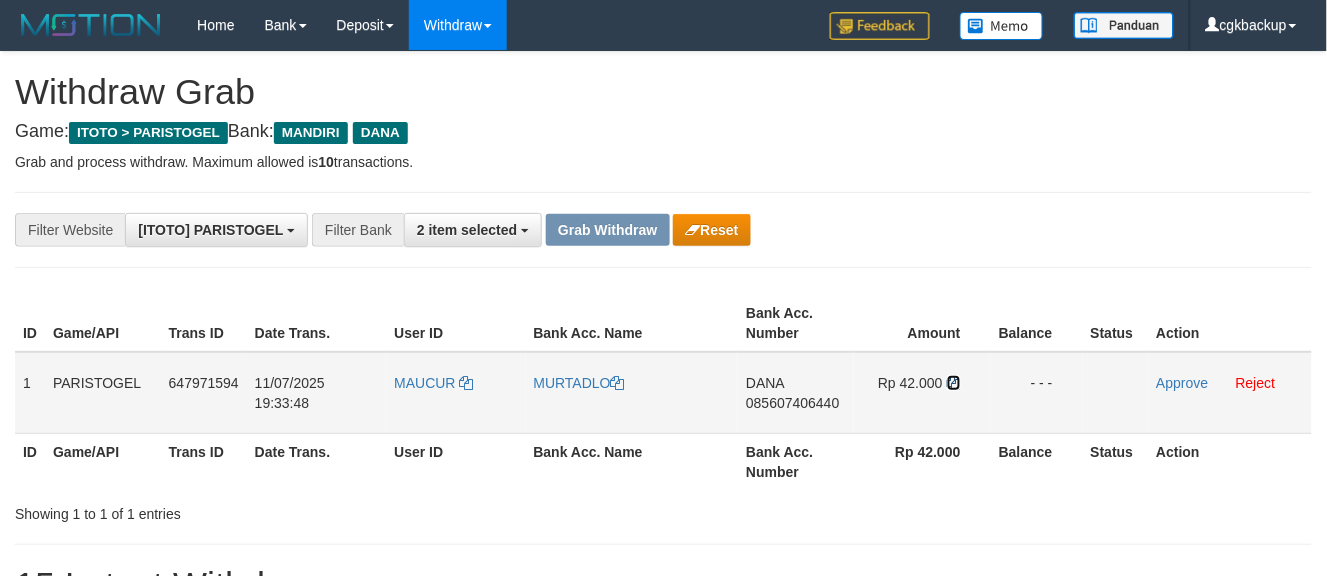 click at bounding box center [954, 383] 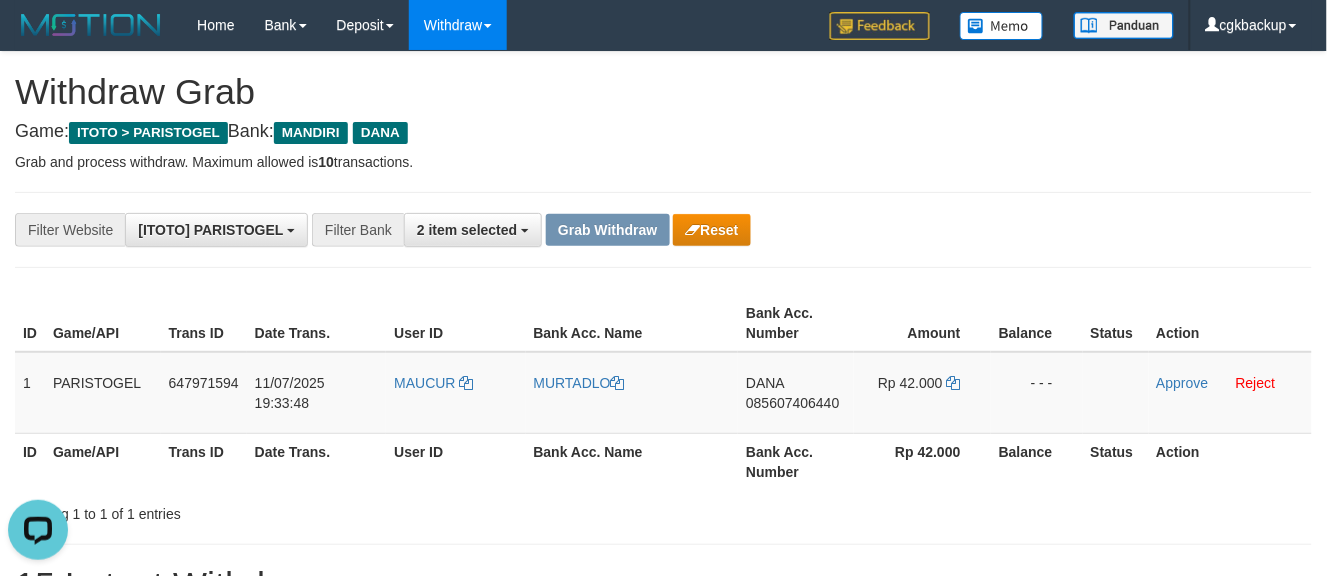 scroll, scrollTop: 0, scrollLeft: 0, axis: both 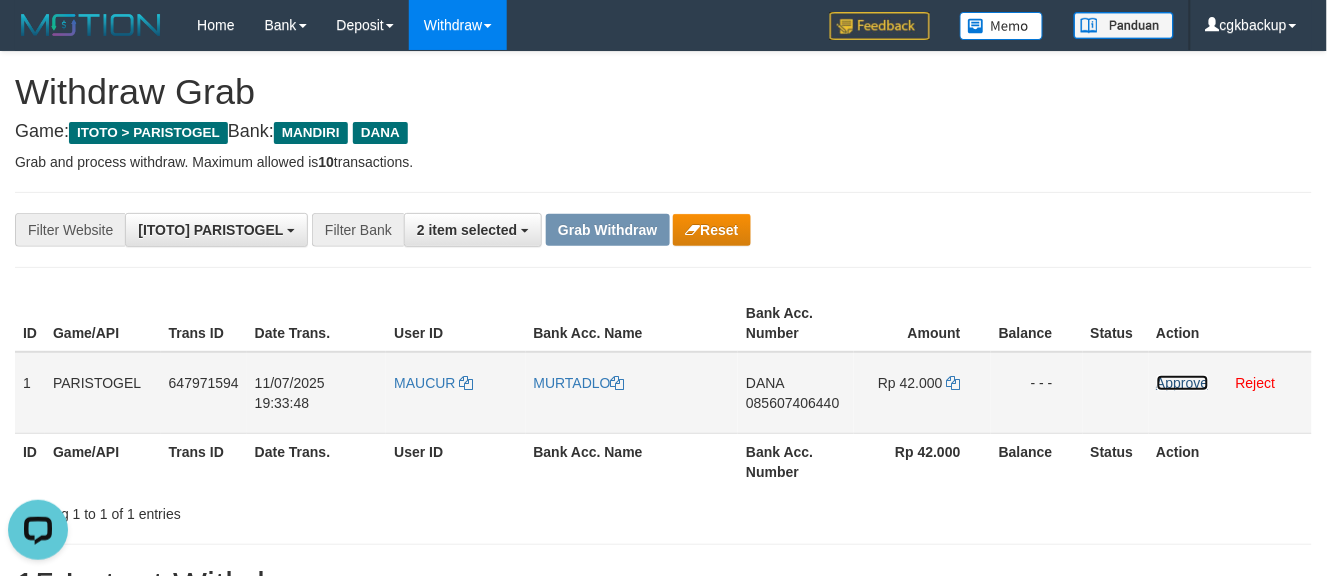 click on "Approve" at bounding box center (1183, 383) 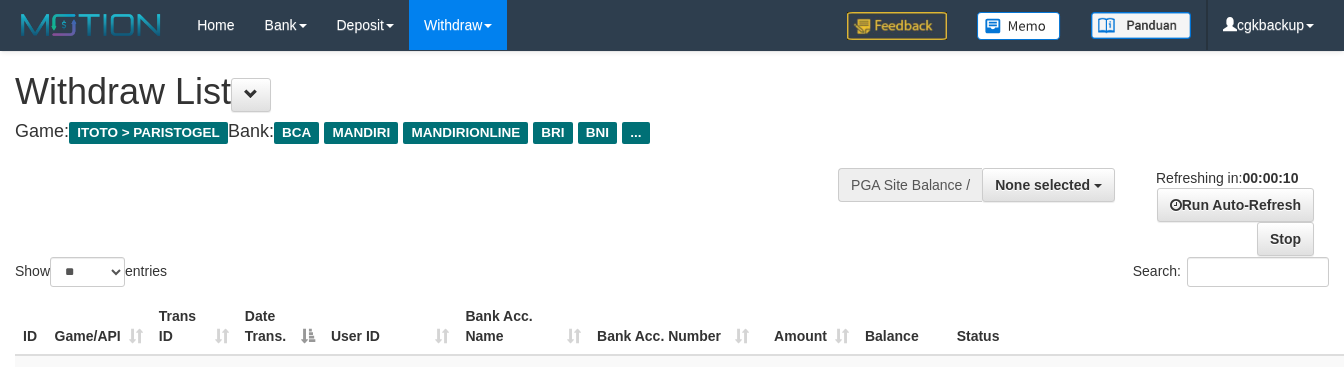 select 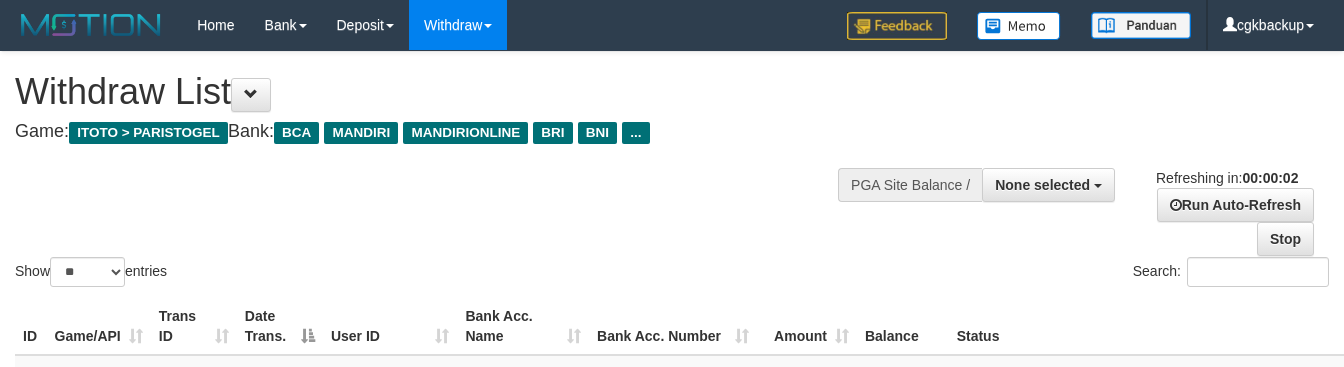 scroll, scrollTop: 1083, scrollLeft: 74, axis: both 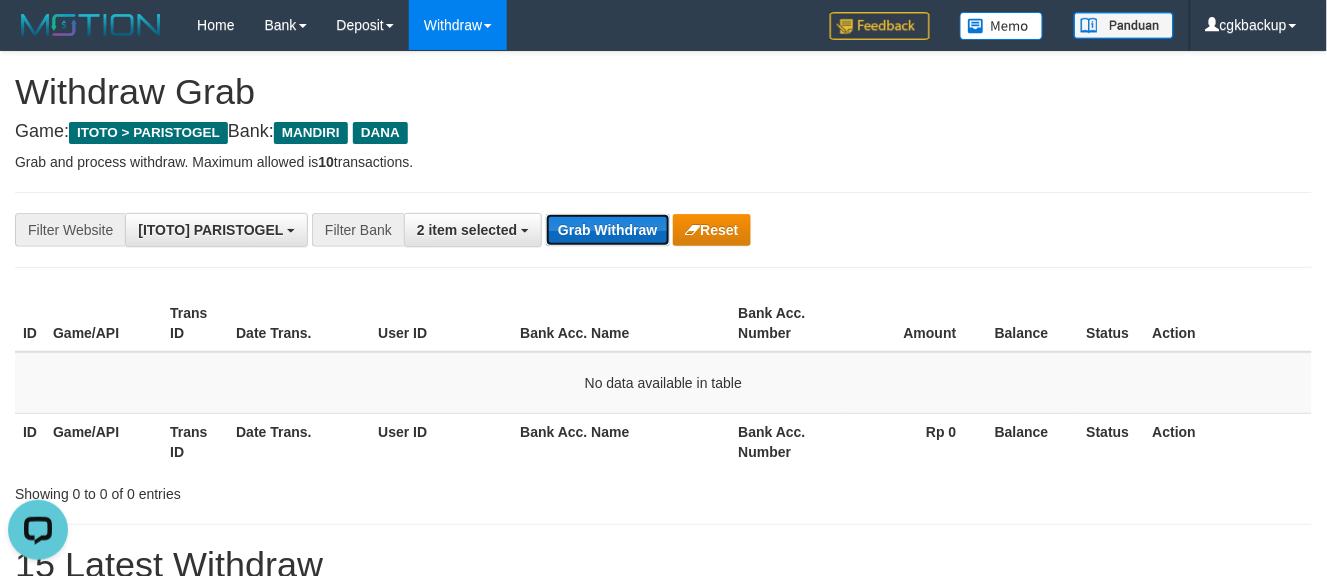 click on "Grab Withdraw" at bounding box center [607, 230] 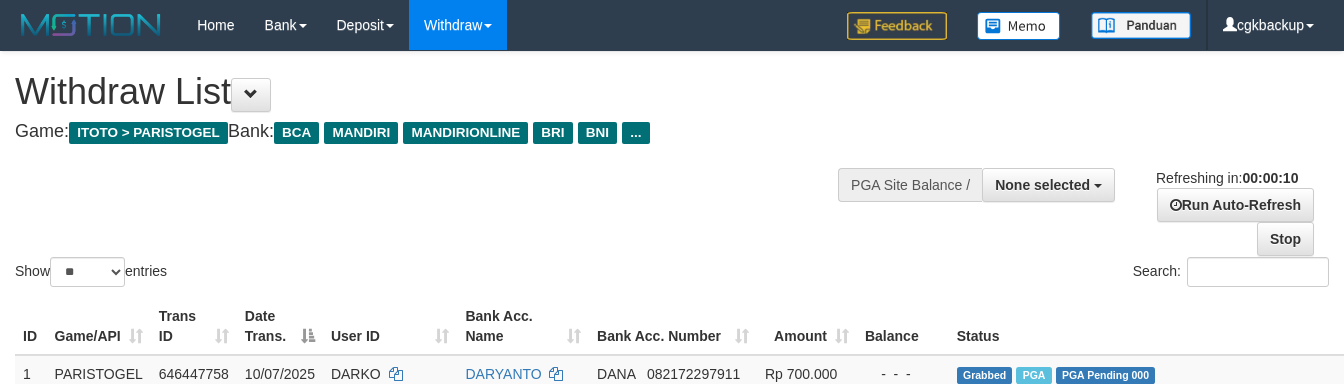 select 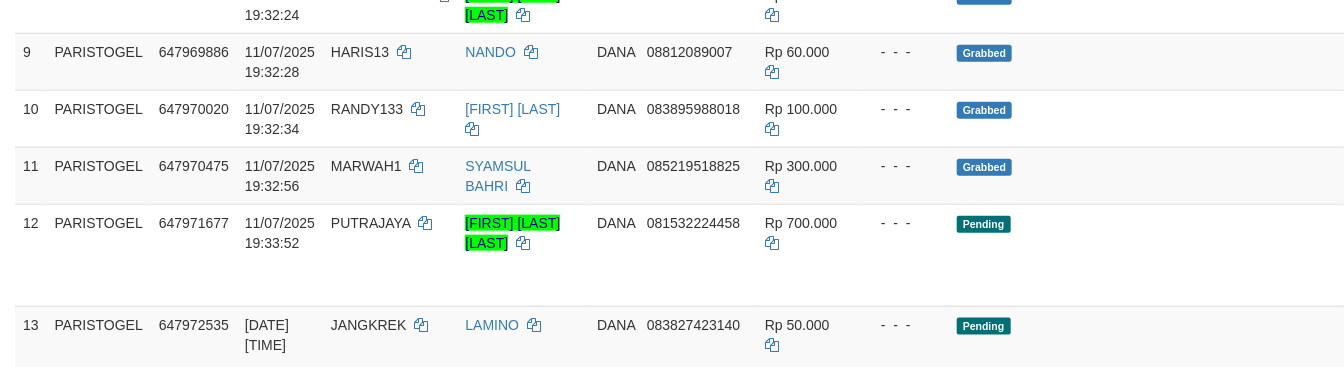 scroll, scrollTop: 1000, scrollLeft: 0, axis: vertical 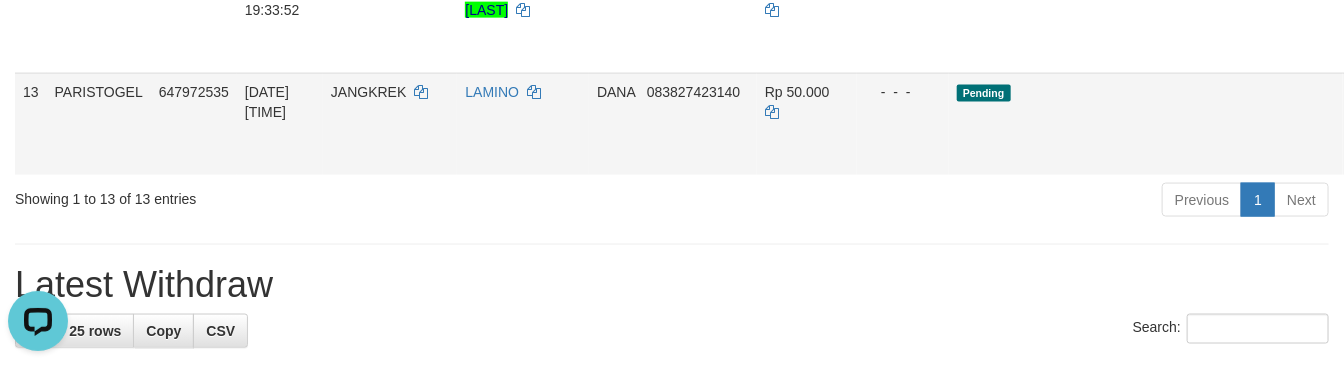 click on "Allow Grab" at bounding box center [1461, 102] 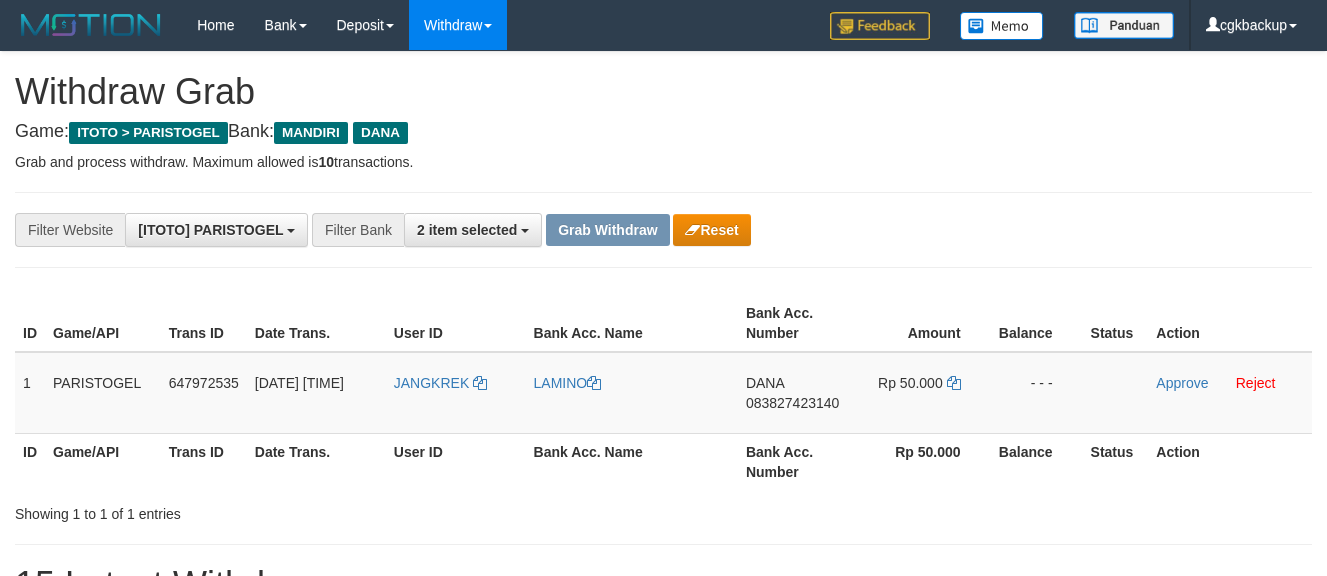 scroll, scrollTop: 0, scrollLeft: 0, axis: both 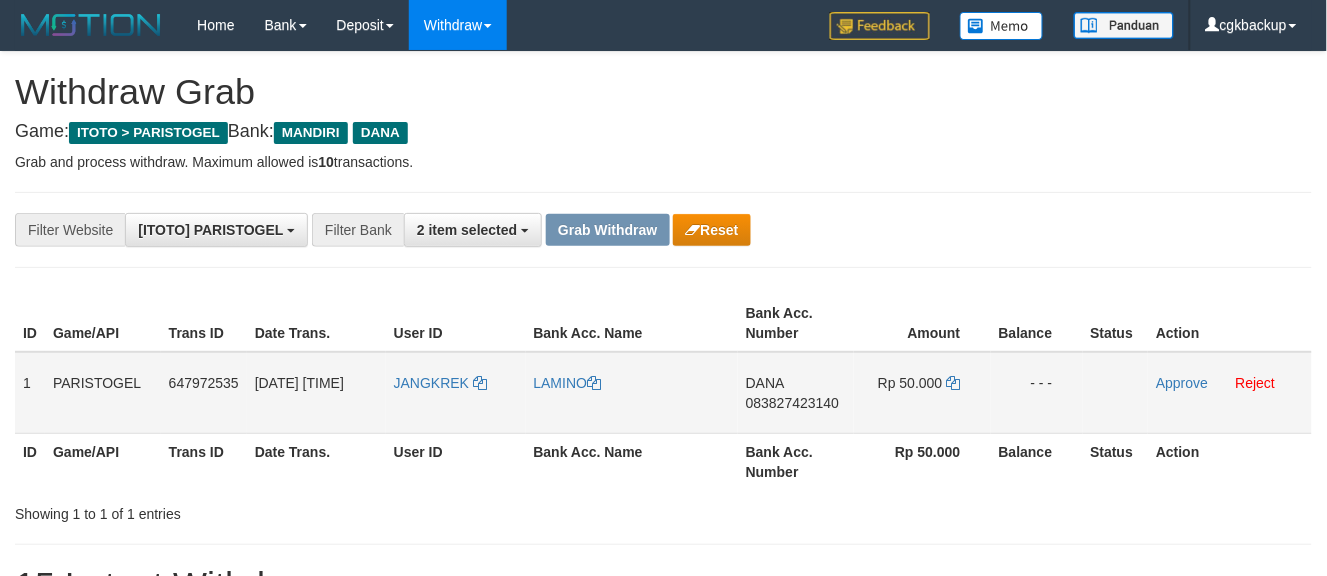 click on "JANGKREK" at bounding box center (456, 393) 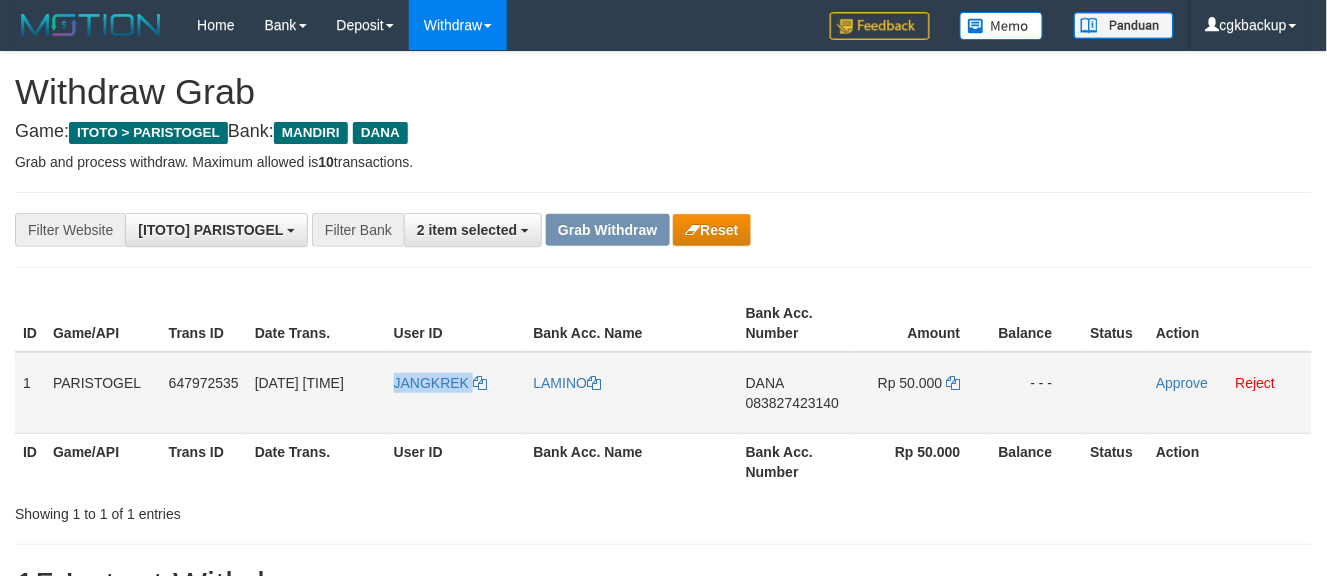 copy on "JANGKREK" 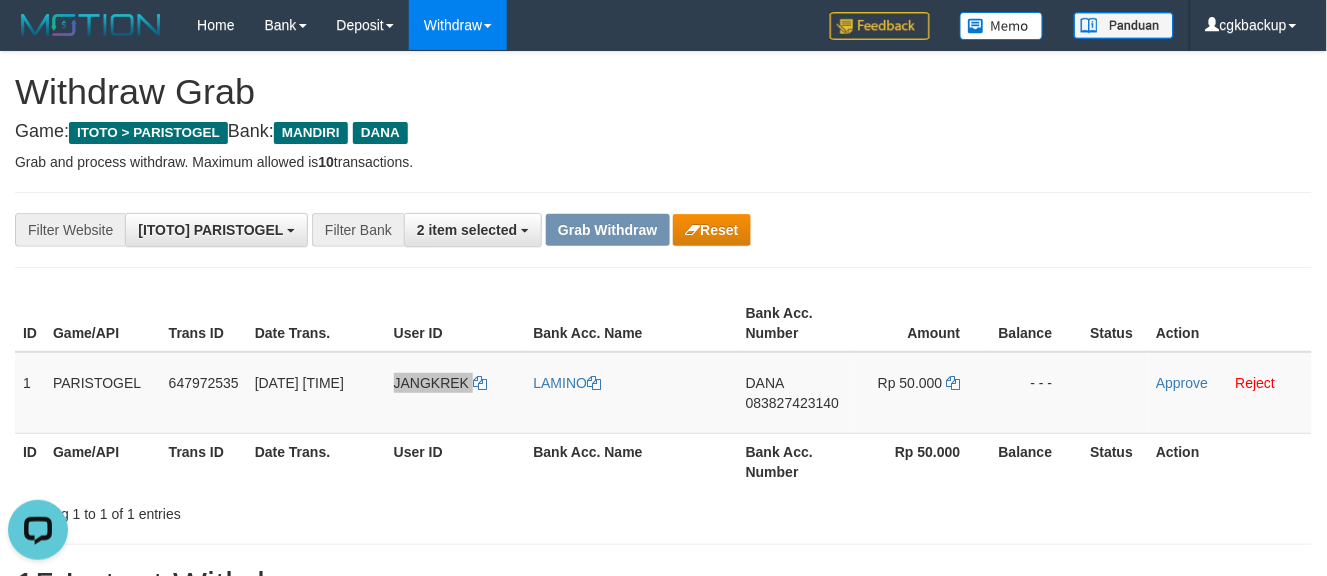 scroll, scrollTop: 0, scrollLeft: 0, axis: both 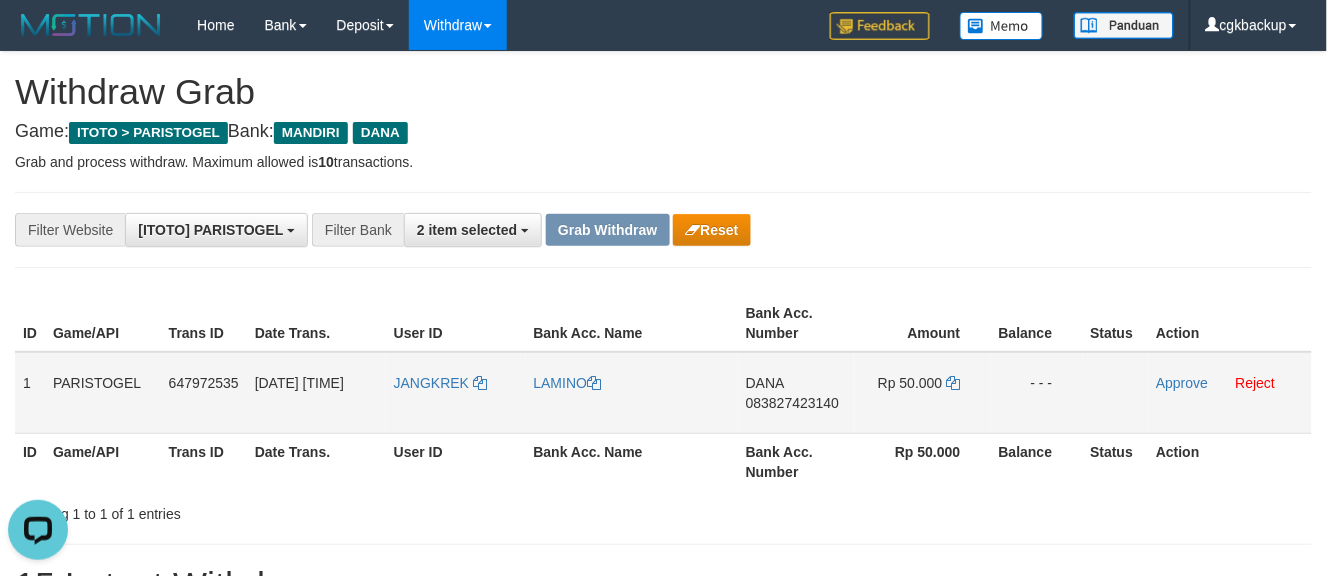 click on "LAMINO" at bounding box center (632, 393) 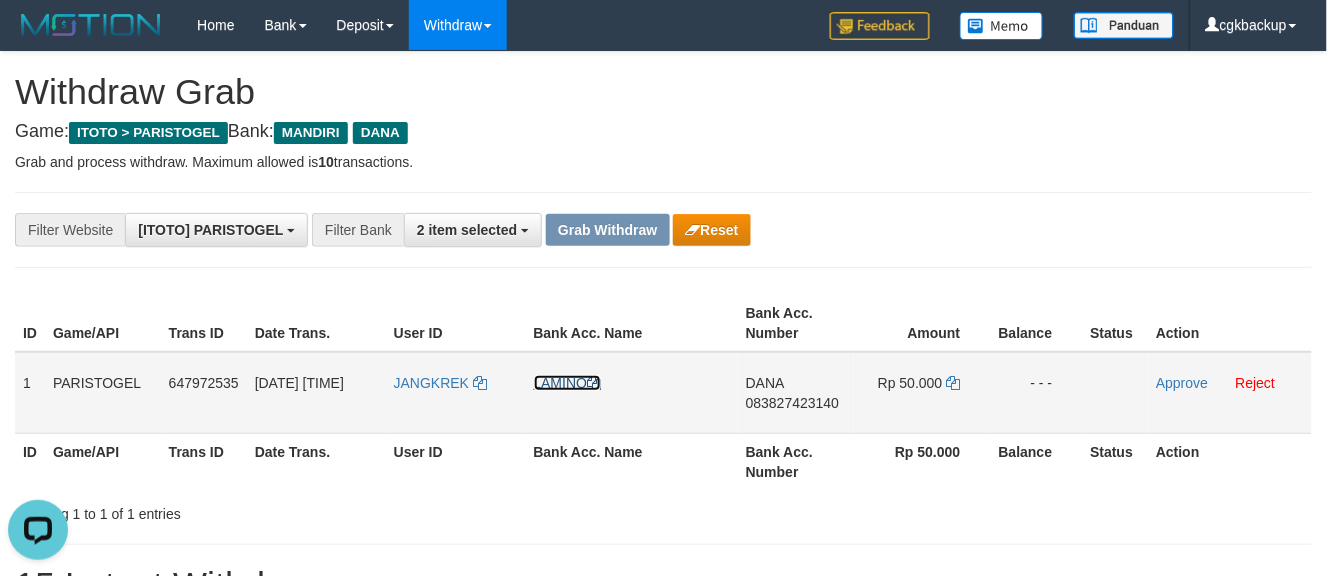 click on "LAMINO" at bounding box center [568, 383] 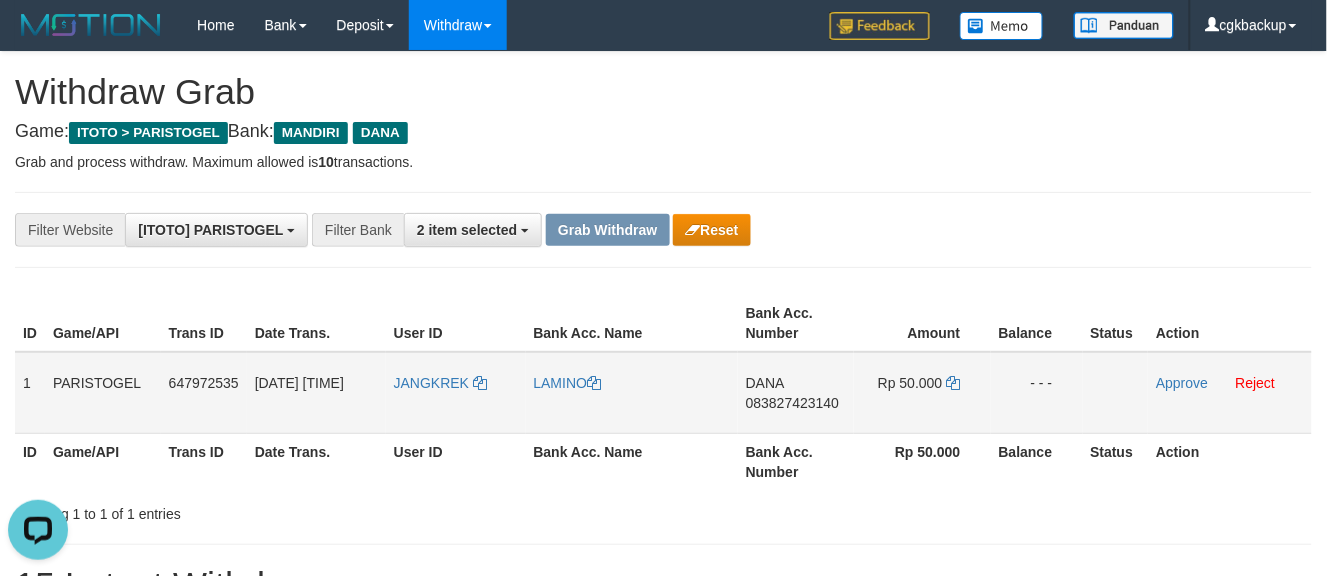 click on "083827423140" at bounding box center (792, 403) 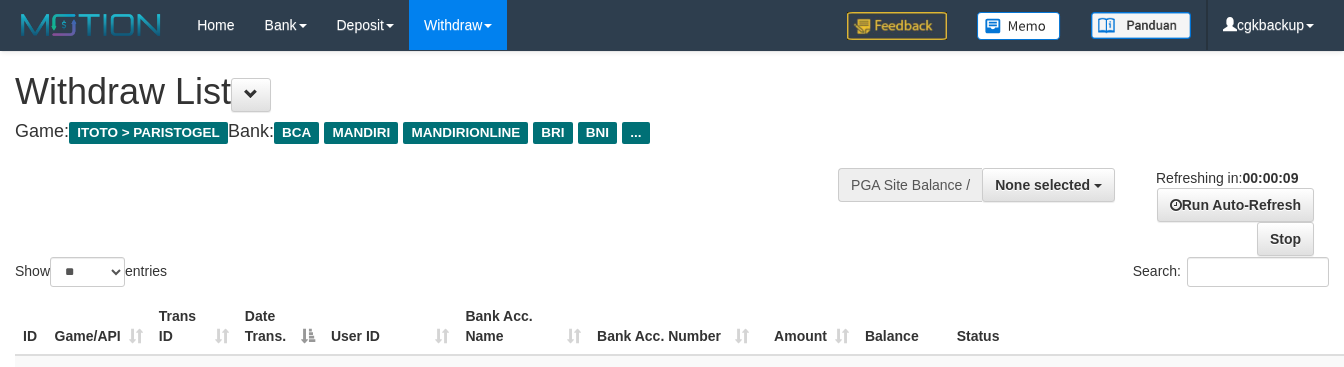select 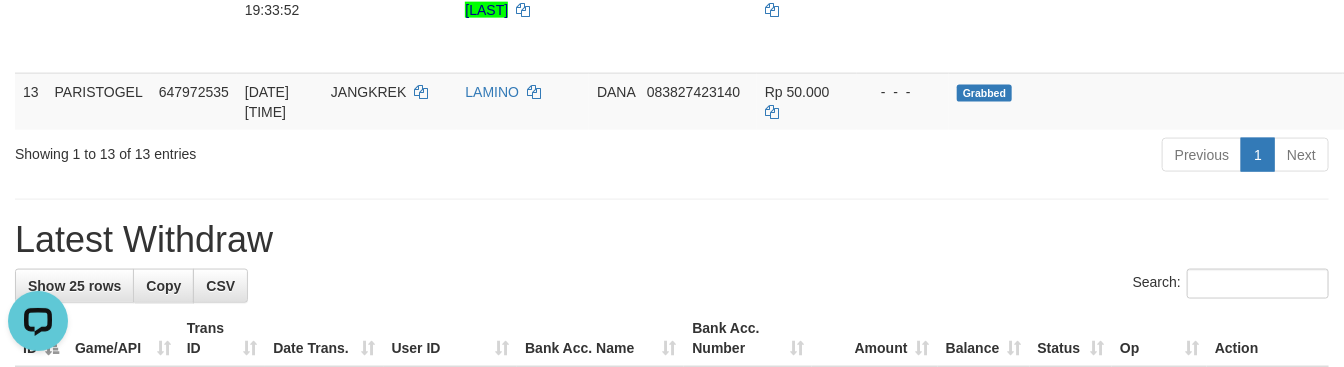 scroll, scrollTop: 0, scrollLeft: 0, axis: both 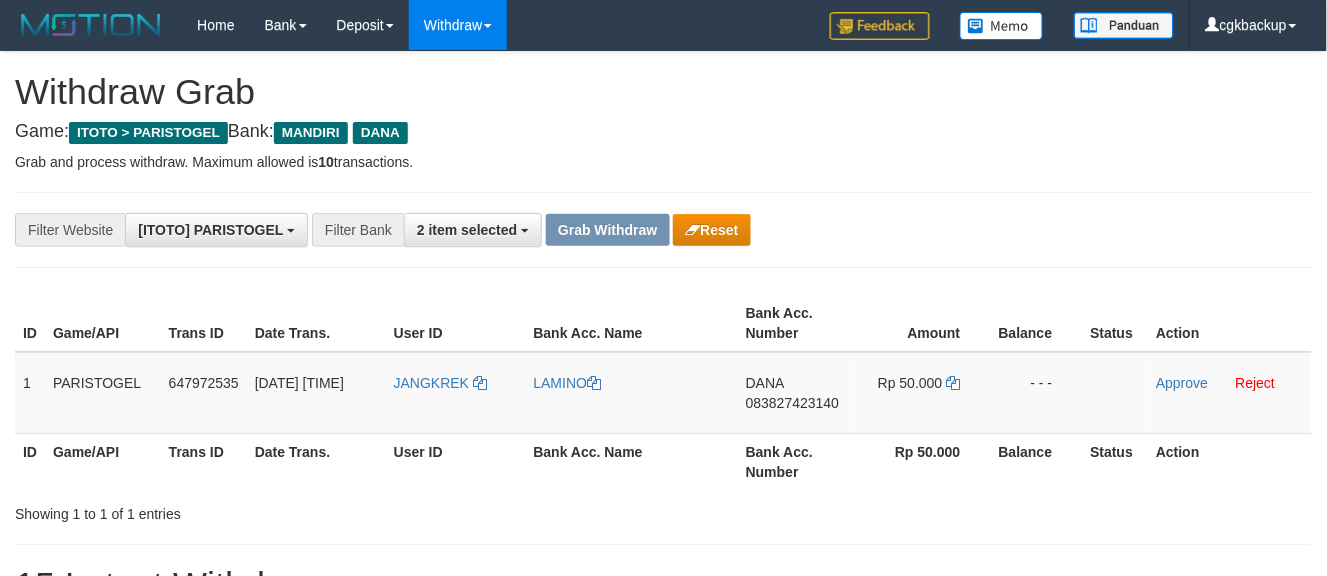 click on "[NAME]
[PHONE]" at bounding box center (796, 393) 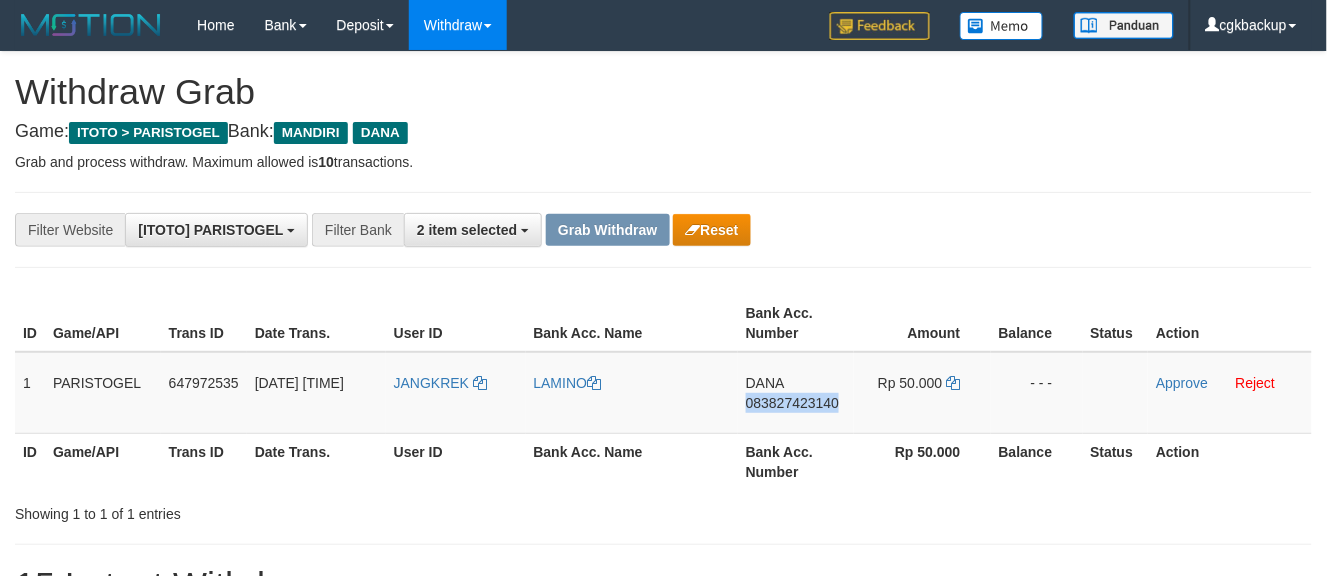 click on "[NAME]
[PHONE]" at bounding box center [796, 393] 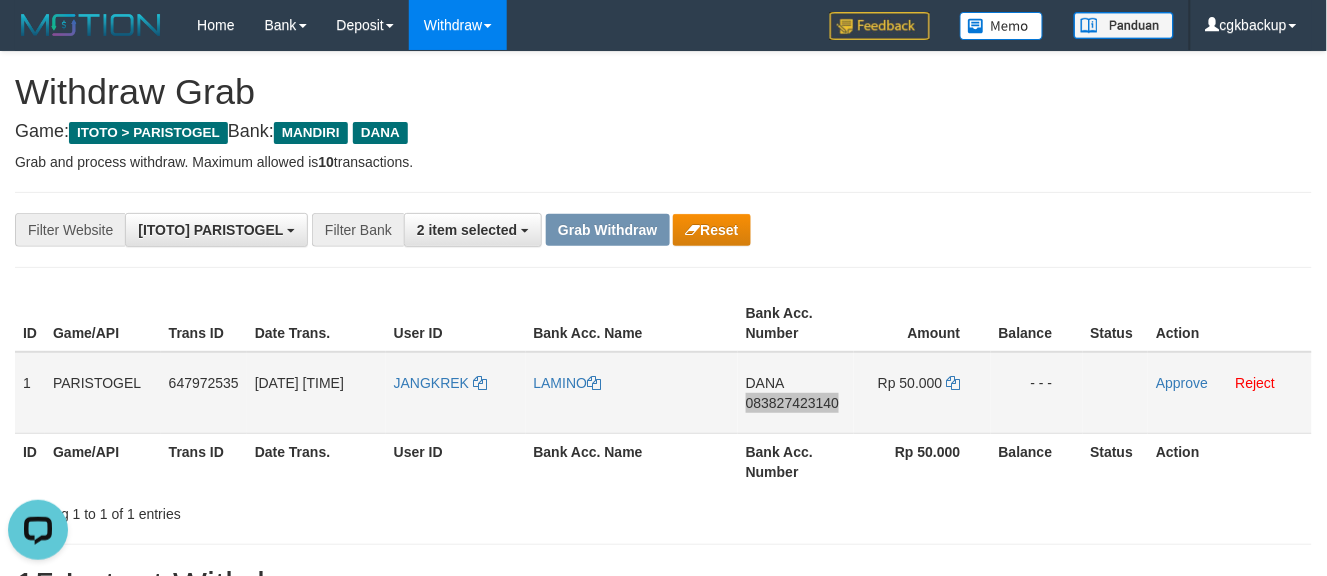 scroll, scrollTop: 0, scrollLeft: 0, axis: both 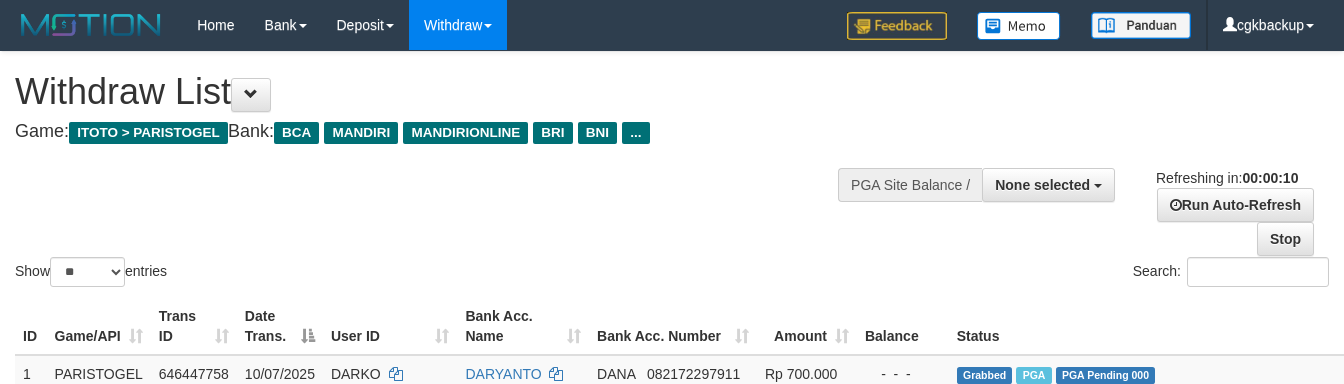 select 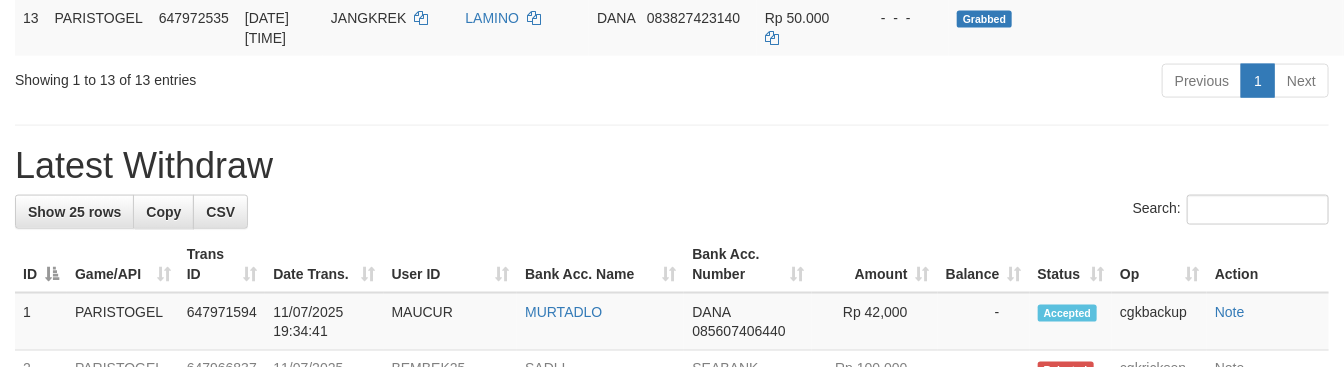 scroll, scrollTop: 1111, scrollLeft: 0, axis: vertical 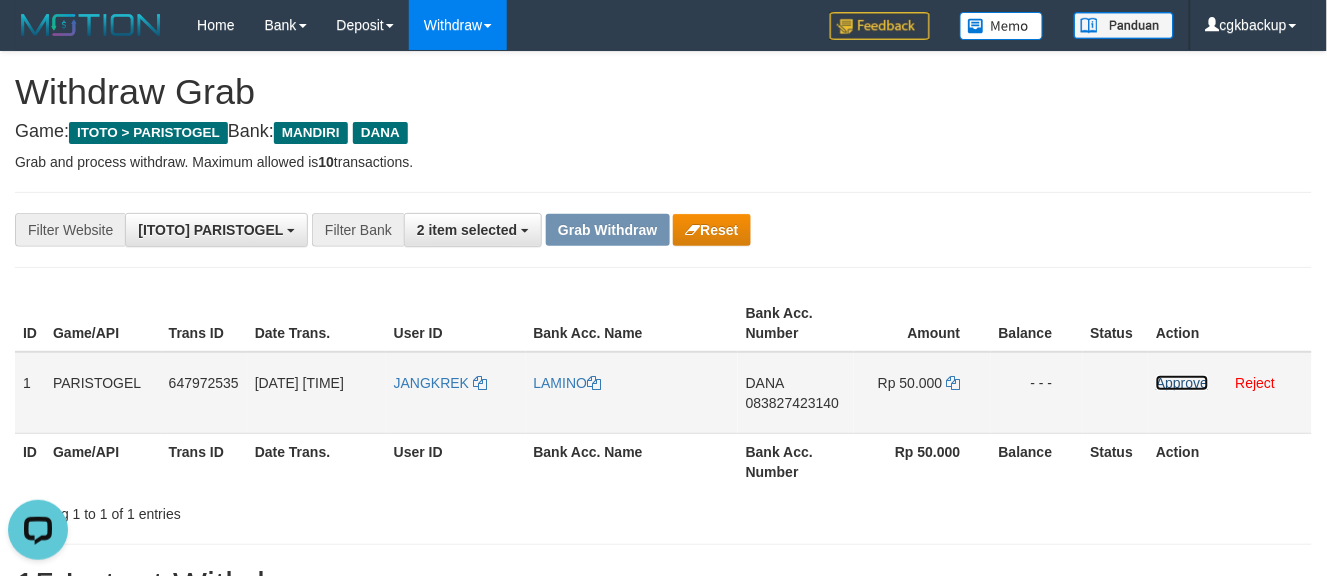 click on "Approve" at bounding box center [1182, 383] 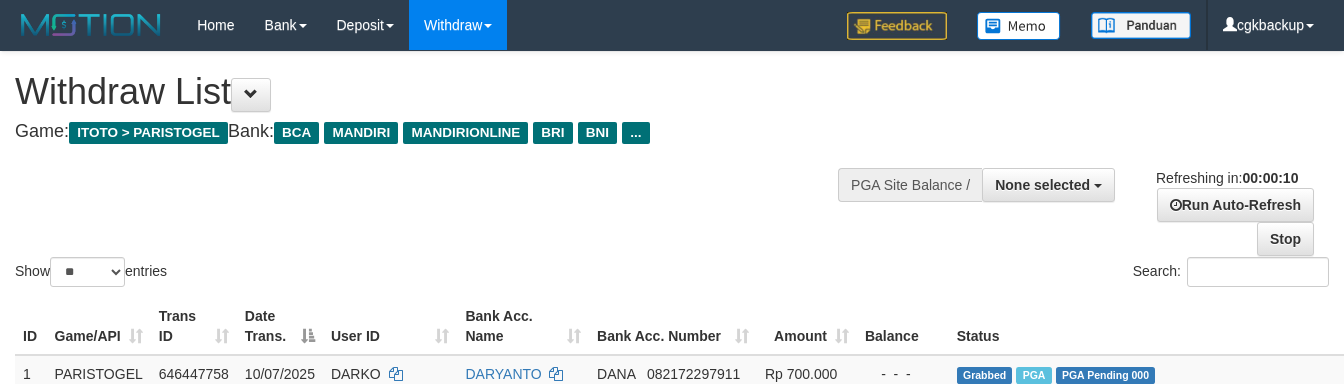 select 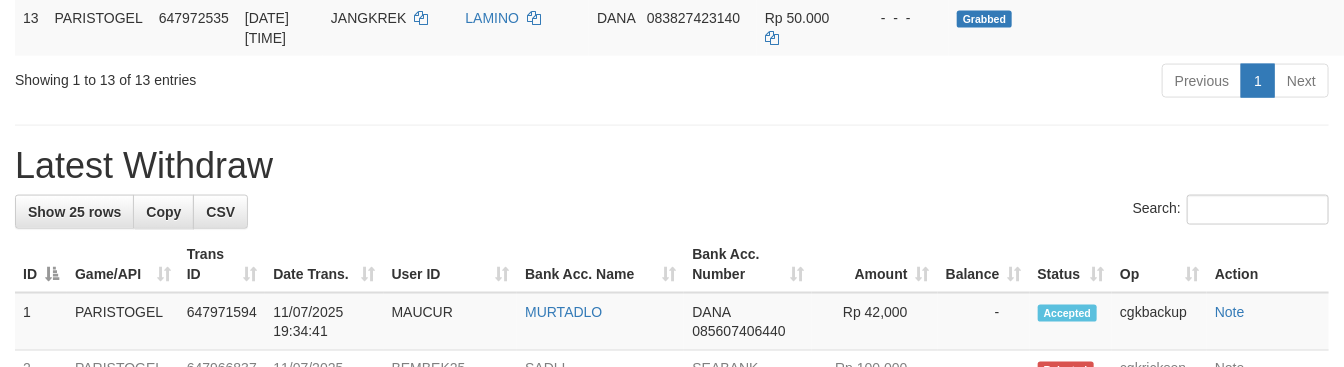 scroll, scrollTop: 1111, scrollLeft: 0, axis: vertical 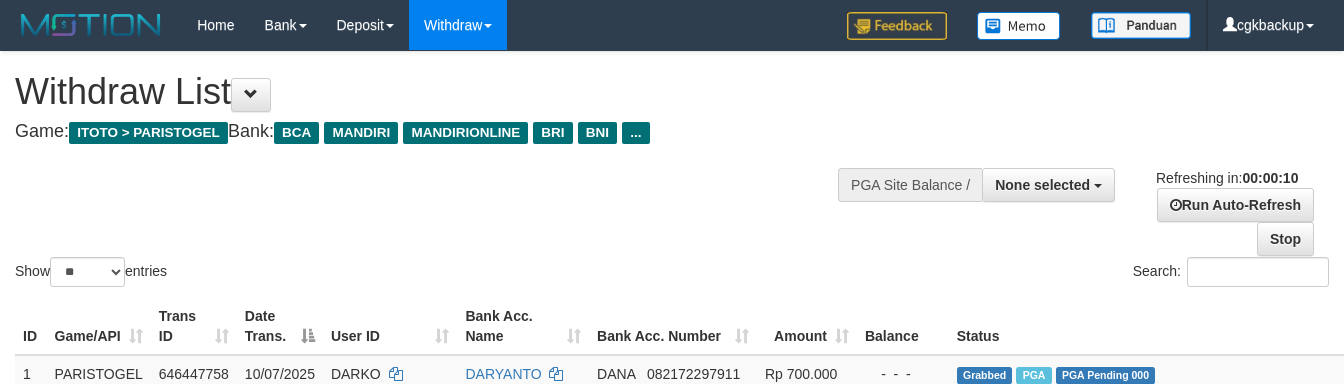 select 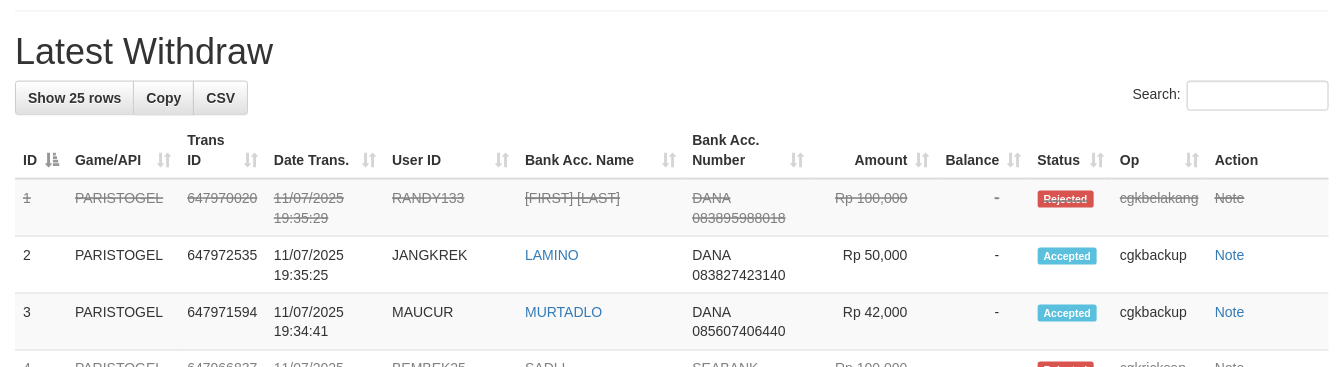 scroll, scrollTop: 1111, scrollLeft: 0, axis: vertical 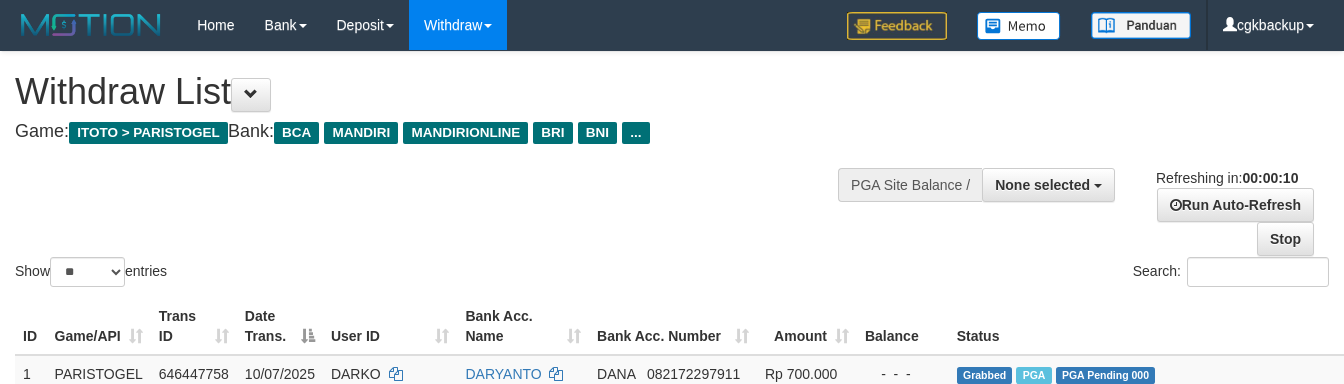 select 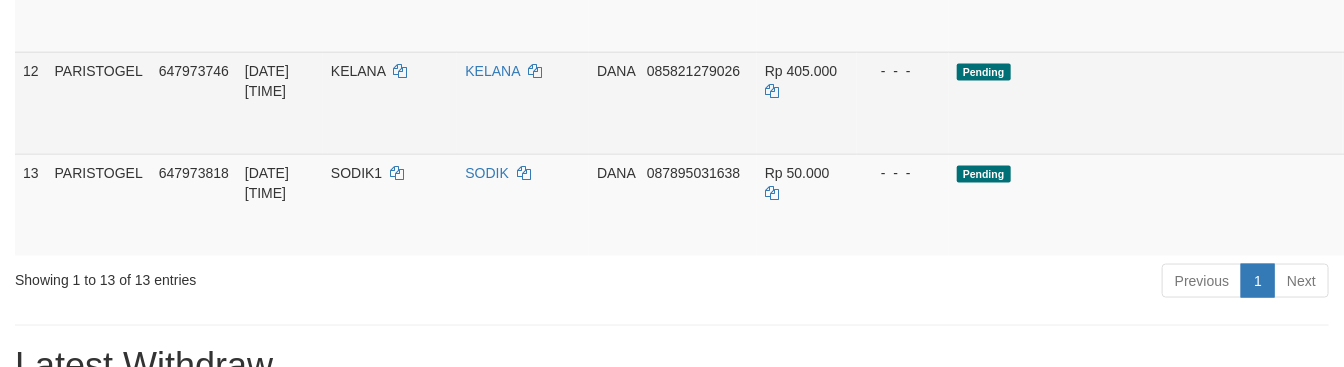 scroll, scrollTop: 1000, scrollLeft: 0, axis: vertical 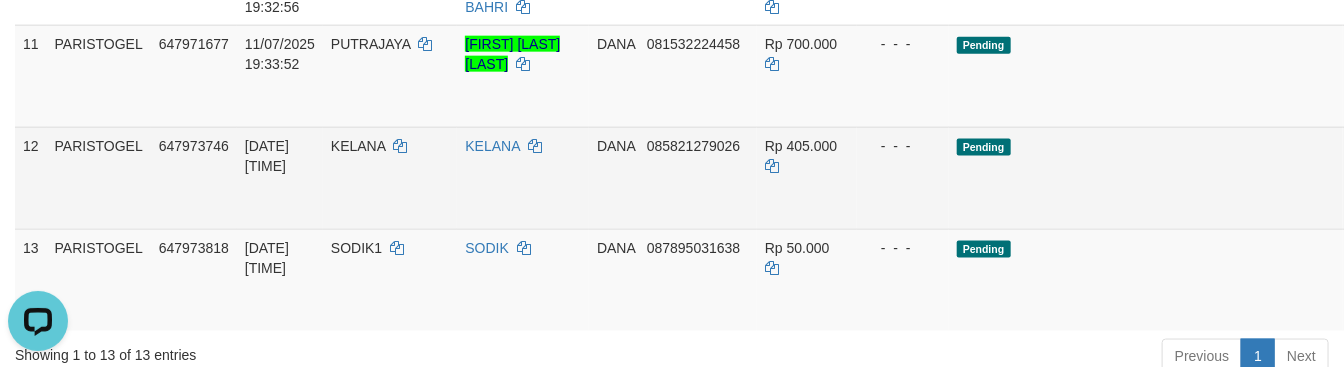 click on "Allow Grab" at bounding box center [1461, 156] 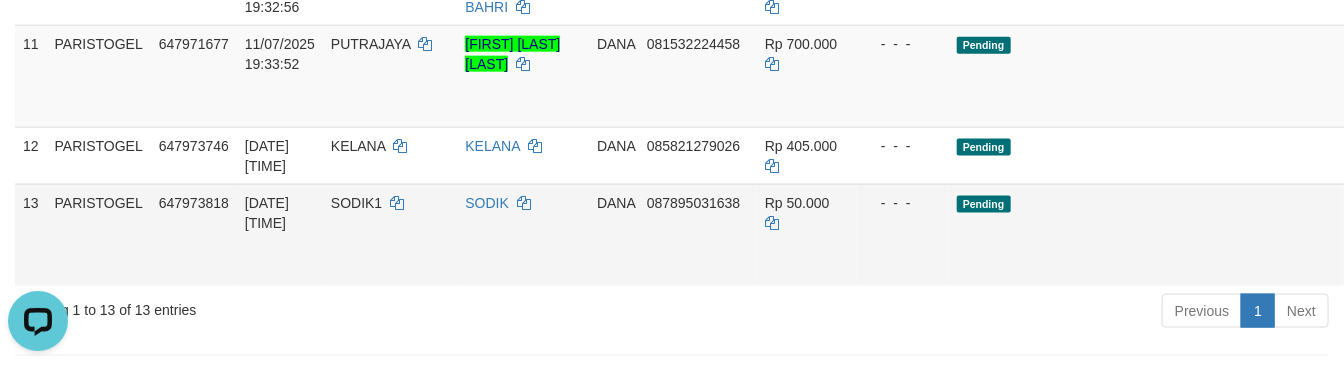 click on "Allow Grab" at bounding box center (1461, 213) 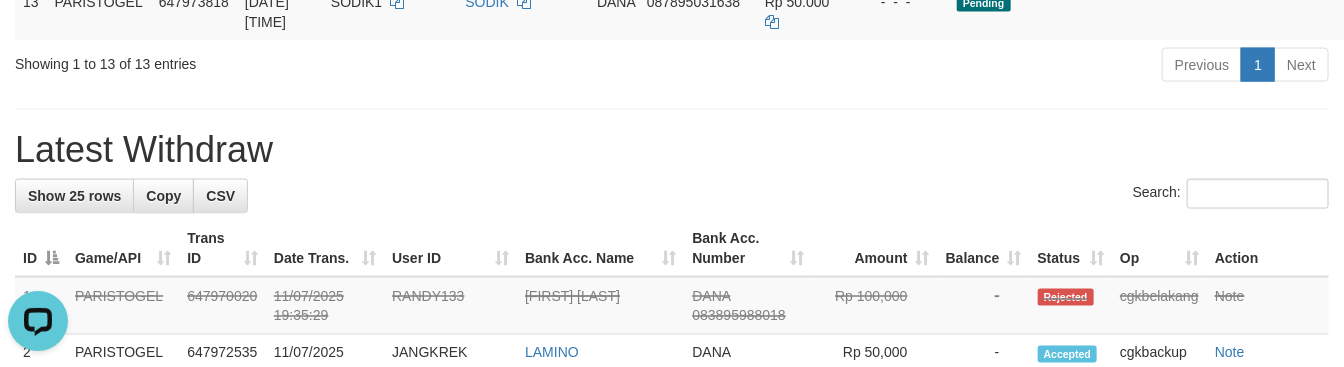 scroll, scrollTop: 1222, scrollLeft: 0, axis: vertical 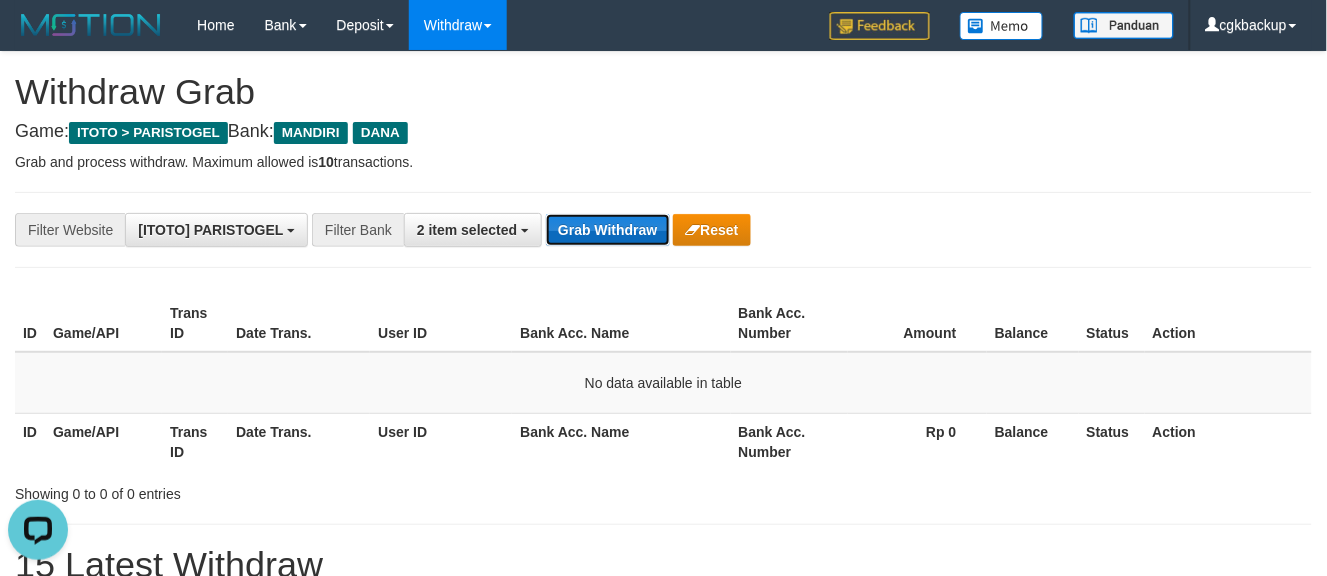 click on "Grab Withdraw" at bounding box center [607, 230] 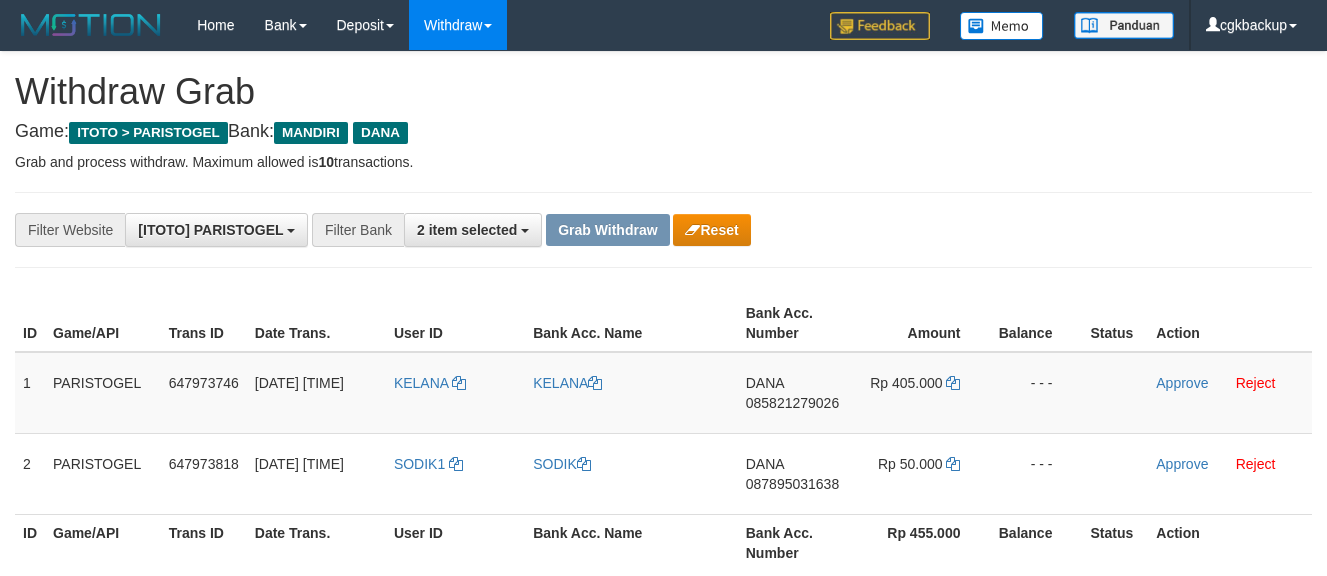 scroll, scrollTop: 0, scrollLeft: 0, axis: both 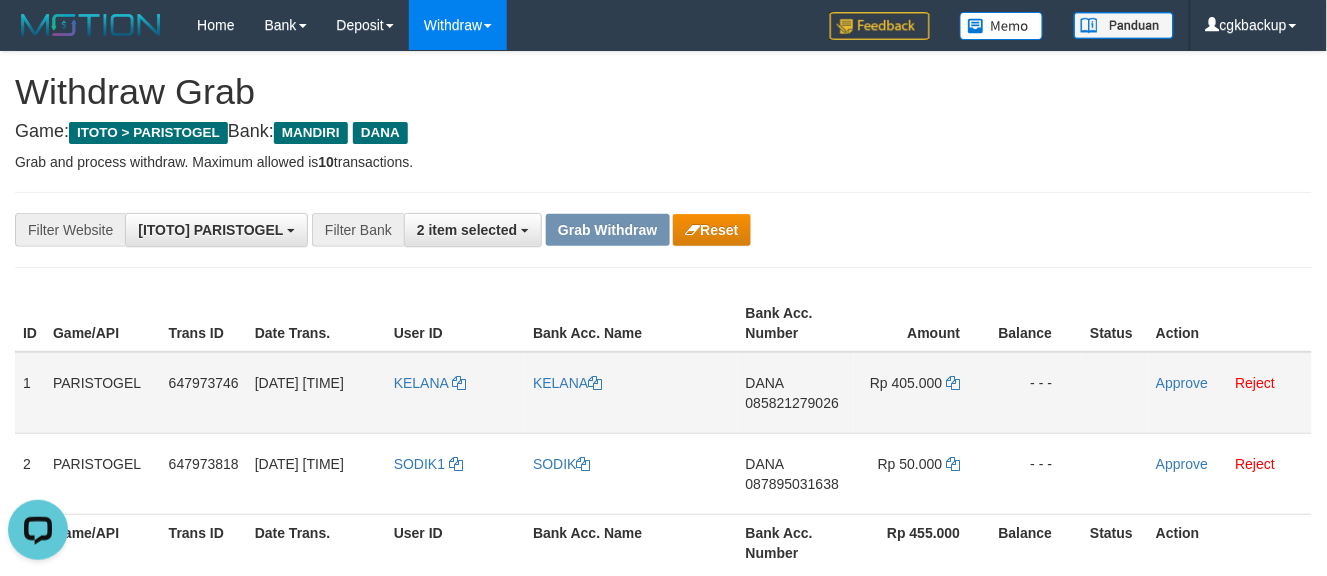 click on "KELANA" at bounding box center (455, 393) 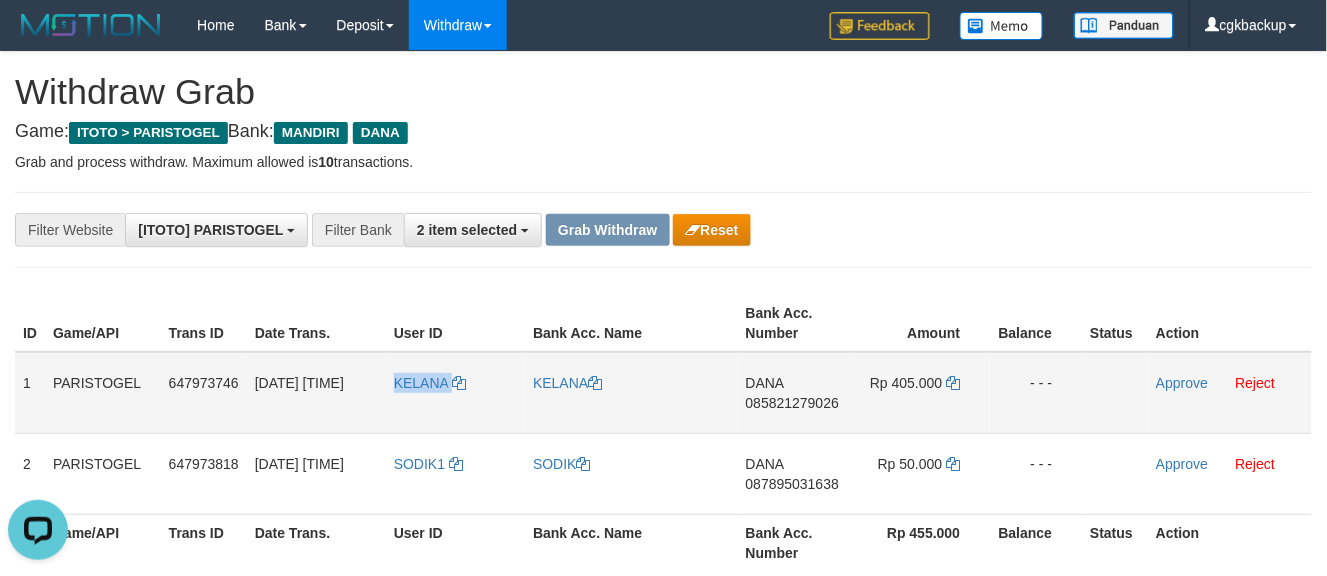 click on "KELANA" at bounding box center (455, 393) 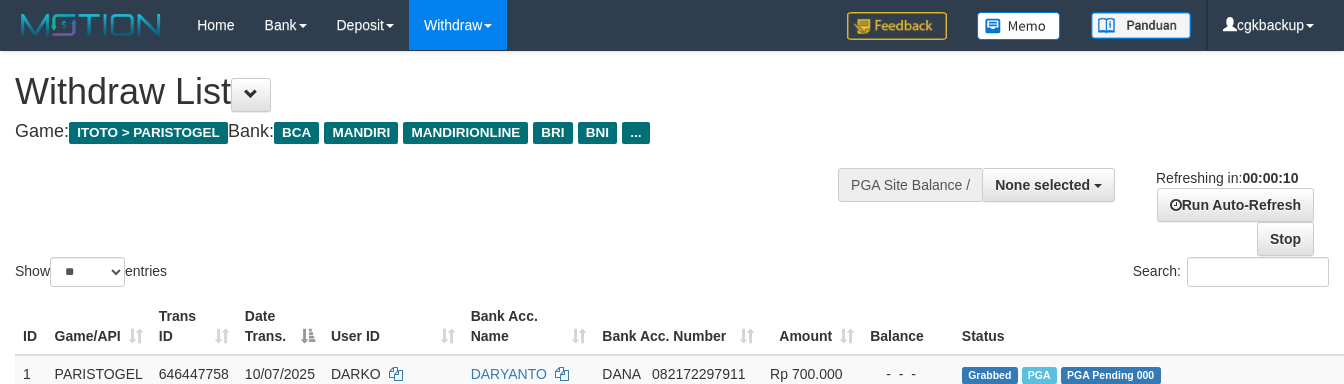 select 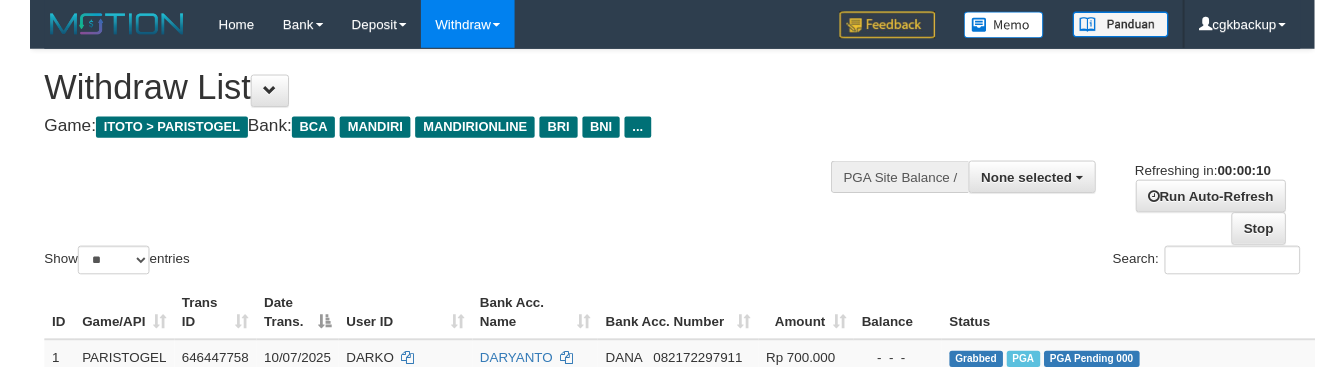 scroll, scrollTop: 0, scrollLeft: 0, axis: both 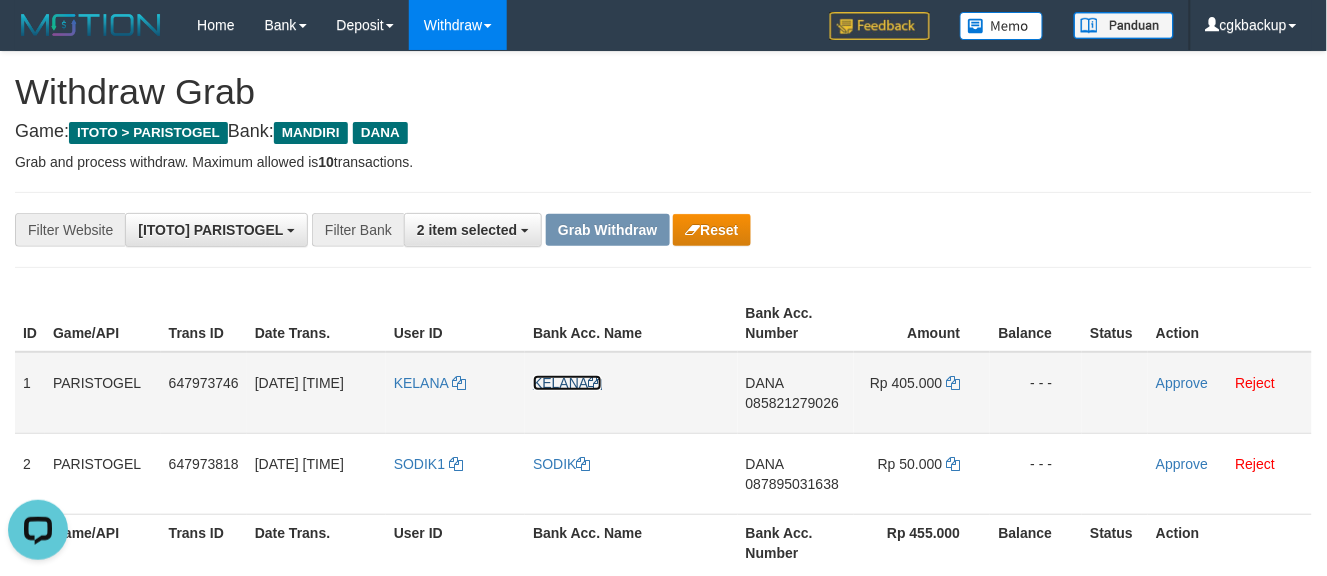 click on "KELANA" at bounding box center [567, 383] 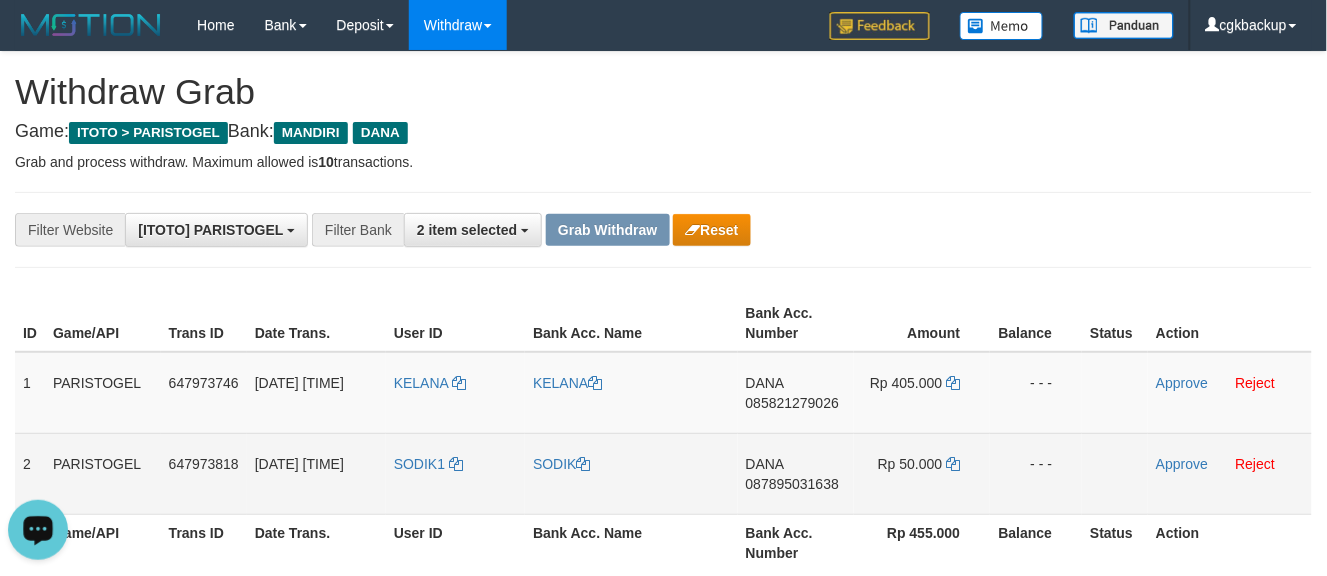click on "SODIK1" at bounding box center (455, 473) 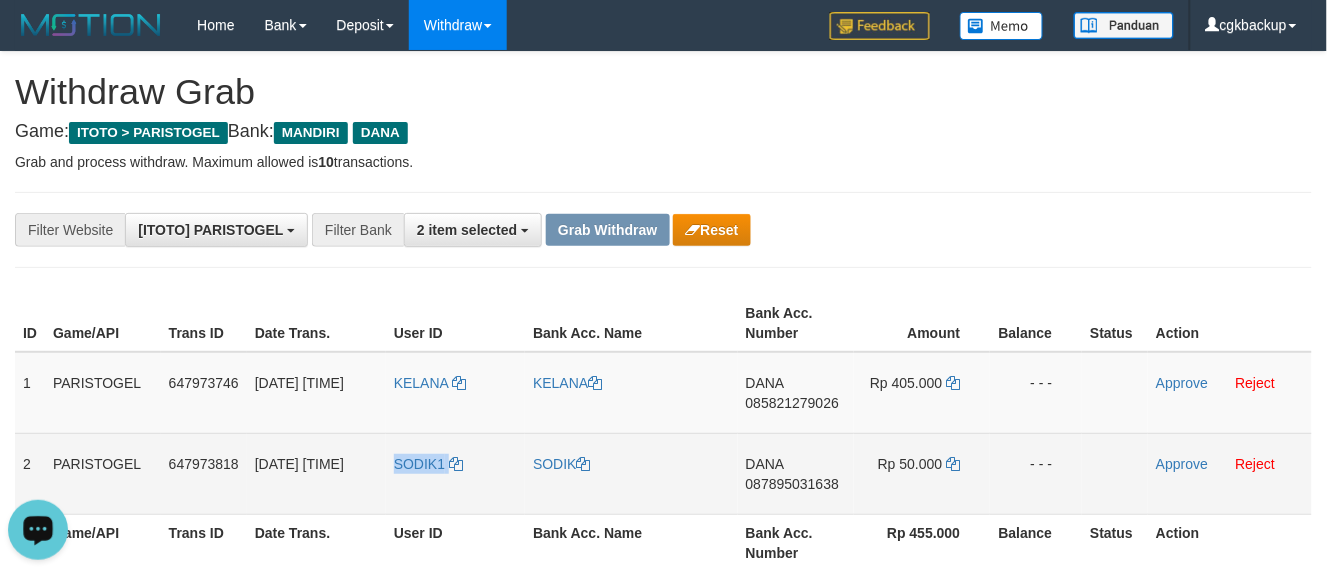 click on "SODIK1" at bounding box center (455, 473) 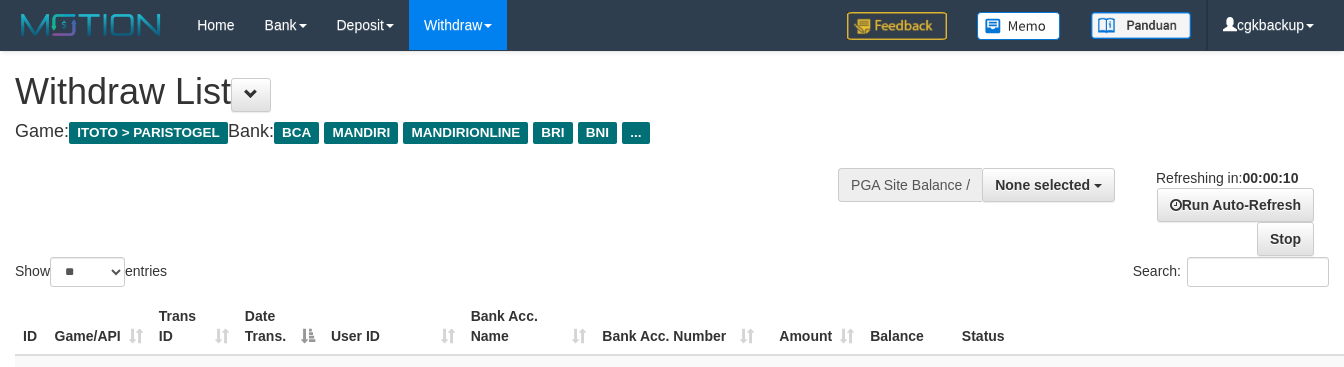select 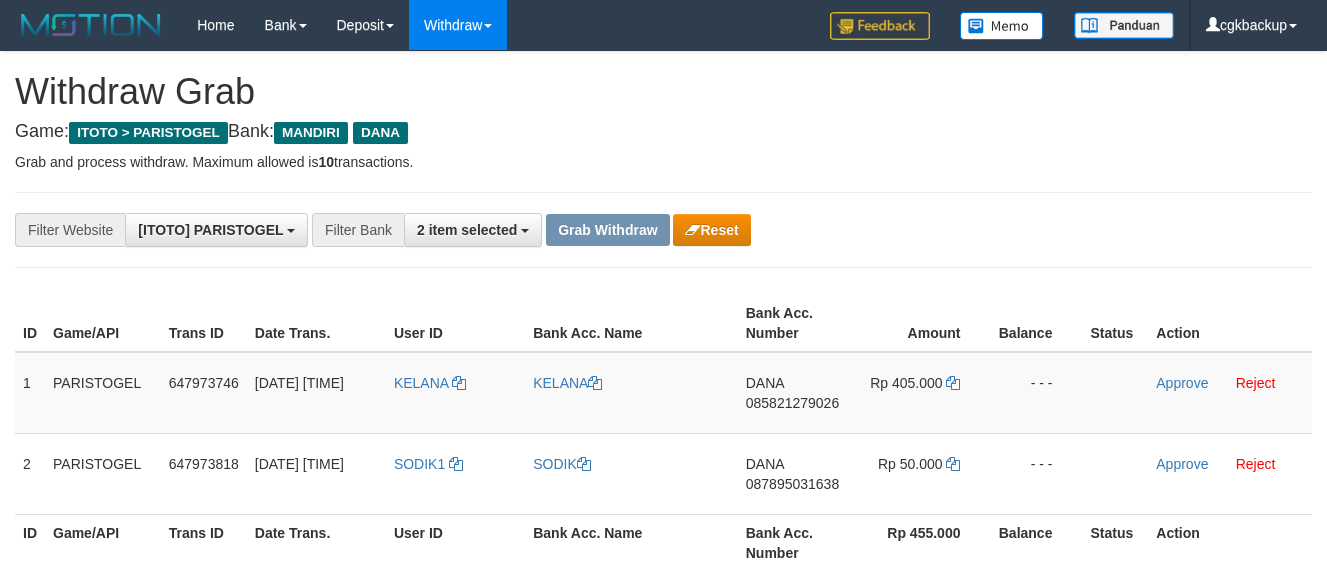 scroll, scrollTop: 0, scrollLeft: 0, axis: both 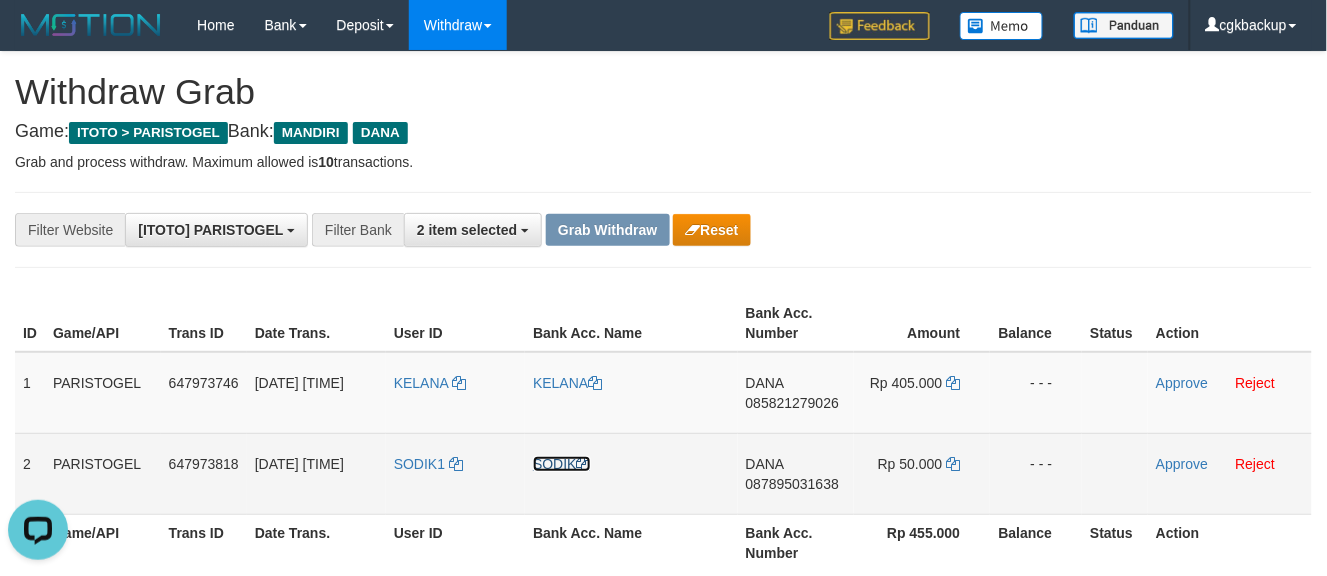 drag, startPoint x: 536, startPoint y: 465, endPoint x: 103, endPoint y: 465, distance: 433 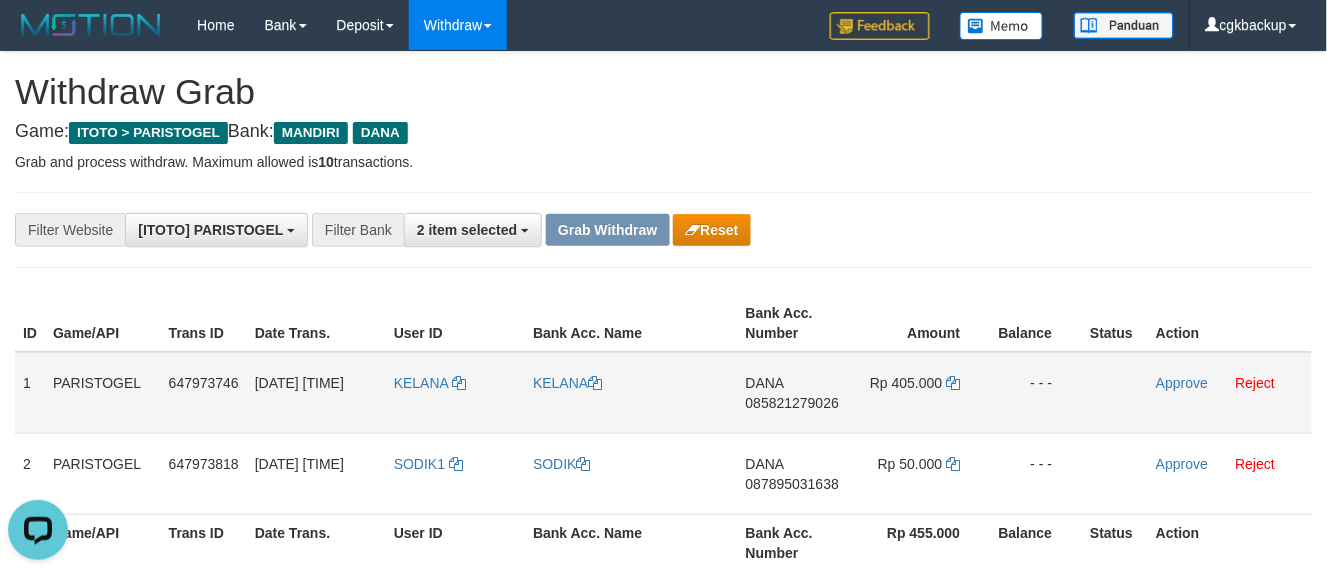 click on "DANA
085821279026" at bounding box center [796, 393] 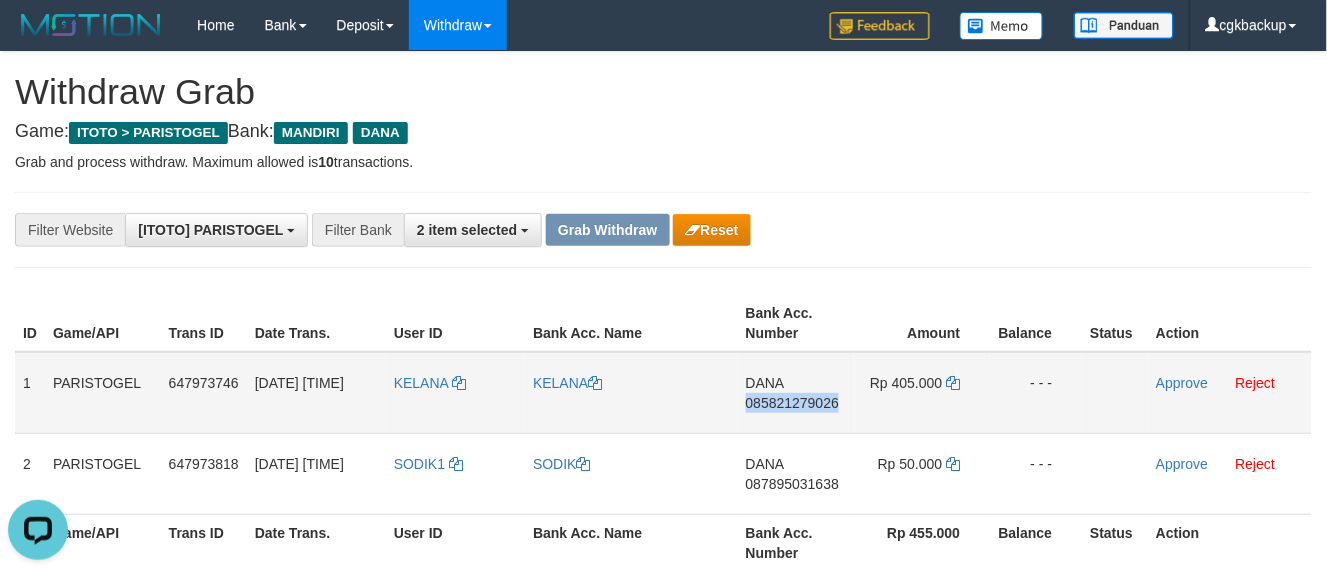 copy on "085821279026" 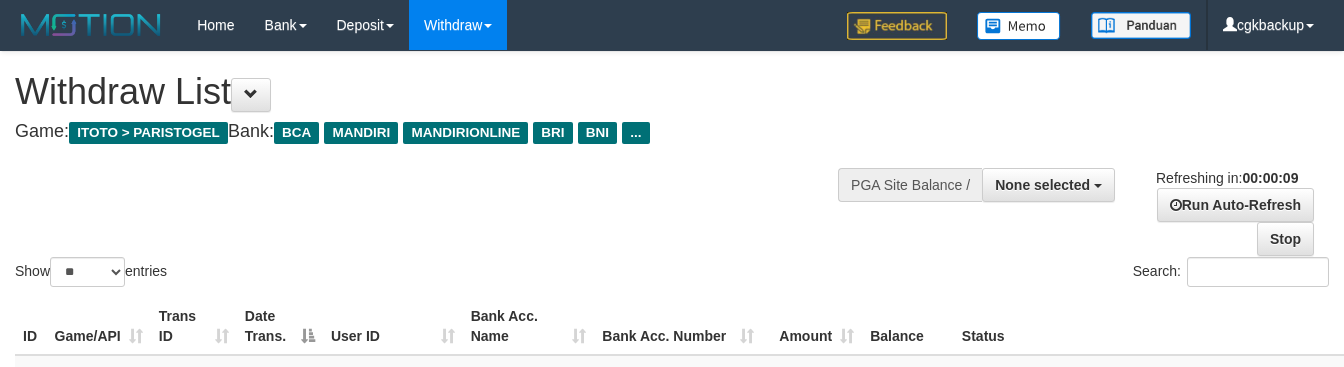 select 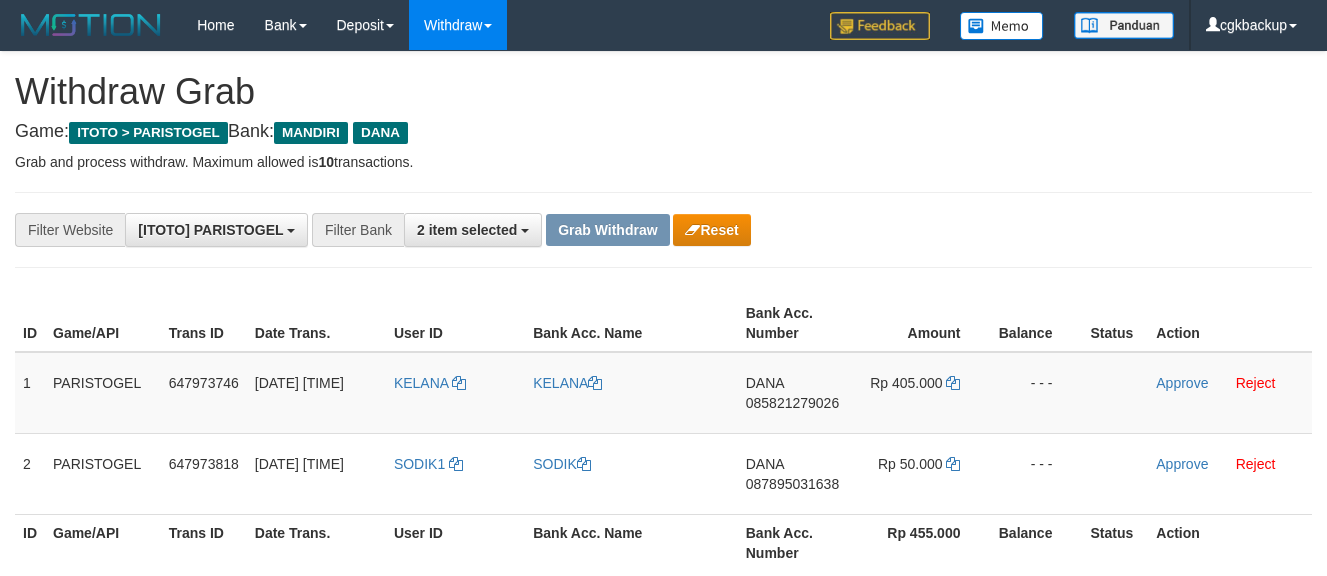 scroll, scrollTop: 0, scrollLeft: 0, axis: both 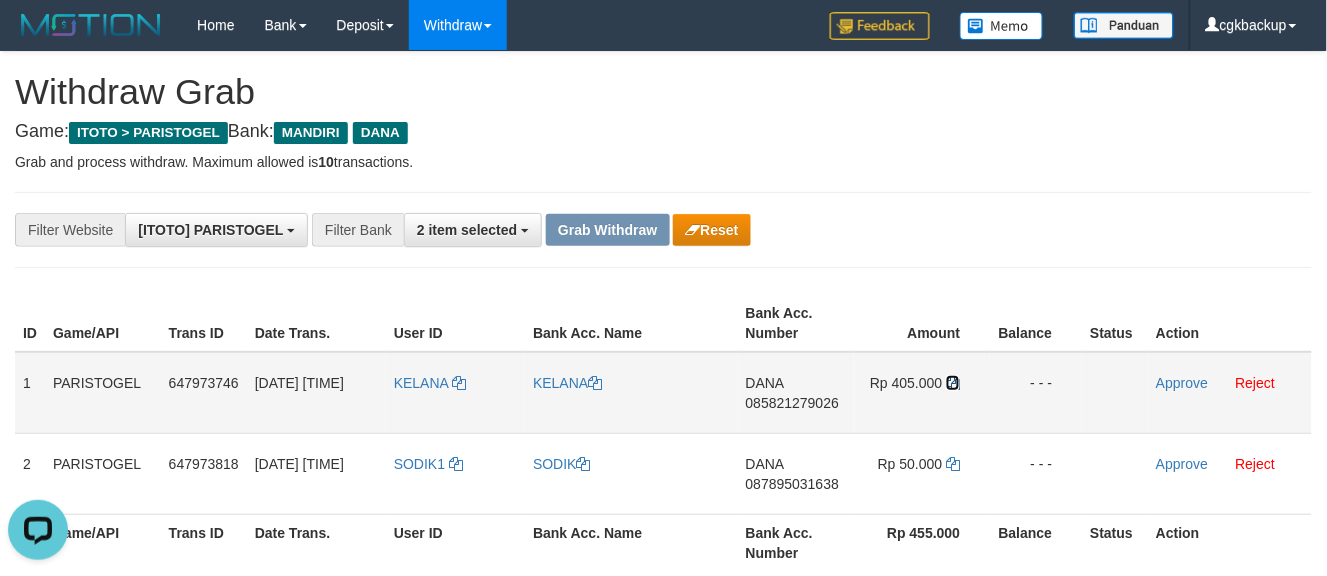 click at bounding box center (953, 383) 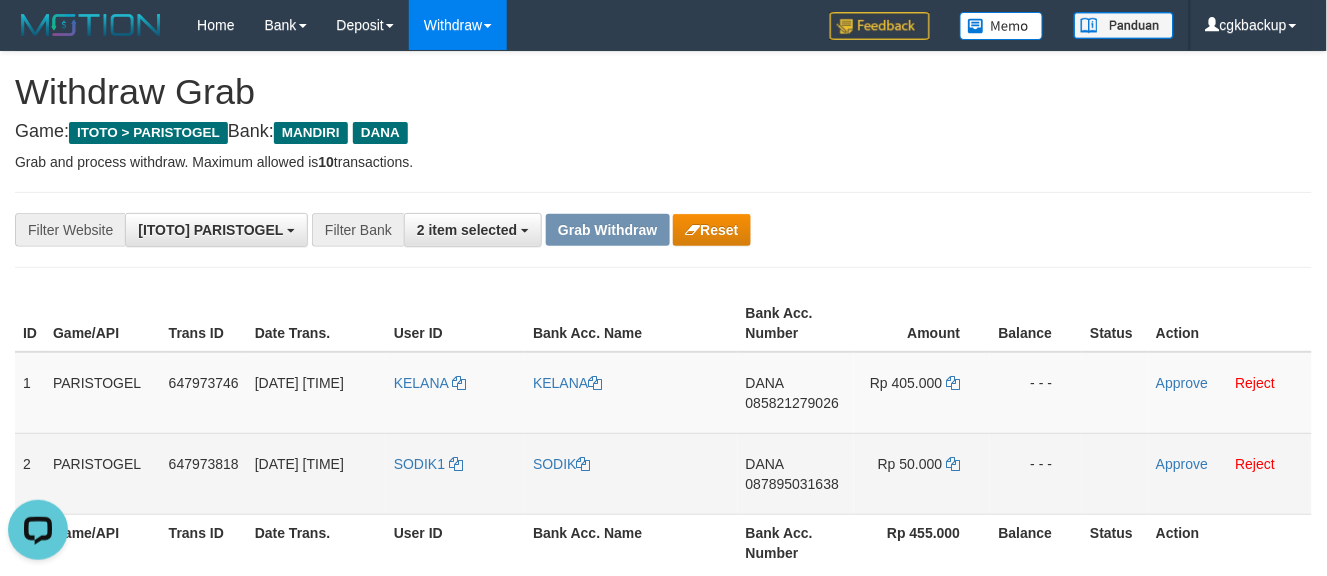 click on "DANA
087895031638" at bounding box center [796, 473] 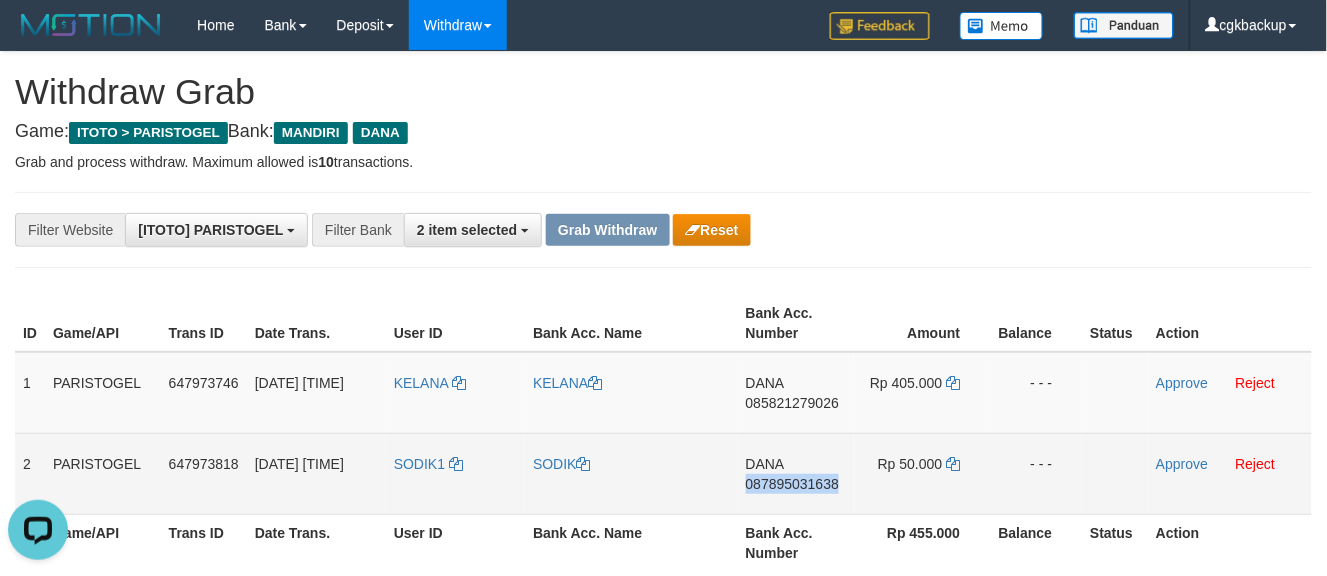 click on "DANA
087895031638" at bounding box center [796, 473] 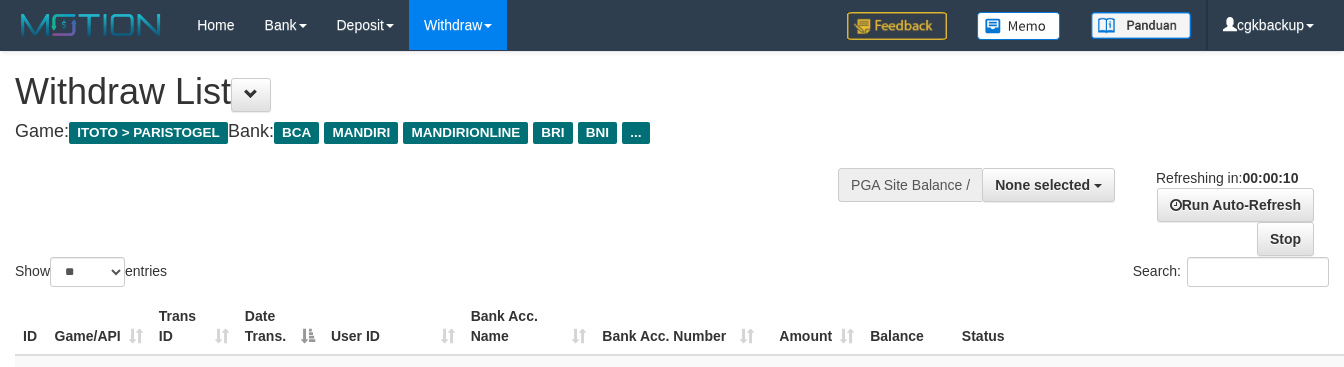 select 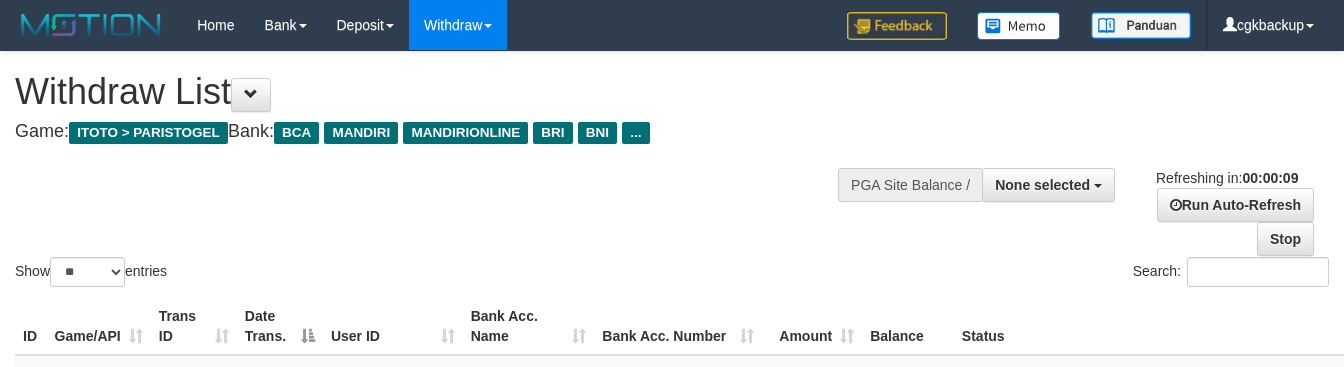 select 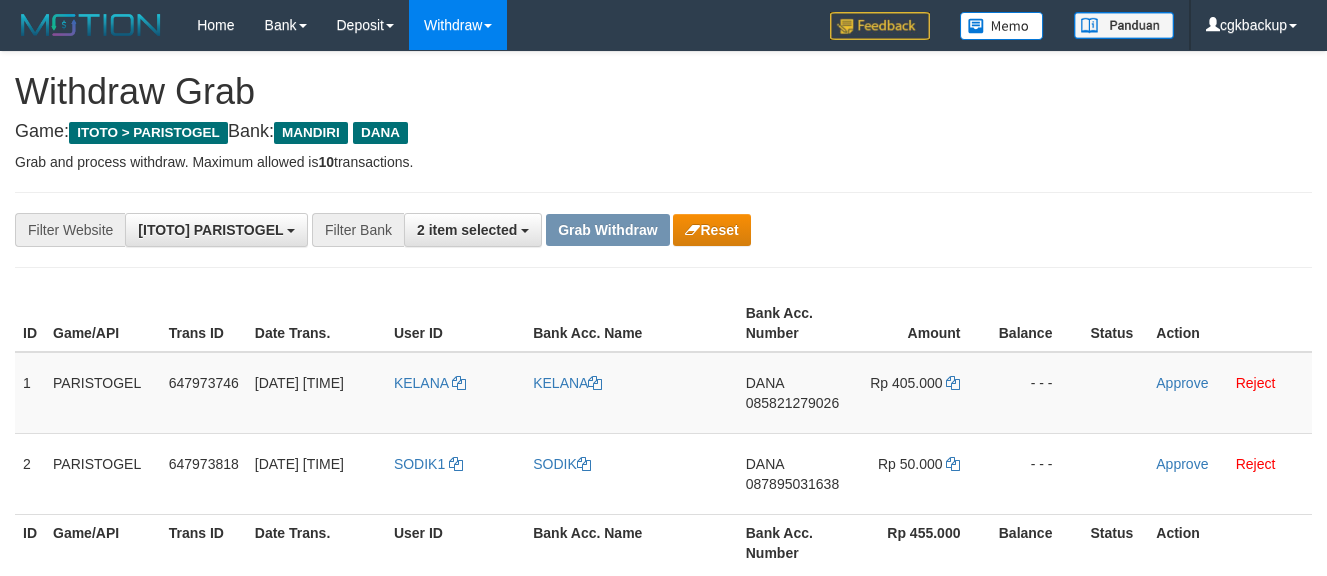 scroll, scrollTop: 0, scrollLeft: 0, axis: both 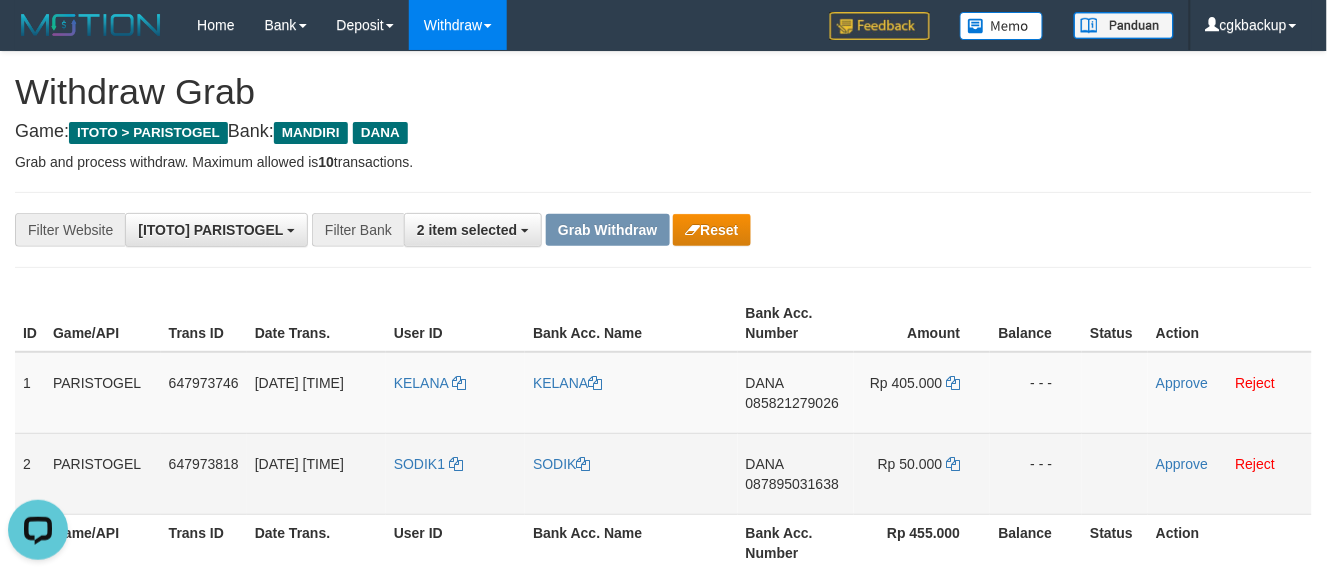 click on "DANA
087895031638" at bounding box center [796, 473] 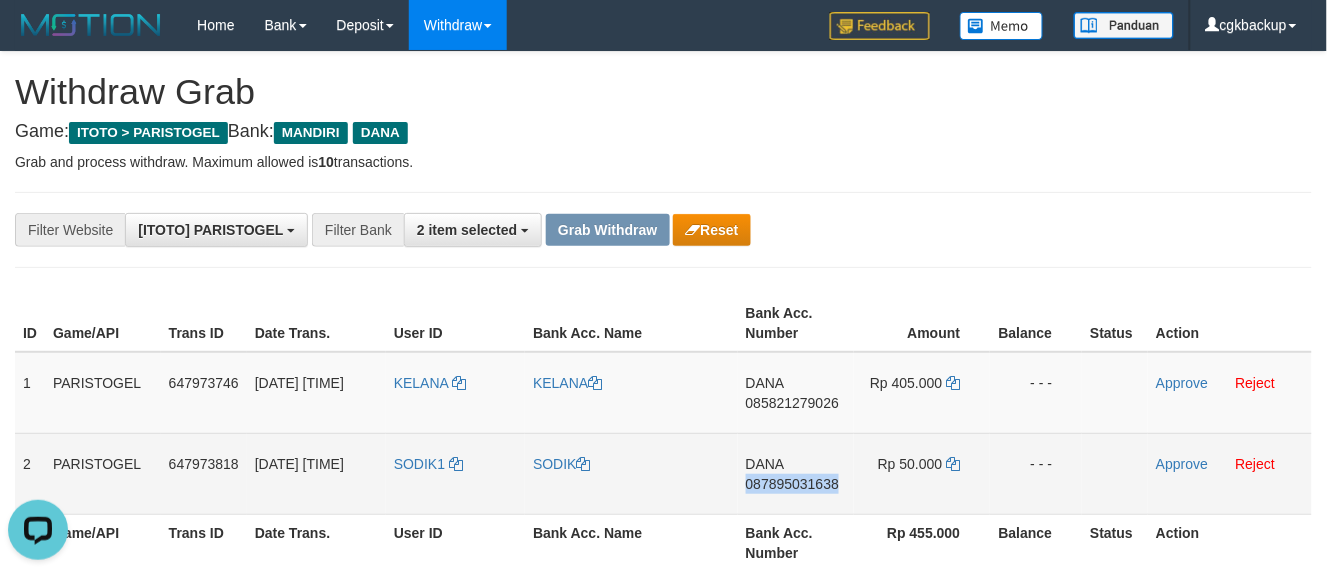 click on "DANA
087895031638" at bounding box center (796, 473) 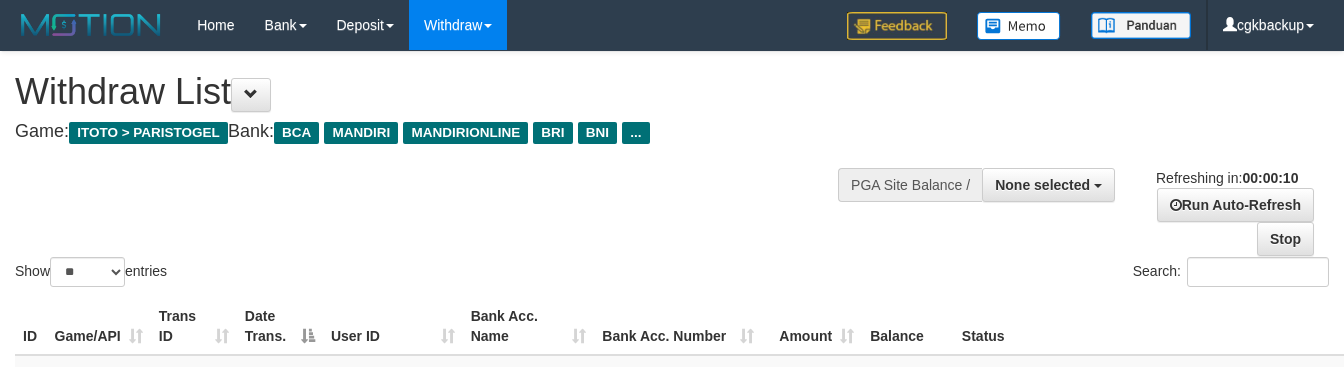 select 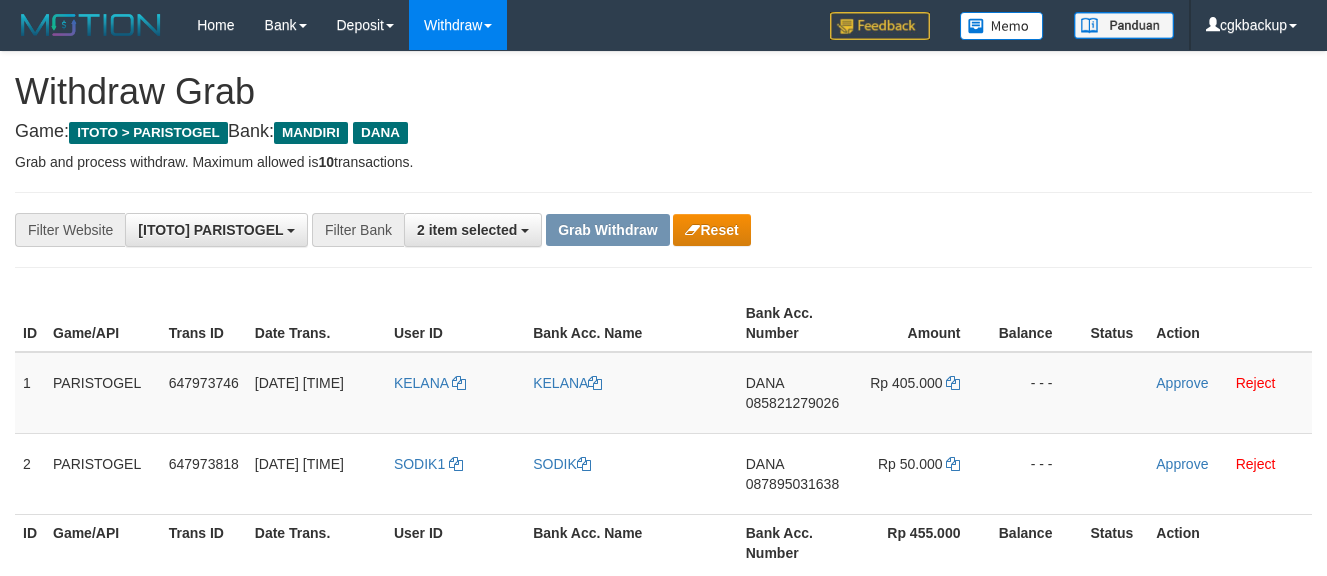 scroll, scrollTop: 0, scrollLeft: 0, axis: both 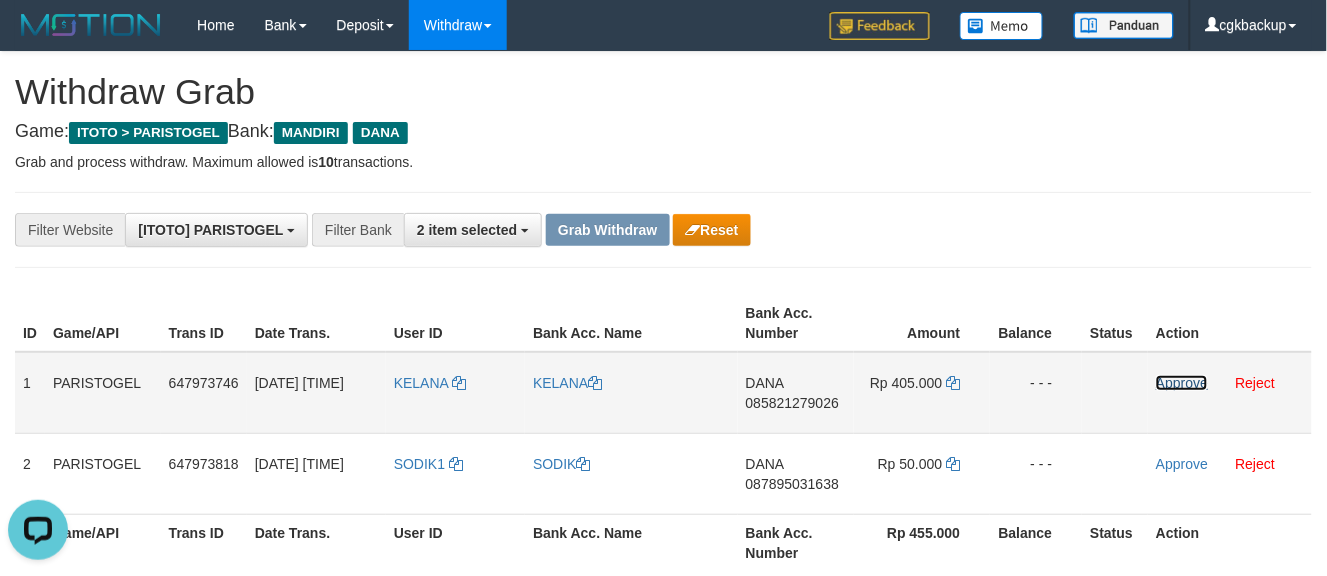 click on "Approve" at bounding box center (1182, 383) 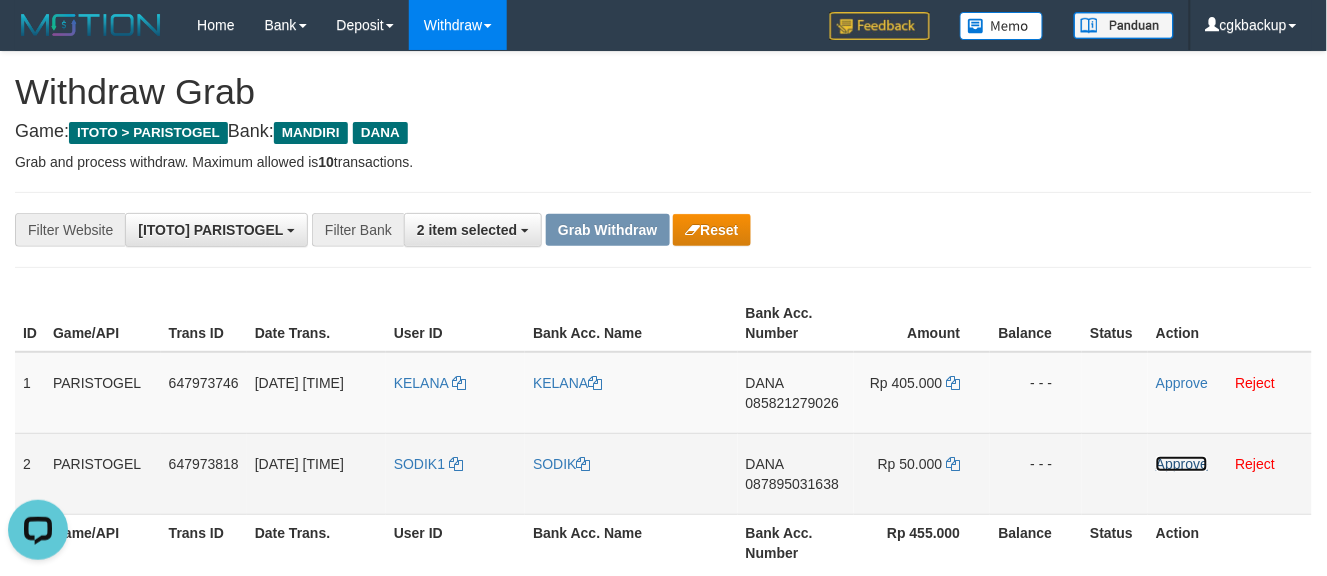 click on "Approve" at bounding box center (1182, 464) 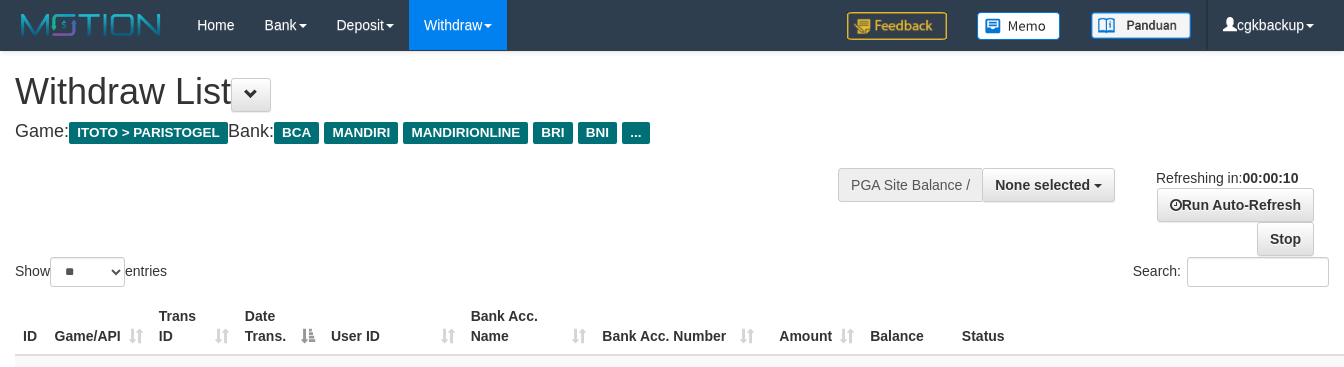 select 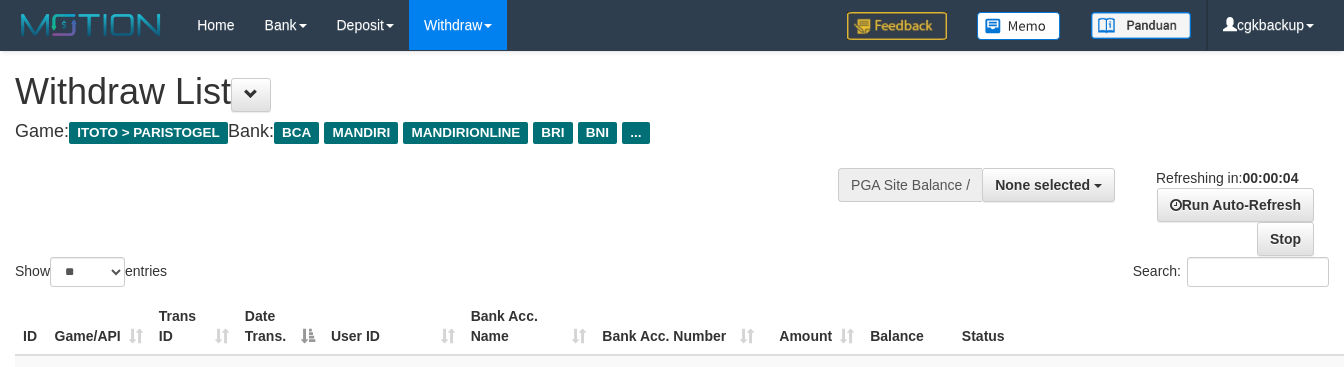 scroll, scrollTop: 0, scrollLeft: 0, axis: both 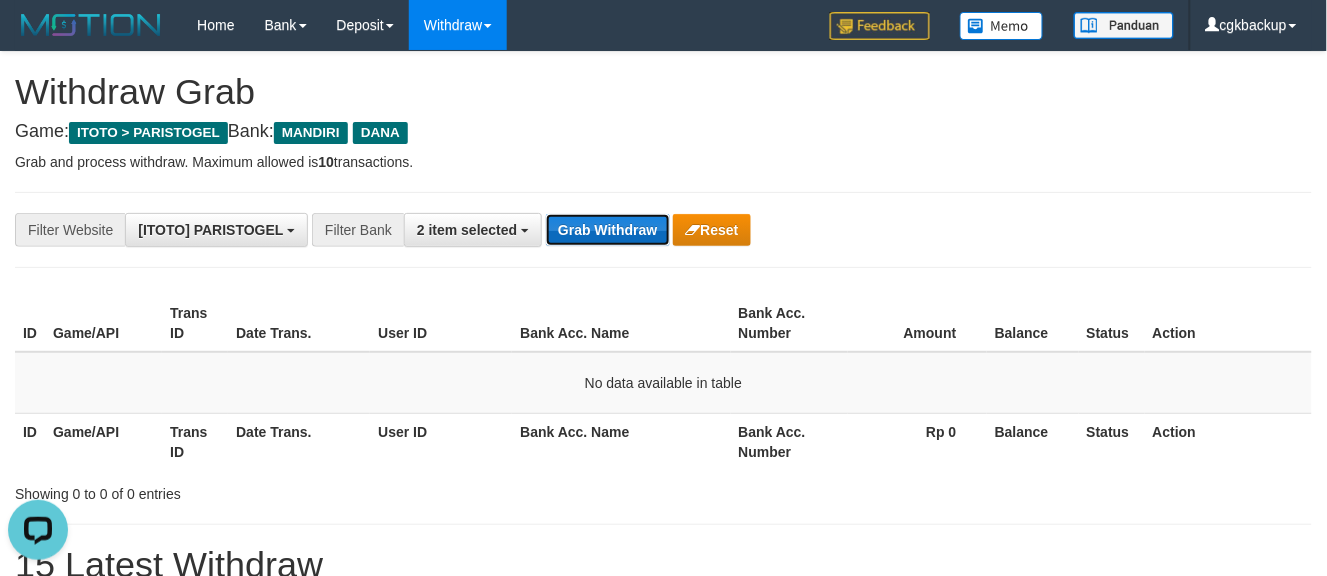 click on "Grab Withdraw" at bounding box center (607, 230) 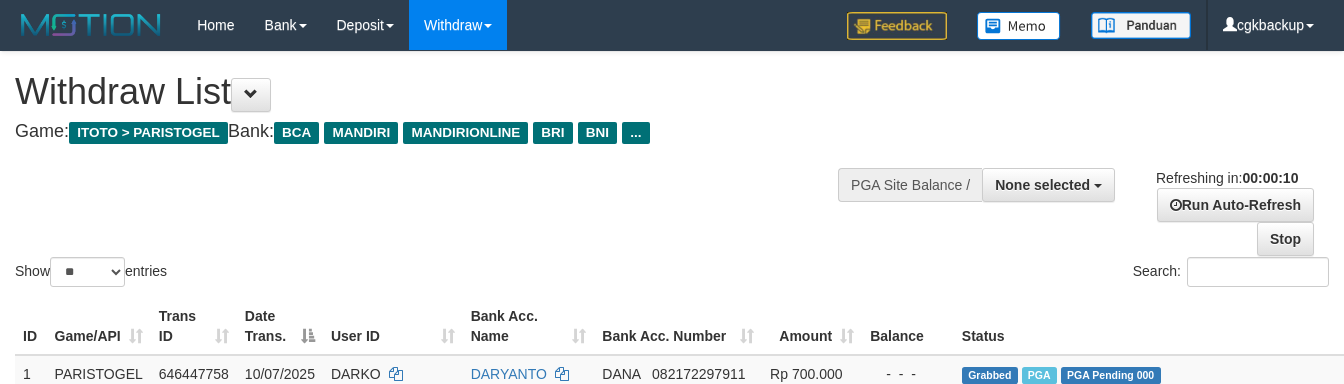 select 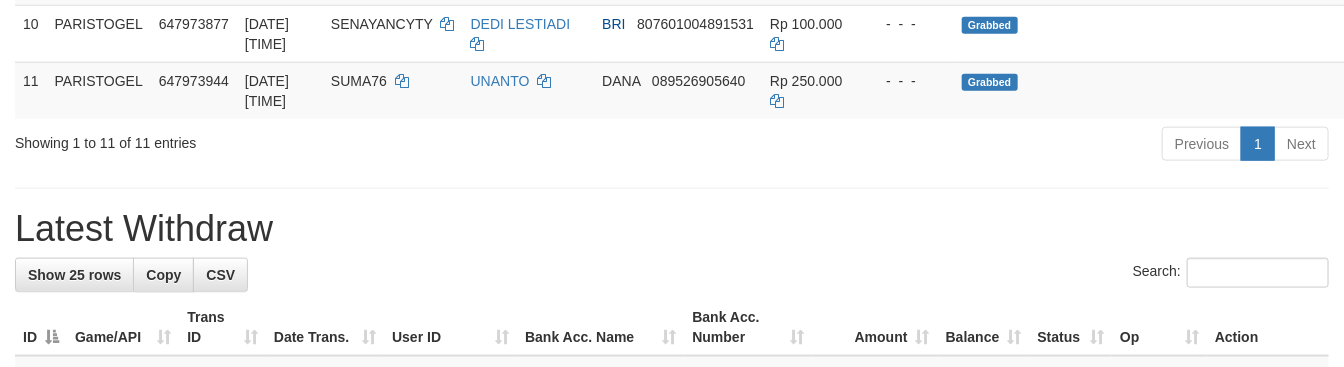 scroll, scrollTop: 888, scrollLeft: 0, axis: vertical 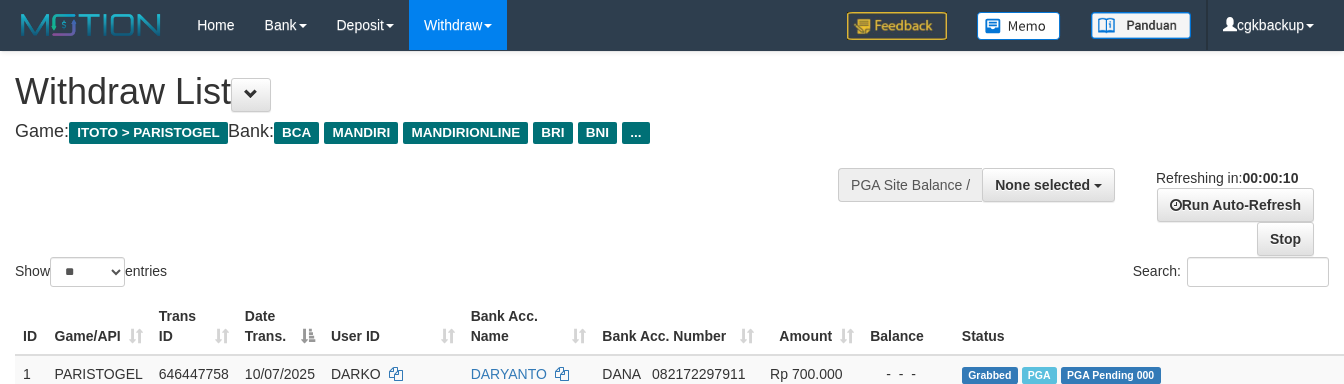 select 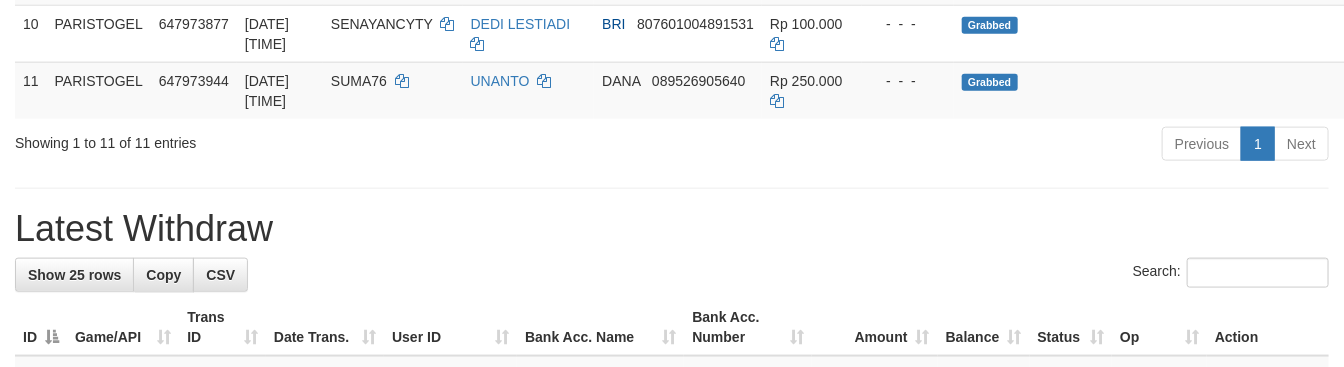 scroll, scrollTop: 888, scrollLeft: 0, axis: vertical 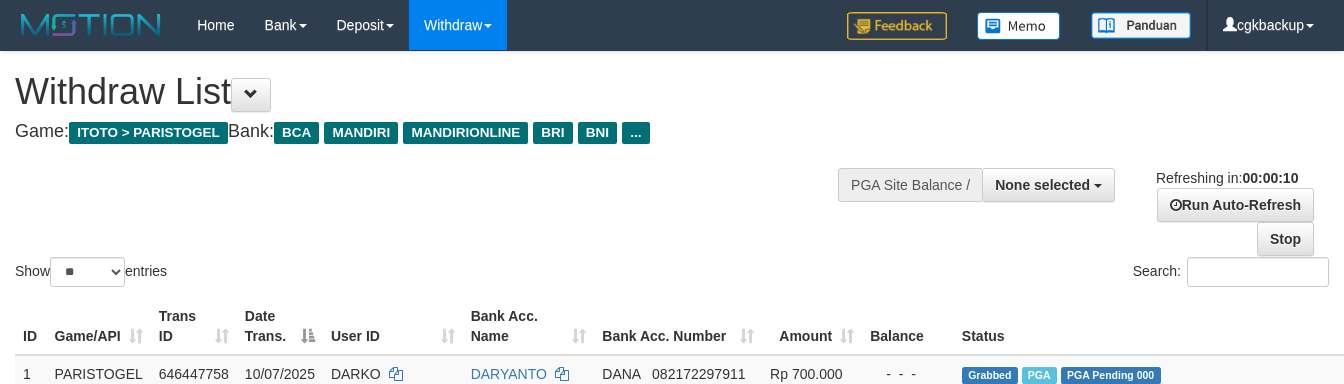 select 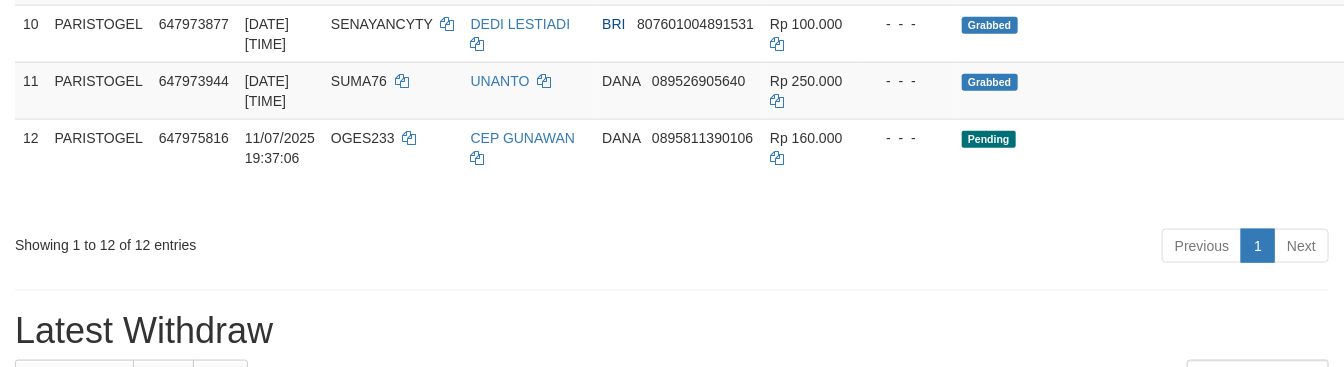 scroll, scrollTop: 888, scrollLeft: 0, axis: vertical 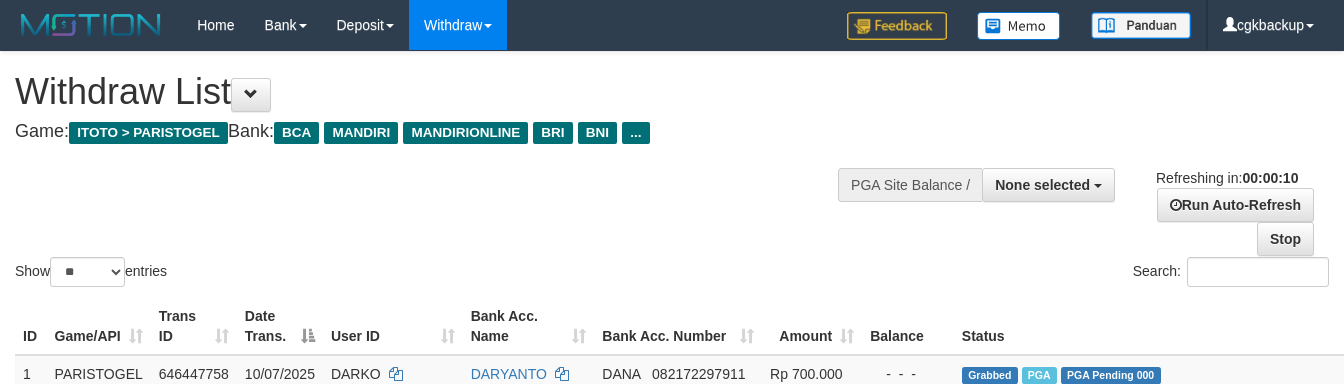 select 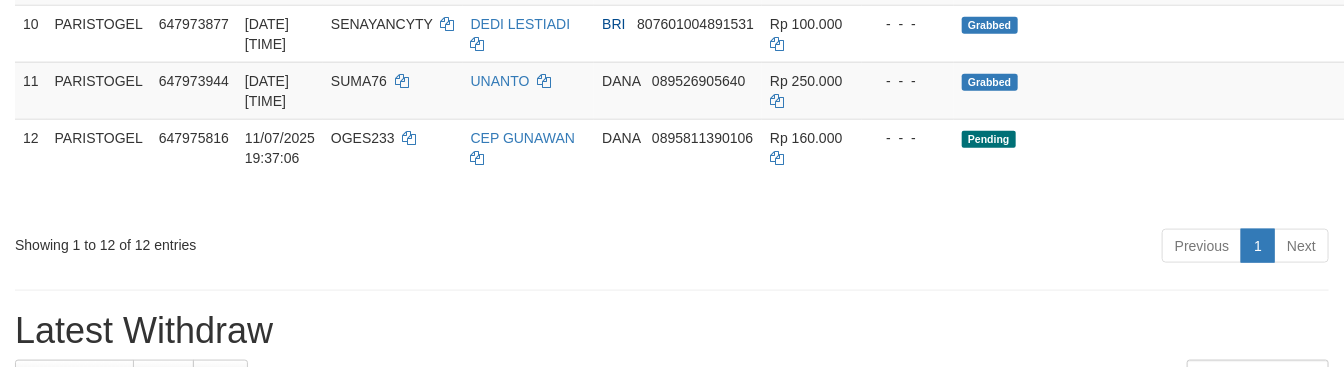 scroll, scrollTop: 888, scrollLeft: 0, axis: vertical 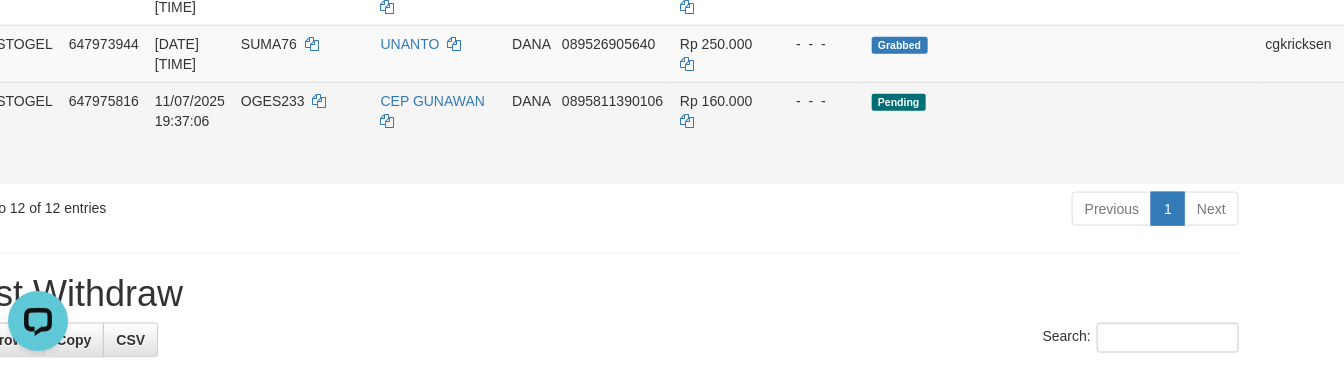 click on "Allow Grab" at bounding box center [1376, 111] 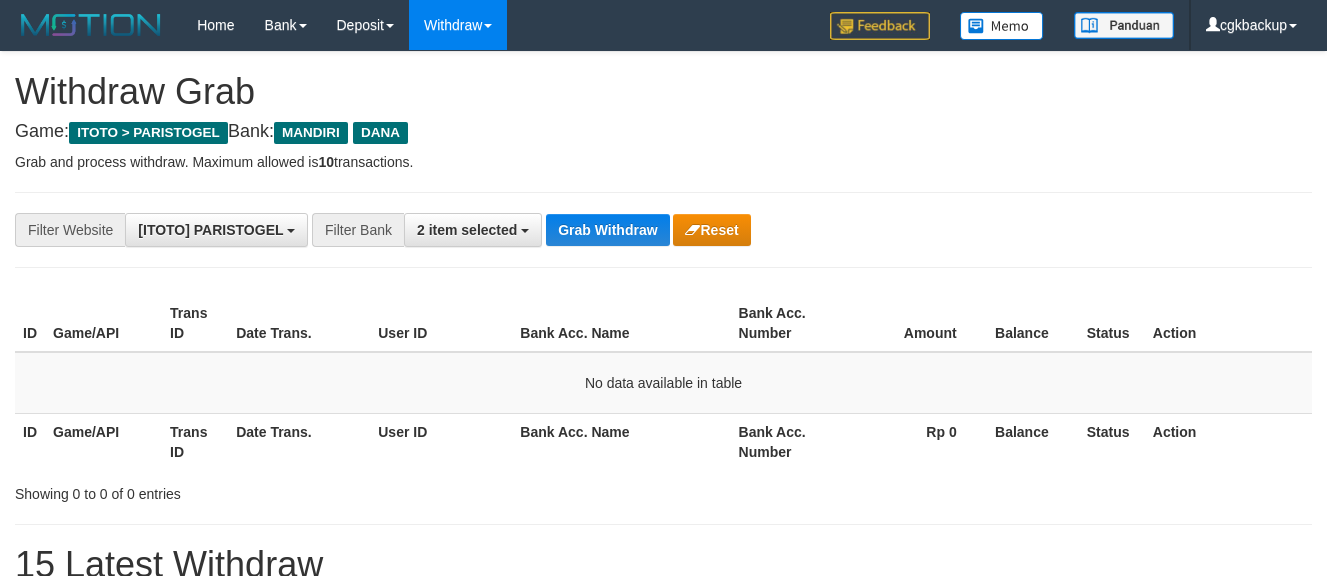 scroll, scrollTop: 0, scrollLeft: 0, axis: both 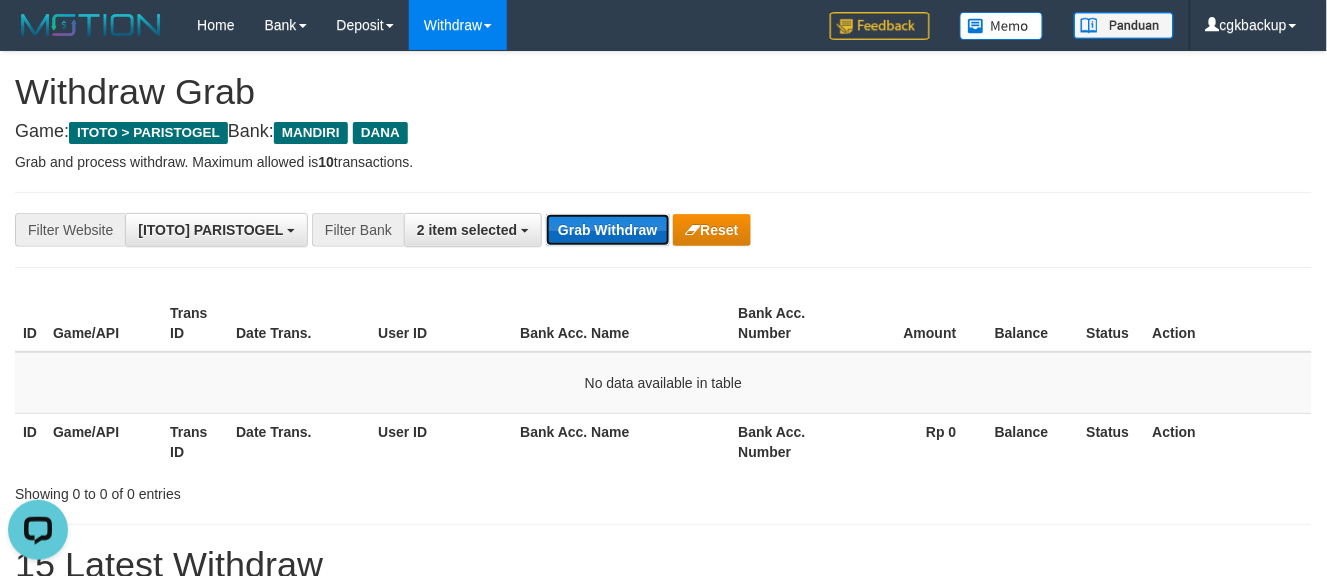 click on "Grab Withdraw" at bounding box center (607, 230) 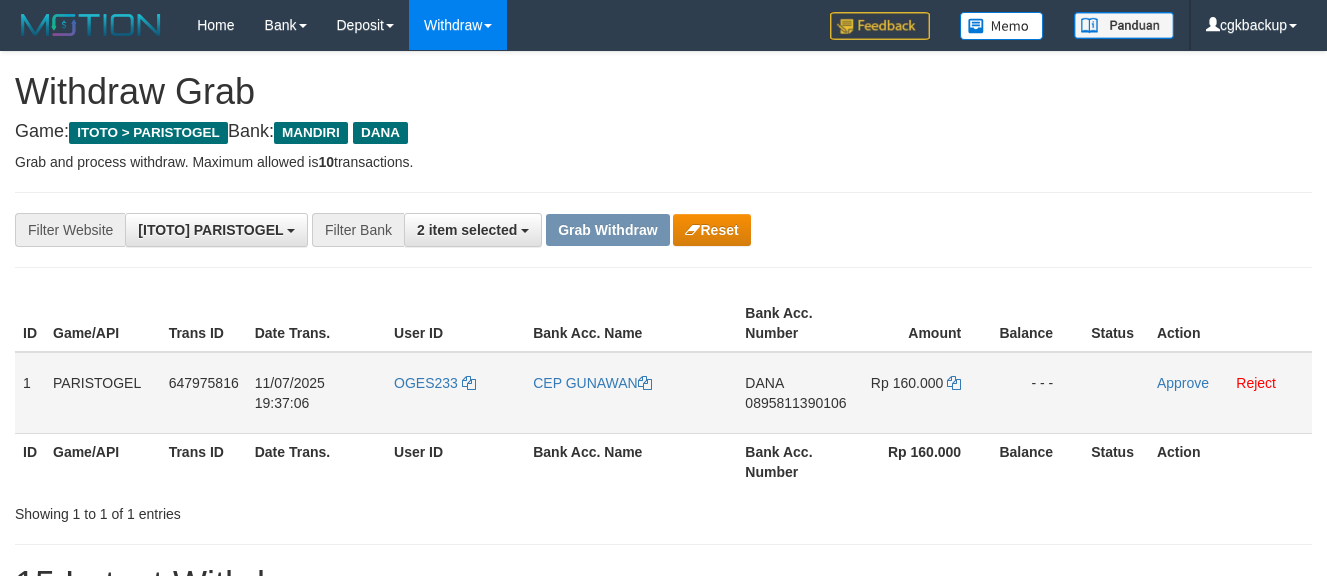 scroll, scrollTop: 0, scrollLeft: 0, axis: both 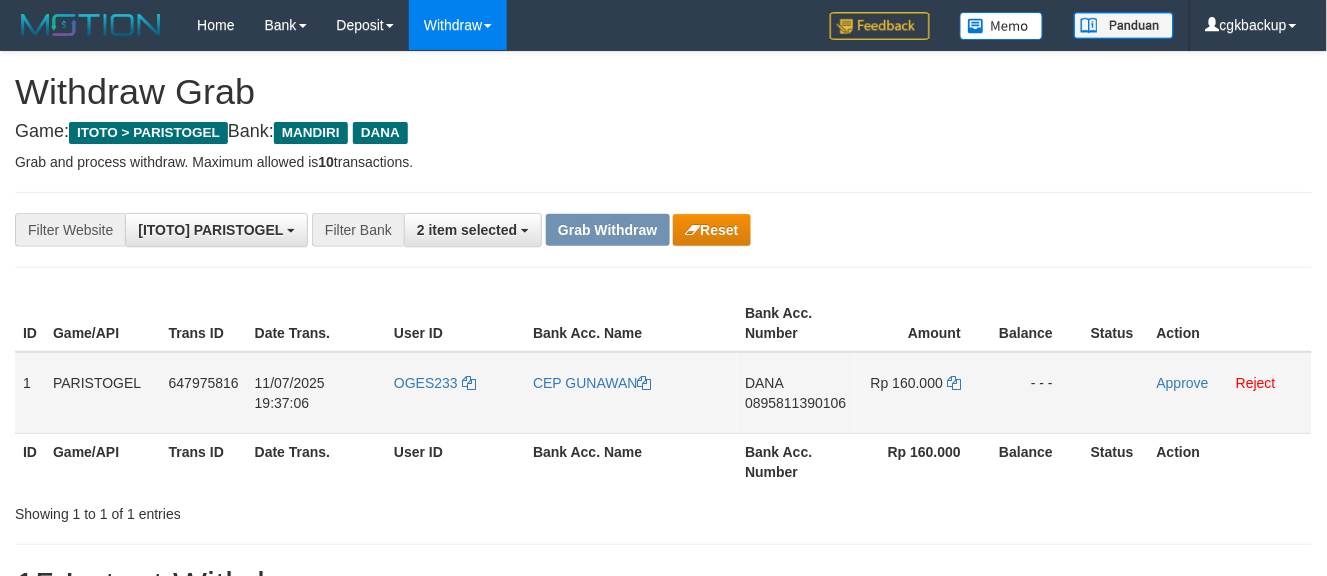 click on "OGES233" at bounding box center [455, 393] 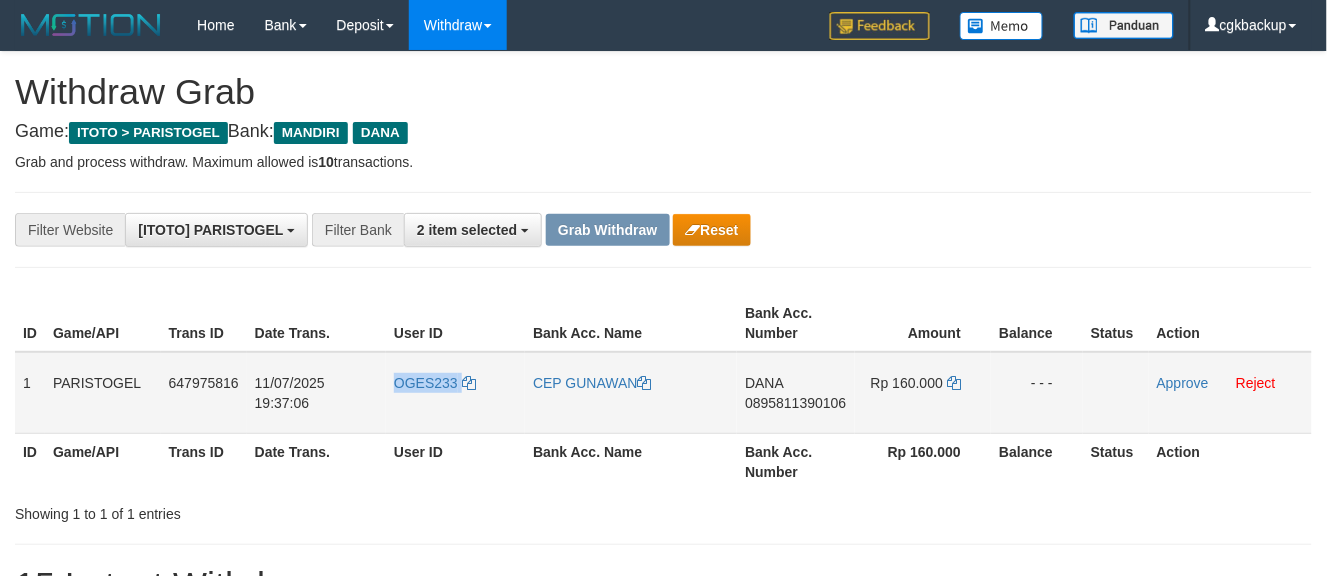 click on "OGES233" at bounding box center (455, 393) 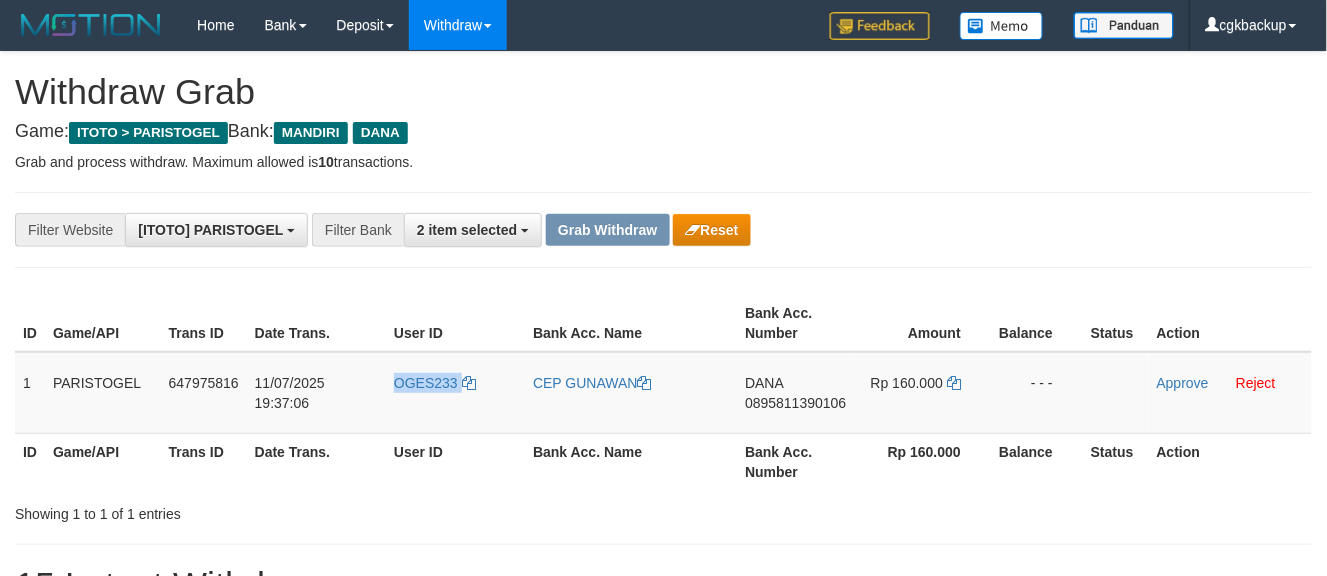 copy on "OGES233" 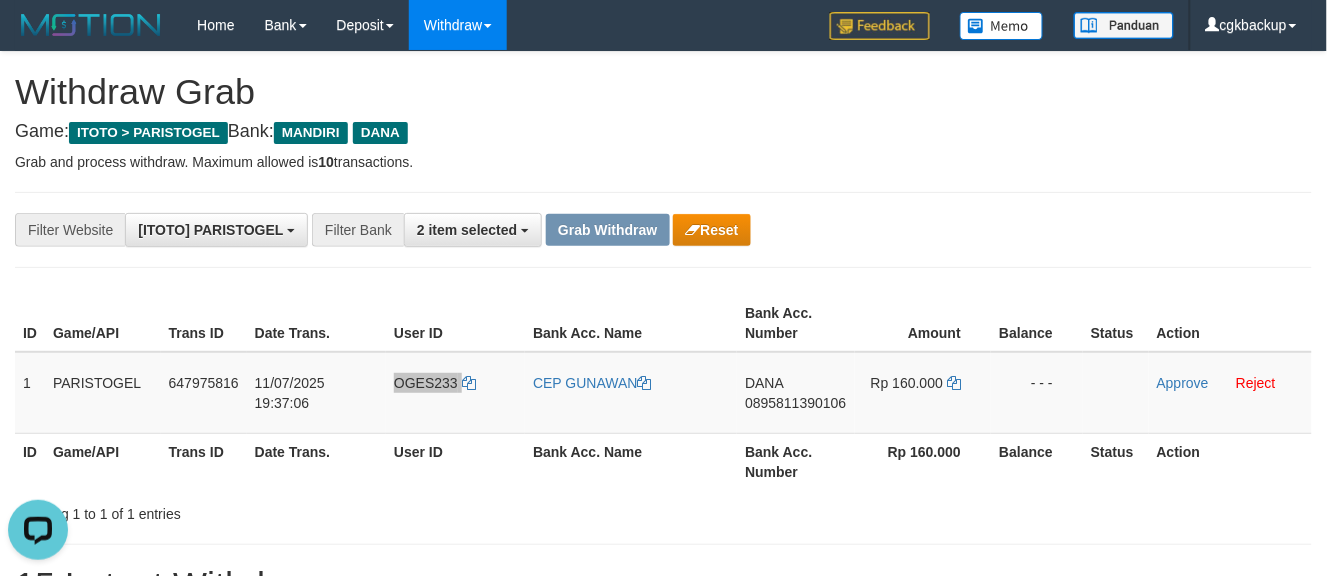 scroll, scrollTop: 0, scrollLeft: 0, axis: both 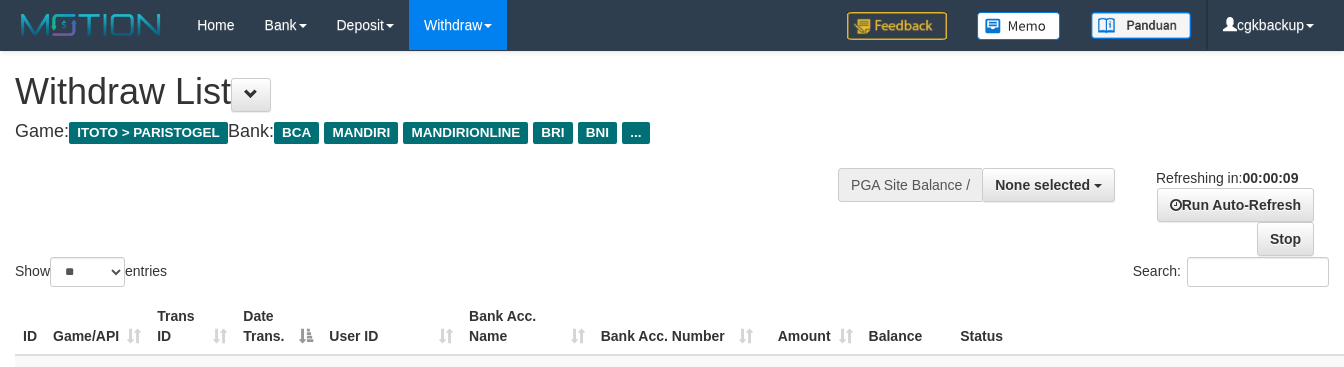 select 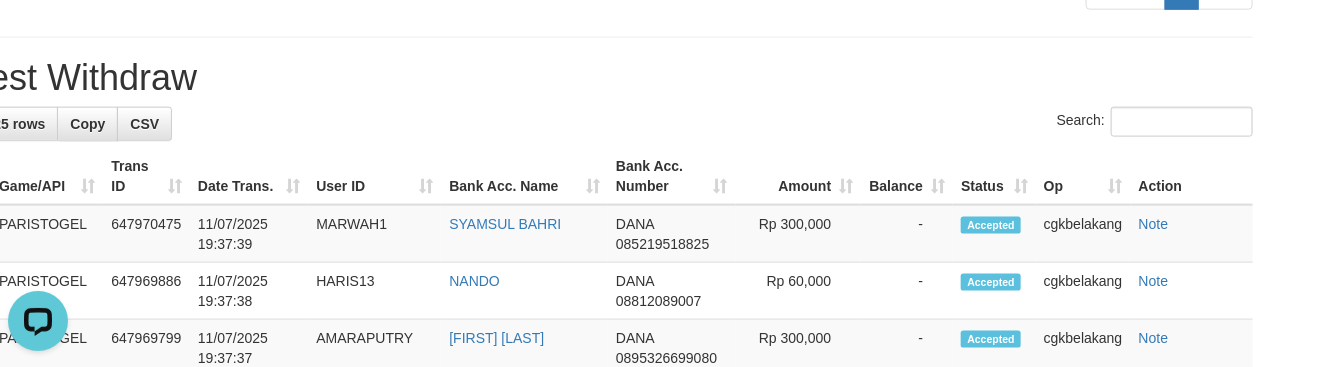 scroll, scrollTop: 1000, scrollLeft: 76, axis: both 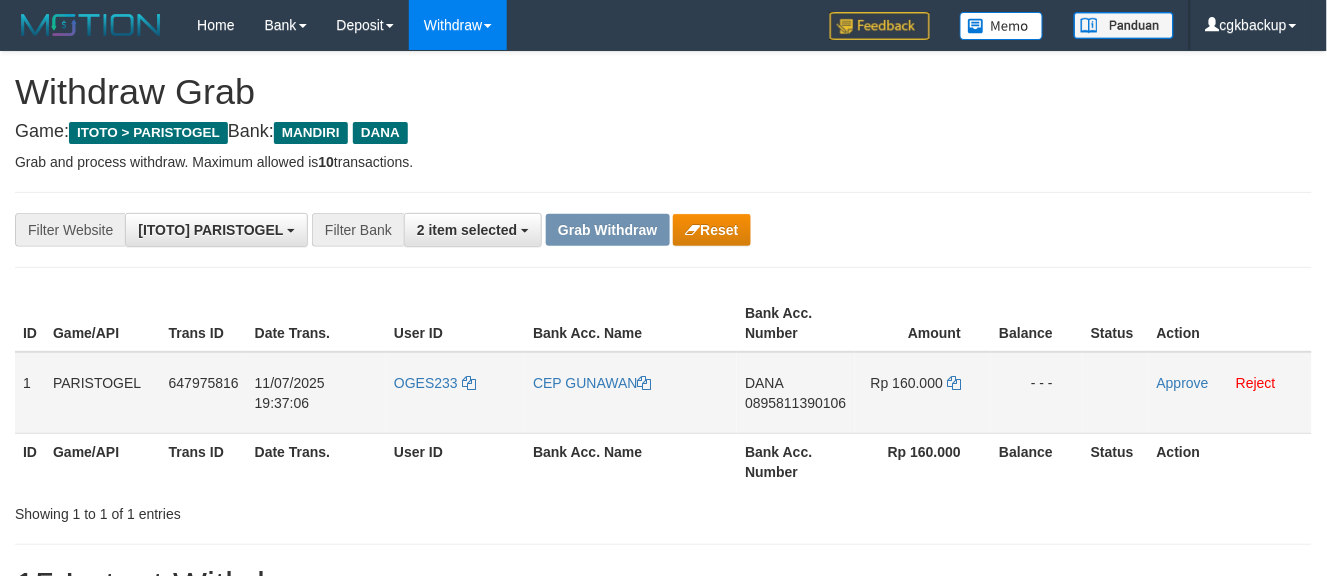 click on "CEP GUNAWAN" at bounding box center (631, 393) 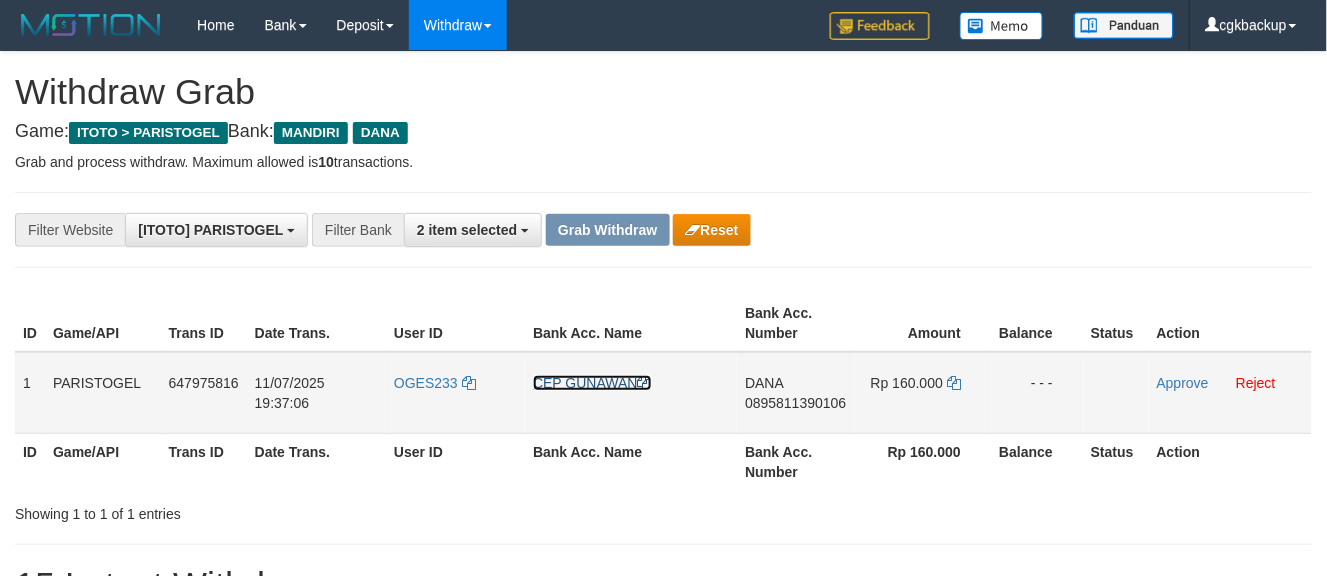 click on "CEP GUNAWAN" at bounding box center [592, 383] 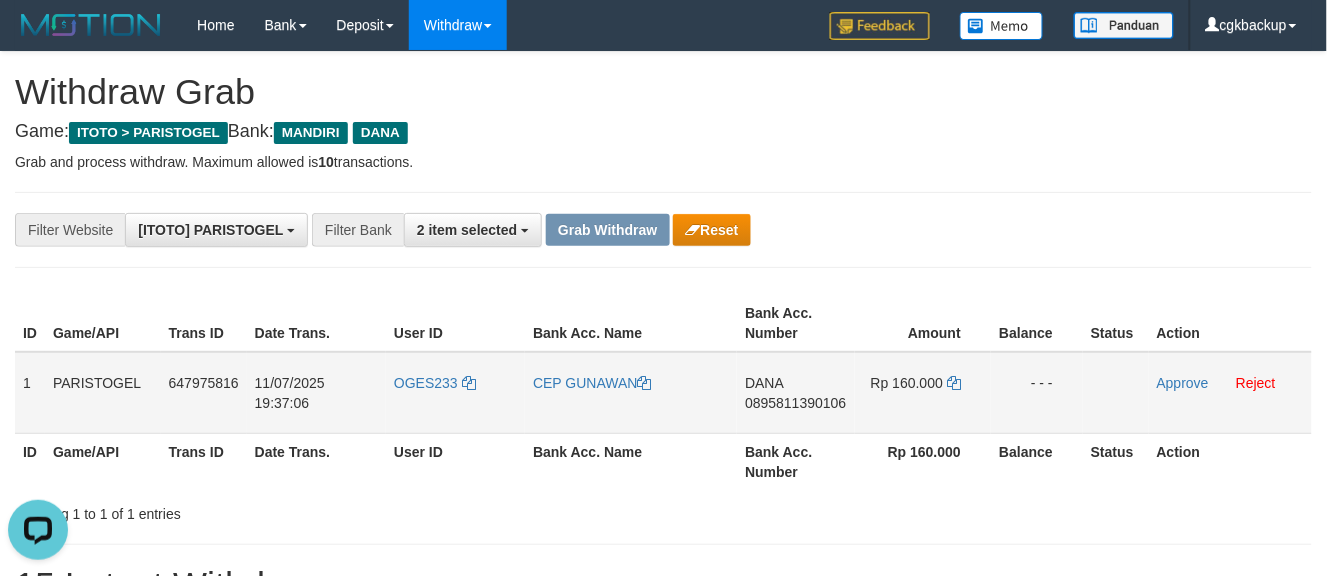 scroll, scrollTop: 0, scrollLeft: 0, axis: both 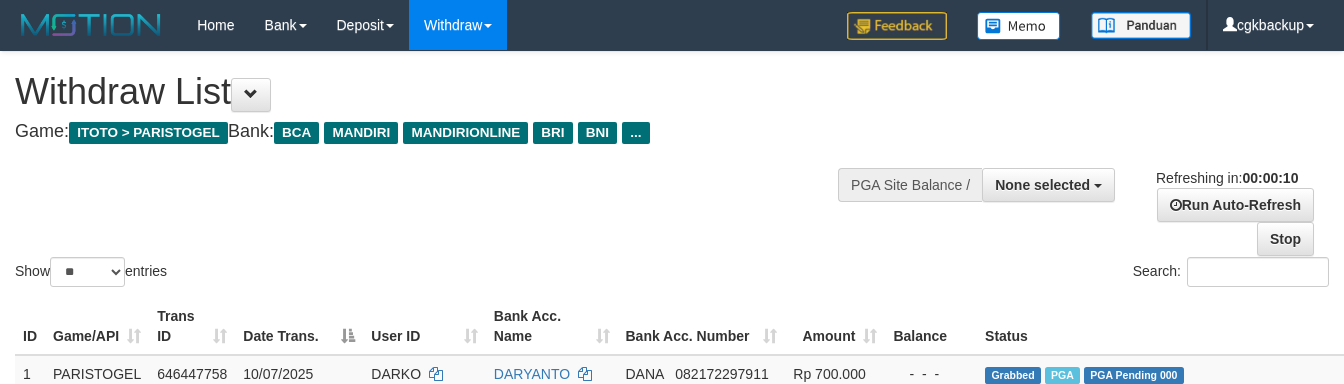 select 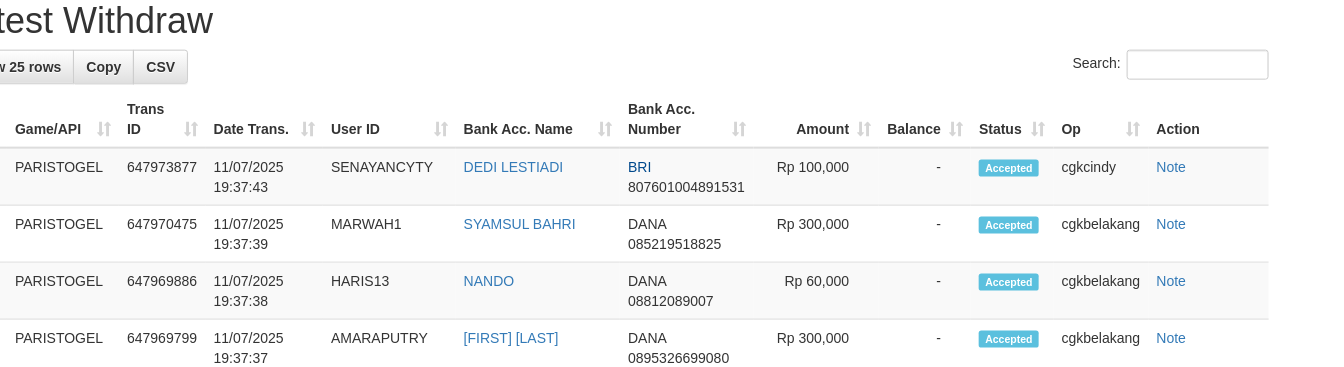 scroll, scrollTop: 923, scrollLeft: 60, axis: both 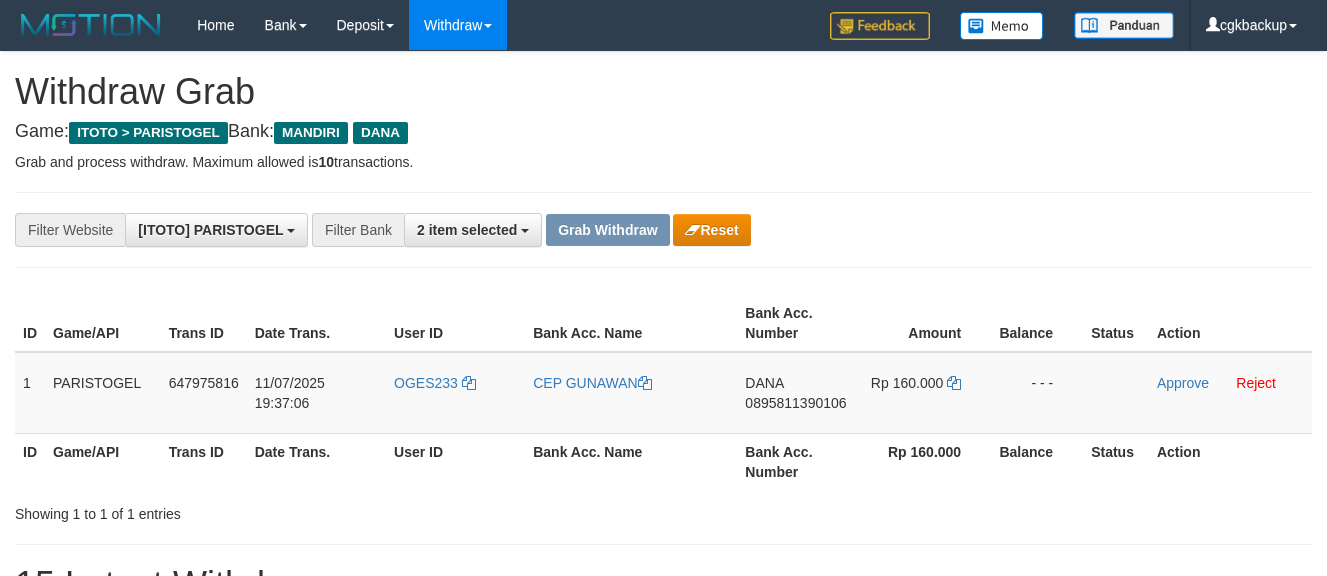 click on "DANA
[PHONE]" at bounding box center [795, 393] 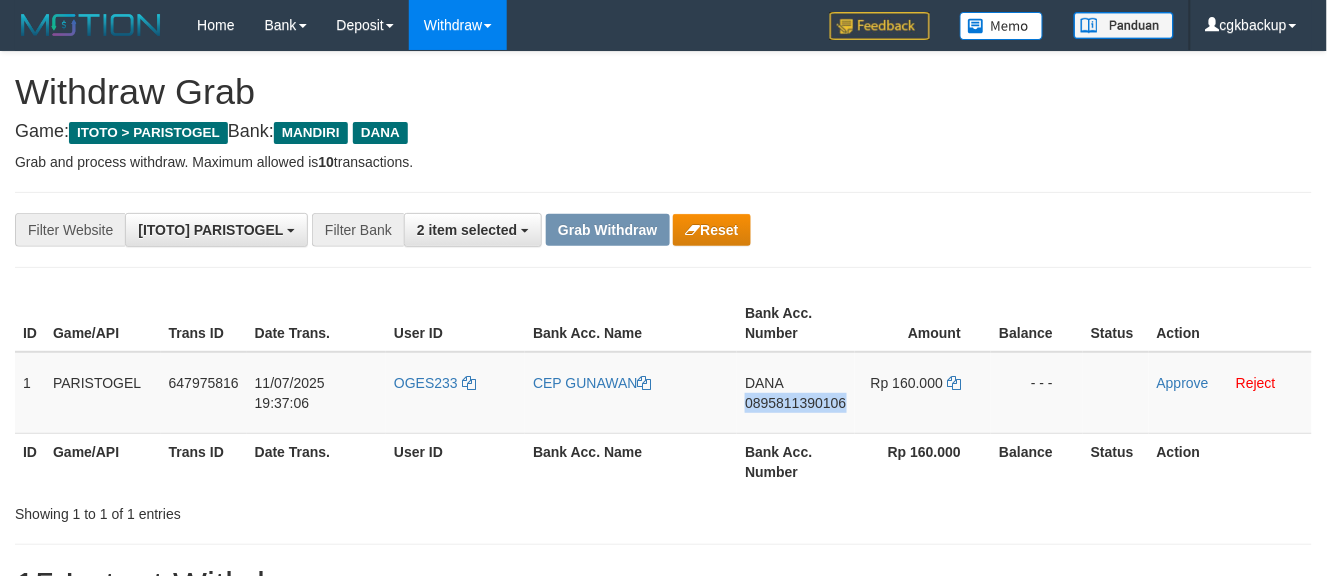 click on "DANA
[PHONE]" at bounding box center [795, 393] 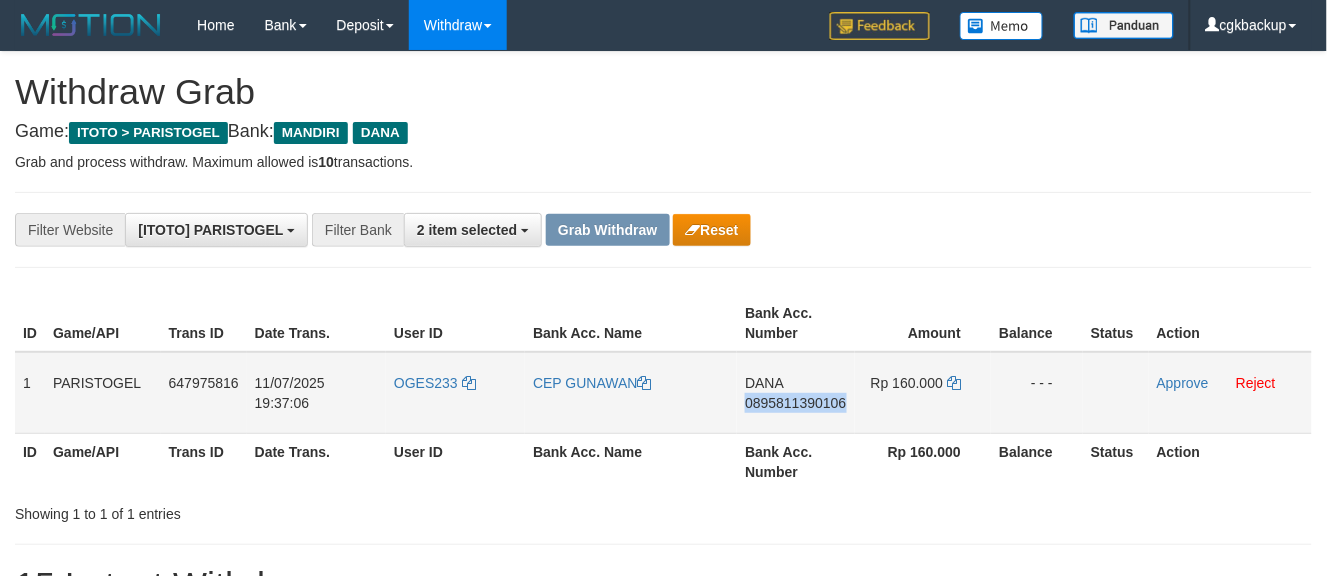 copy on "0895811390106" 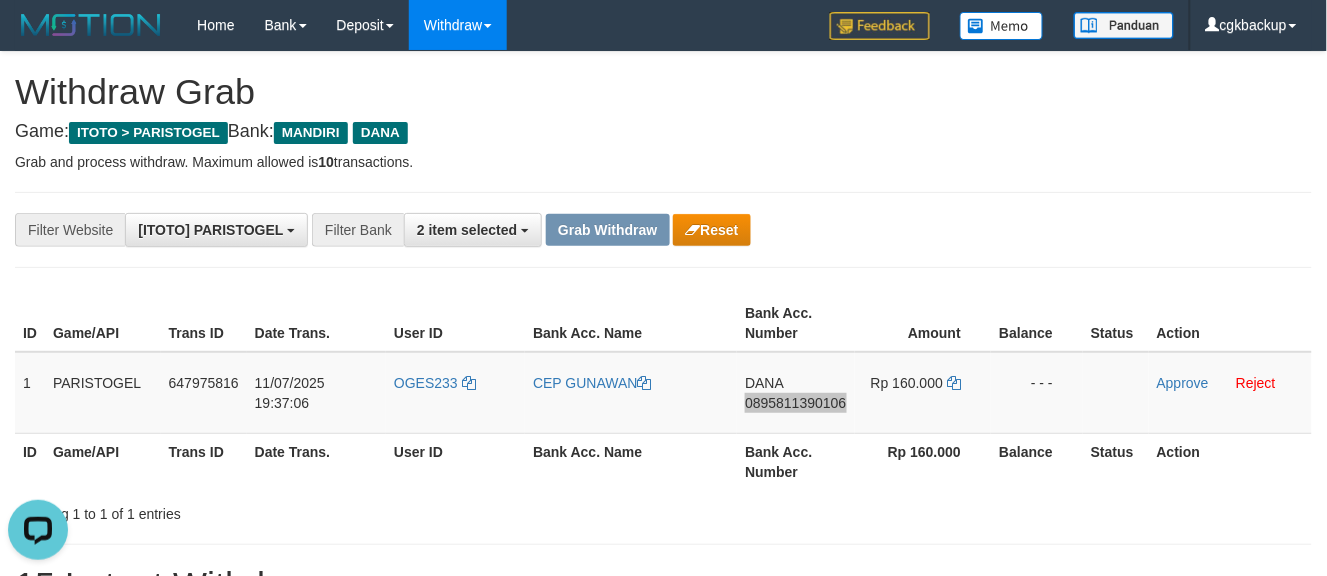 scroll, scrollTop: 0, scrollLeft: 0, axis: both 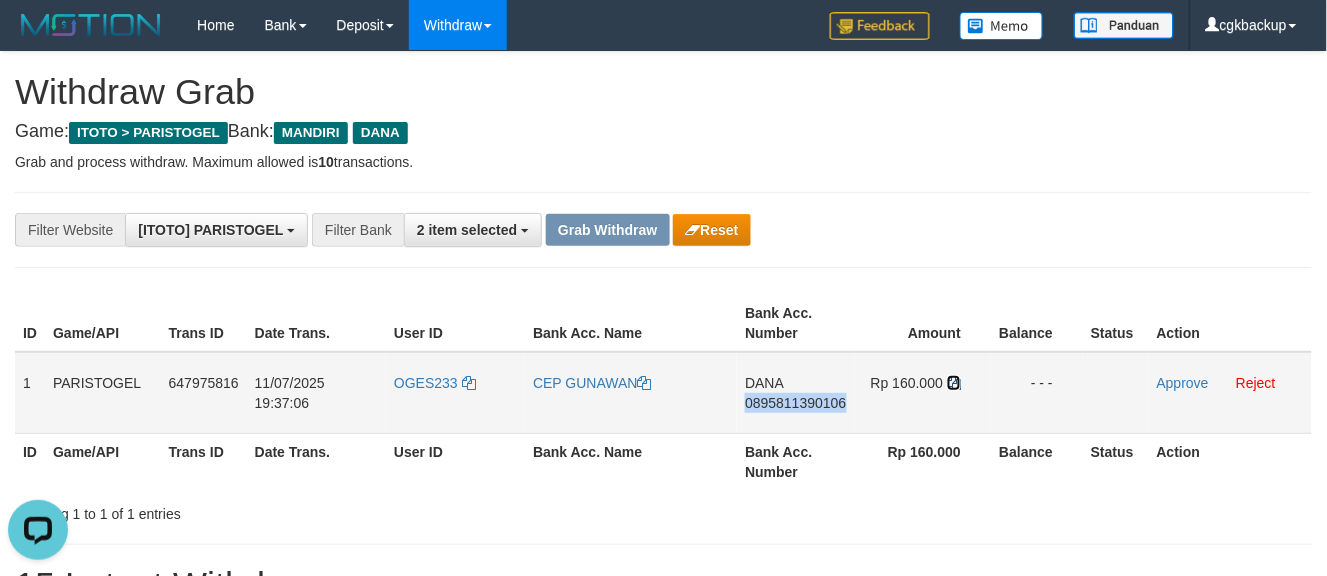 click at bounding box center [954, 383] 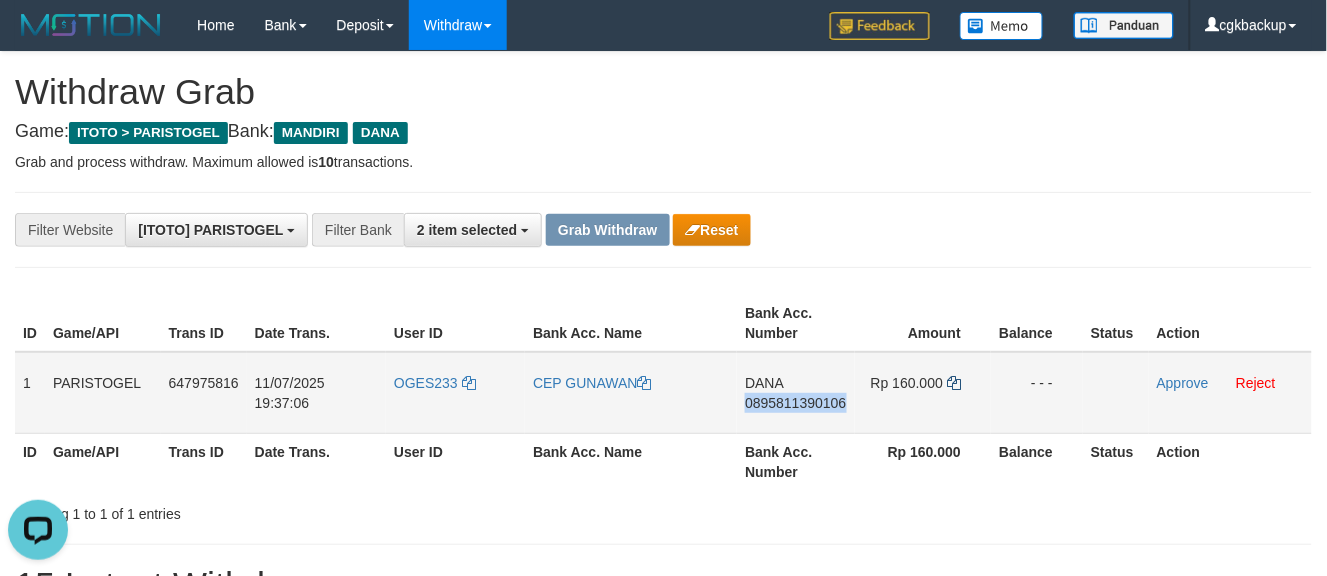 copy on "0895811390106" 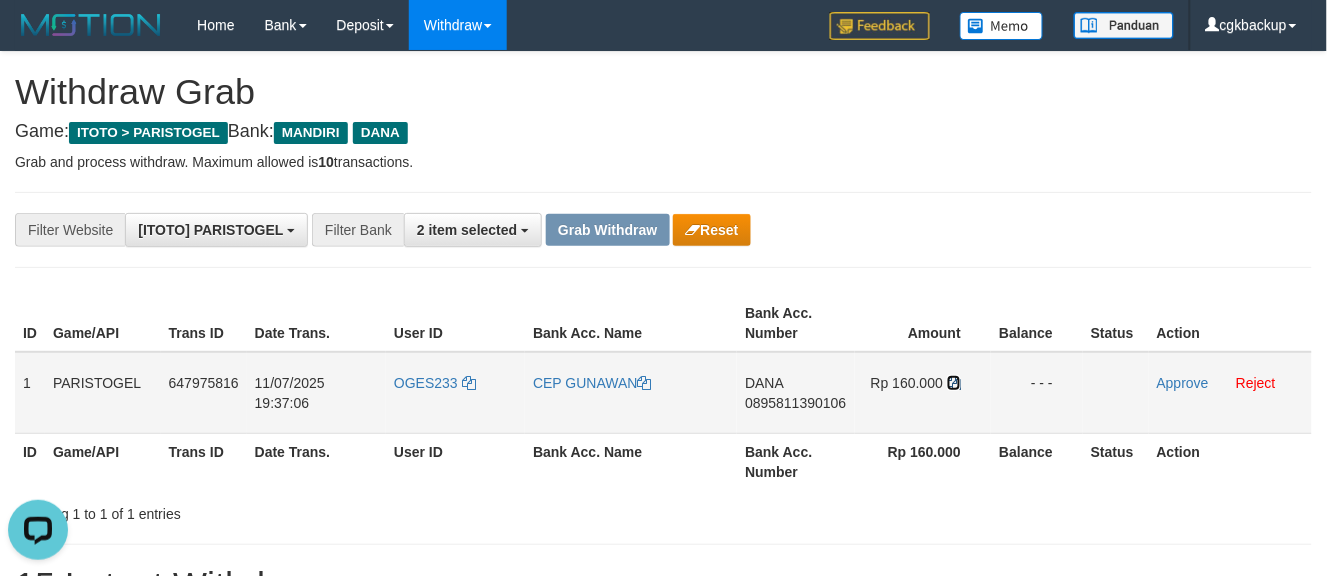 click at bounding box center (954, 383) 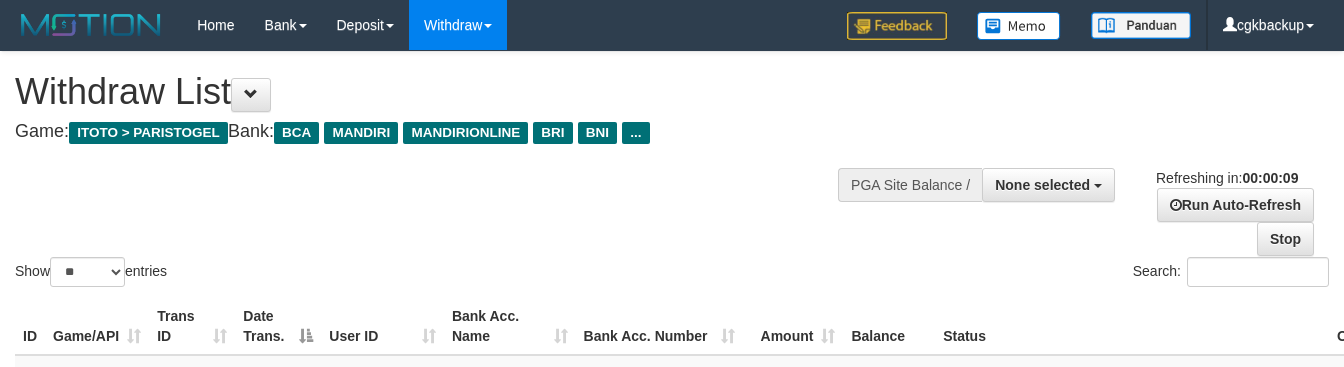 select 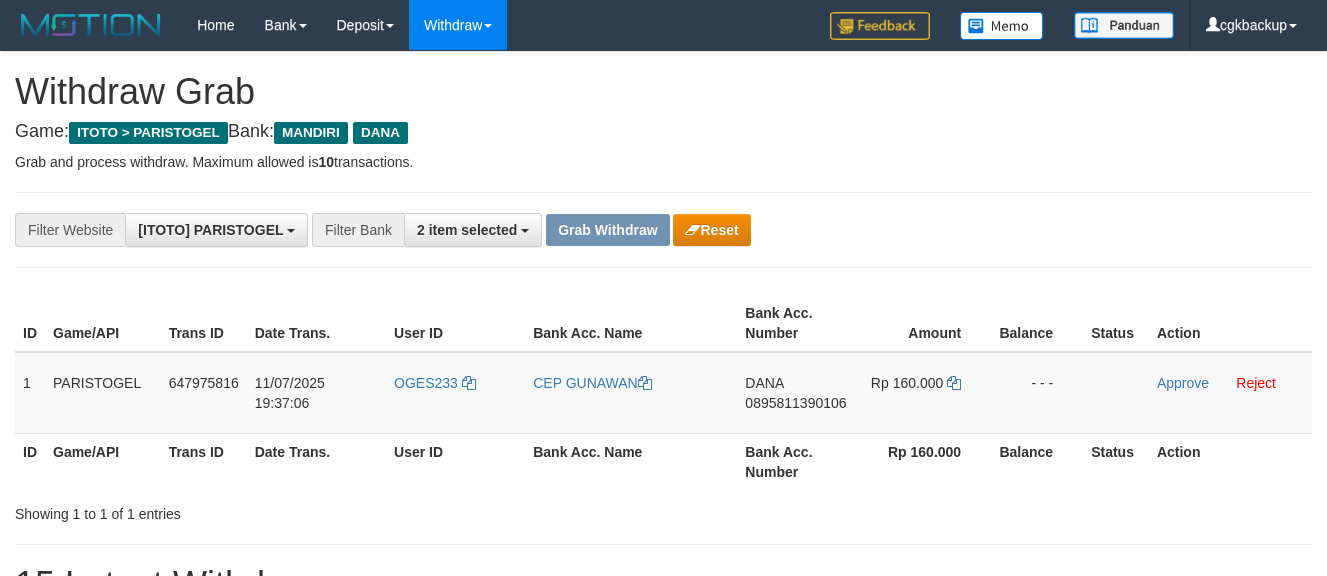 scroll, scrollTop: 0, scrollLeft: 0, axis: both 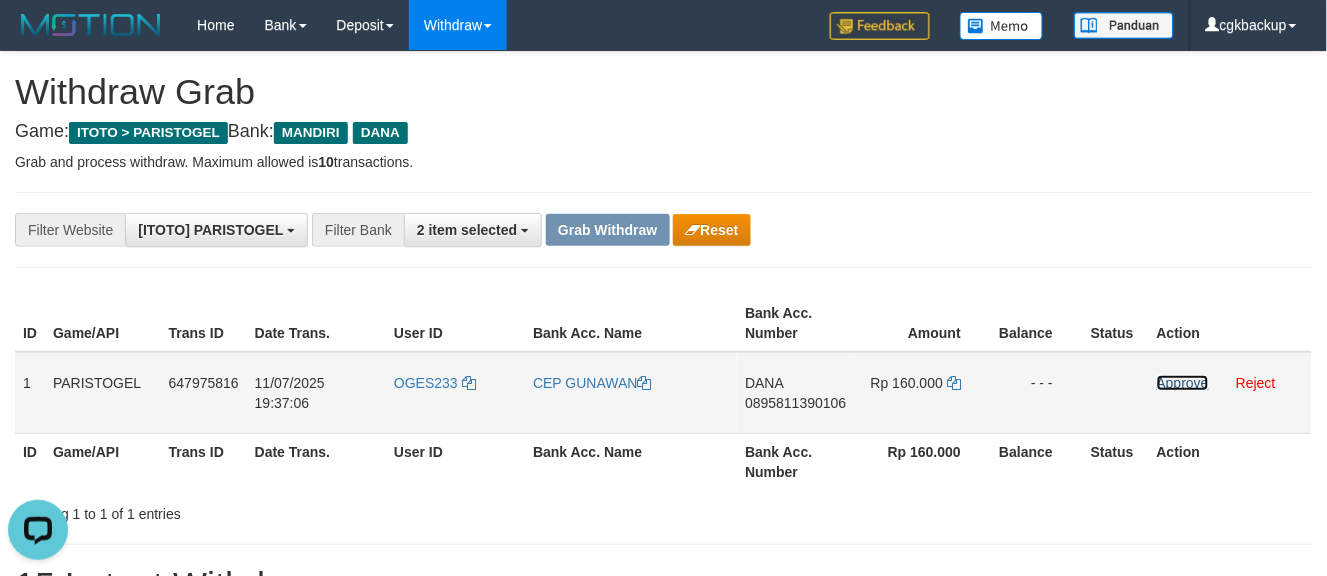click on "Approve" at bounding box center [1183, 383] 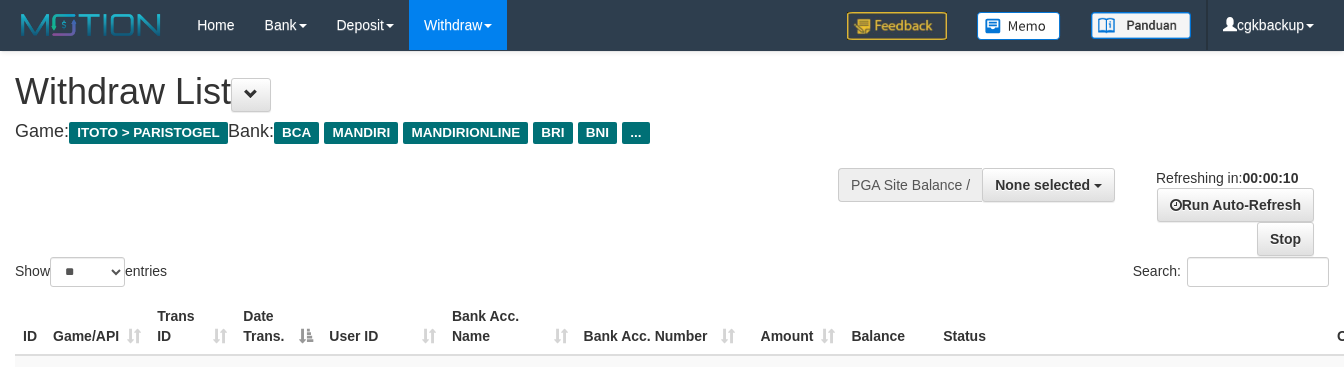 select 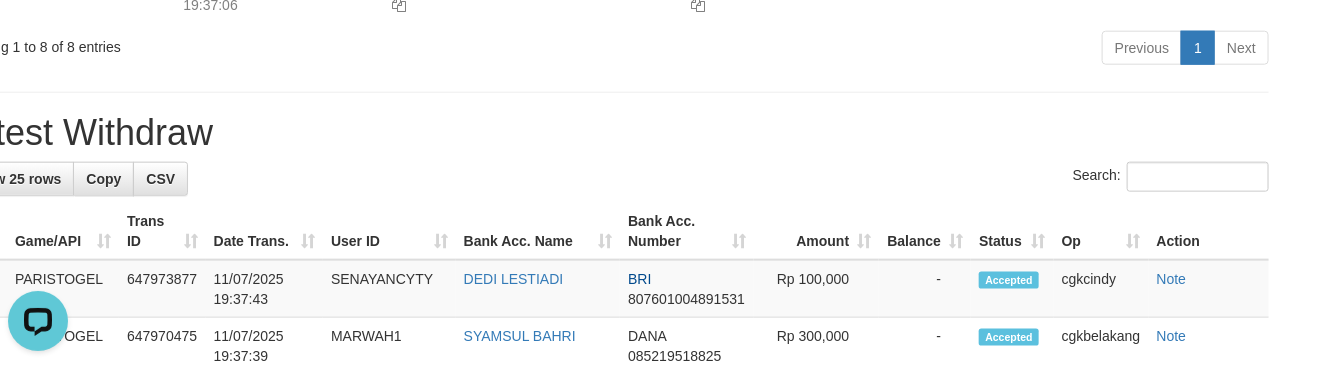 scroll, scrollTop: 888, scrollLeft: 60, axis: both 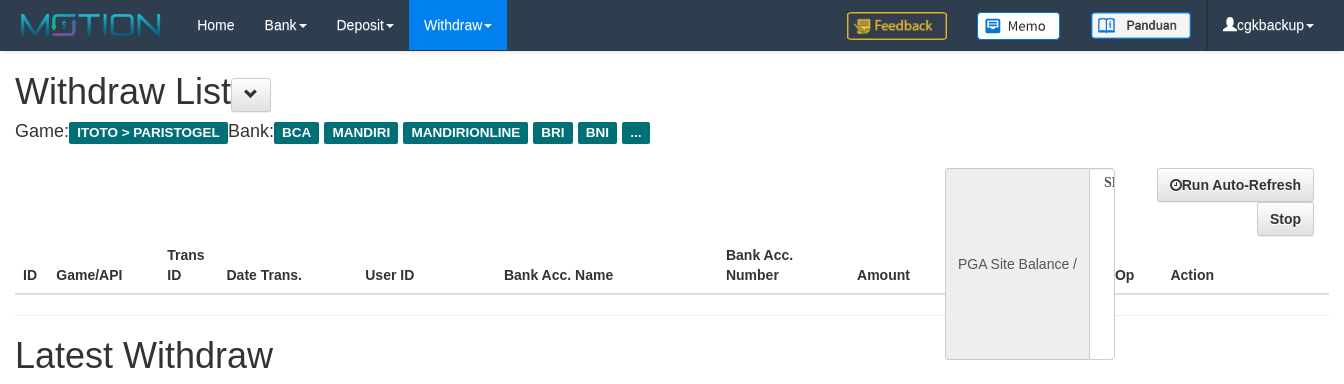 select 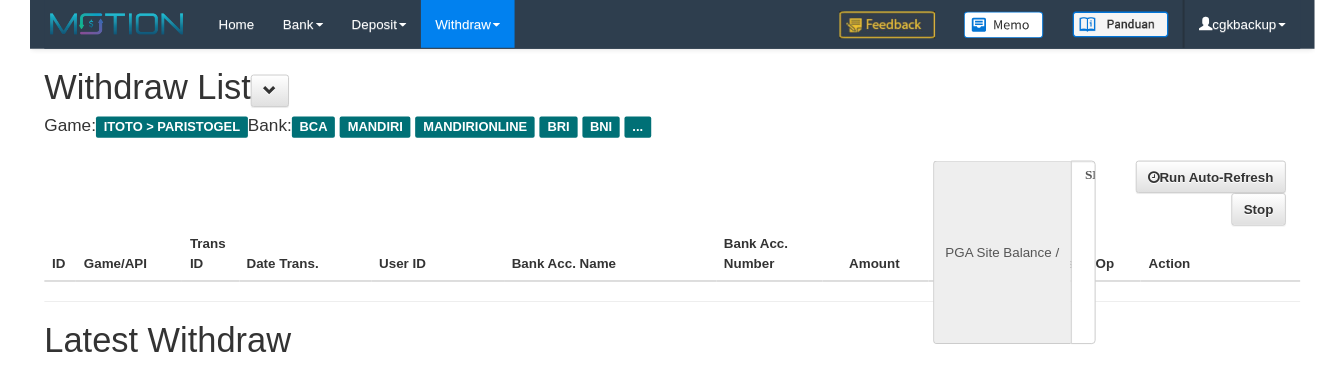 scroll, scrollTop: 0, scrollLeft: 0, axis: both 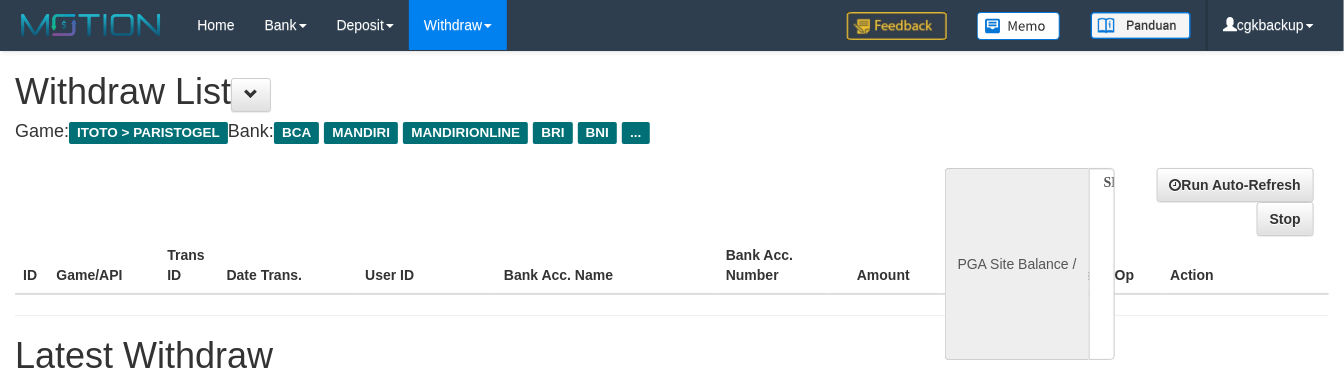 select on "**" 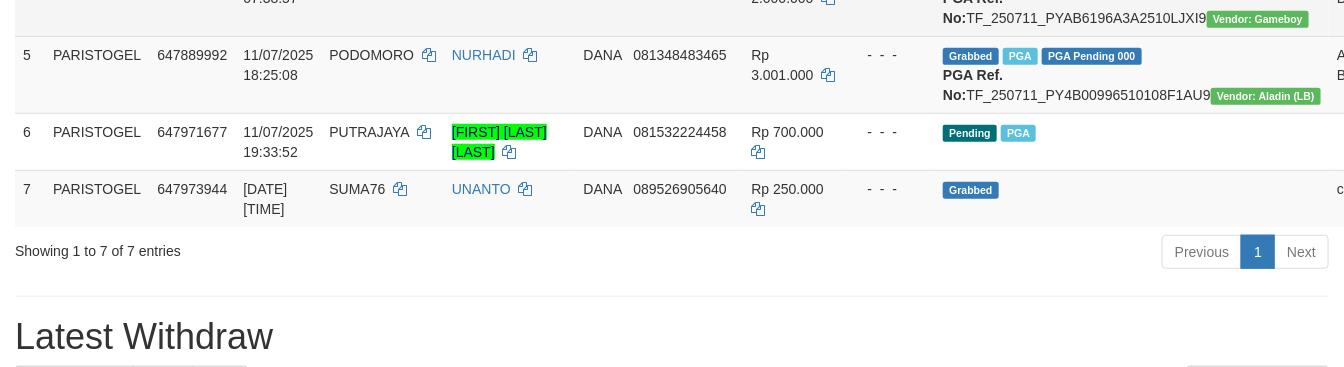 scroll, scrollTop: 777, scrollLeft: 0, axis: vertical 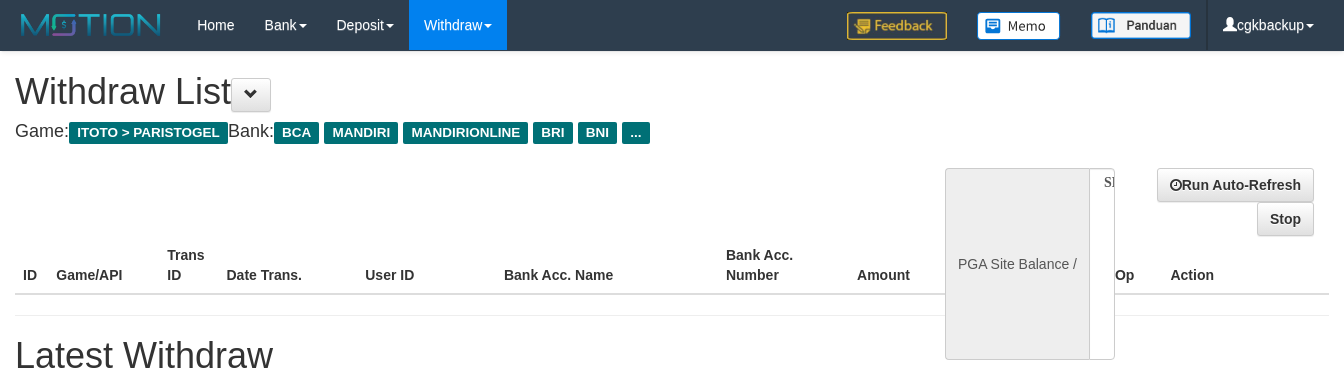 select 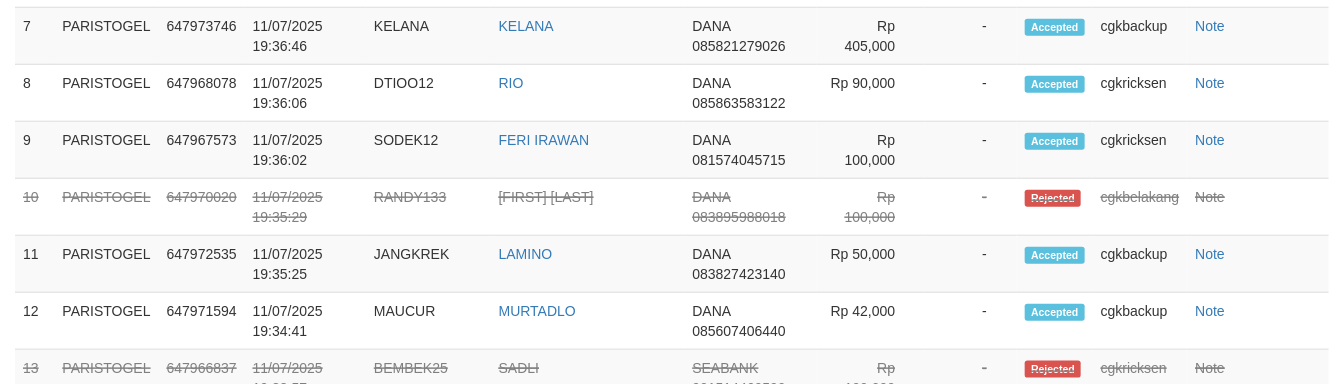 select on "**" 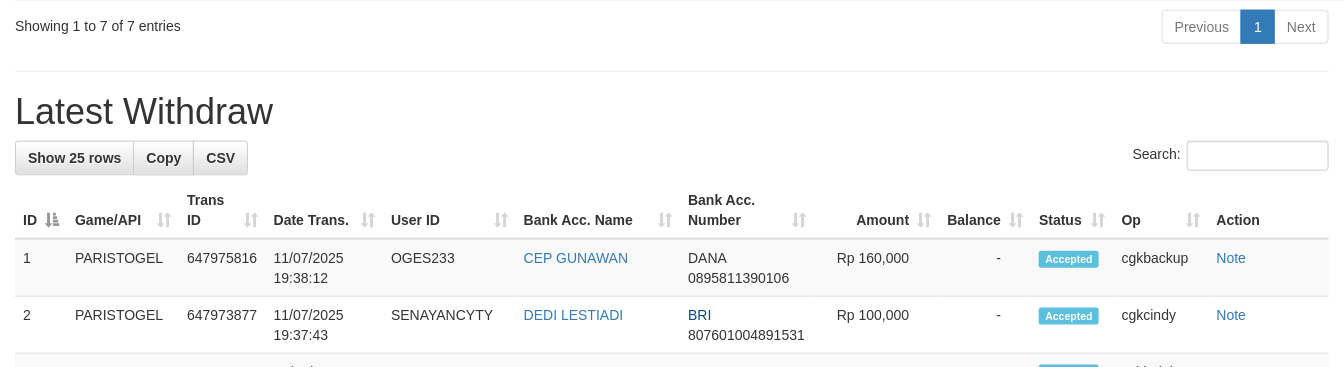 scroll, scrollTop: 777, scrollLeft: 0, axis: vertical 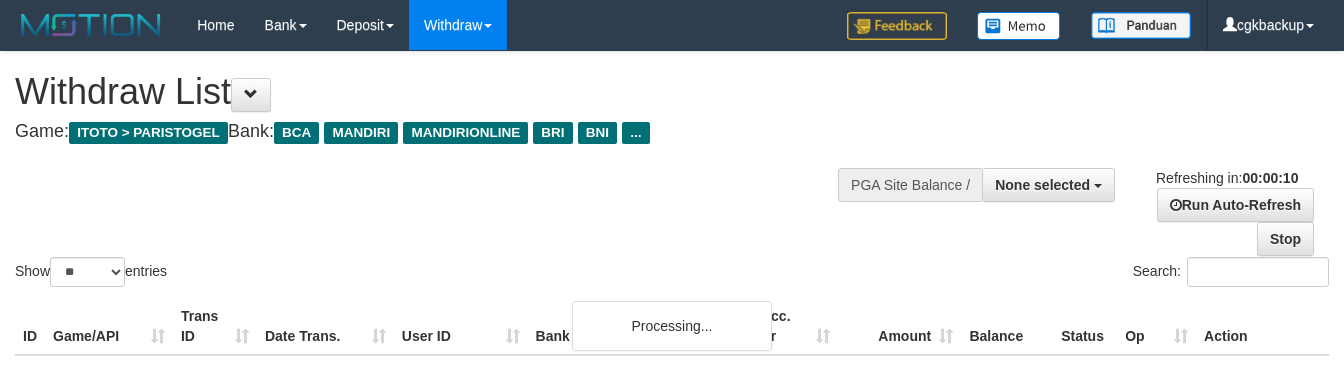 select 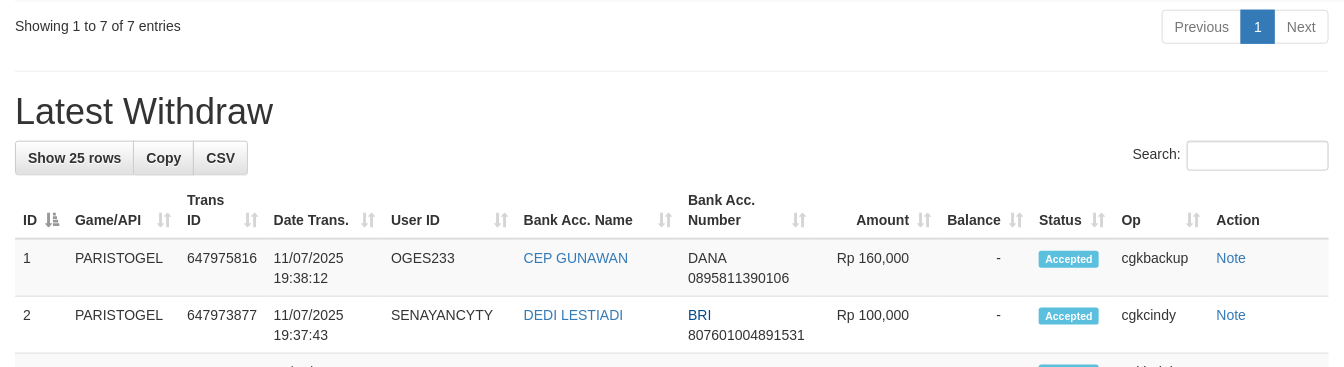 scroll, scrollTop: 777, scrollLeft: 0, axis: vertical 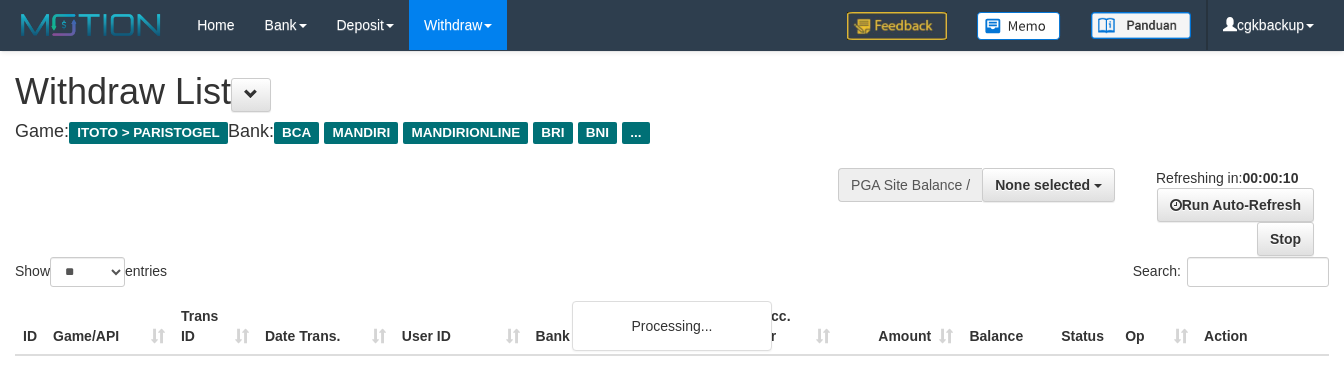 select 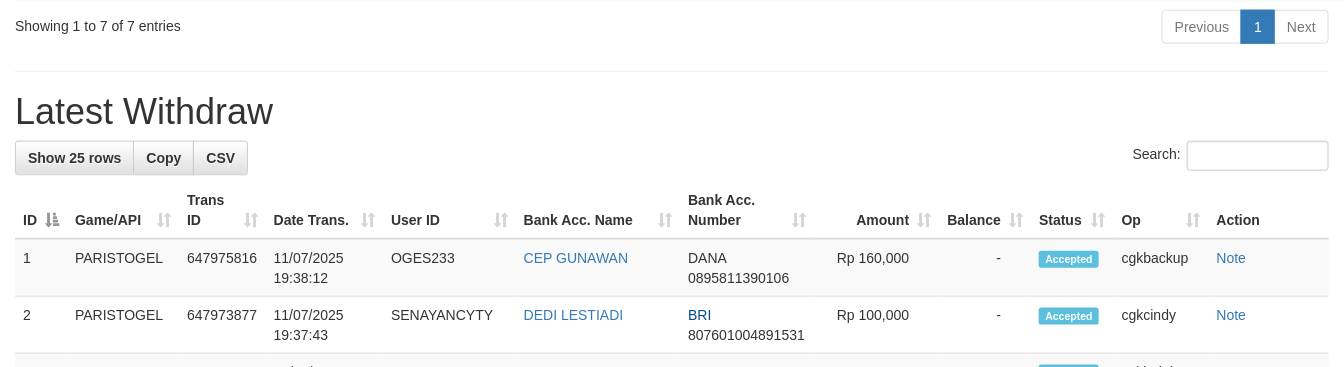scroll, scrollTop: 777, scrollLeft: 0, axis: vertical 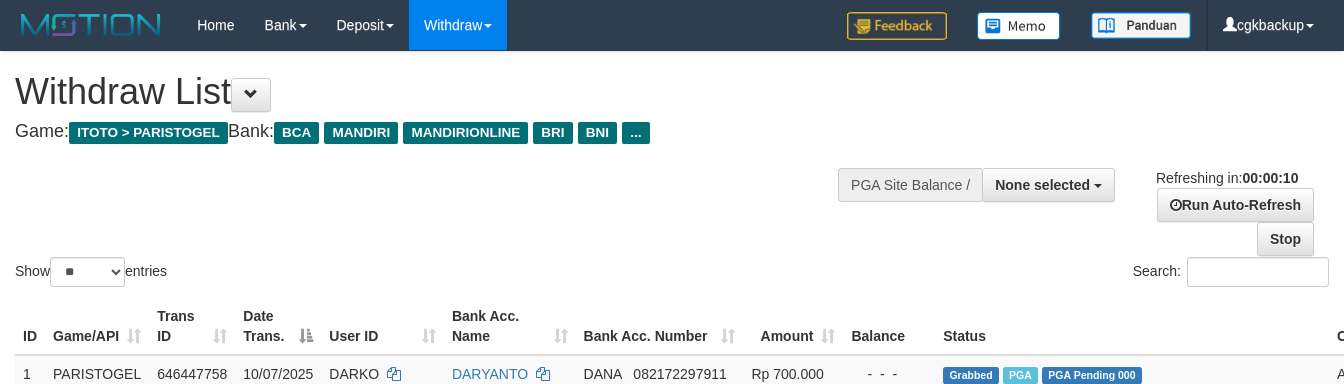 select 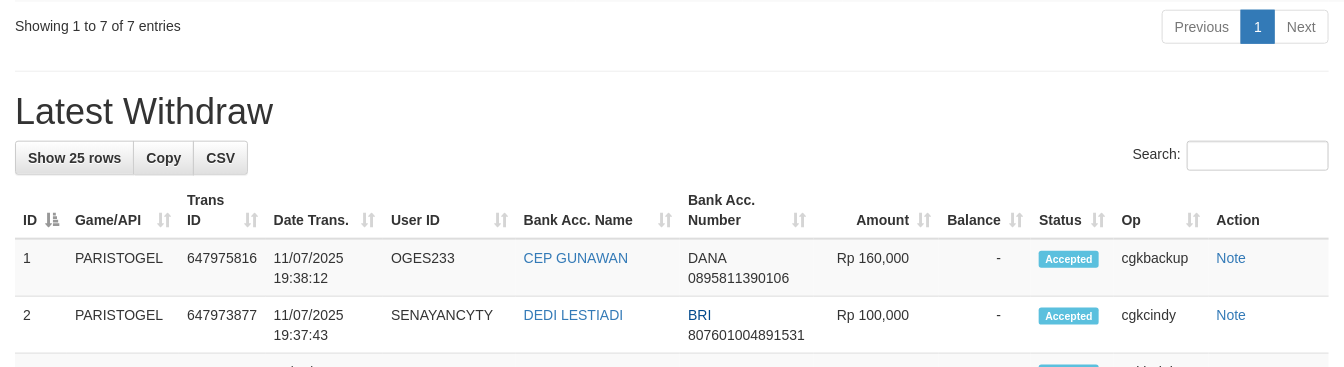 scroll, scrollTop: 777, scrollLeft: 0, axis: vertical 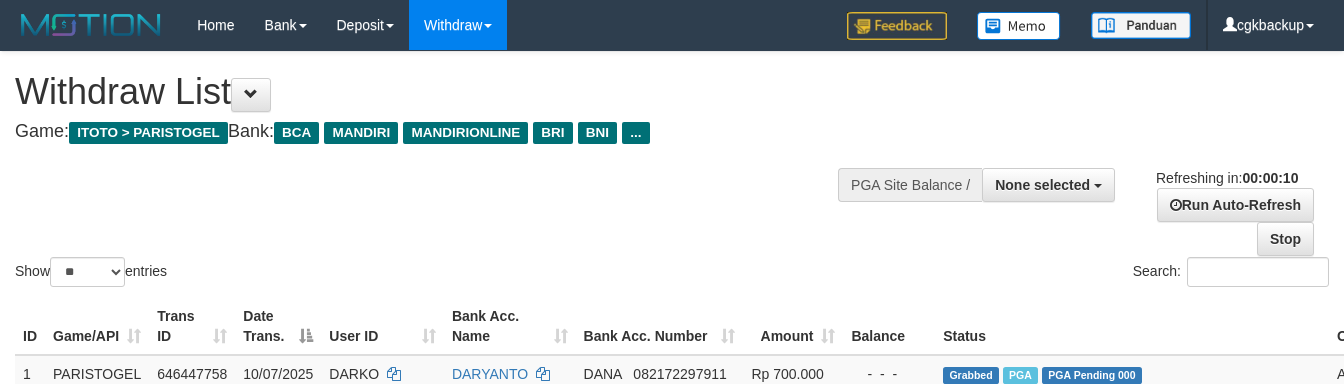 select 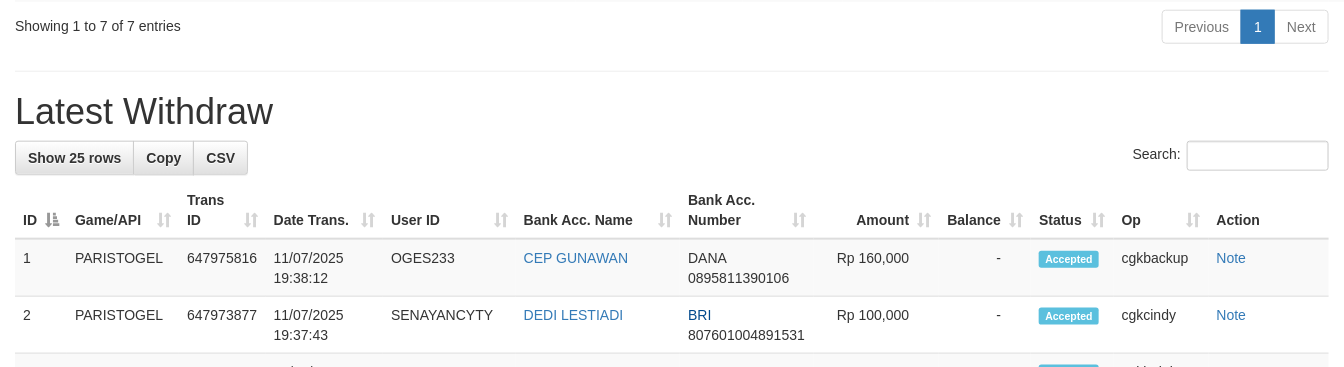 scroll, scrollTop: 777, scrollLeft: 0, axis: vertical 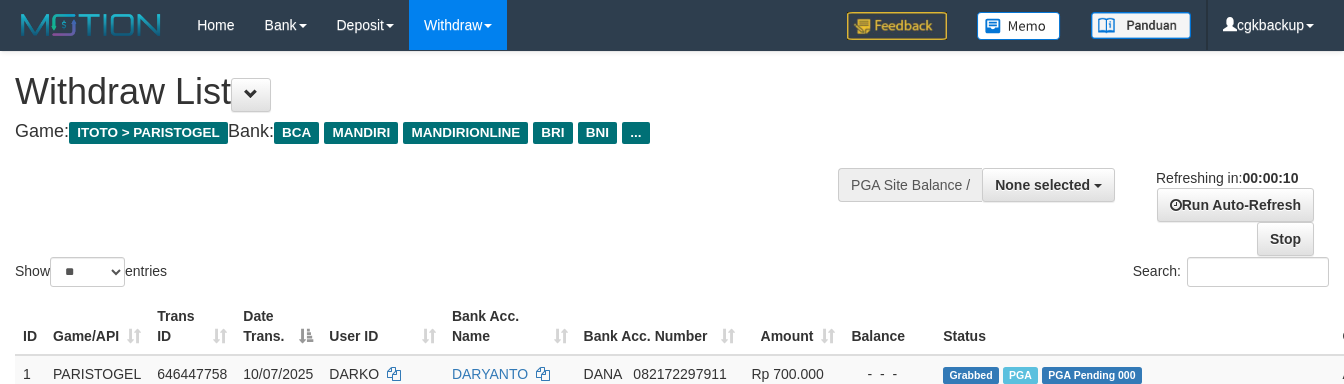 select 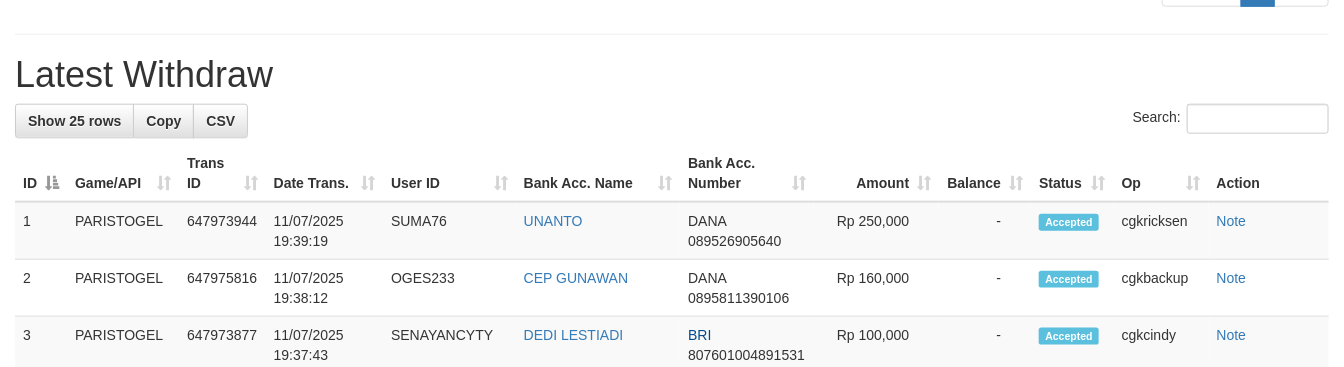 scroll, scrollTop: 777, scrollLeft: 0, axis: vertical 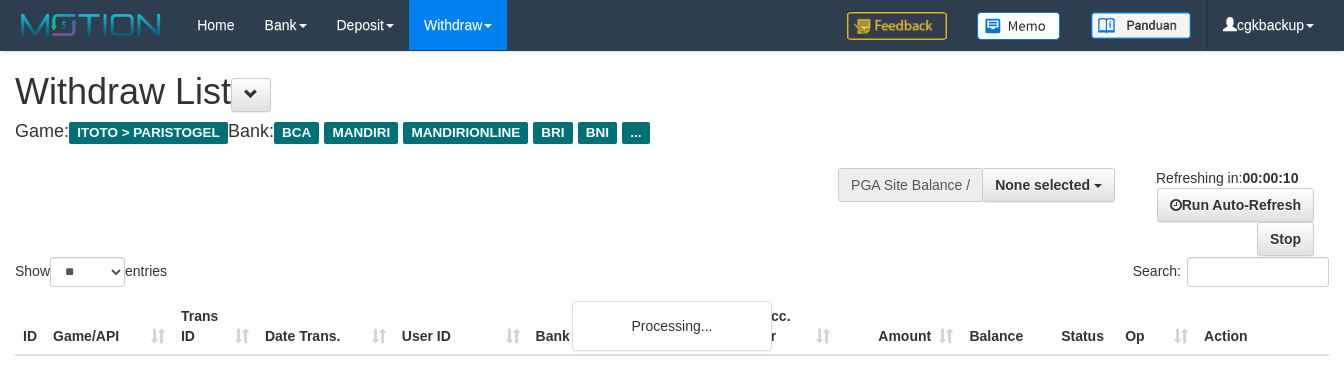select 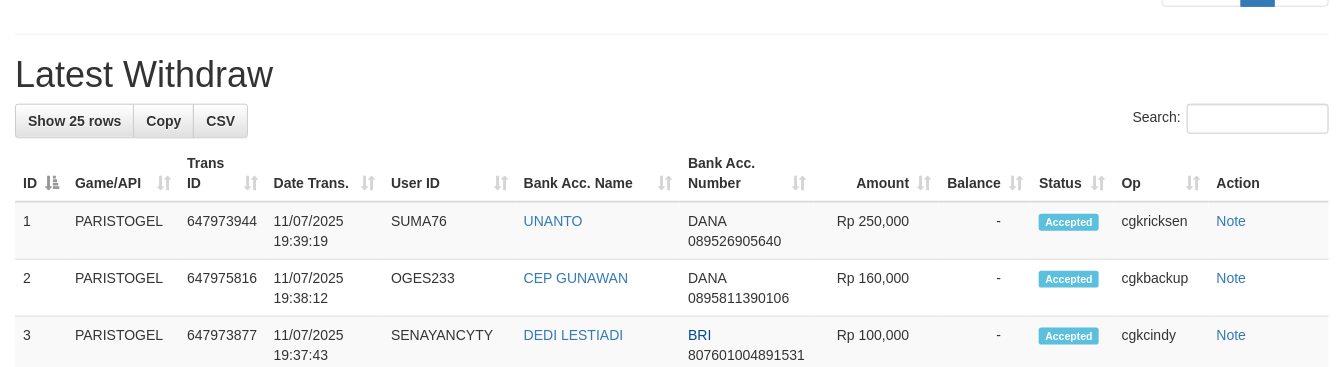 scroll, scrollTop: 777, scrollLeft: 0, axis: vertical 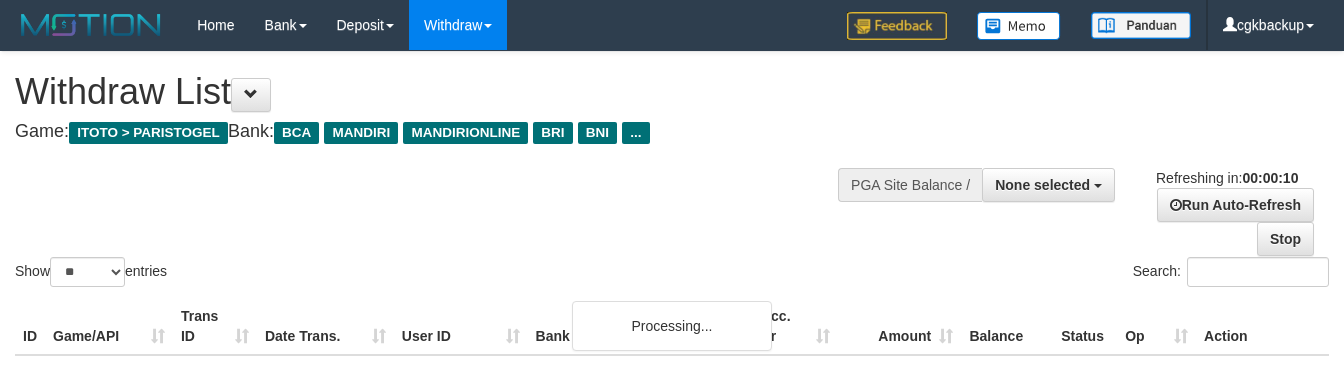 select 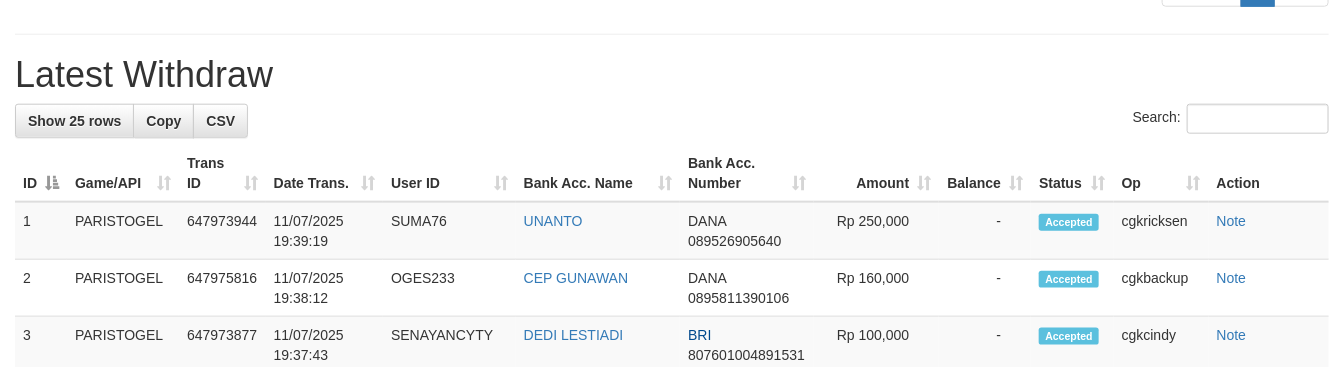 scroll, scrollTop: 777, scrollLeft: 0, axis: vertical 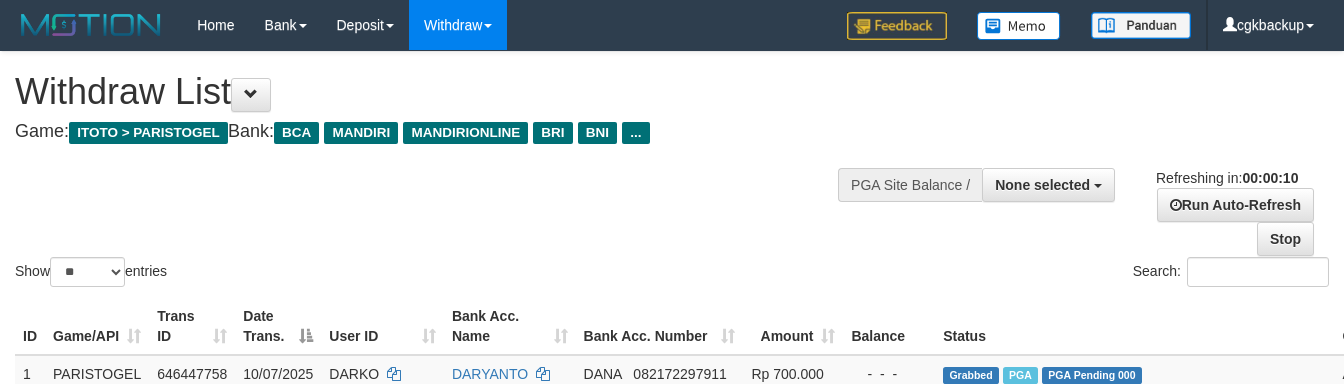 select 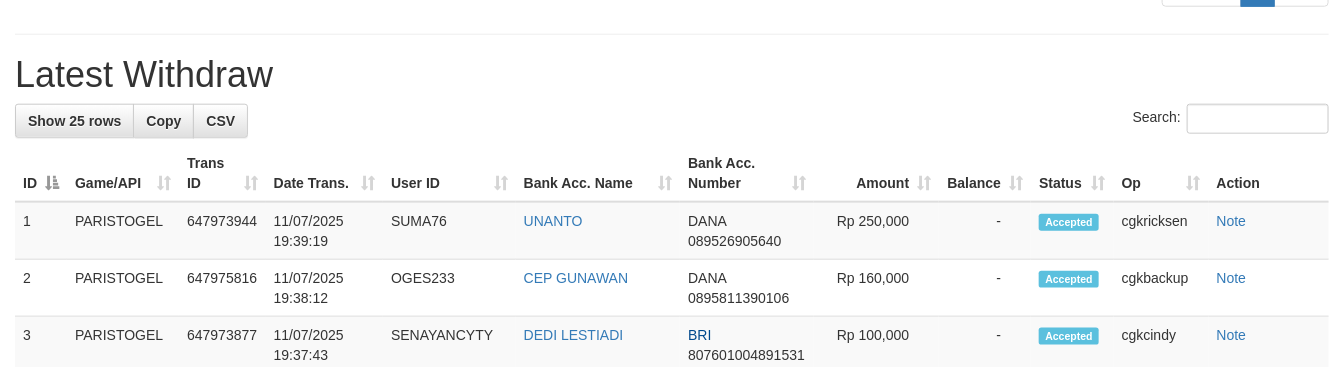 scroll, scrollTop: 777, scrollLeft: 0, axis: vertical 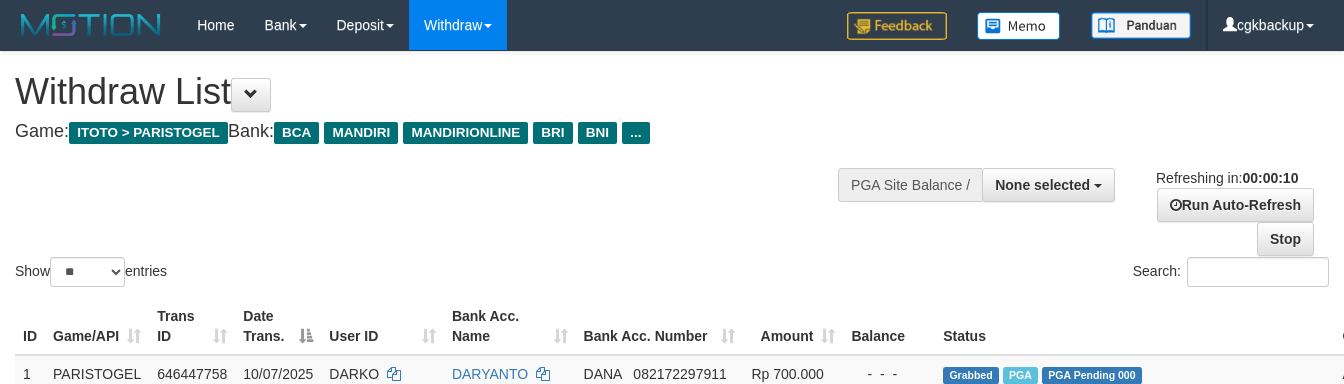 select 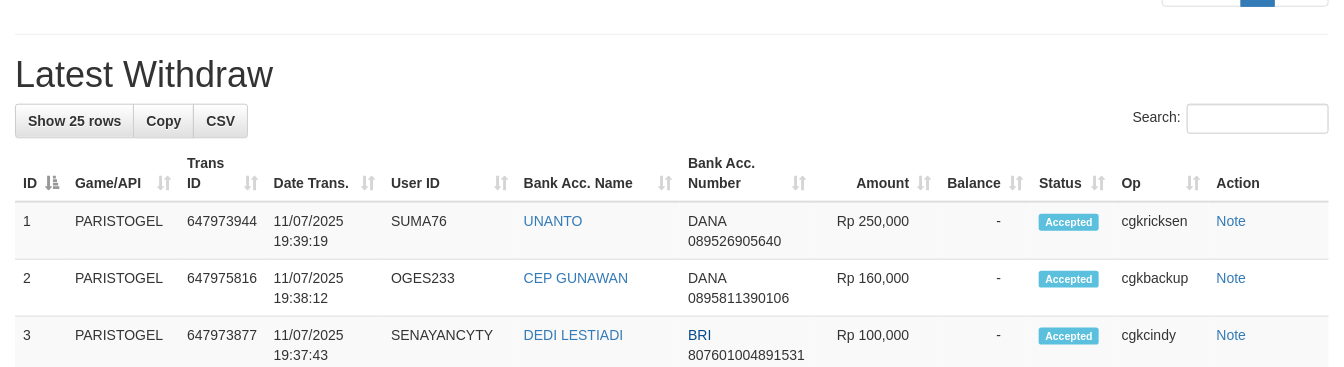 scroll, scrollTop: 777, scrollLeft: 0, axis: vertical 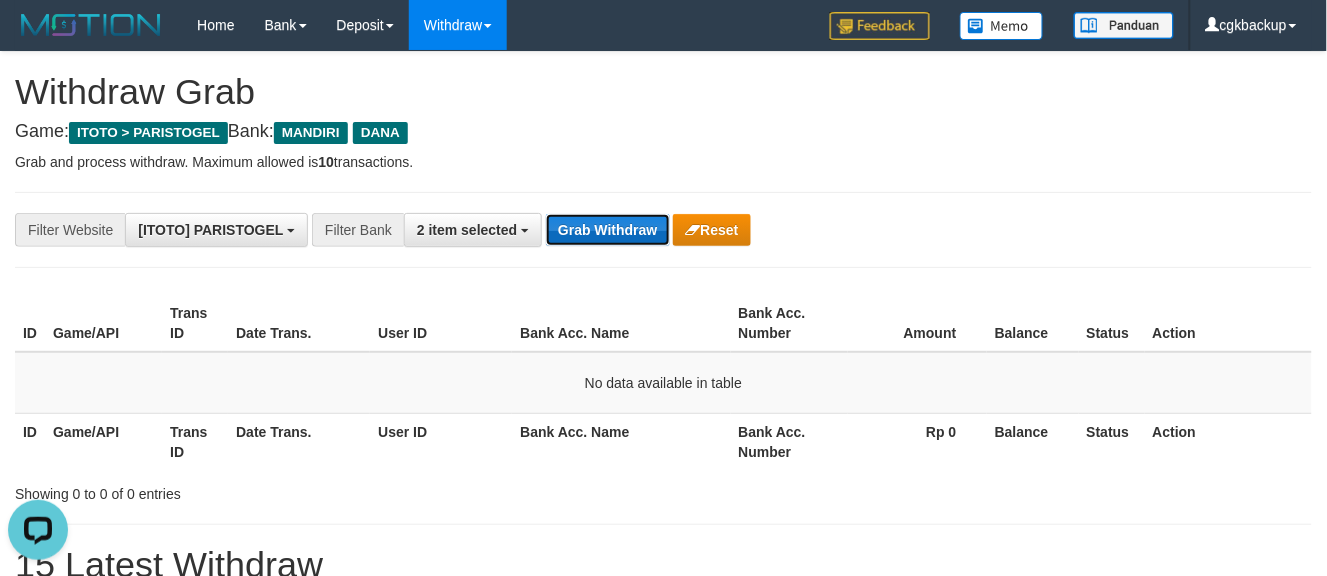 click on "Grab Withdraw" at bounding box center [607, 230] 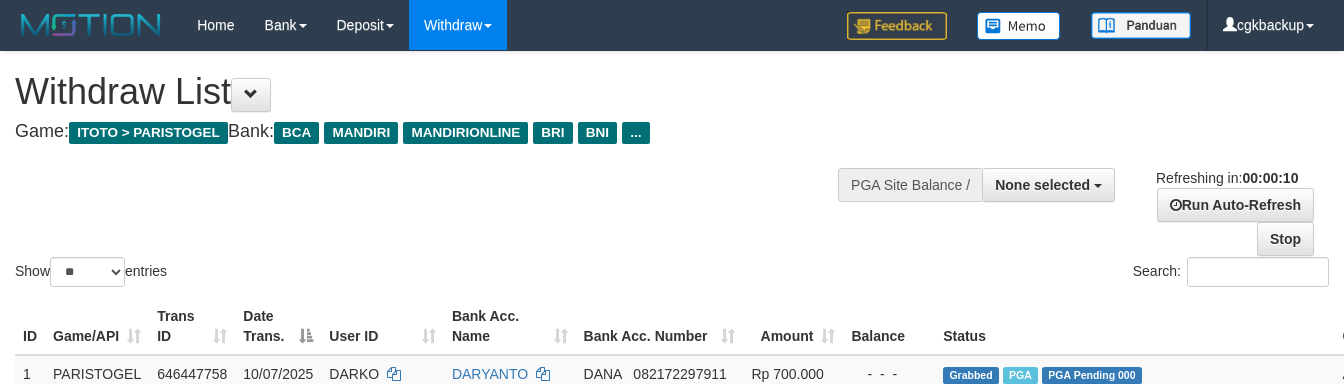 select 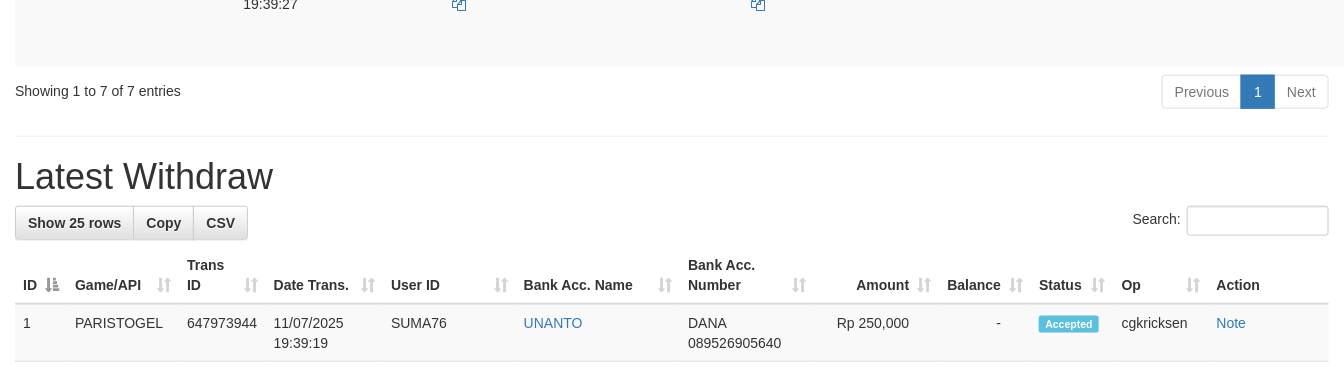 scroll, scrollTop: 777, scrollLeft: 0, axis: vertical 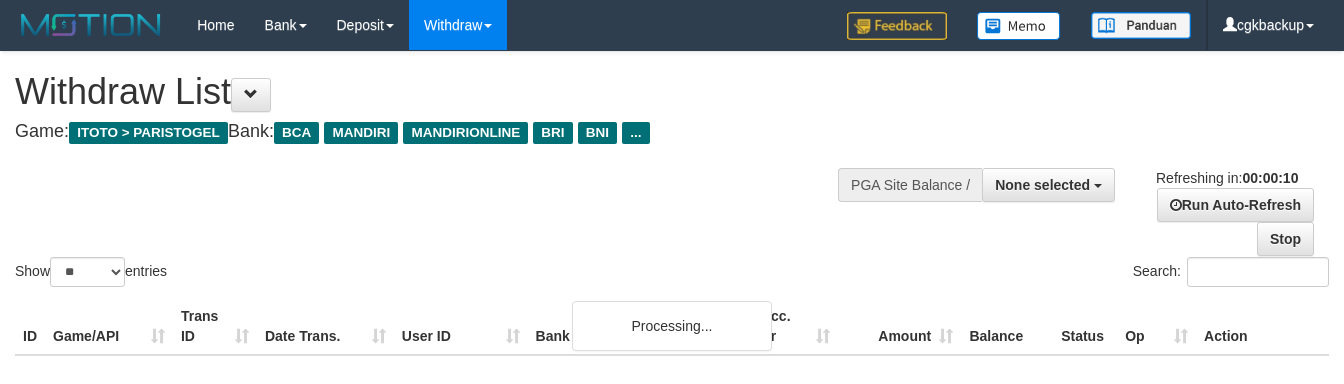 select 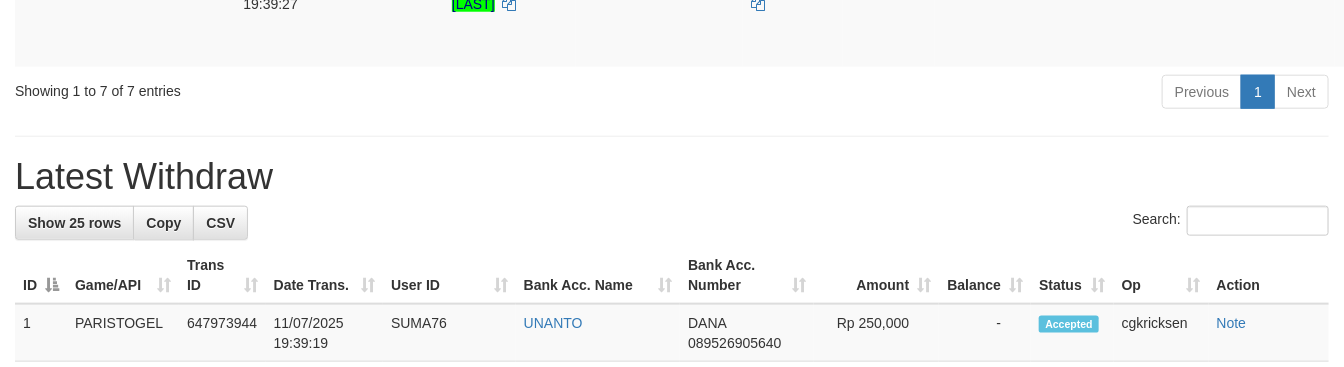 scroll, scrollTop: 777, scrollLeft: 0, axis: vertical 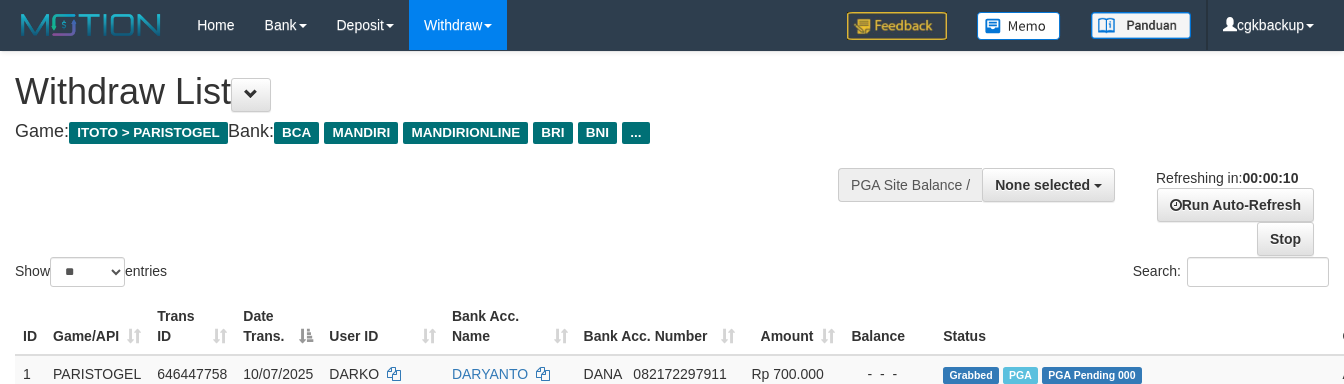 select 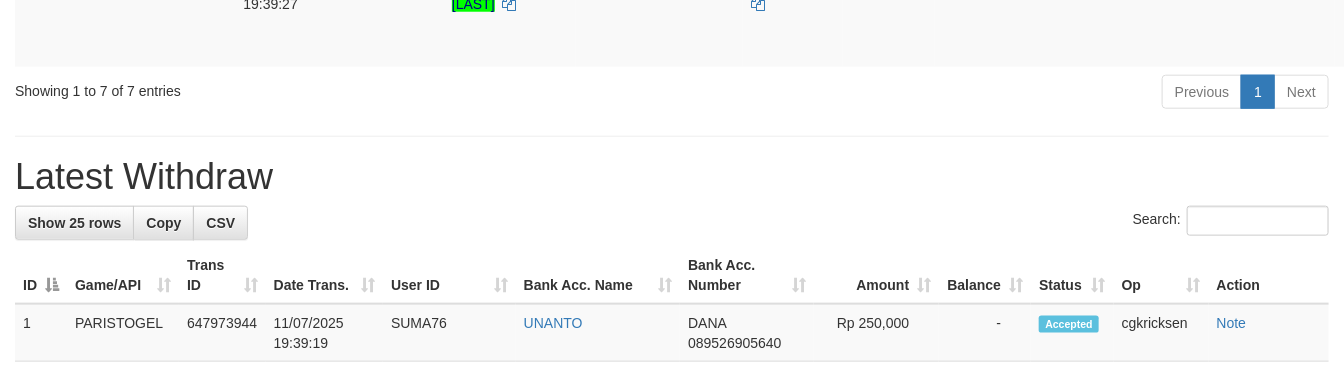 scroll, scrollTop: 777, scrollLeft: 0, axis: vertical 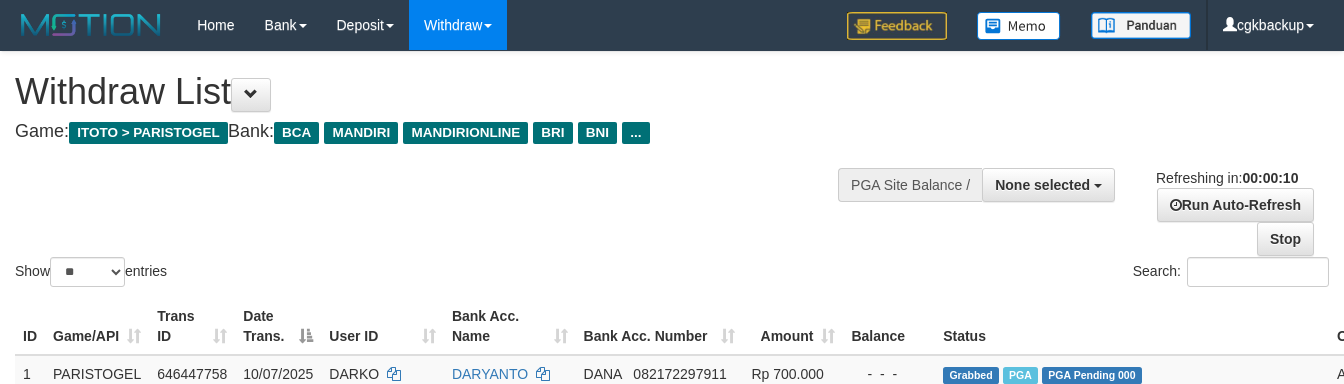 select 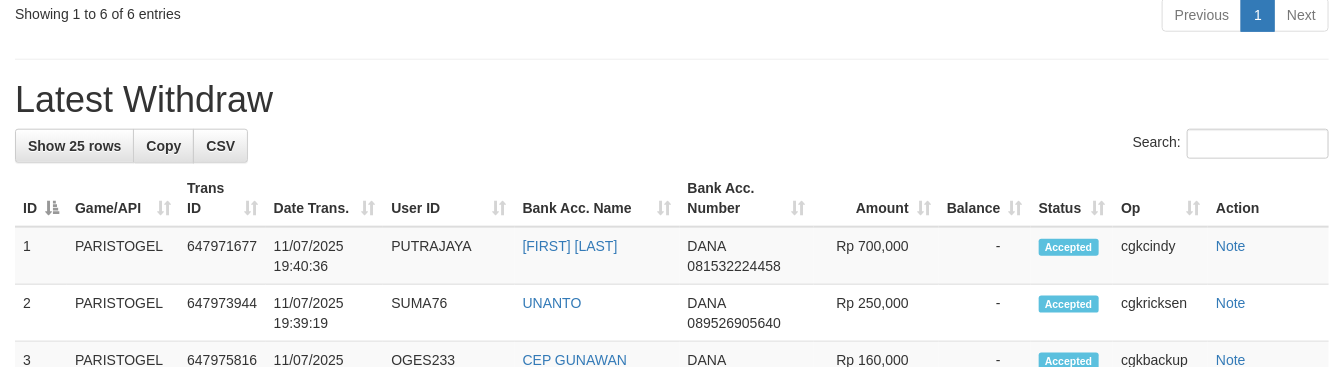 scroll, scrollTop: 777, scrollLeft: 0, axis: vertical 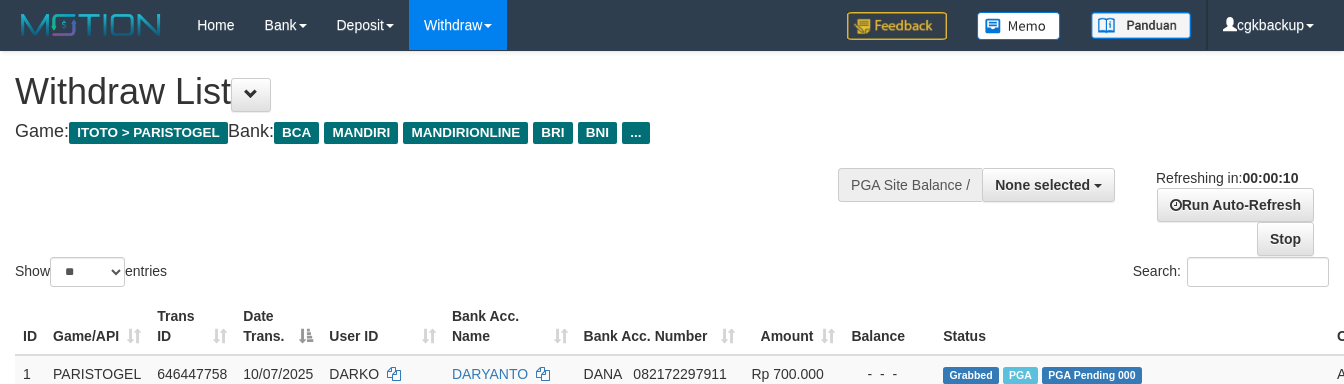 select 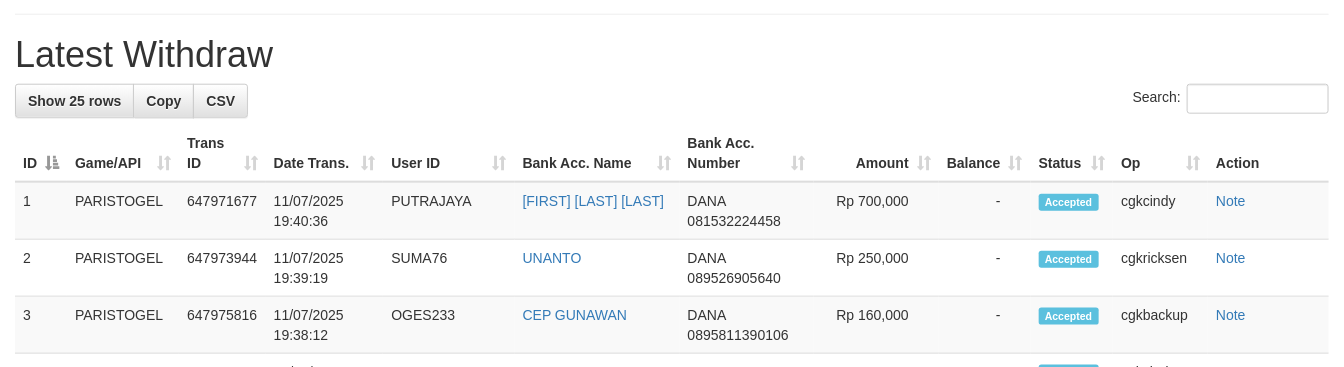 scroll, scrollTop: 777, scrollLeft: 0, axis: vertical 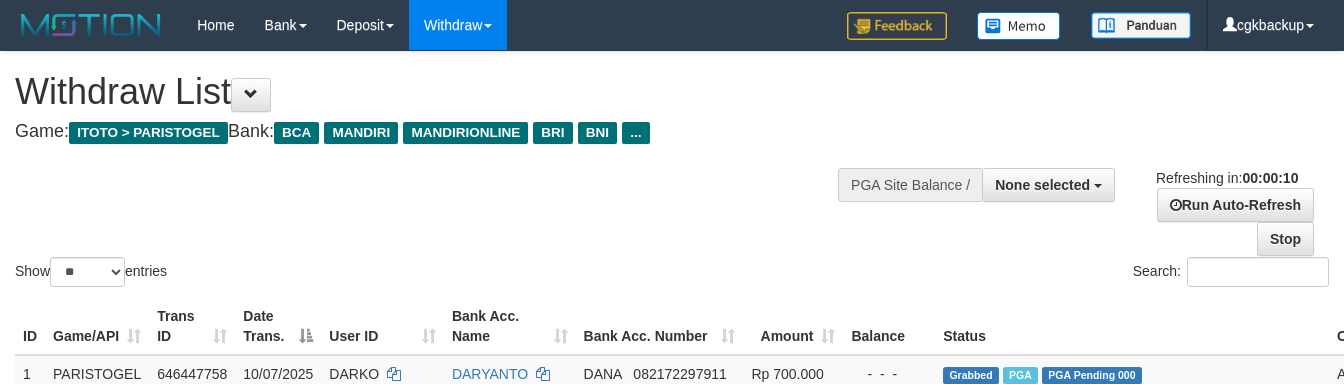 select 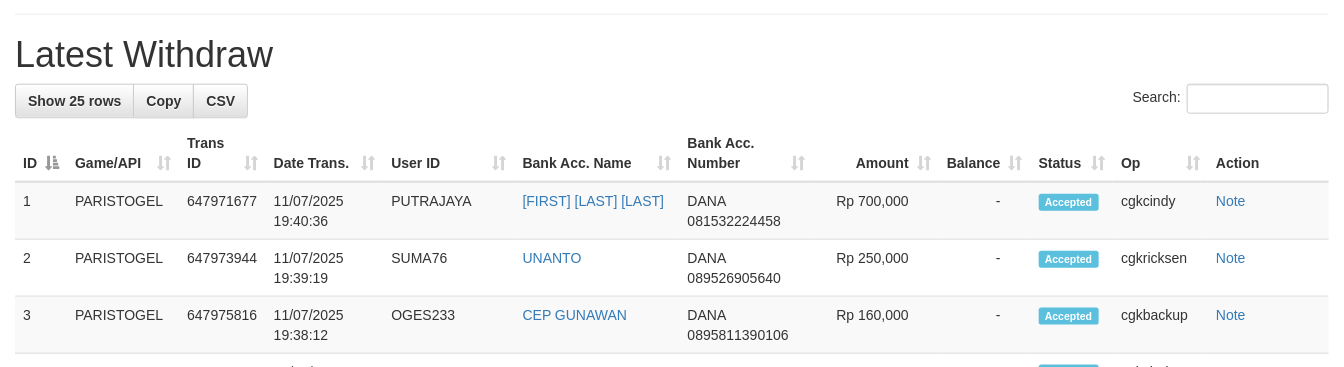 scroll, scrollTop: 777, scrollLeft: 0, axis: vertical 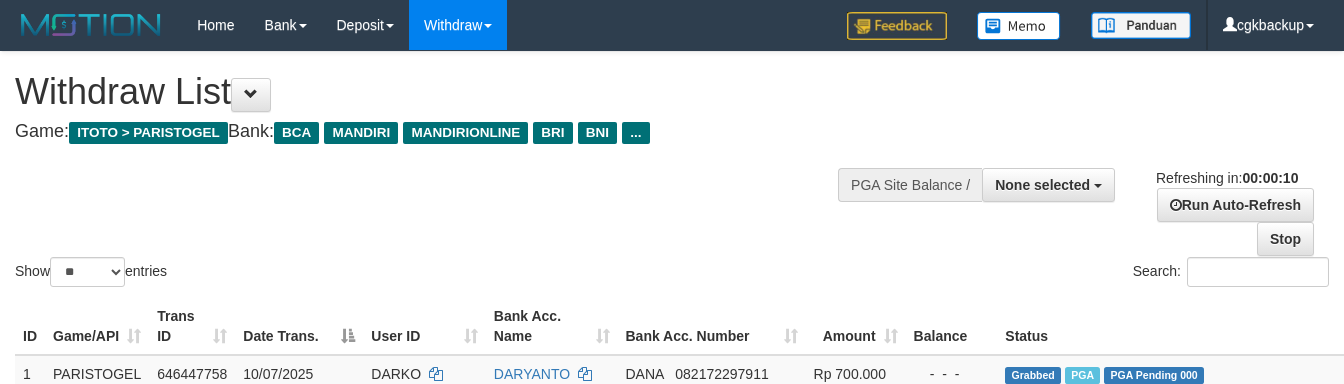 select 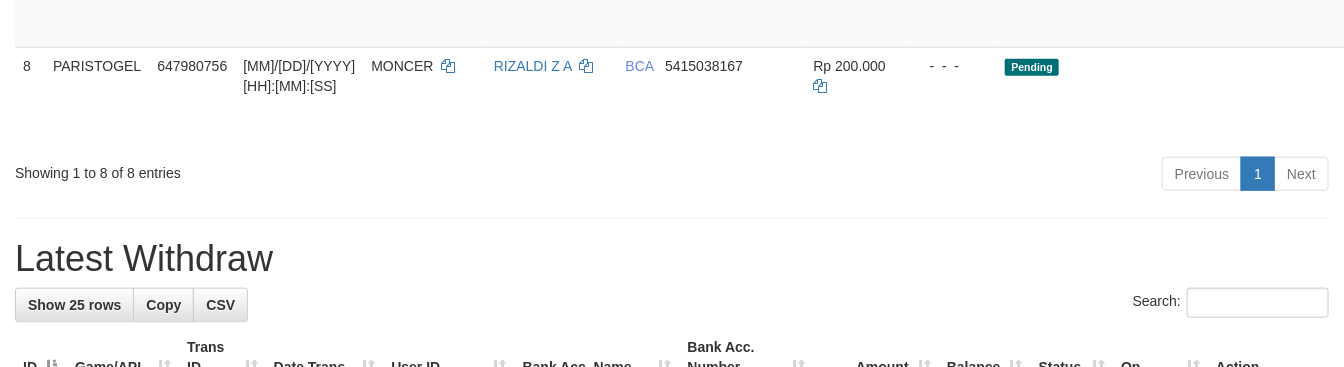 scroll, scrollTop: 777, scrollLeft: 0, axis: vertical 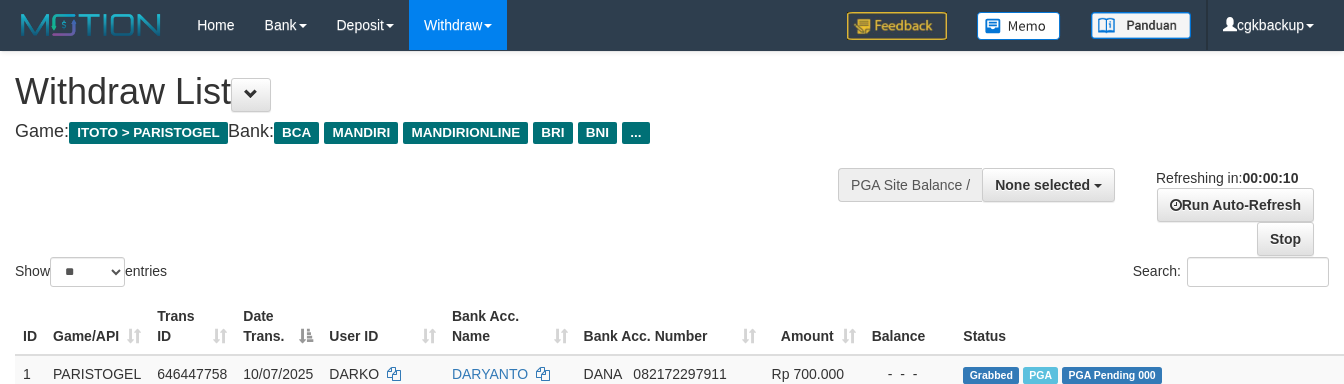 select 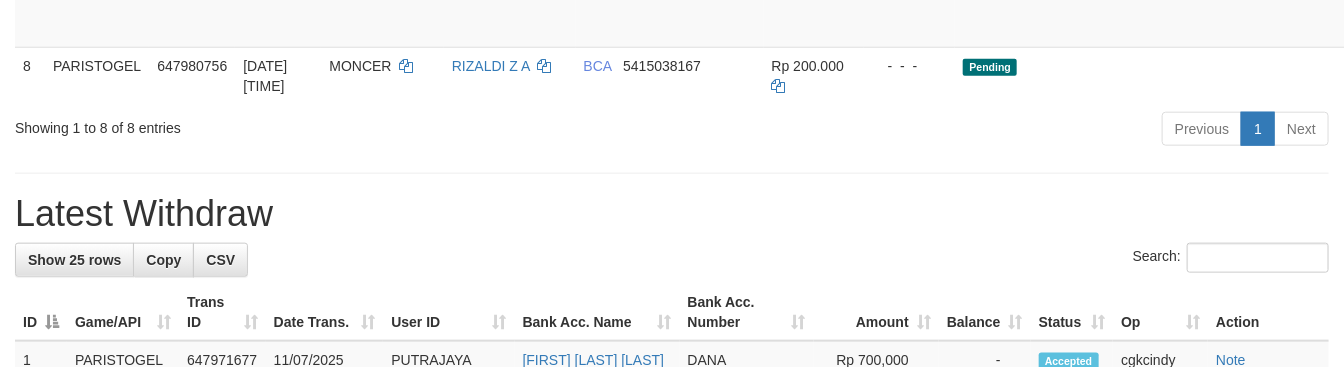 scroll, scrollTop: 777, scrollLeft: 0, axis: vertical 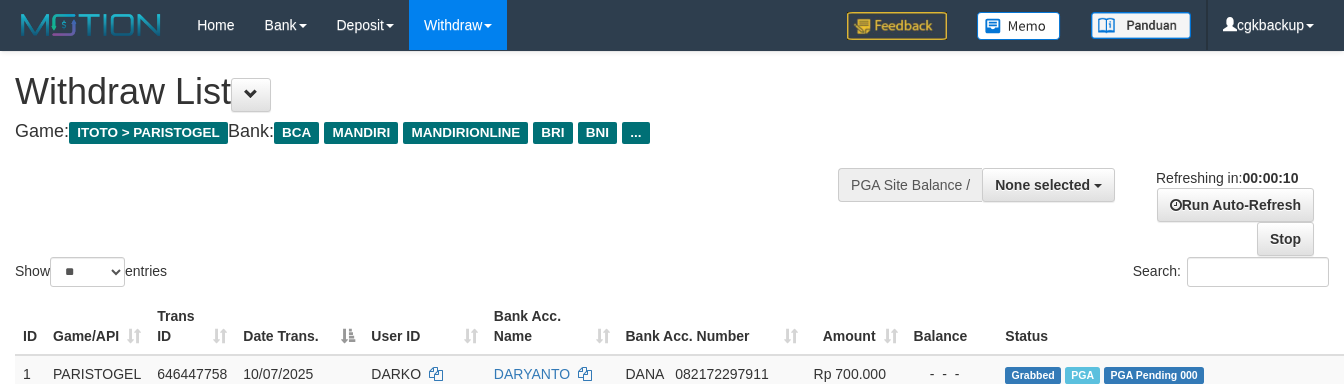 select 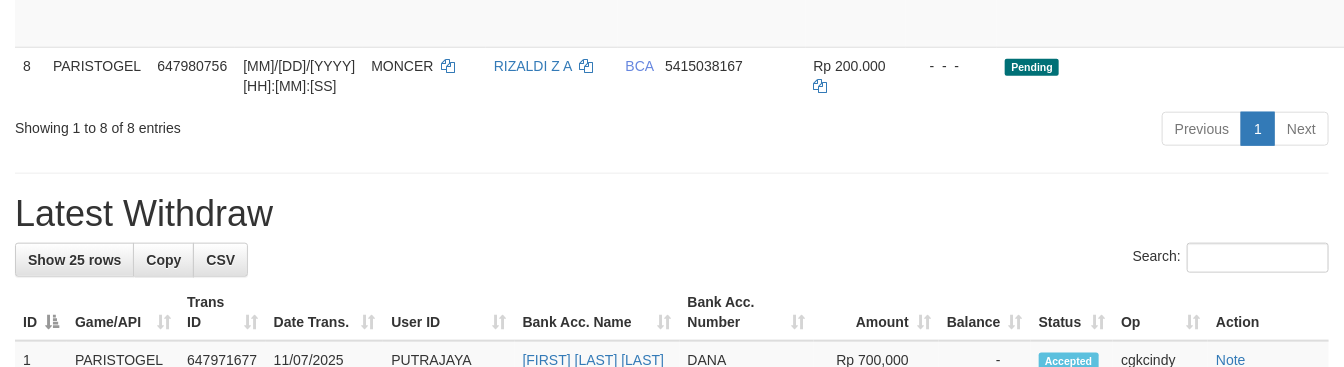 scroll, scrollTop: 777, scrollLeft: 0, axis: vertical 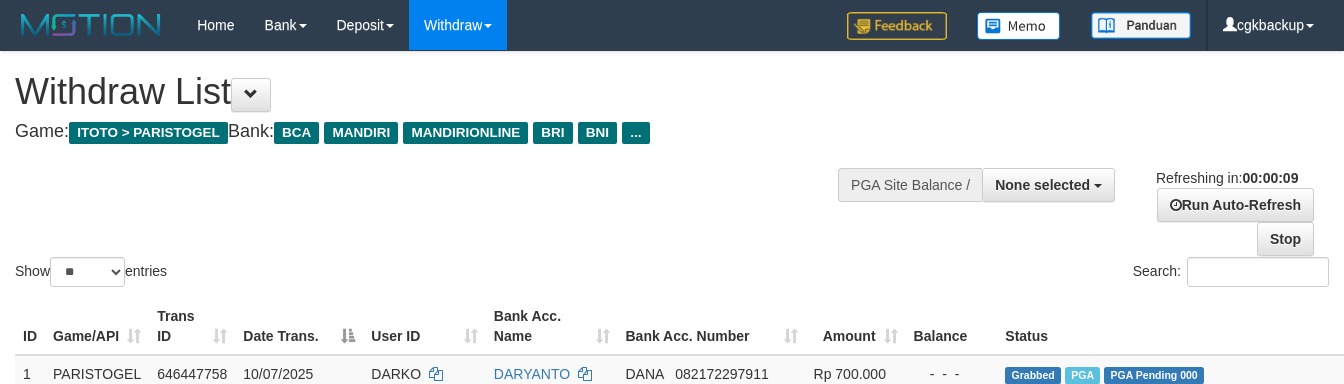 select 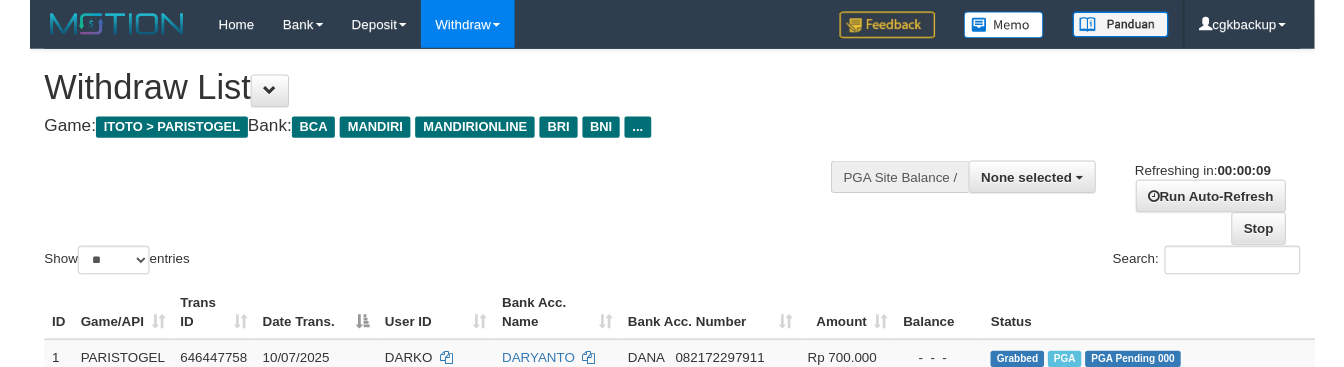 scroll, scrollTop: 777, scrollLeft: 0, axis: vertical 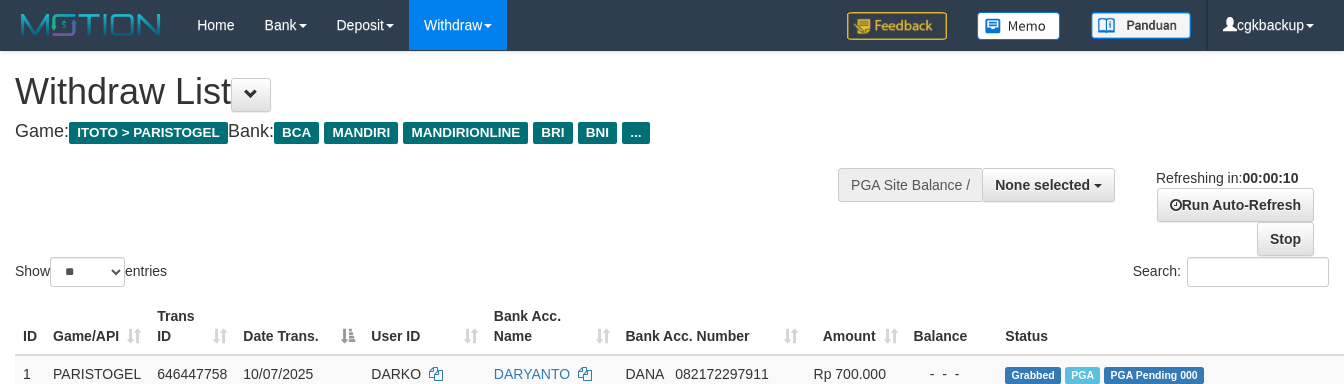 select 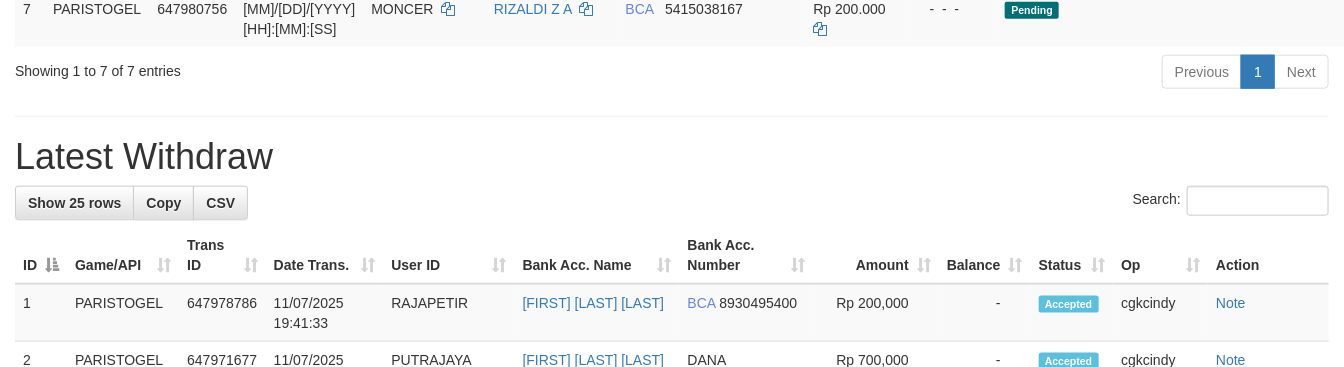 scroll, scrollTop: 777, scrollLeft: 0, axis: vertical 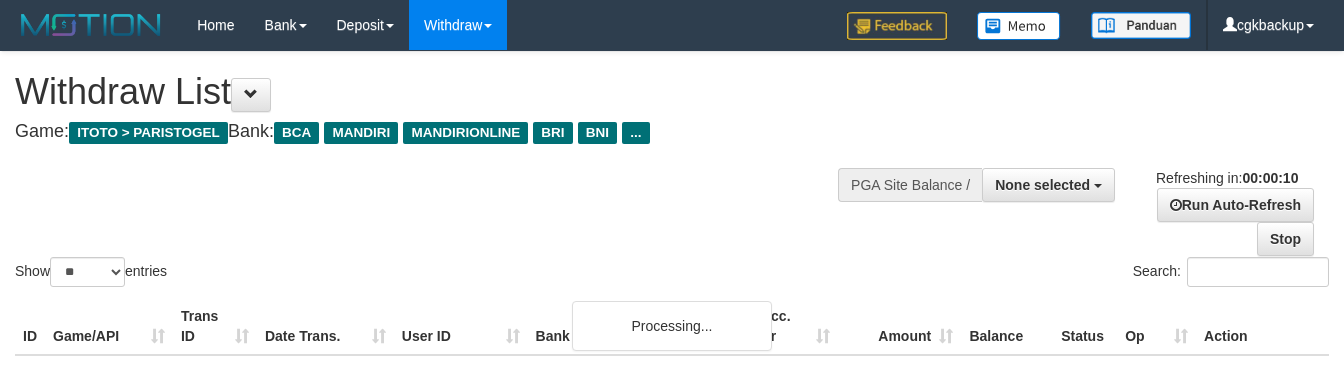 select 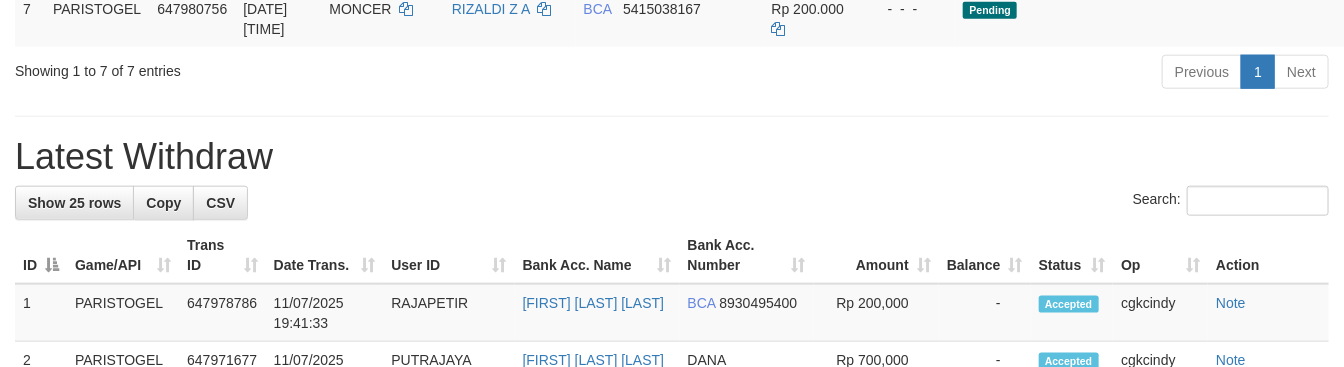 scroll, scrollTop: 777, scrollLeft: 0, axis: vertical 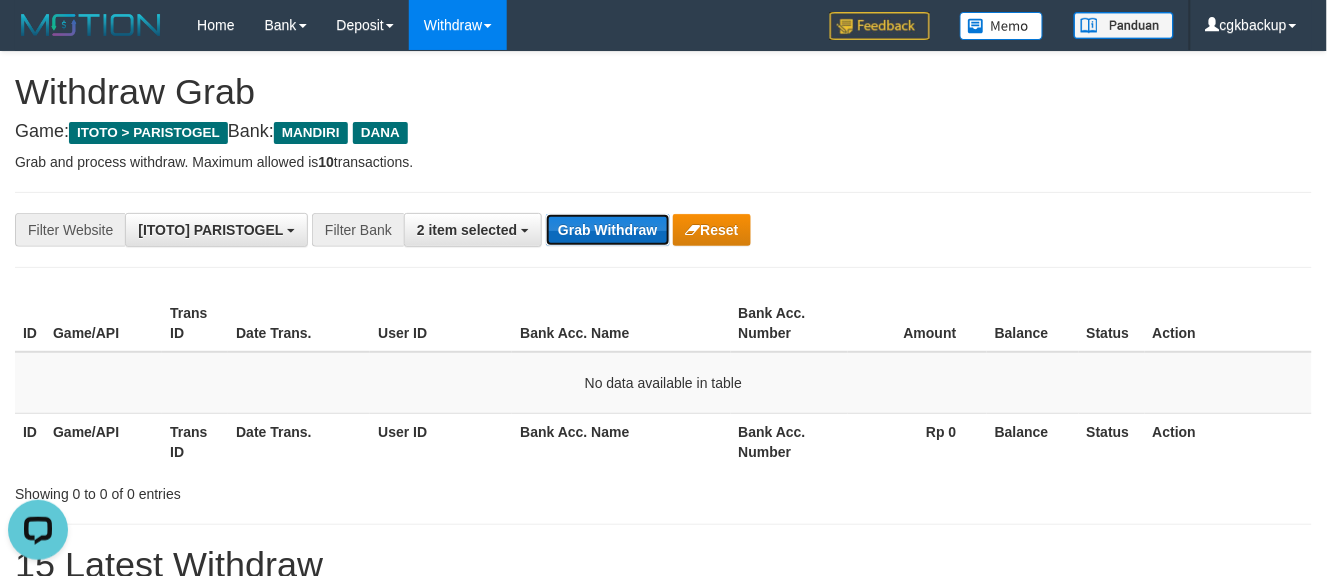 click on "Grab Withdraw" at bounding box center (607, 230) 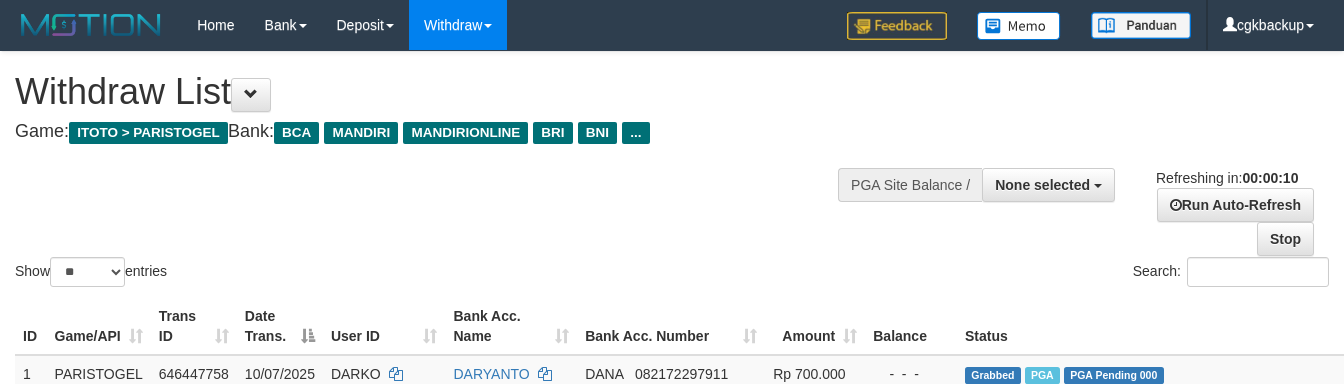 select 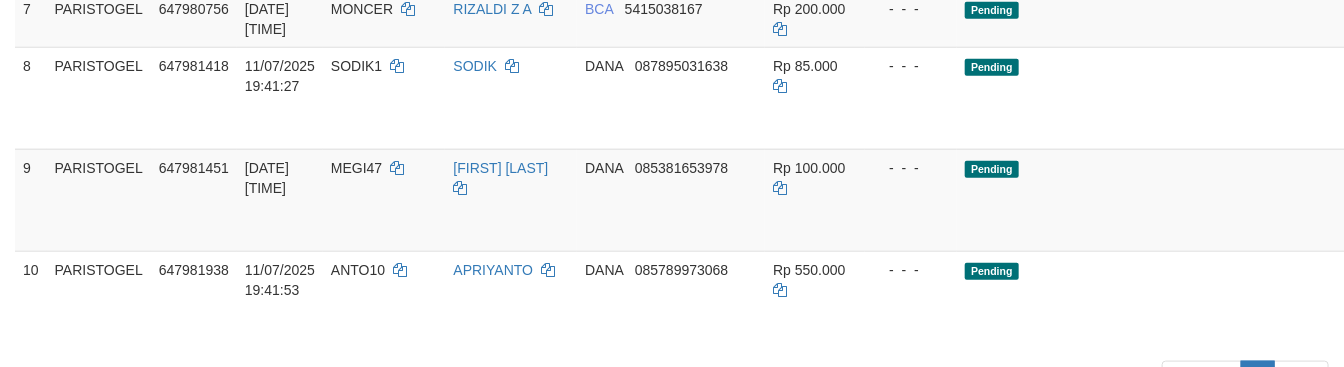 scroll, scrollTop: 777, scrollLeft: 0, axis: vertical 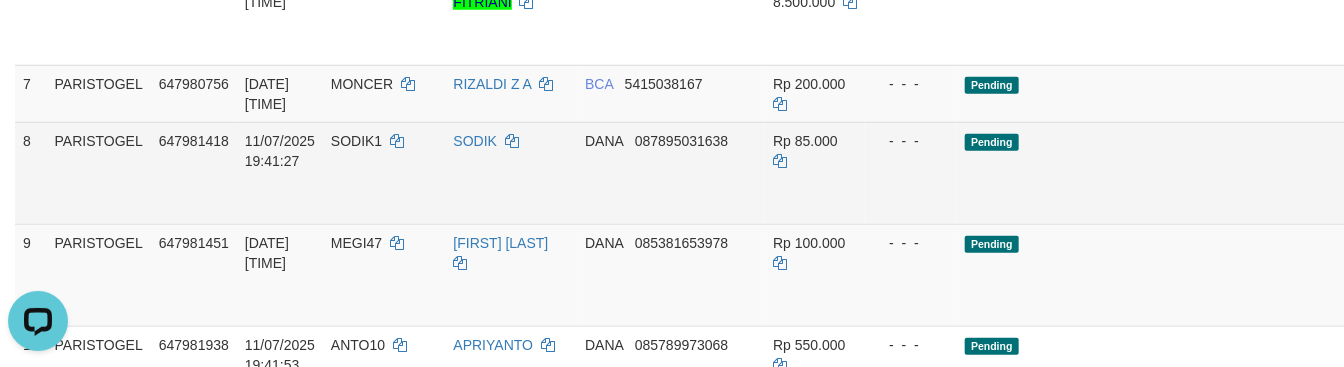 click on "Allow Grab" at bounding box center [1458, 151] 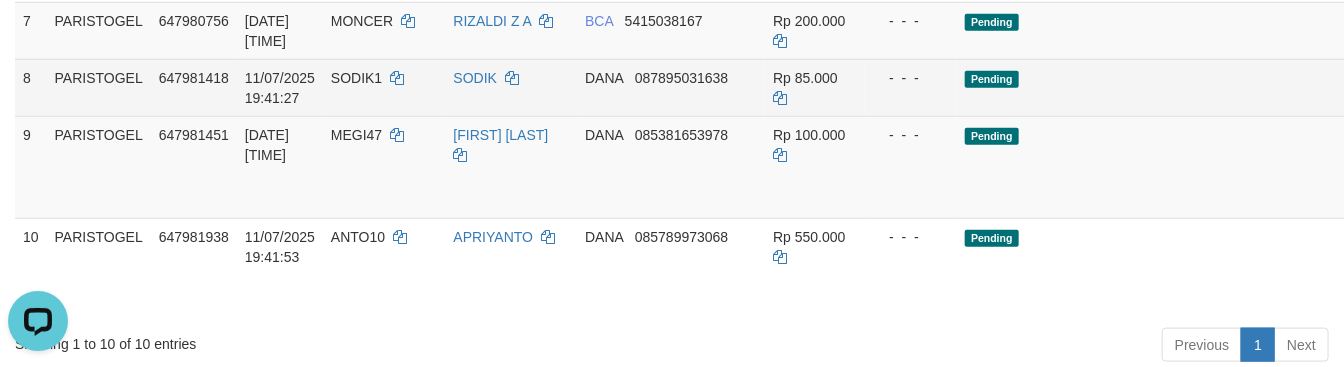 scroll, scrollTop: 888, scrollLeft: 0, axis: vertical 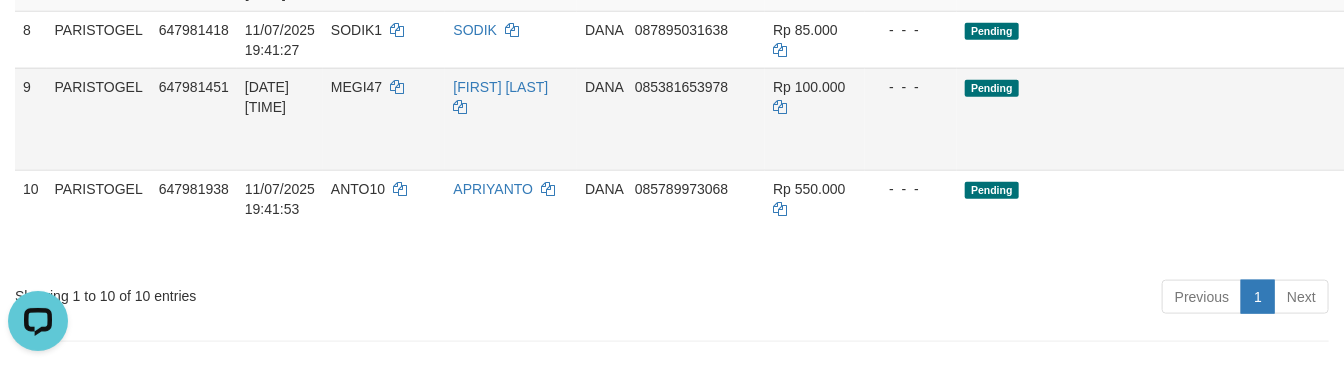 click on "Allow Grab   ·    Reject Send PGA     ·    Note" at bounding box center [1483, 119] 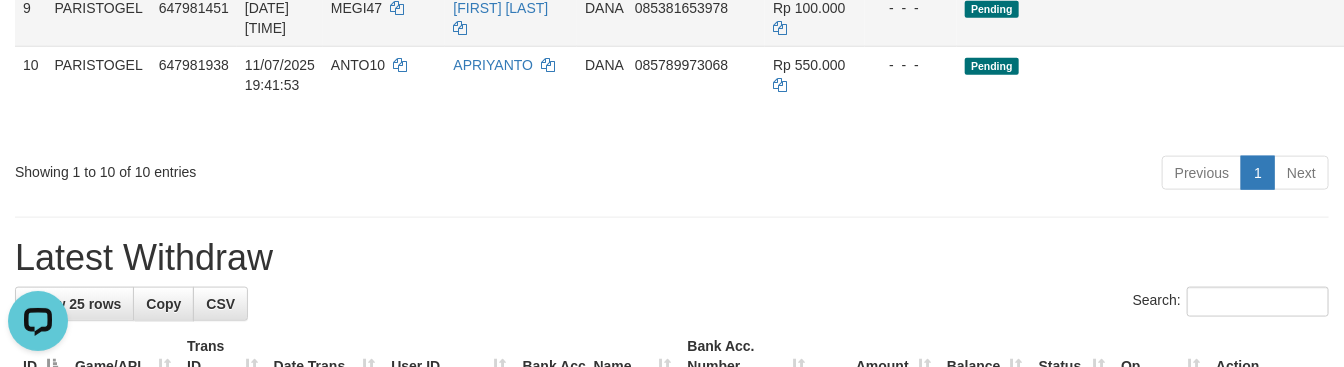 scroll, scrollTop: 1000, scrollLeft: 0, axis: vertical 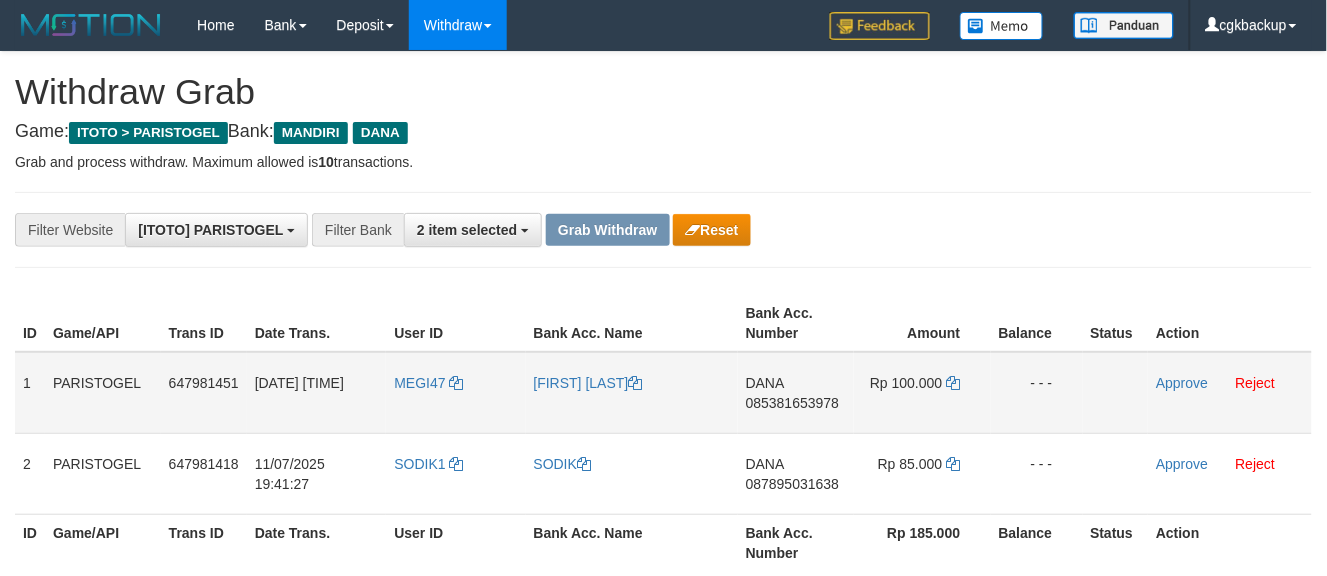 click on "MEGI47" at bounding box center [455, 393] 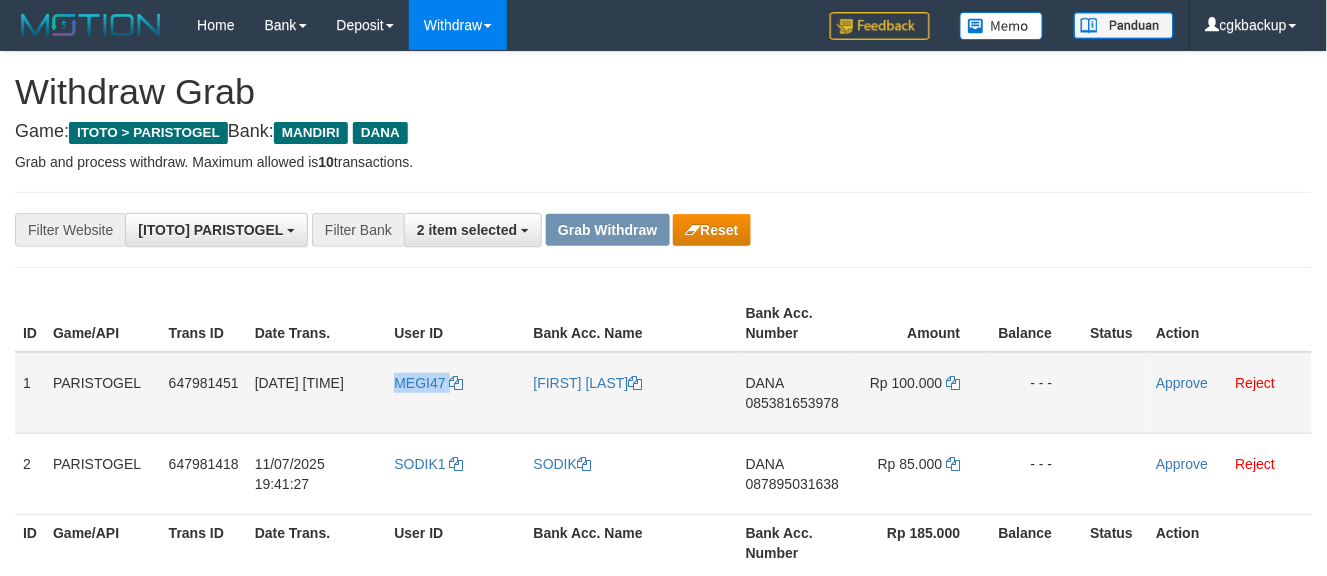 click on "MEGI47" at bounding box center [455, 393] 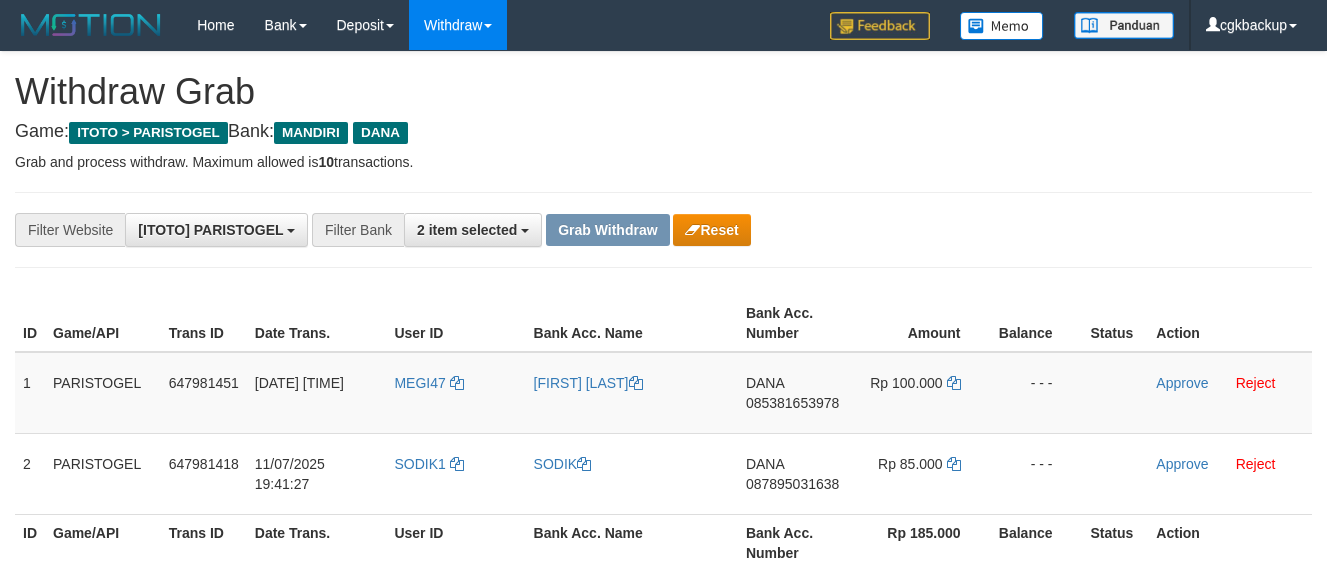 scroll, scrollTop: 0, scrollLeft: 0, axis: both 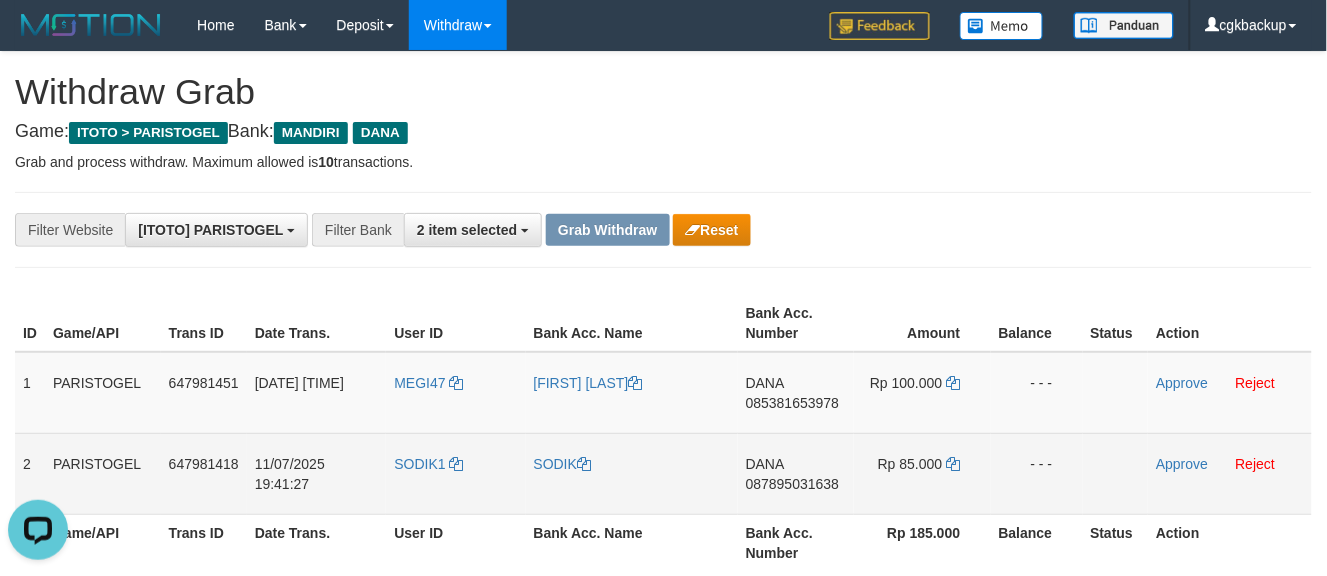 click on "SODIK1" at bounding box center [455, 473] 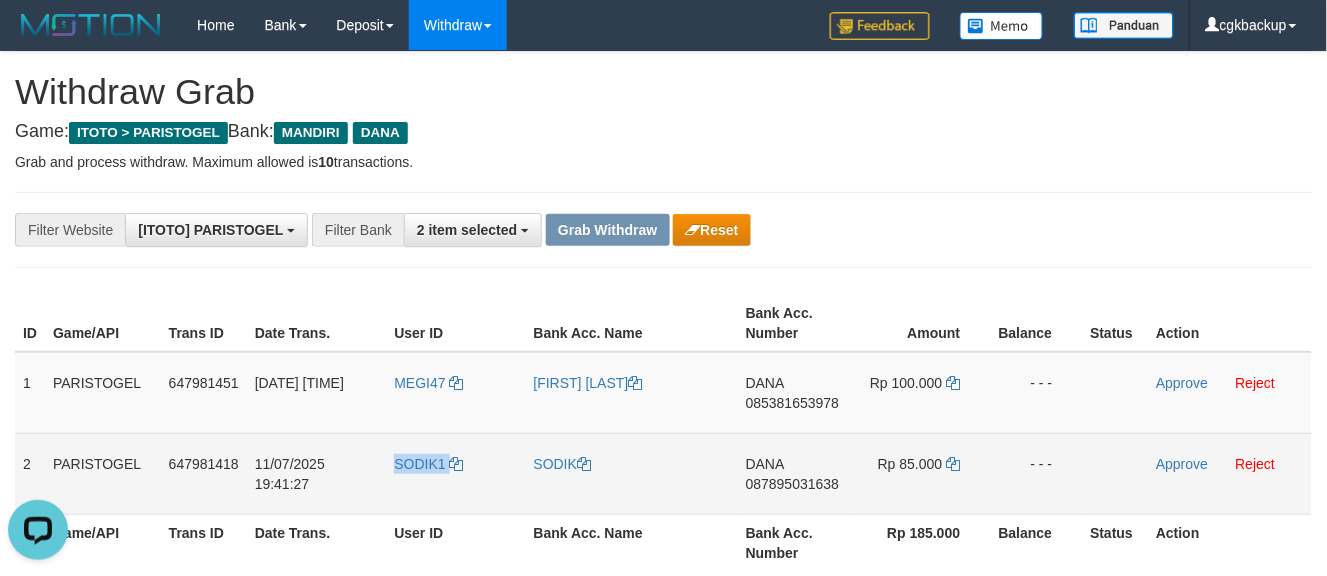 copy on "SODIK1" 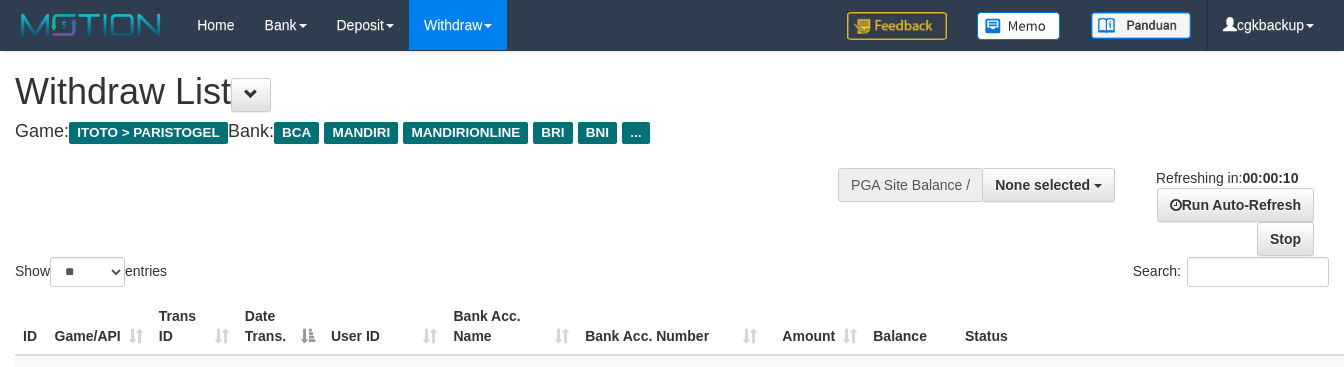 select 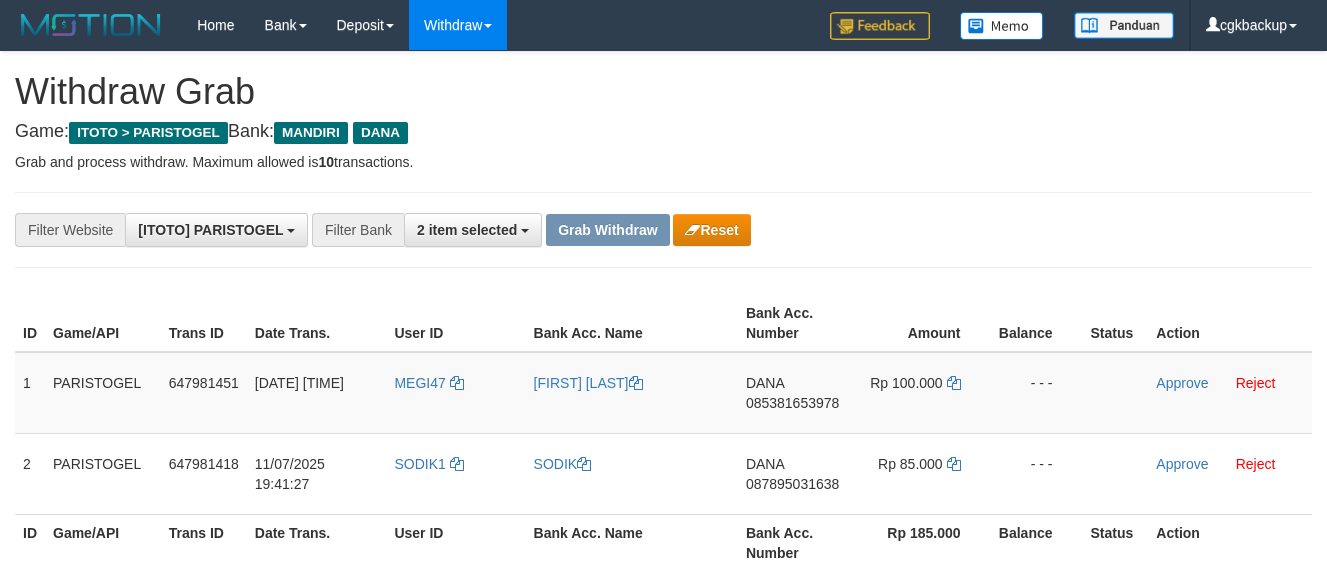 scroll, scrollTop: 0, scrollLeft: 0, axis: both 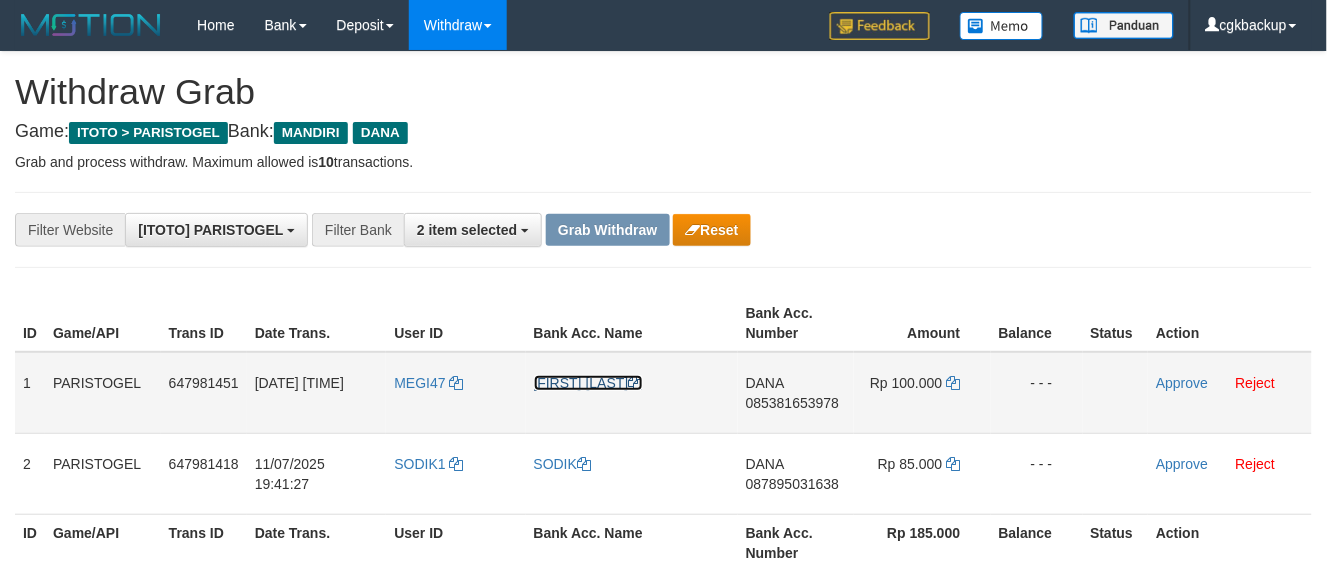 click on "[FIRST] [LAST]" at bounding box center [588, 383] 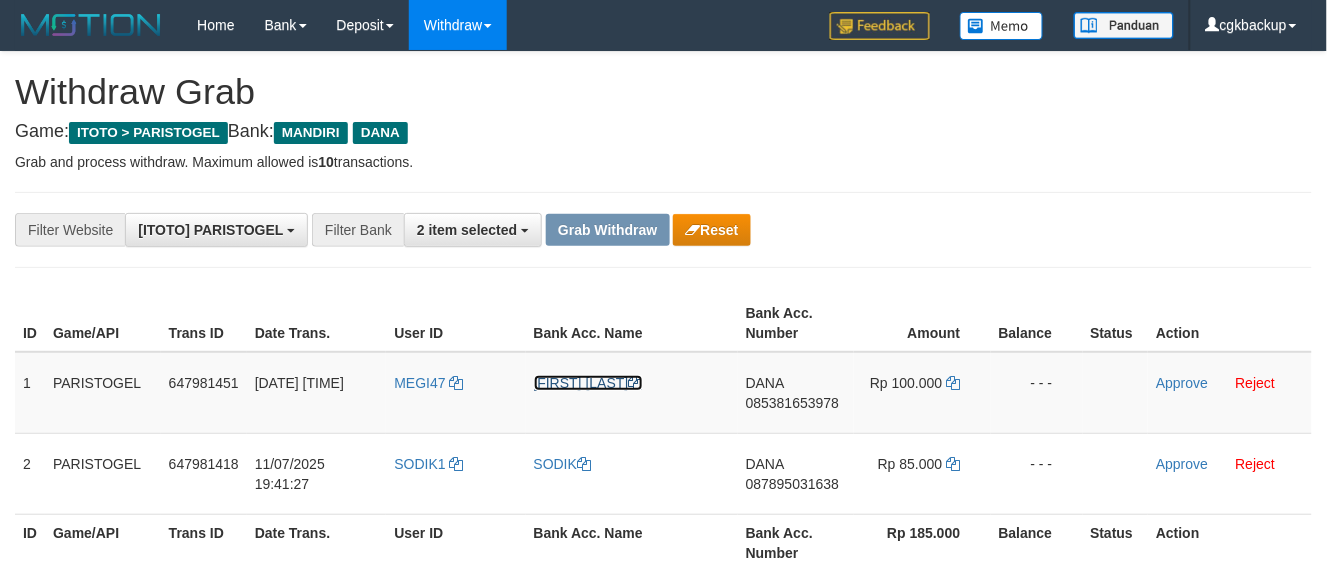 drag, startPoint x: 604, startPoint y: 385, endPoint x: 26, endPoint y: 350, distance: 579.0587 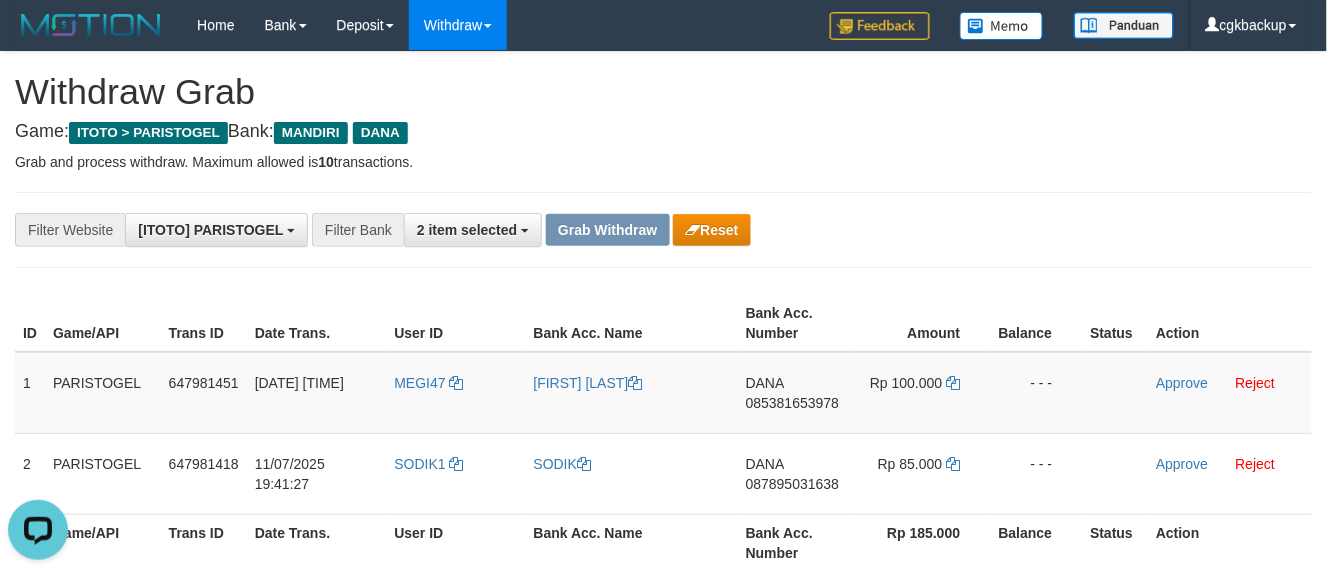 scroll, scrollTop: 0, scrollLeft: 0, axis: both 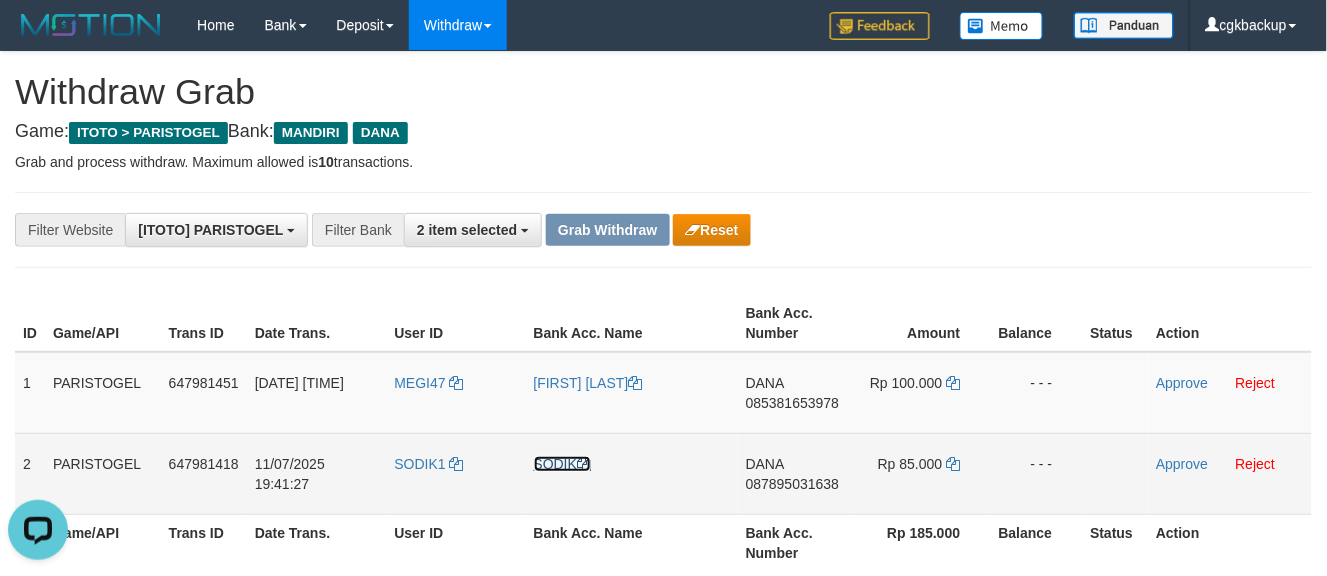 click on "SODIK" at bounding box center (563, 464) 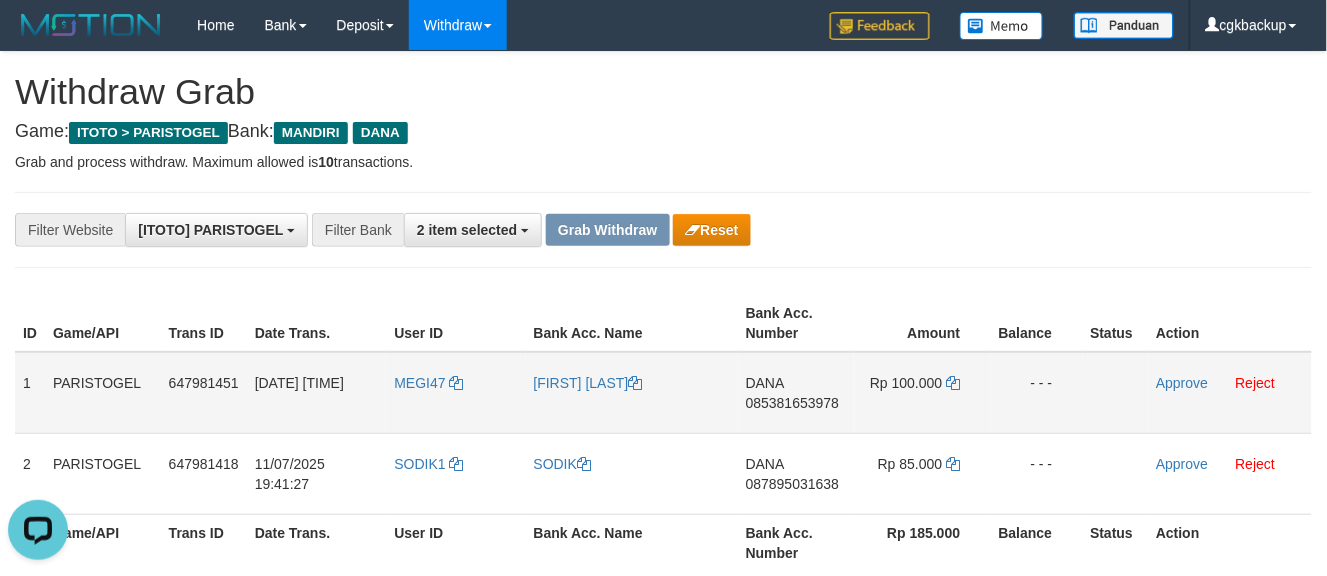 click on "085381653978" at bounding box center (792, 403) 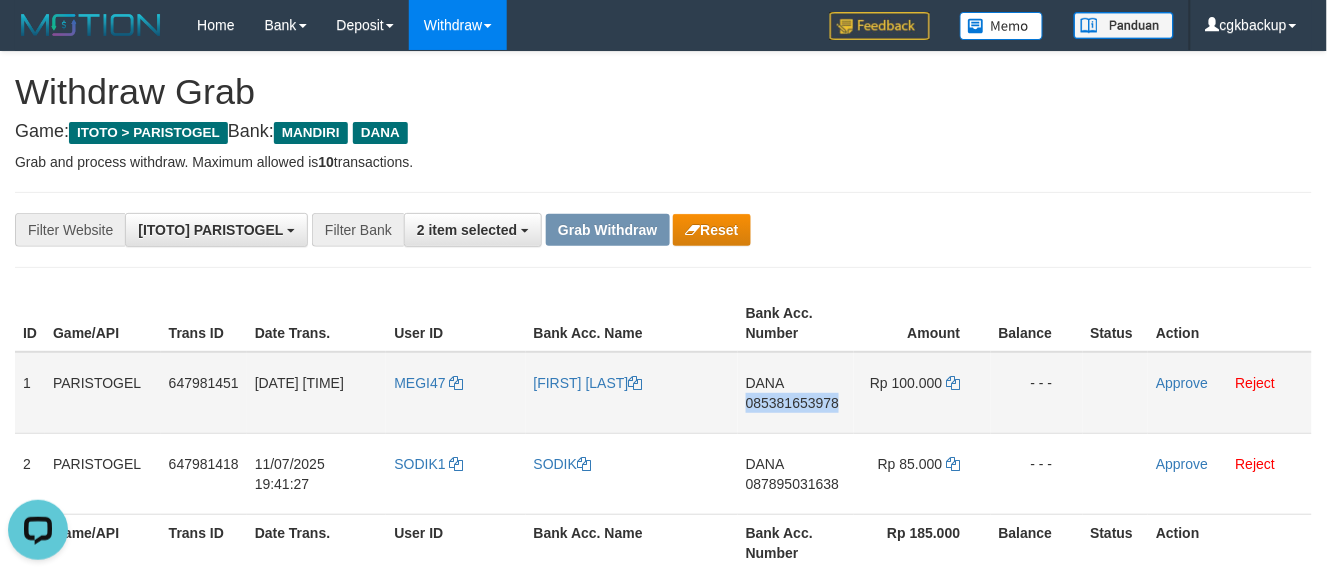copy on "085381653978" 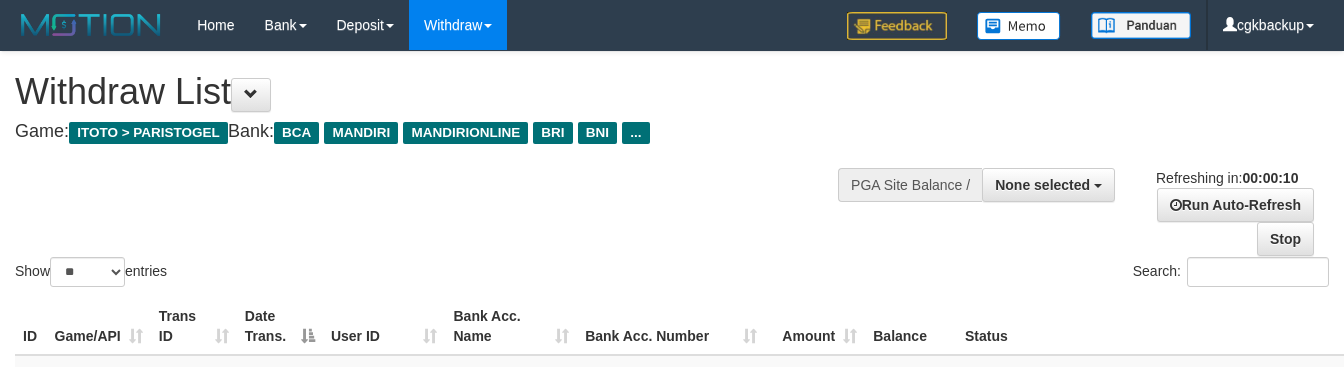 select 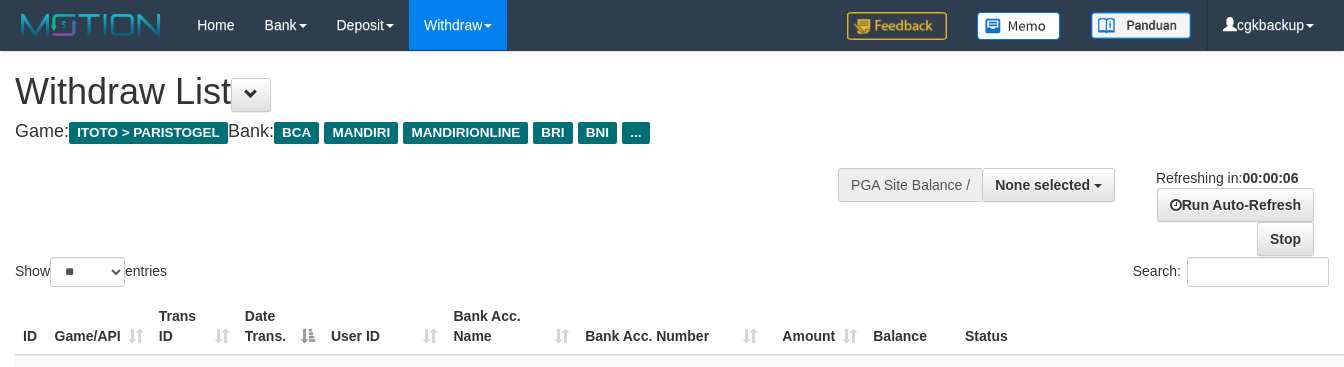 scroll, scrollTop: 1000, scrollLeft: 0, axis: vertical 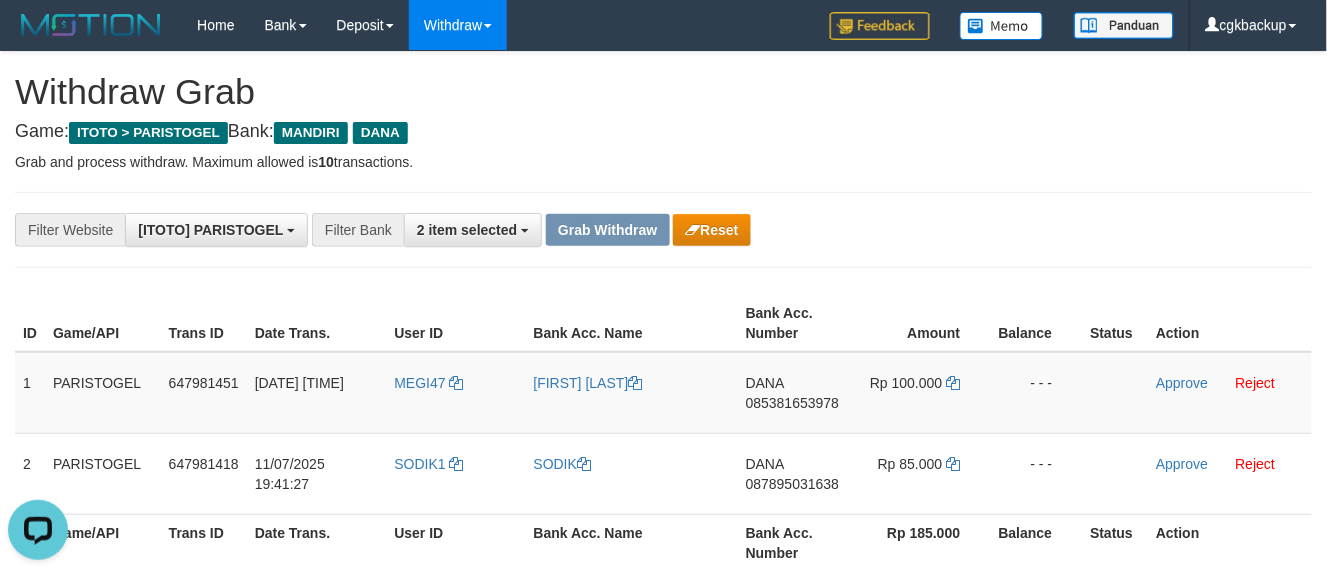 click on "**********" at bounding box center [663, 230] 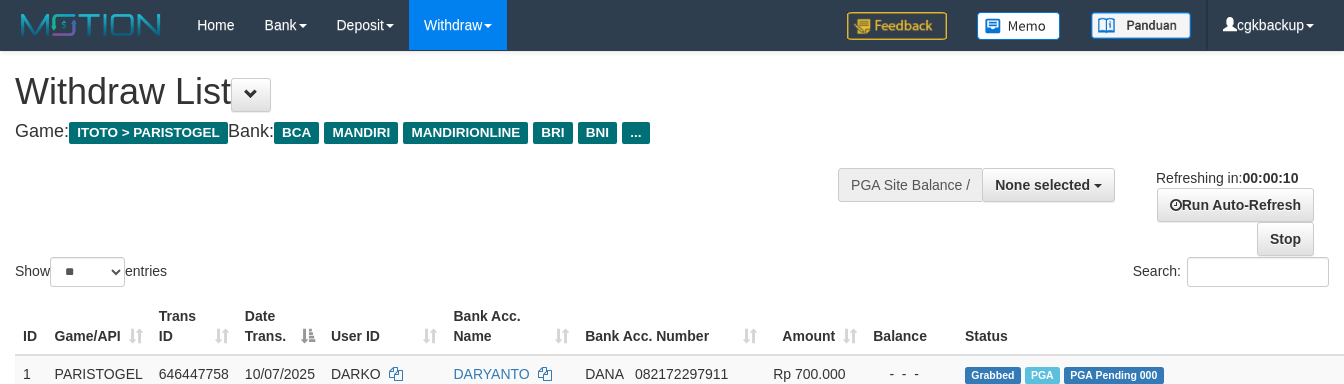select 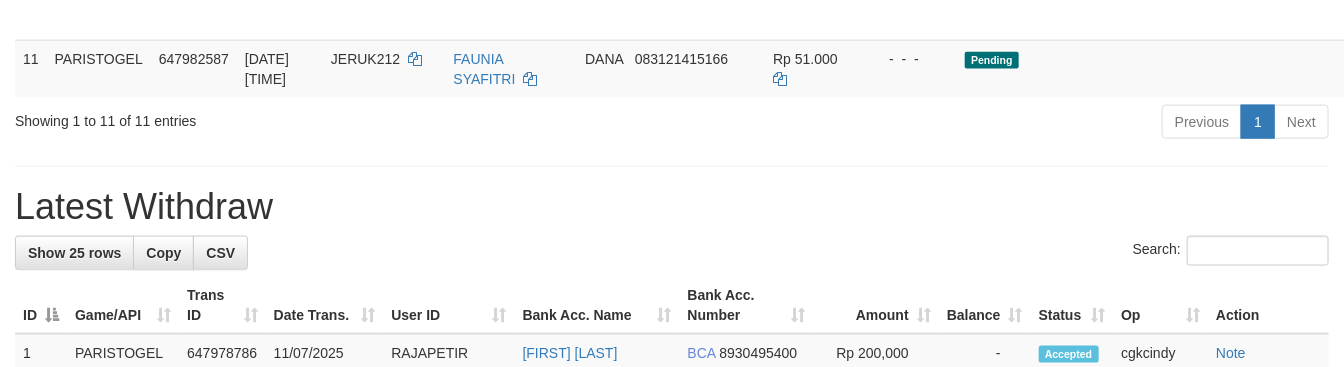 scroll, scrollTop: 1000, scrollLeft: 0, axis: vertical 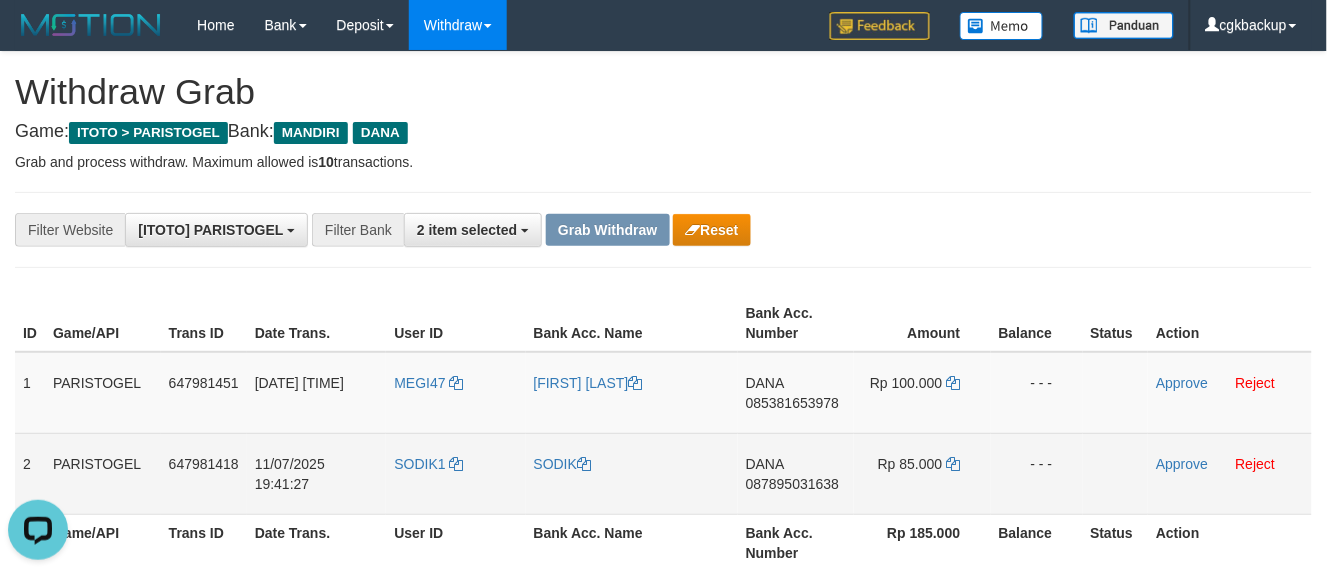 click on "DANA
087895031638" at bounding box center (796, 473) 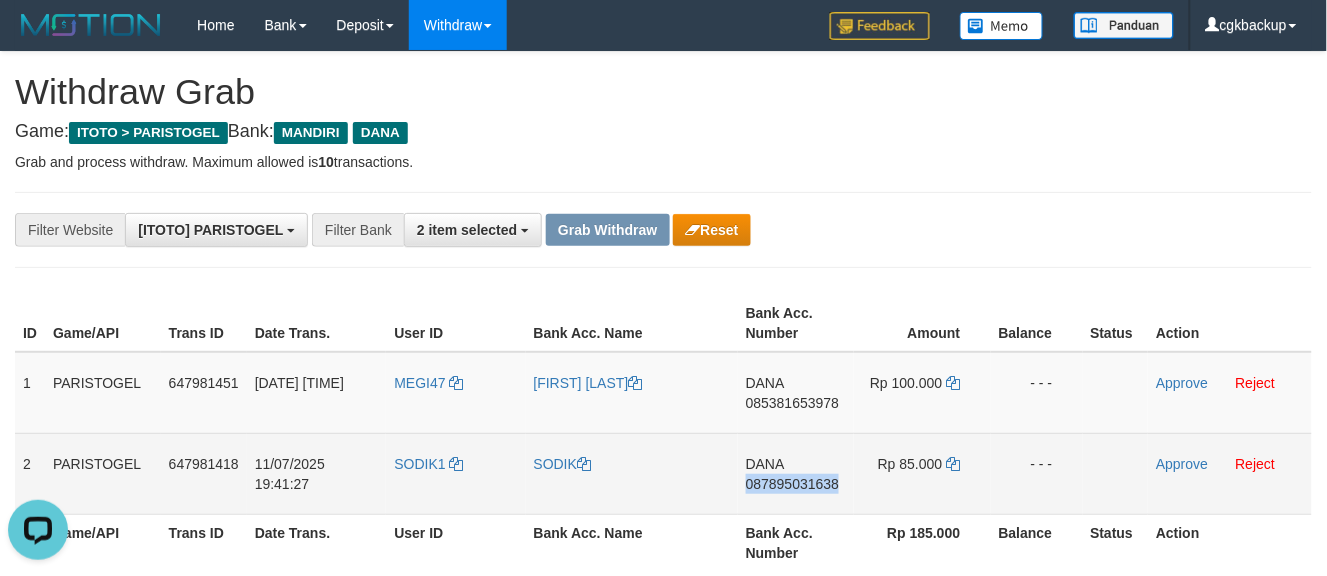 copy on "087895031638" 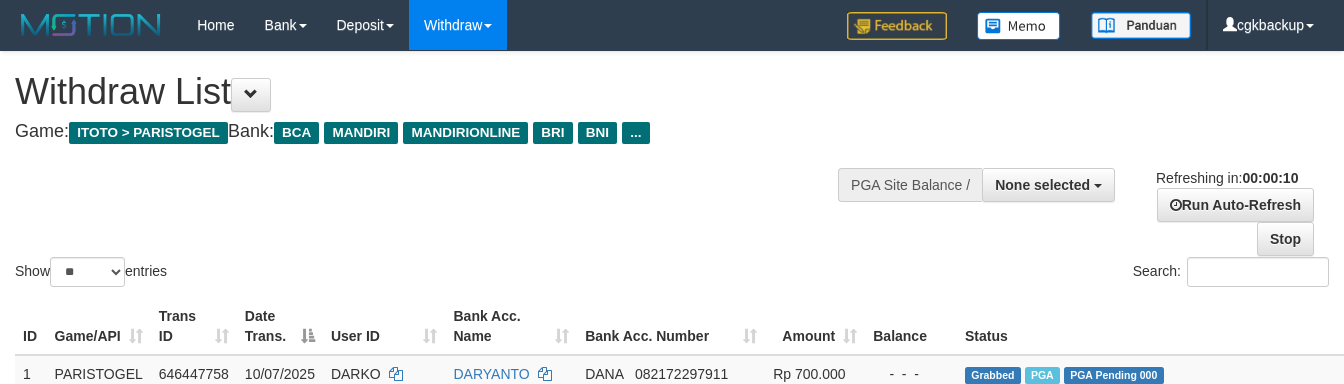 select 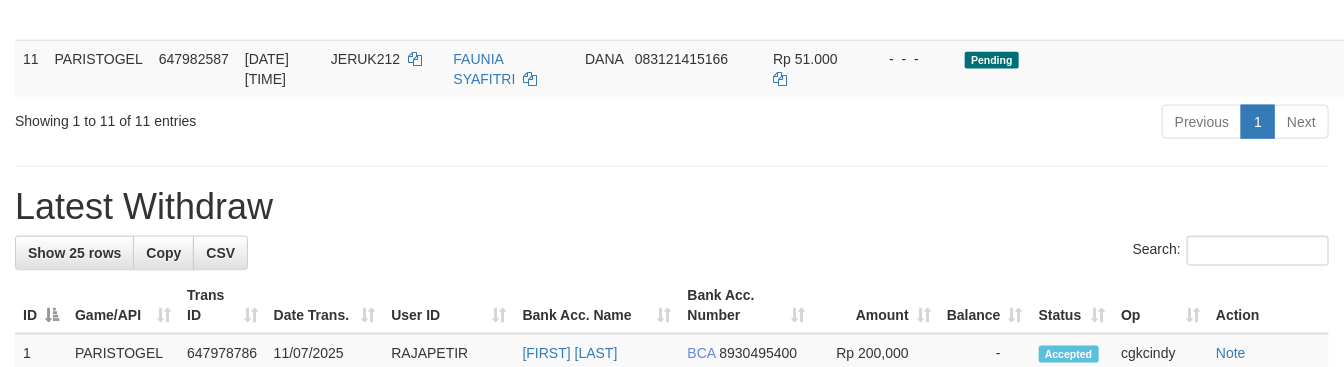 scroll, scrollTop: 1000, scrollLeft: 0, axis: vertical 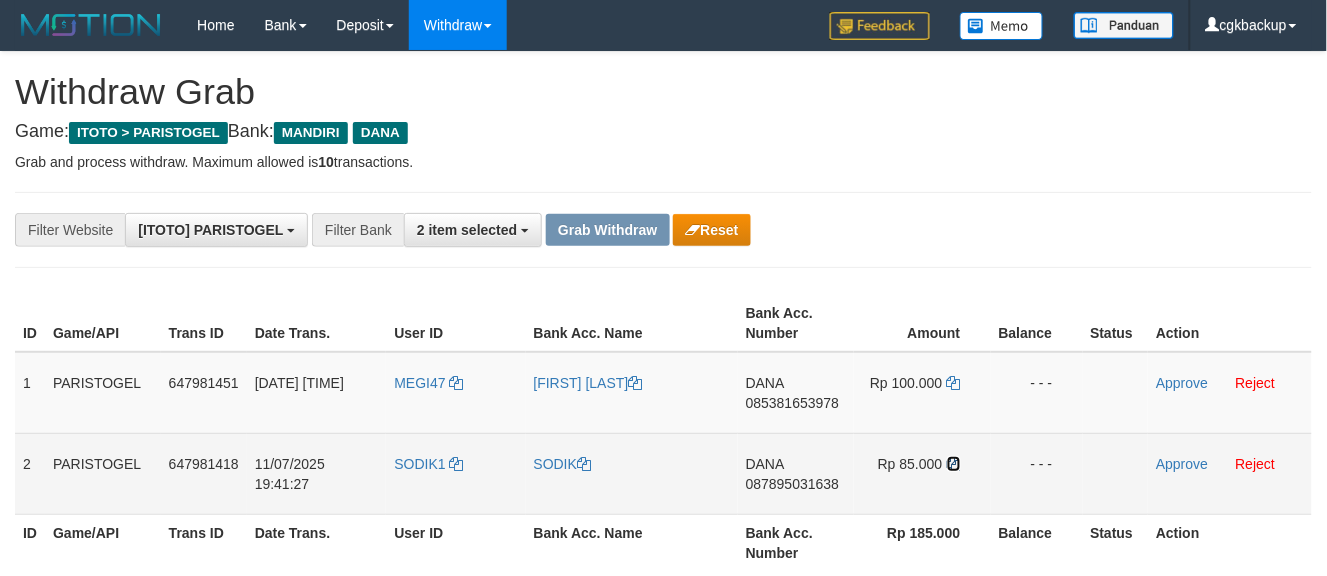 click at bounding box center [954, 464] 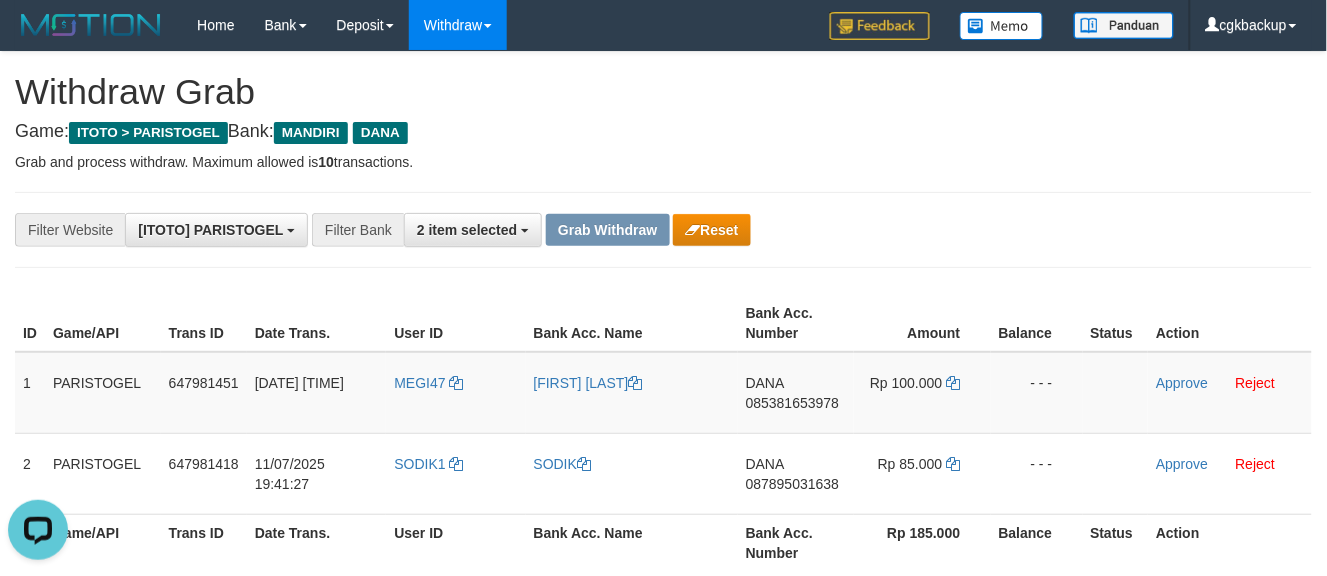scroll, scrollTop: 0, scrollLeft: 0, axis: both 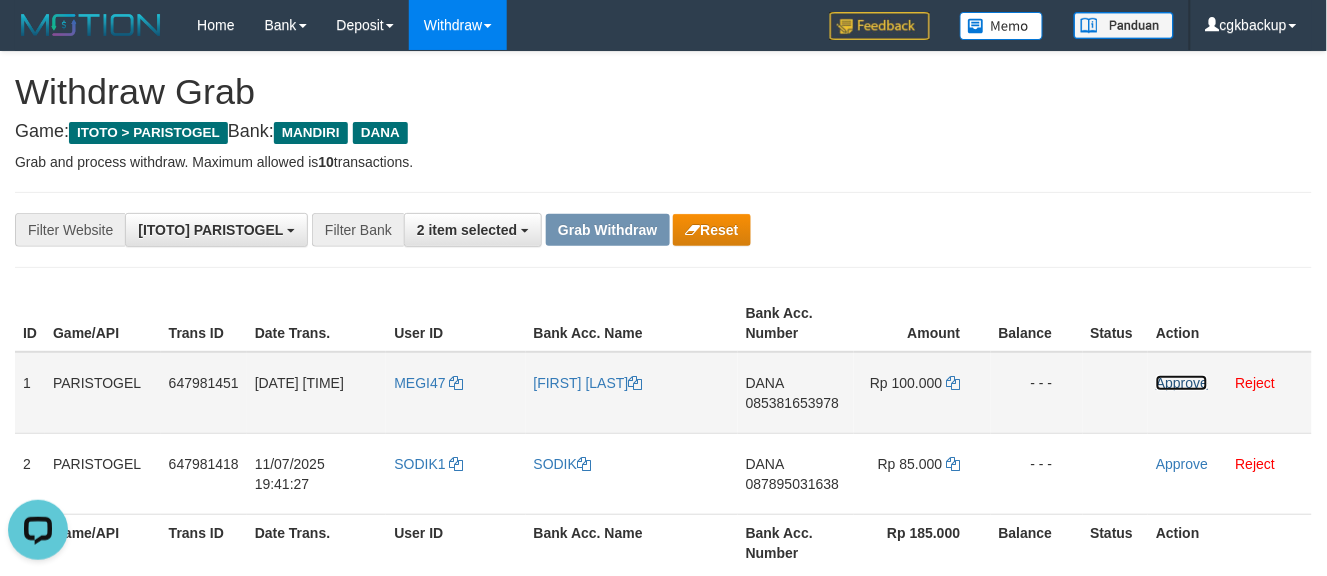 click on "Approve" at bounding box center [1182, 383] 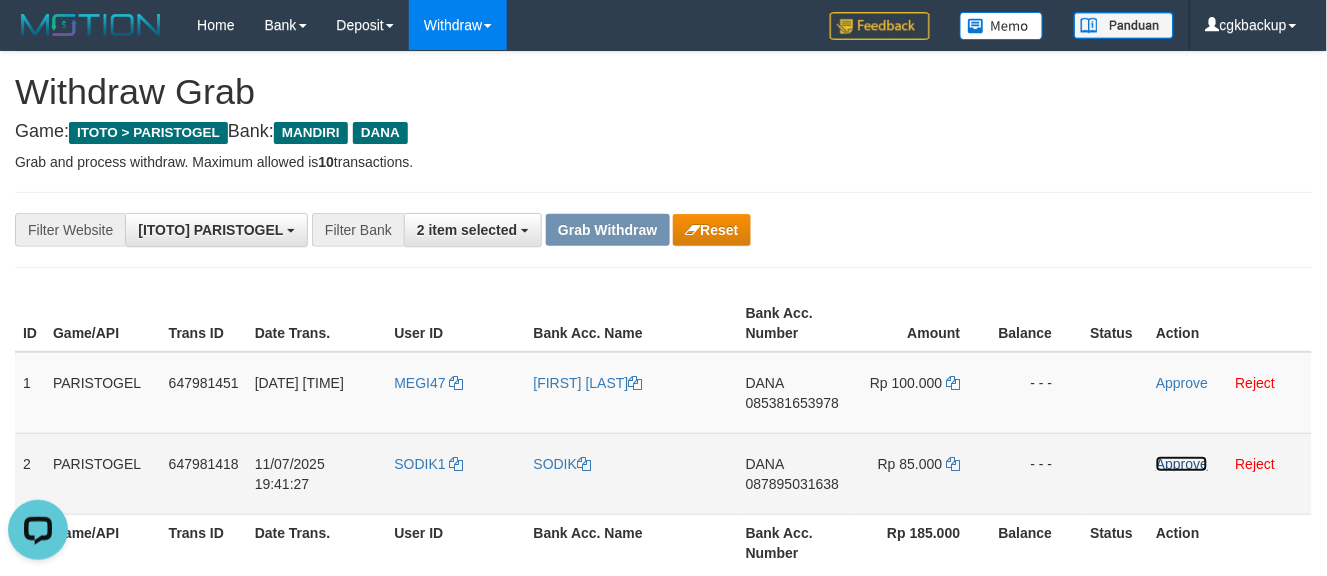 click on "Approve" at bounding box center [1182, 464] 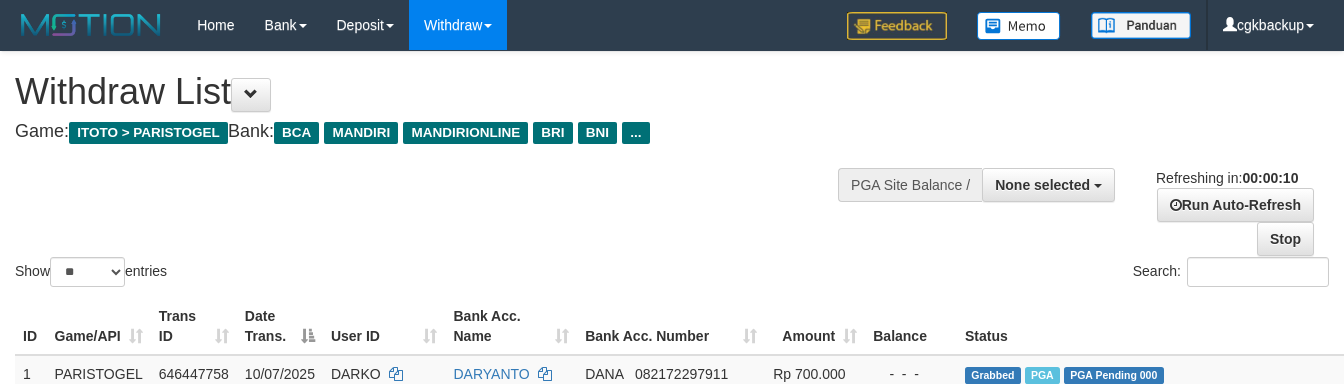 select 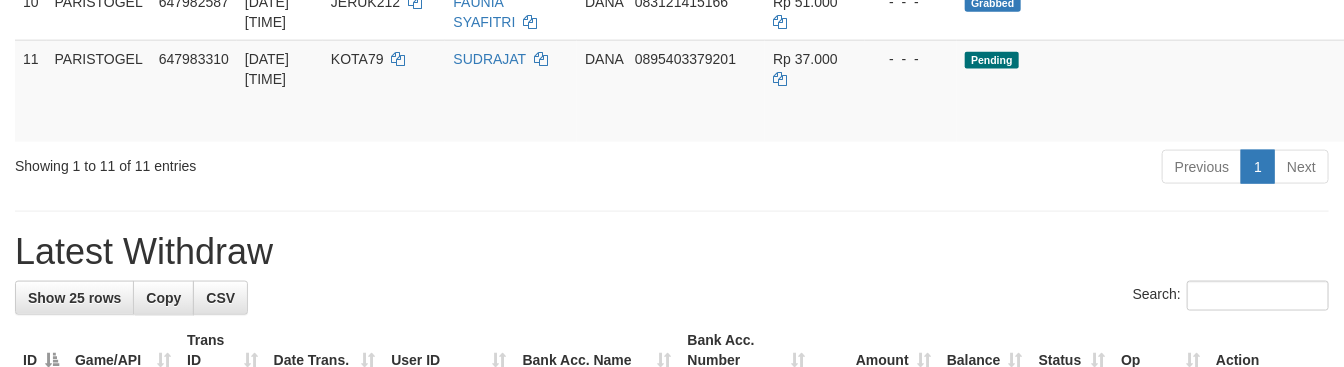 scroll, scrollTop: 1000, scrollLeft: 0, axis: vertical 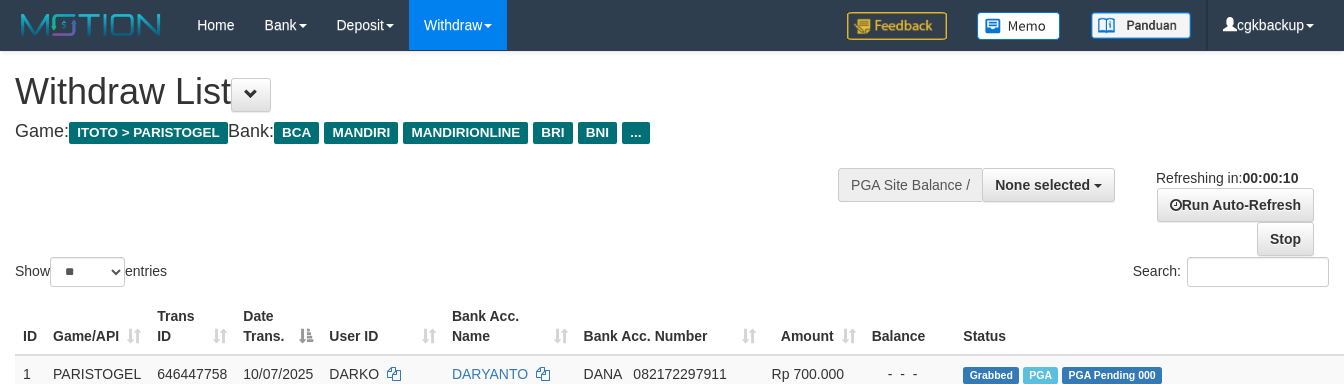 select 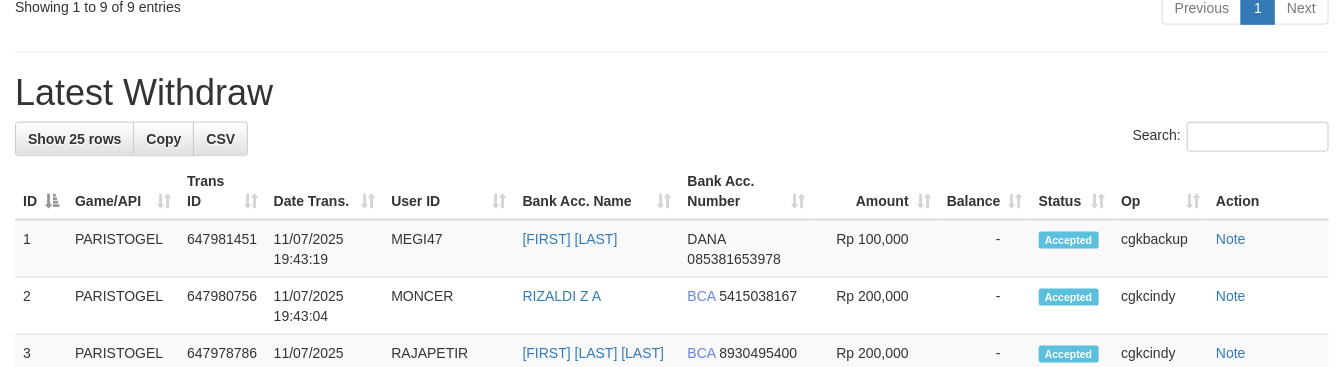 scroll, scrollTop: 1000, scrollLeft: 0, axis: vertical 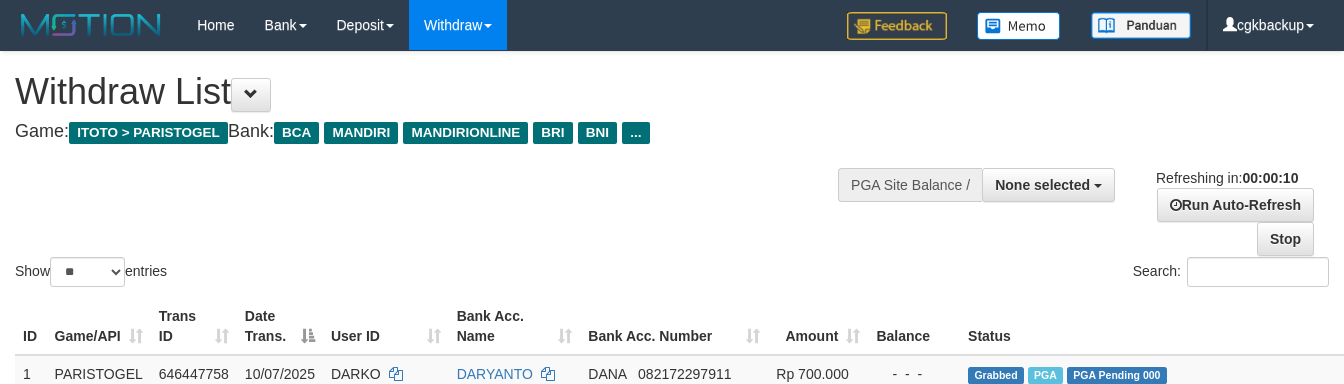 select 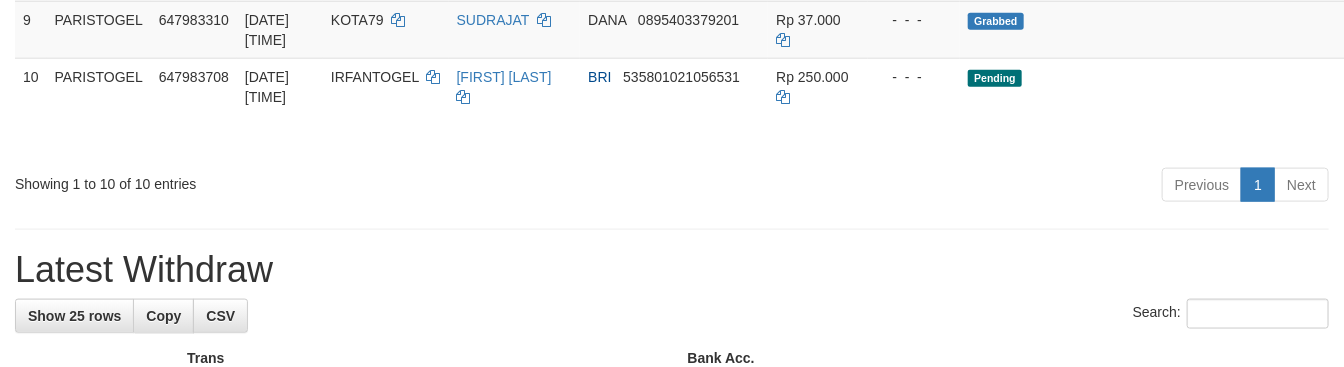 scroll, scrollTop: 1000, scrollLeft: 80, axis: both 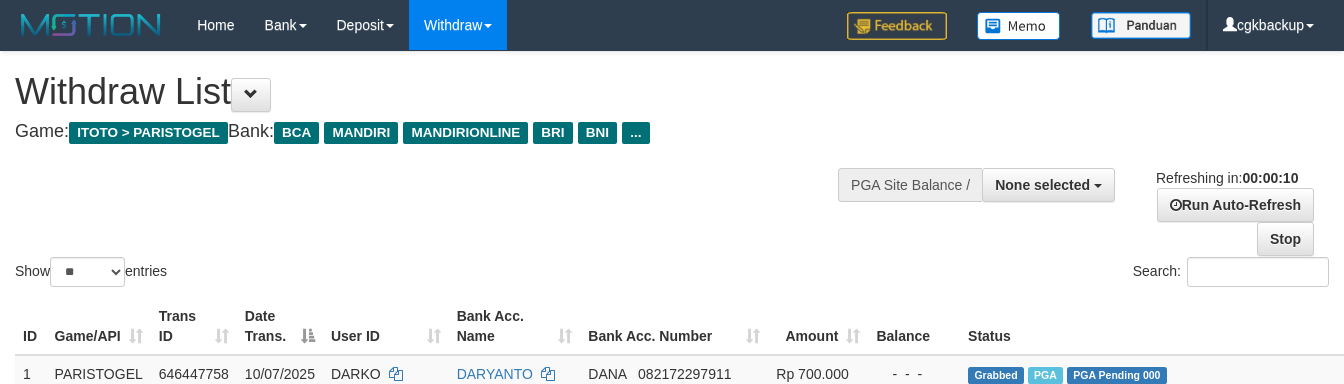 select 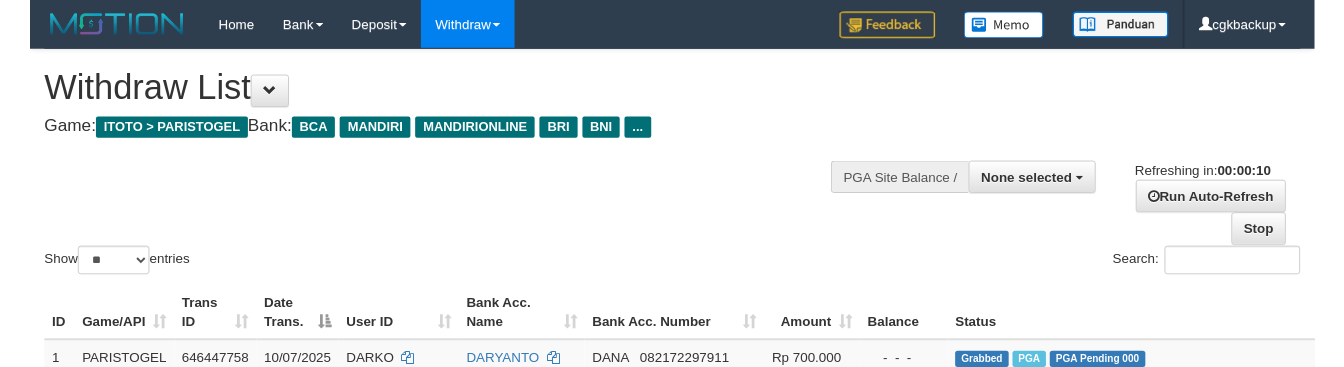 scroll, scrollTop: 0, scrollLeft: 0, axis: both 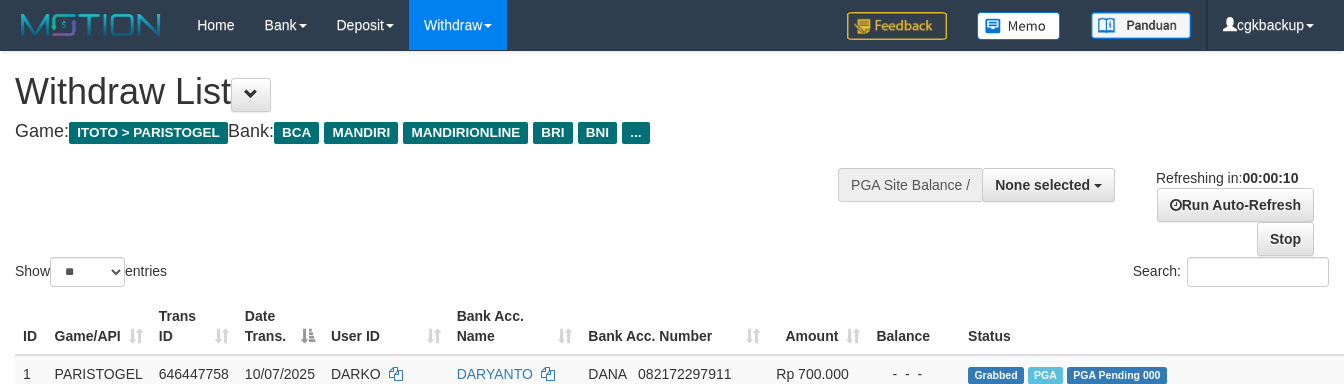 select 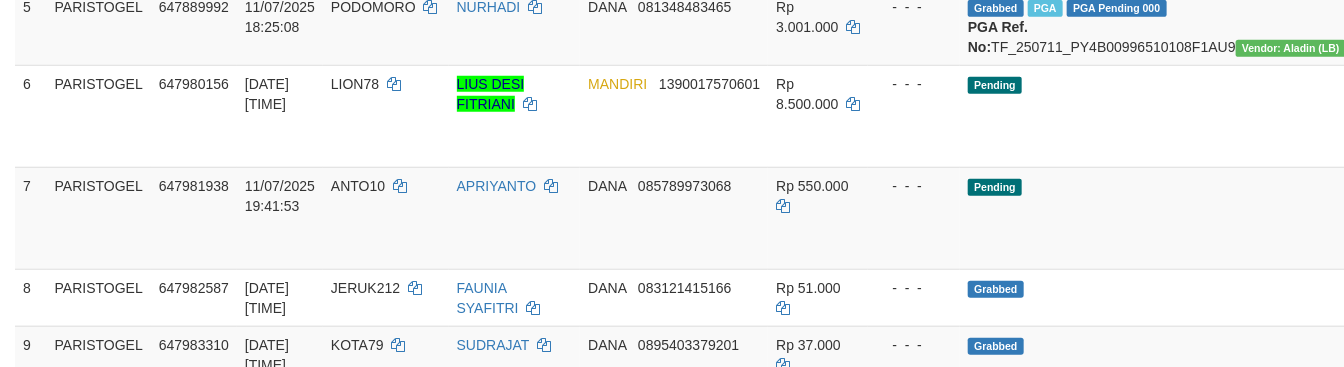 scroll, scrollTop: 888, scrollLeft: 0, axis: vertical 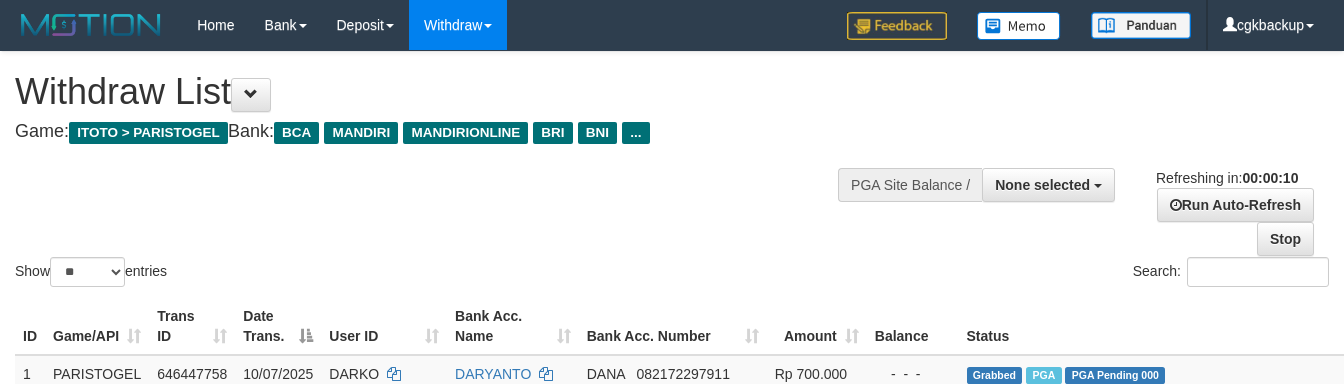 select 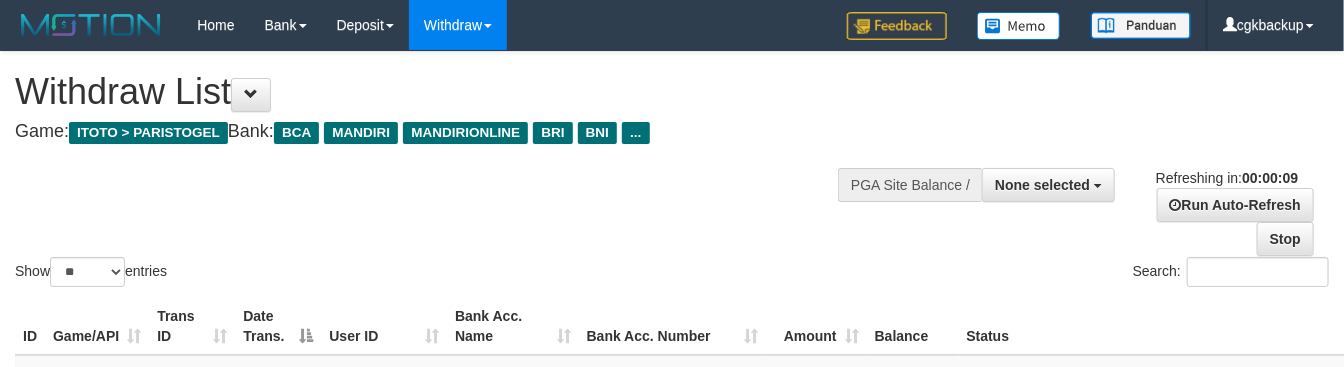 scroll, scrollTop: 1111, scrollLeft: 93, axis: both 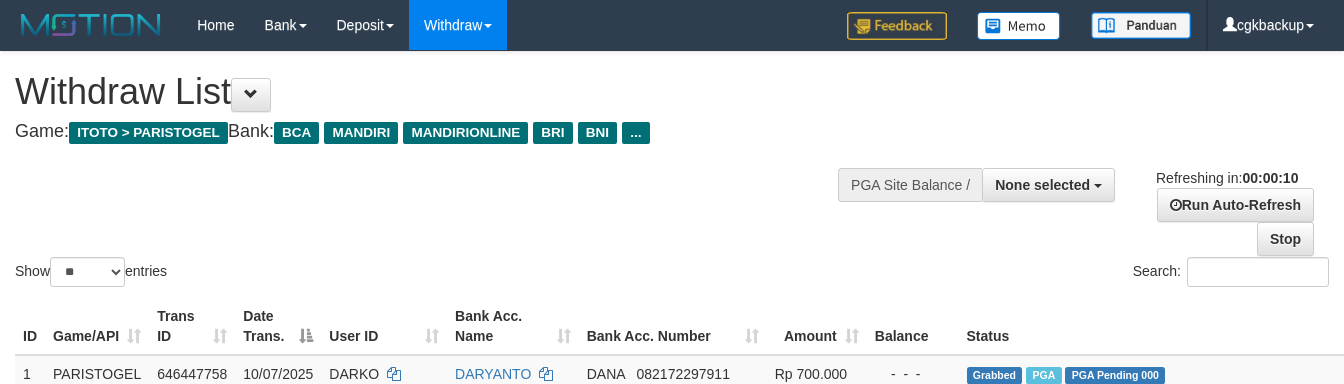 select 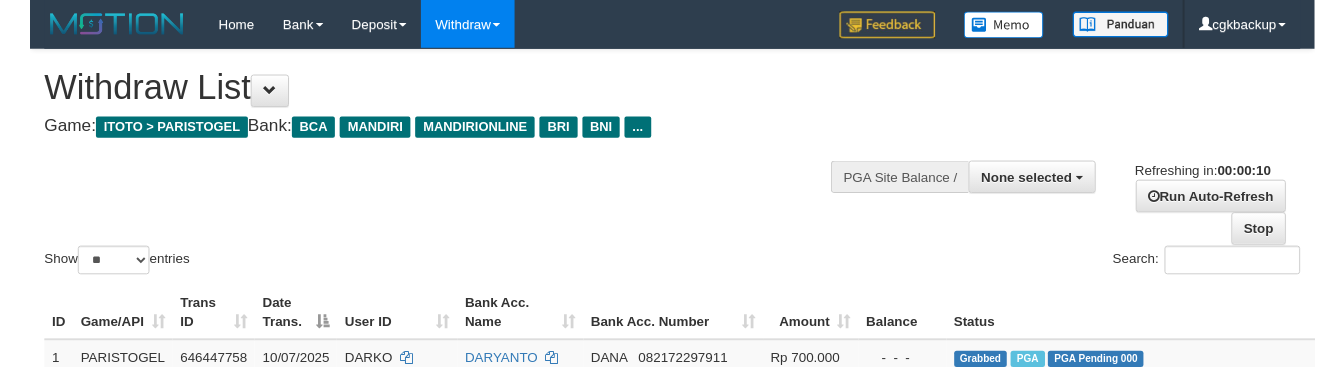 scroll, scrollTop: 1111, scrollLeft: 93, axis: both 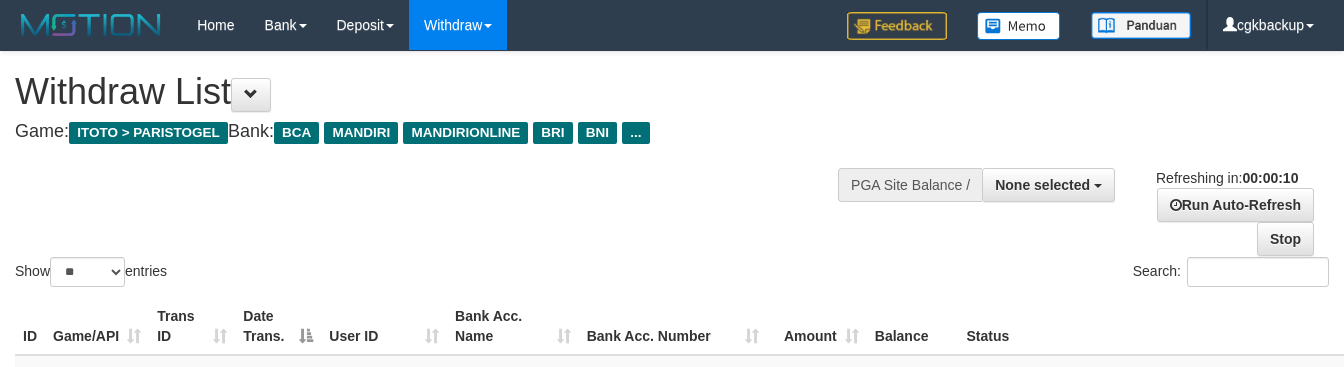 select 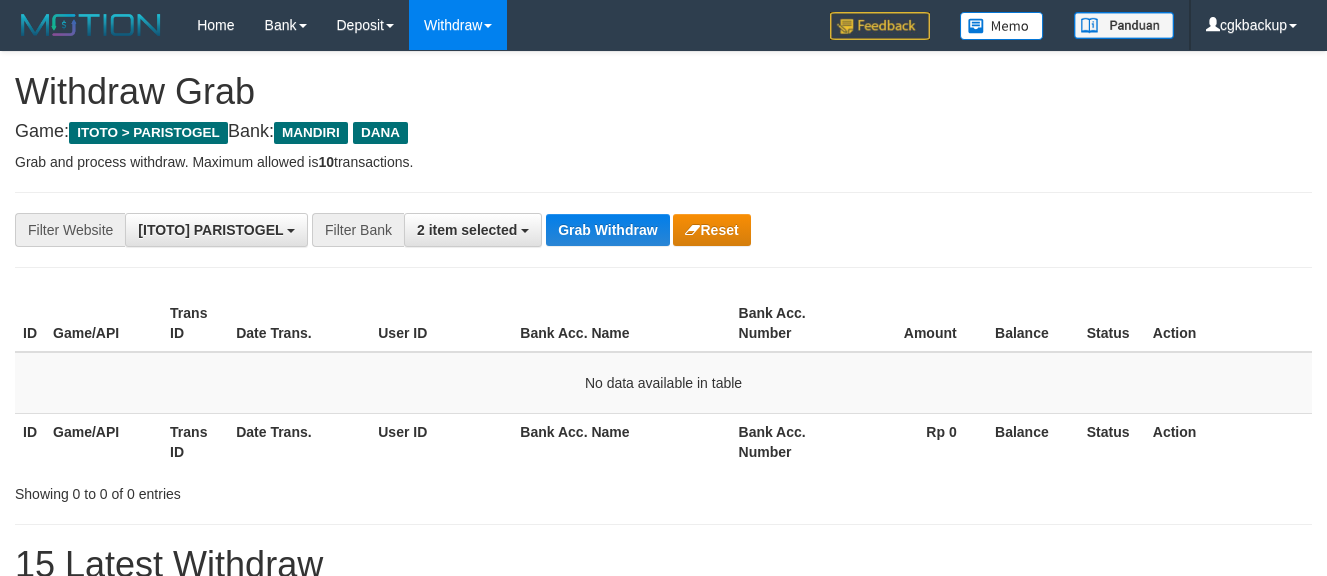 scroll, scrollTop: 0, scrollLeft: 0, axis: both 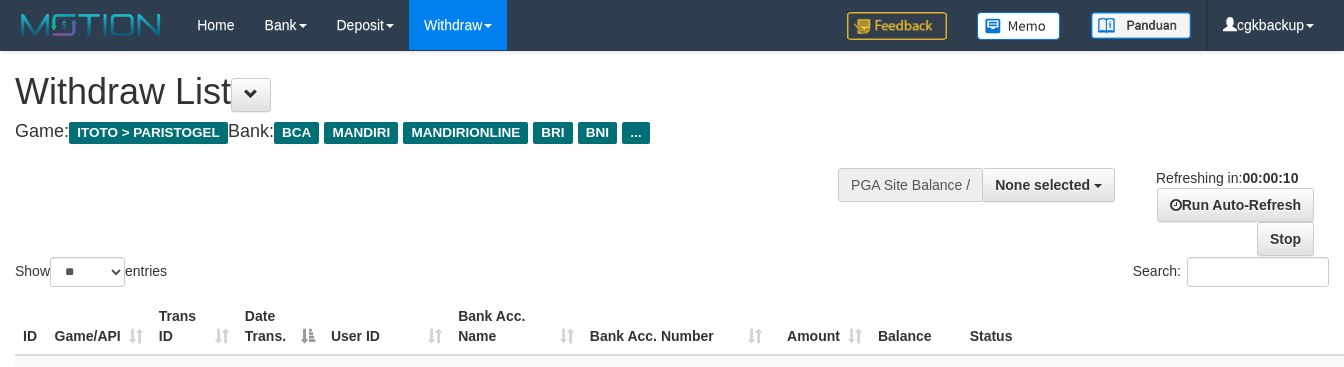 select 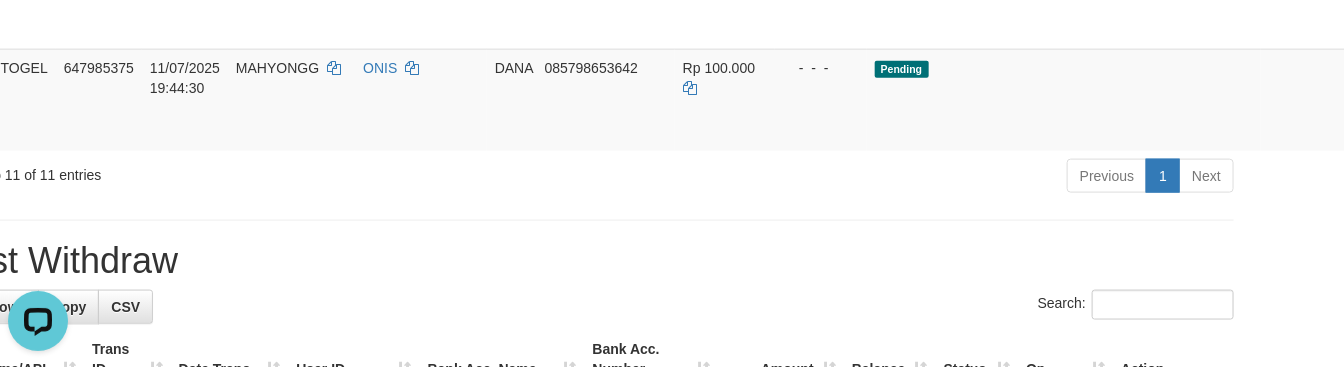 scroll, scrollTop: 1021, scrollLeft: 95, axis: both 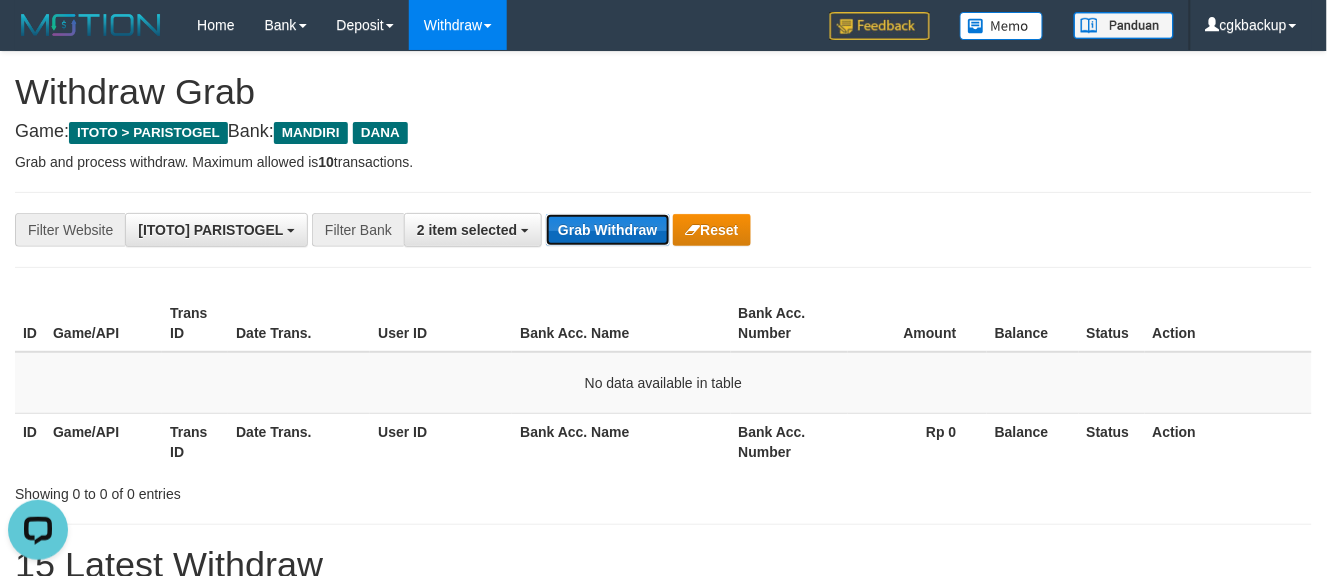 click on "Grab Withdraw" at bounding box center [607, 230] 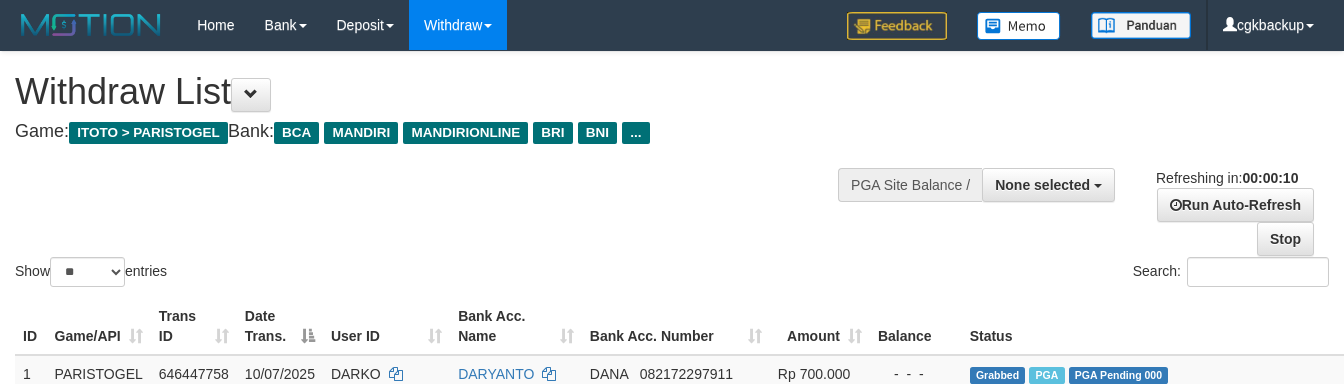 select 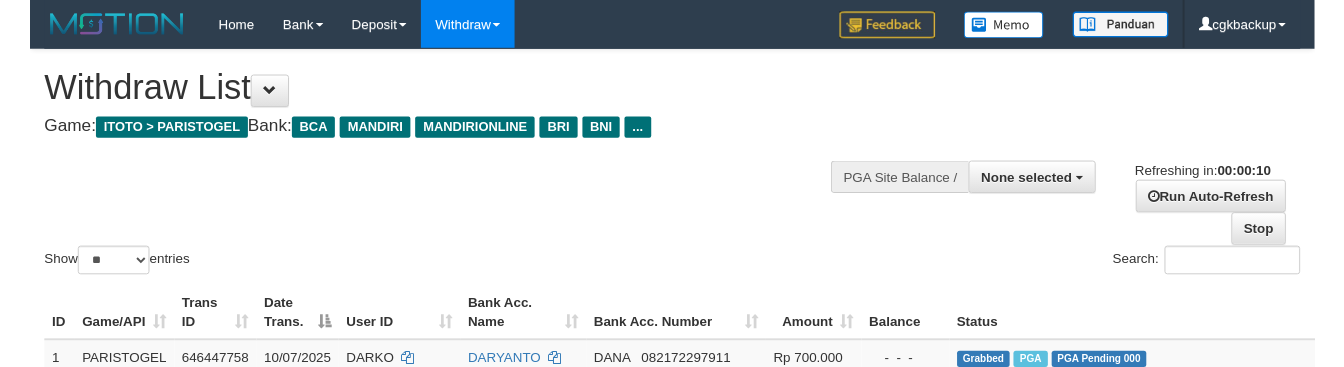 scroll, scrollTop: 1021, scrollLeft: 95, axis: both 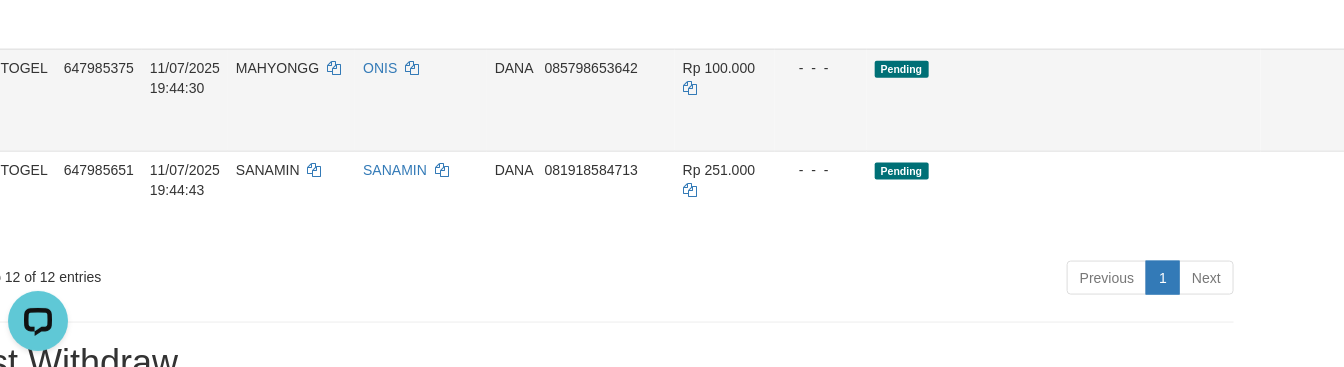 click on "Allow Grab" at bounding box center (1379, 78) 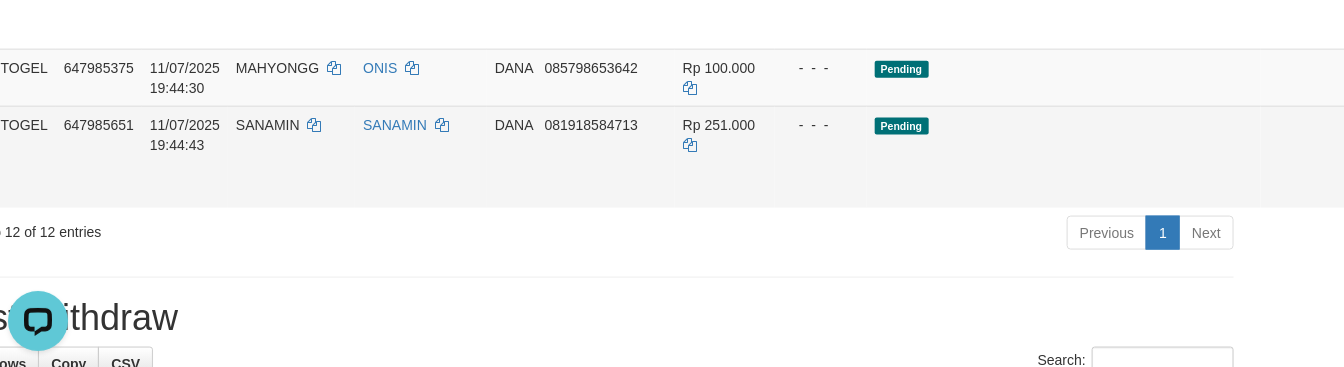 click on "Allow Grab" at bounding box center (1379, 135) 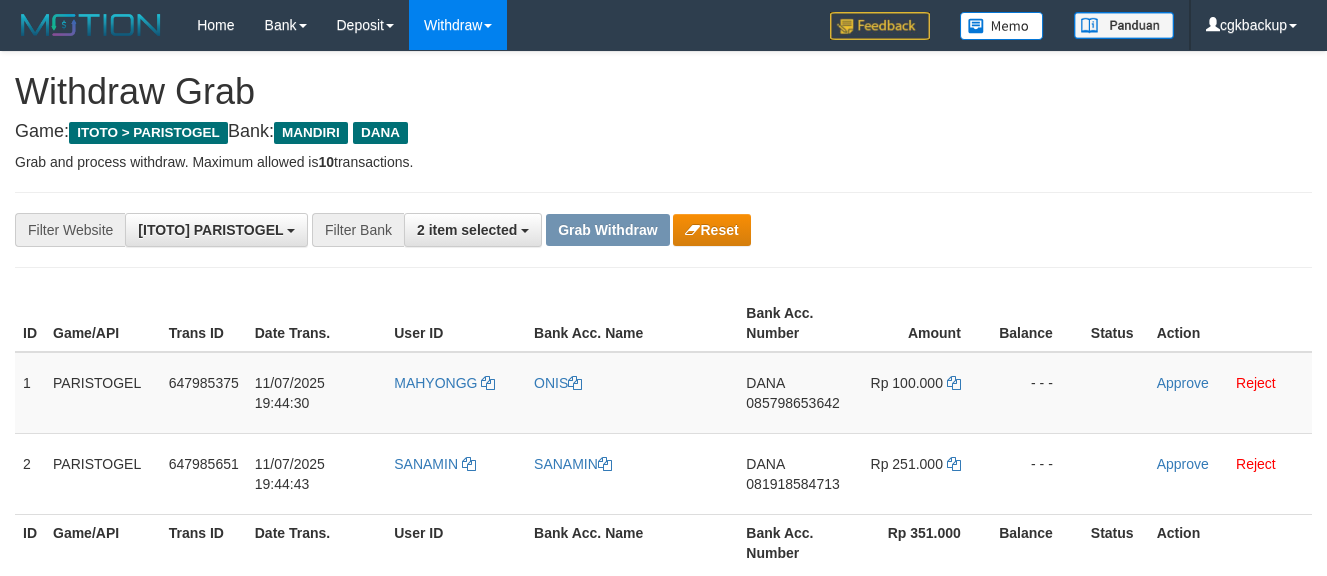 scroll, scrollTop: 0, scrollLeft: 0, axis: both 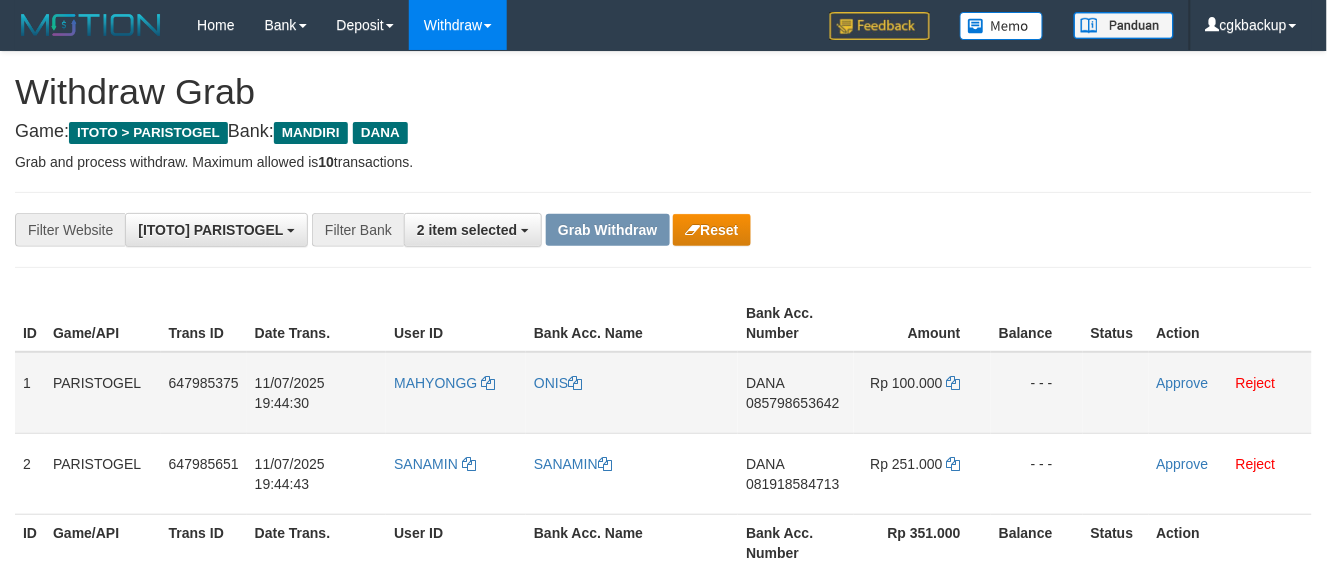 click on "MAHYONGG" at bounding box center [456, 393] 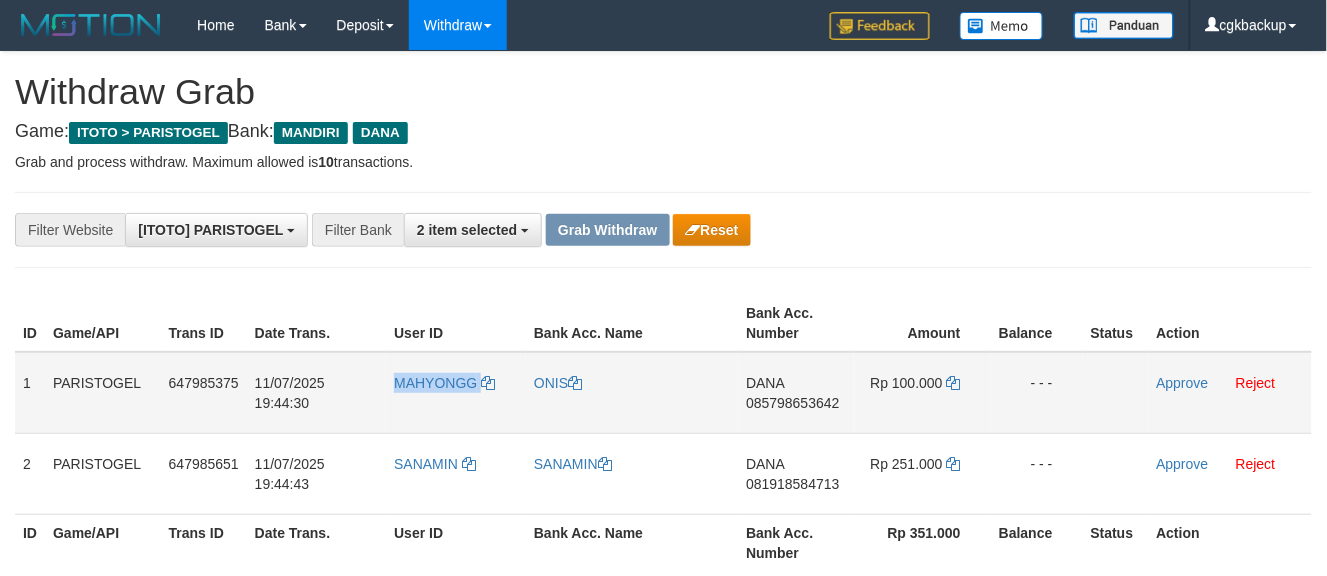 click on "MAHYONGG" at bounding box center [456, 393] 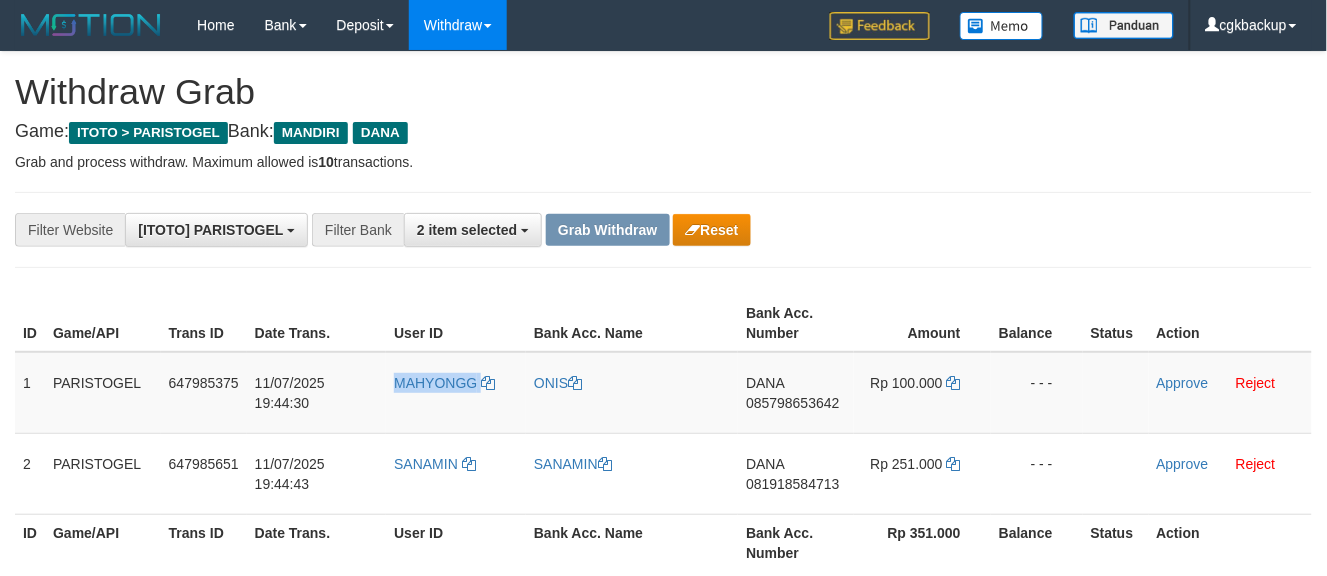 copy on "MAHYONGG" 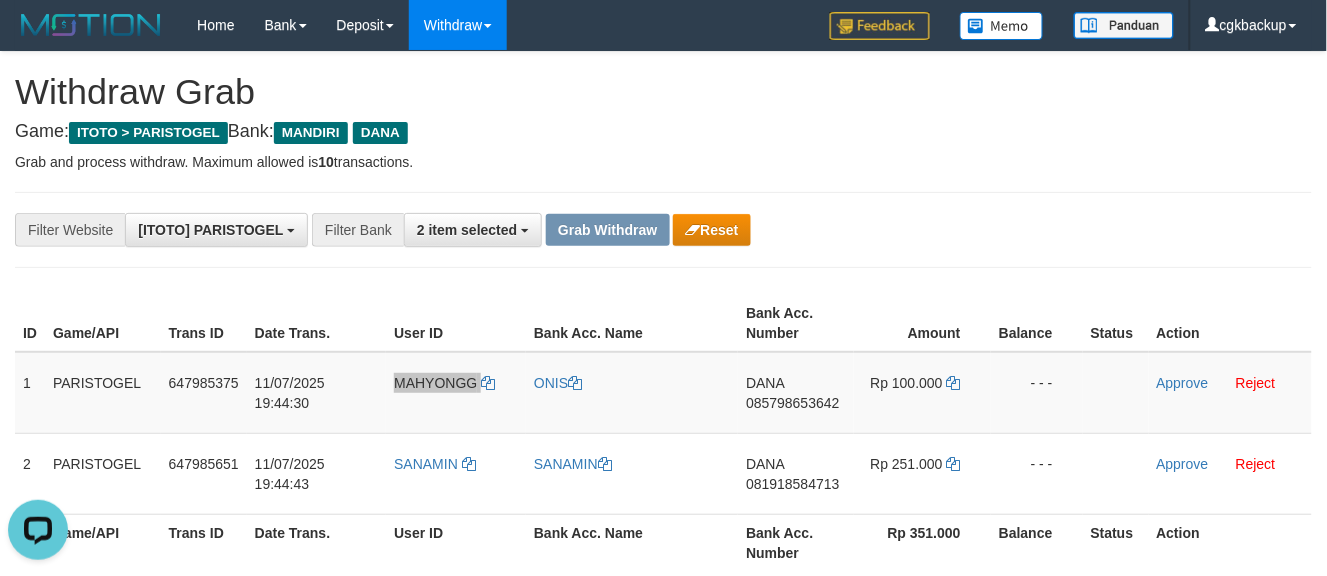 scroll, scrollTop: 0, scrollLeft: 0, axis: both 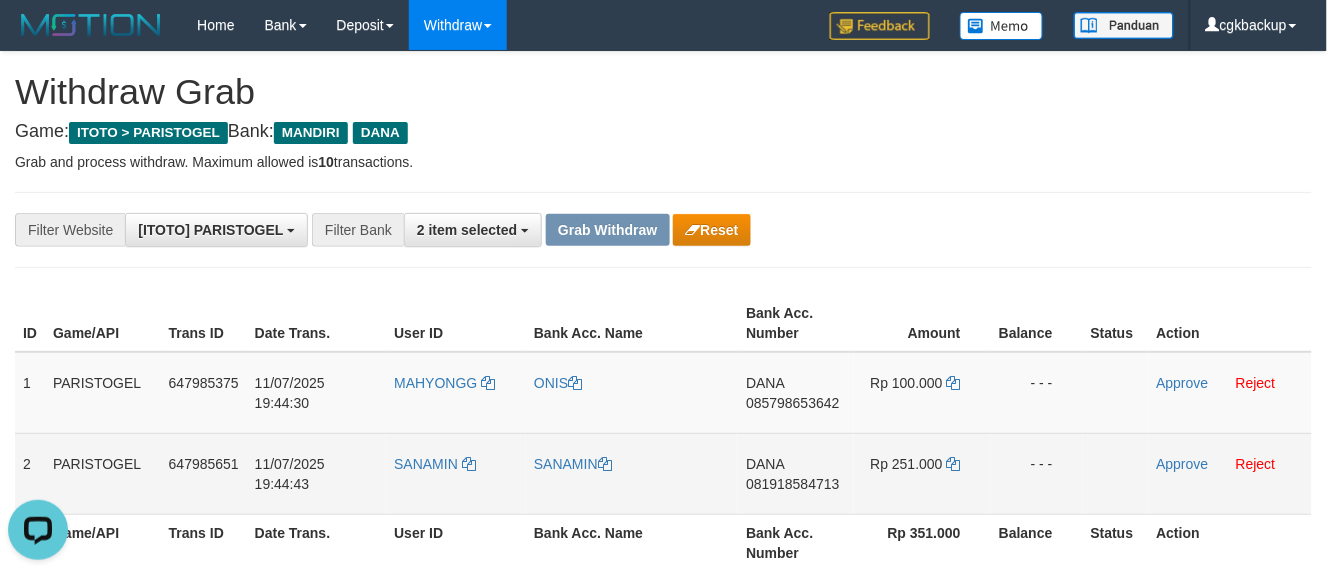 click on "SANAMIN" at bounding box center [456, 473] 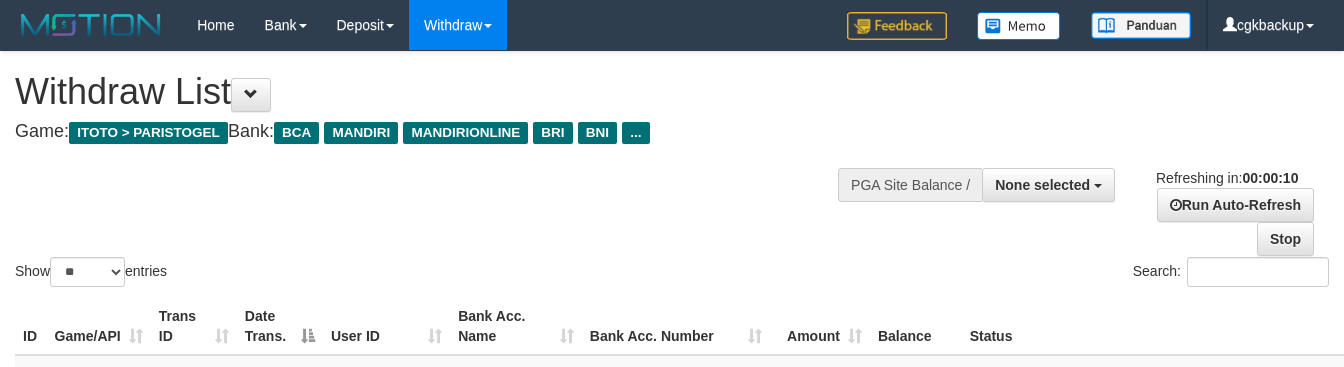 select 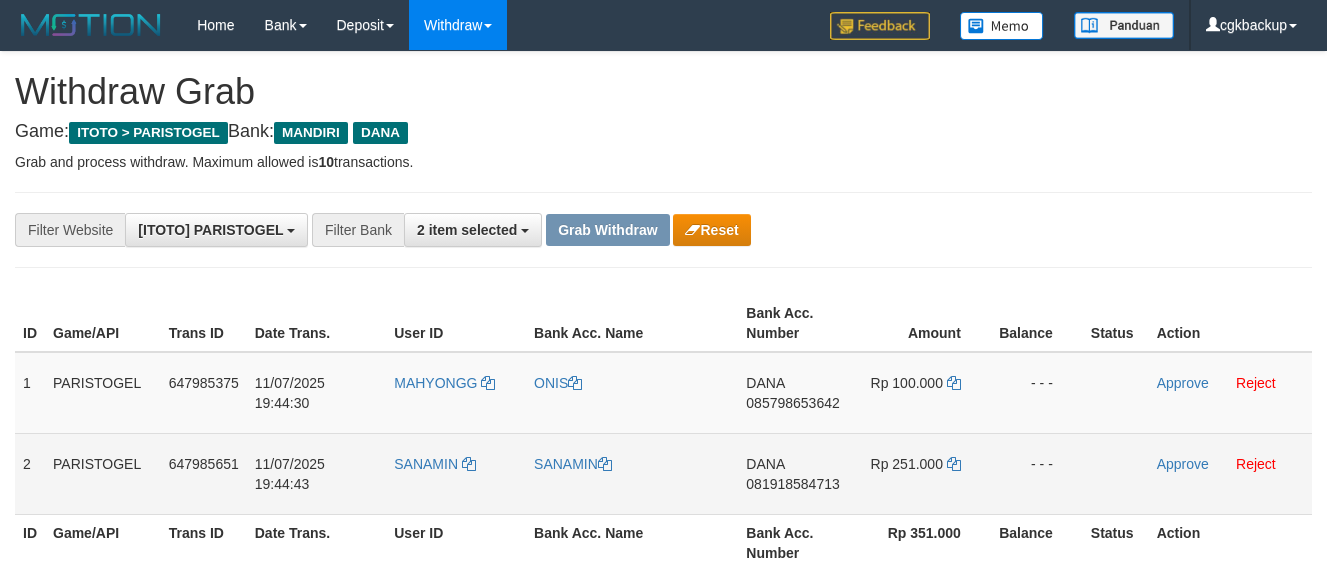 scroll, scrollTop: 0, scrollLeft: 0, axis: both 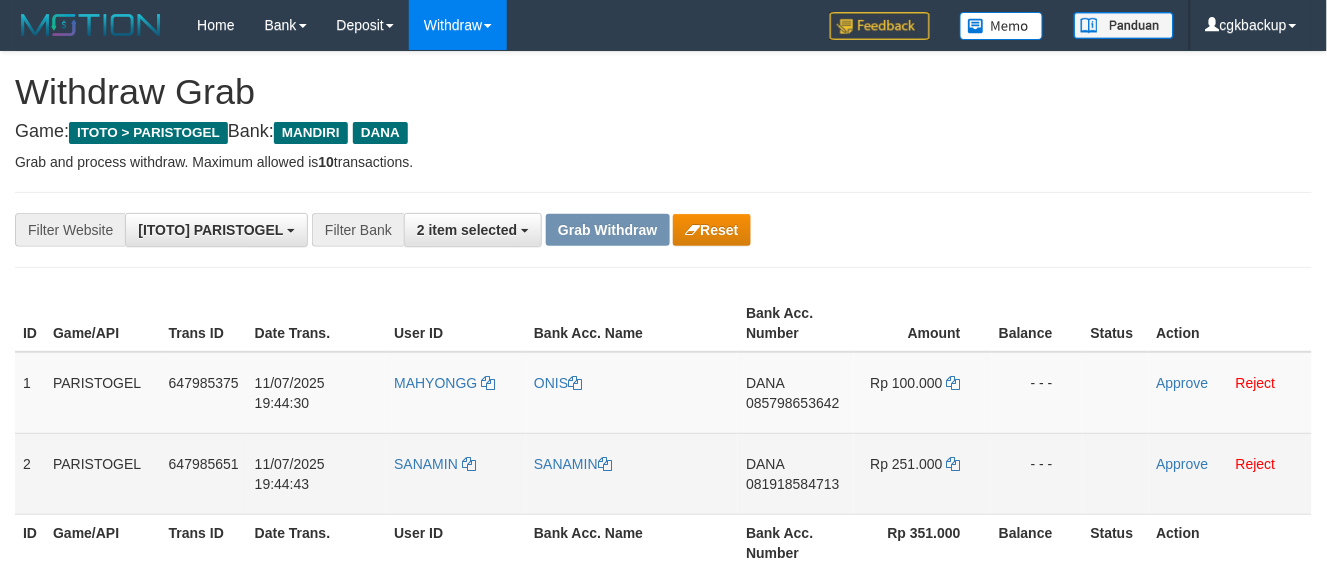 click on "SANAMIN" at bounding box center (456, 473) 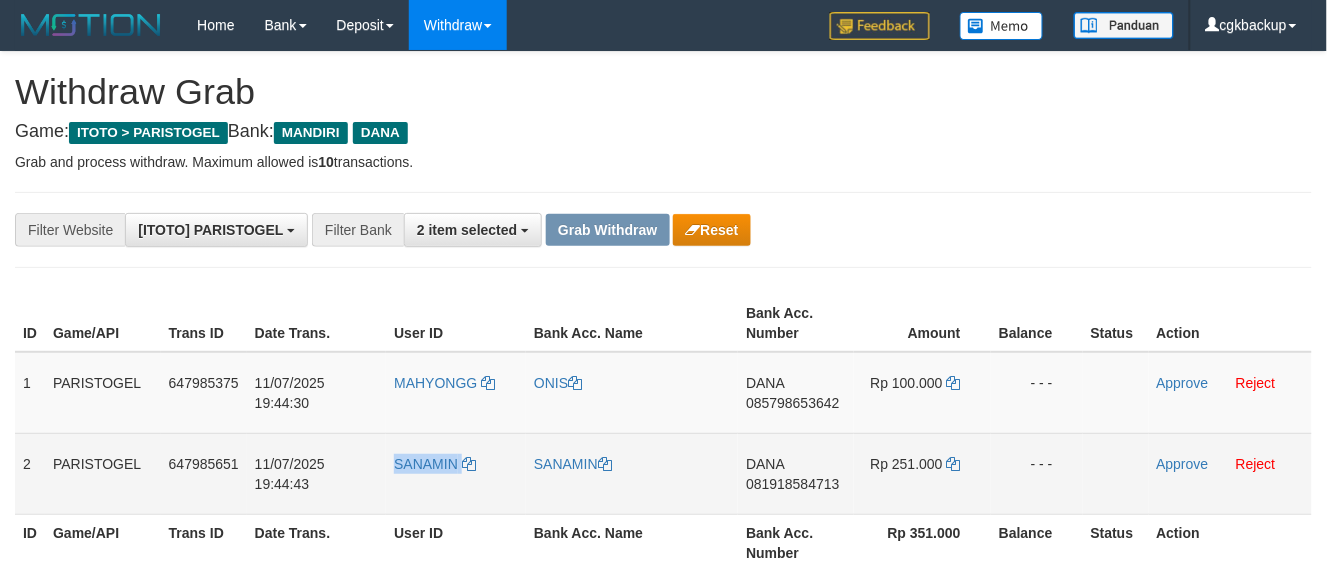click on "SANAMIN" at bounding box center [456, 473] 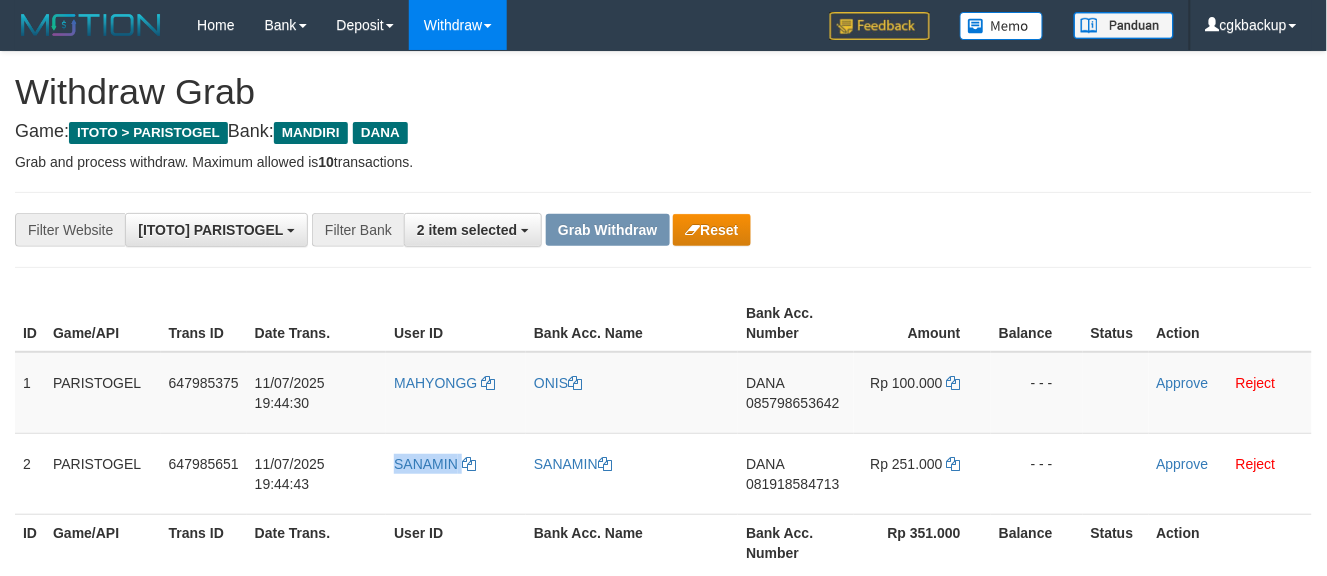 copy on "SANAMIN" 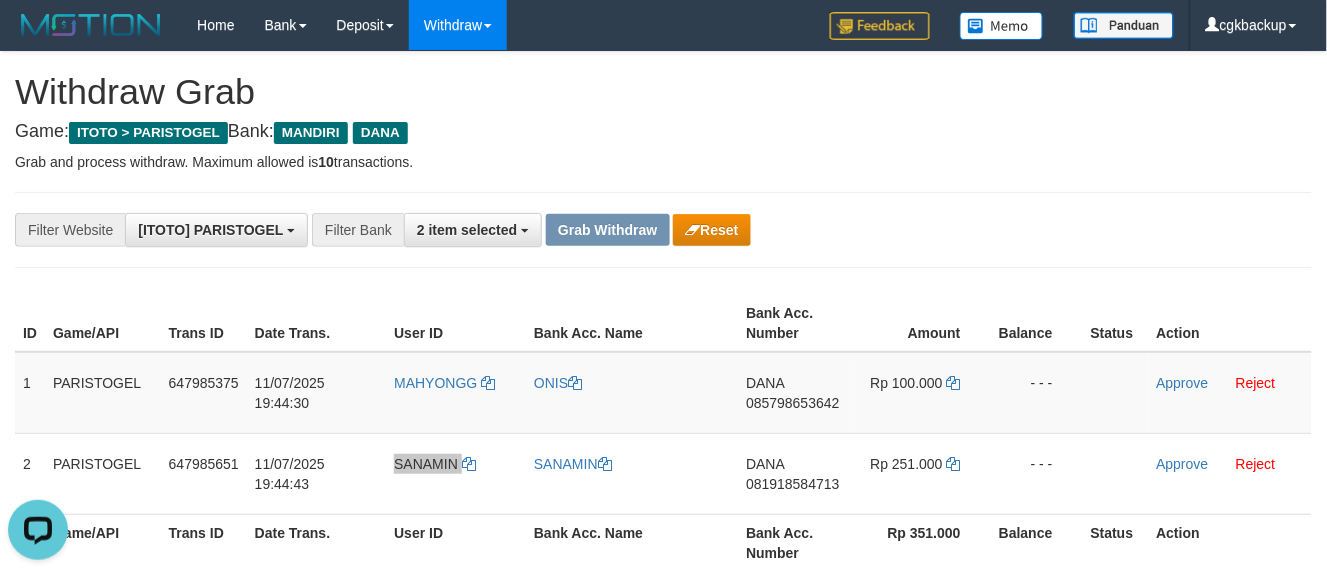 scroll, scrollTop: 0, scrollLeft: 0, axis: both 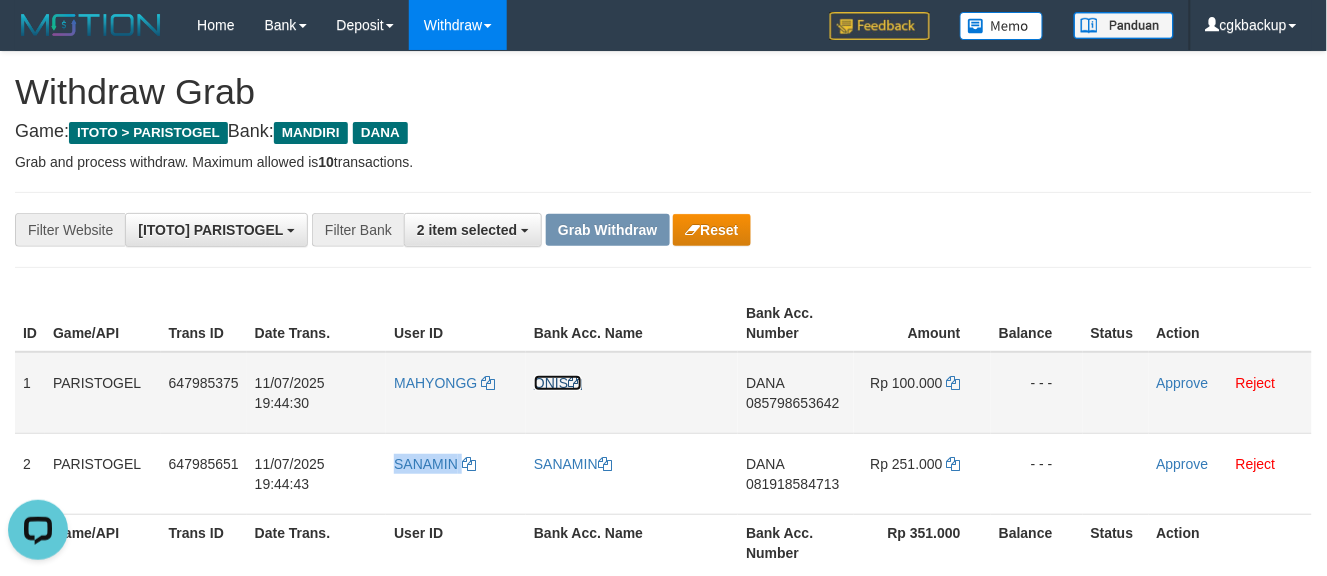 click on "ONIS" at bounding box center (558, 383) 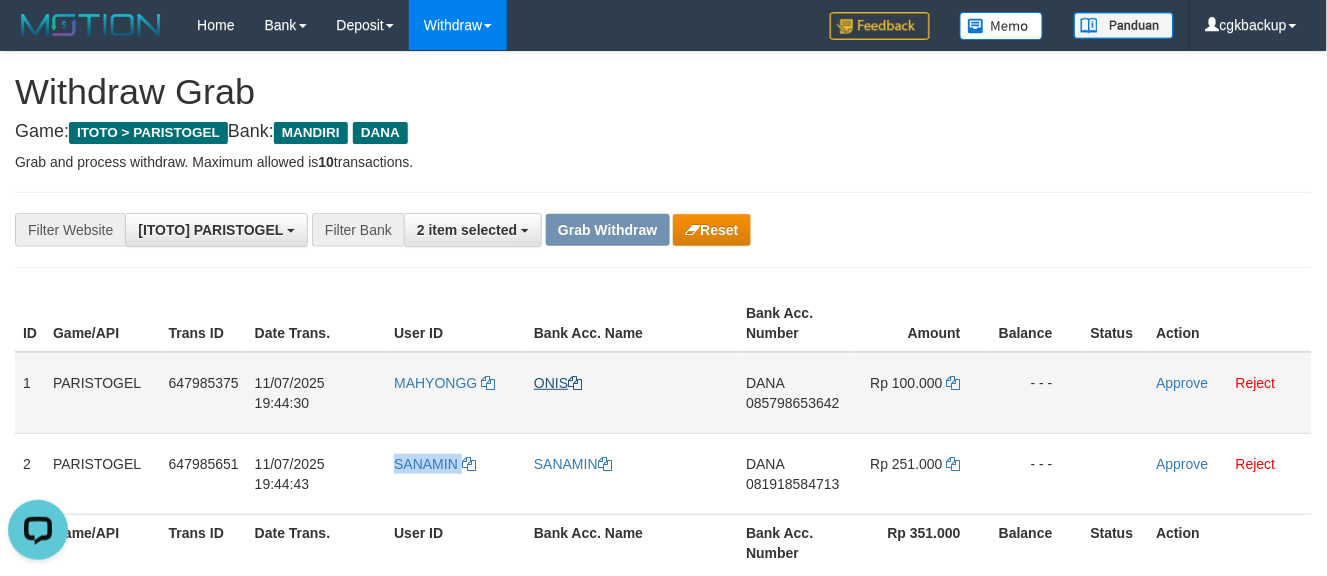 copy on "SANAMIN" 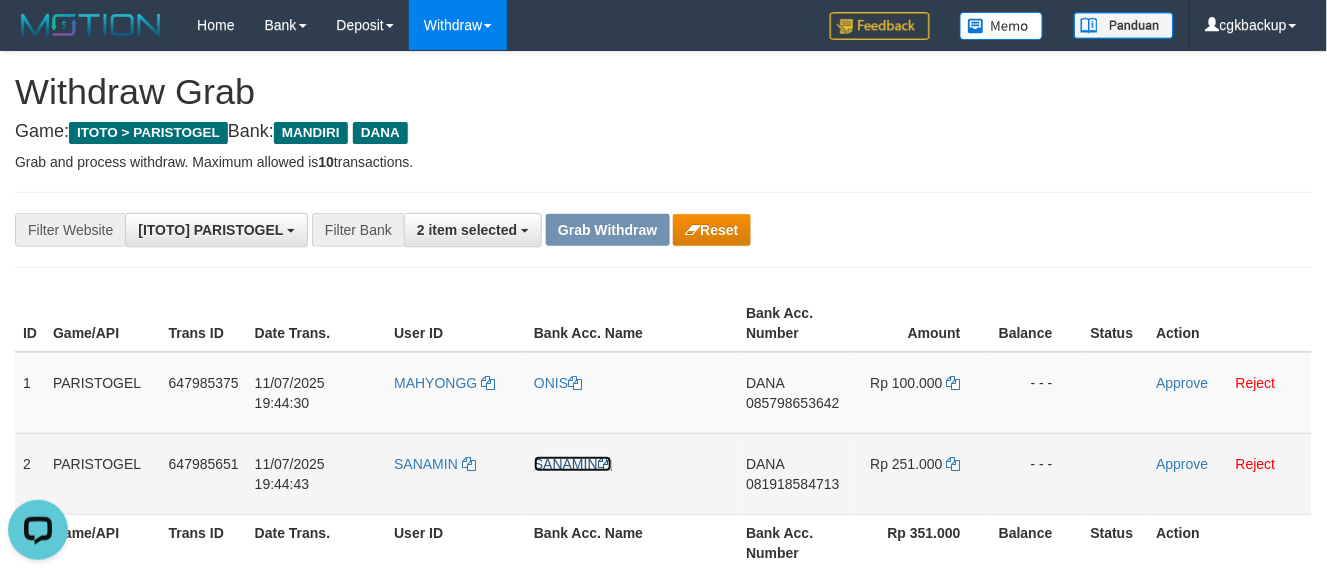 click on "SANAMIN" at bounding box center [573, 464] 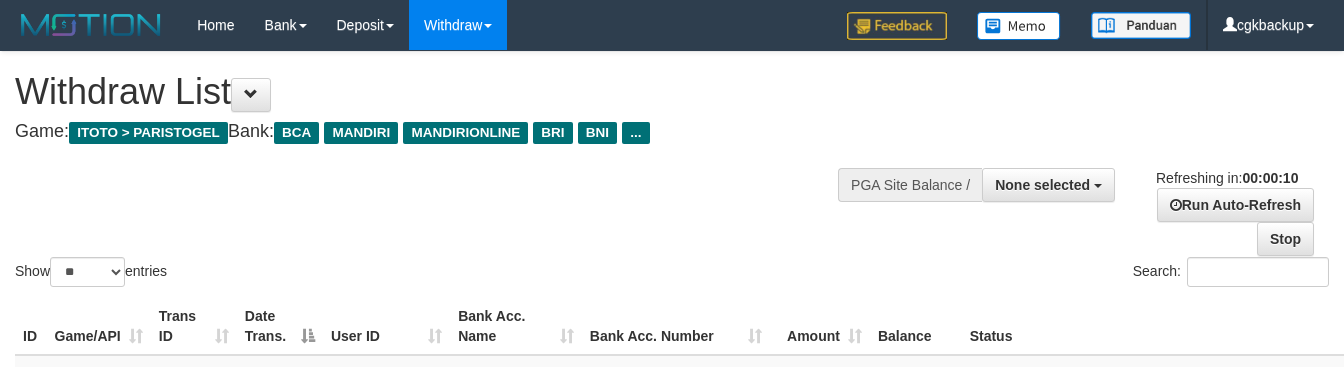 select 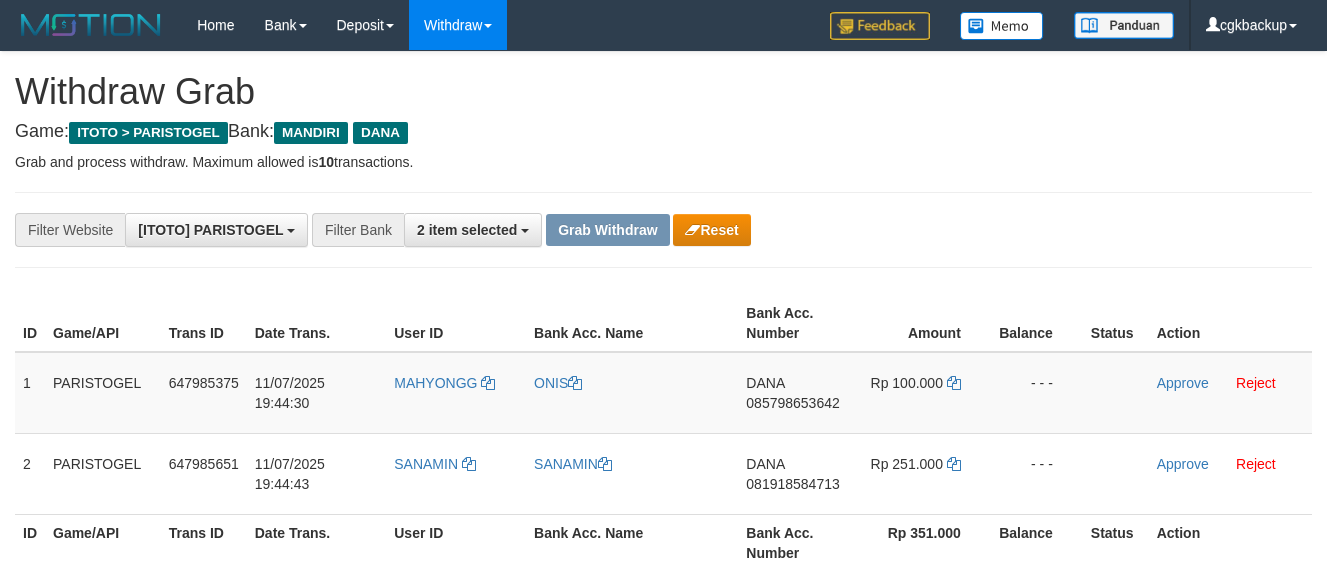 scroll, scrollTop: 0, scrollLeft: 0, axis: both 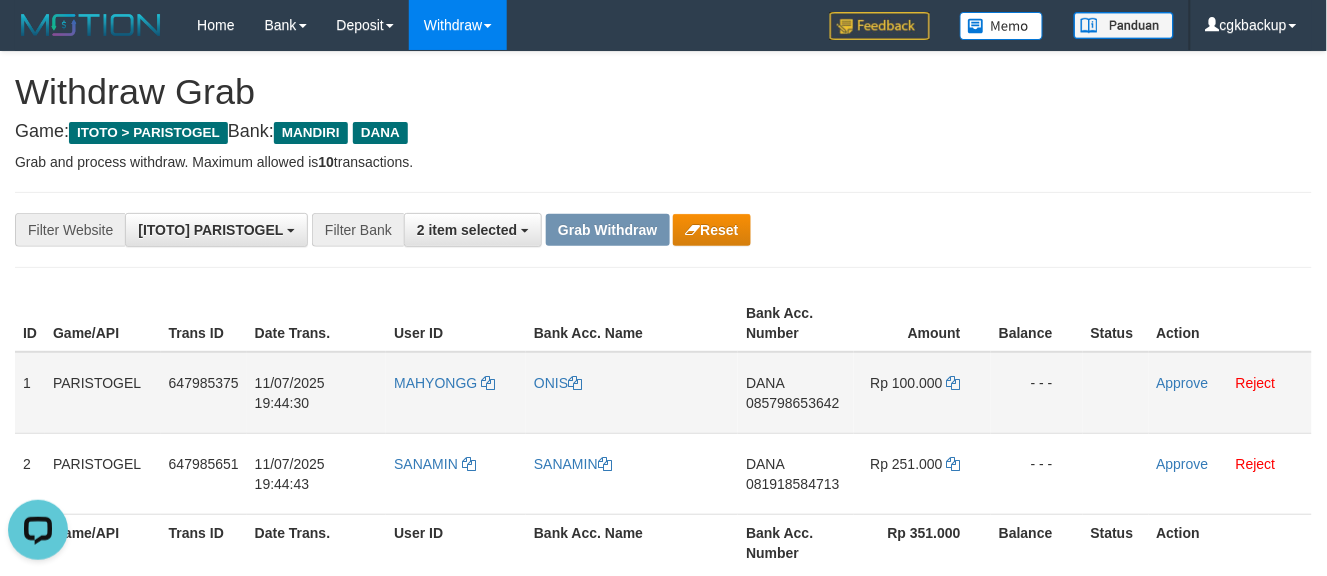 click on "DANA
085798653642" at bounding box center [796, 393] 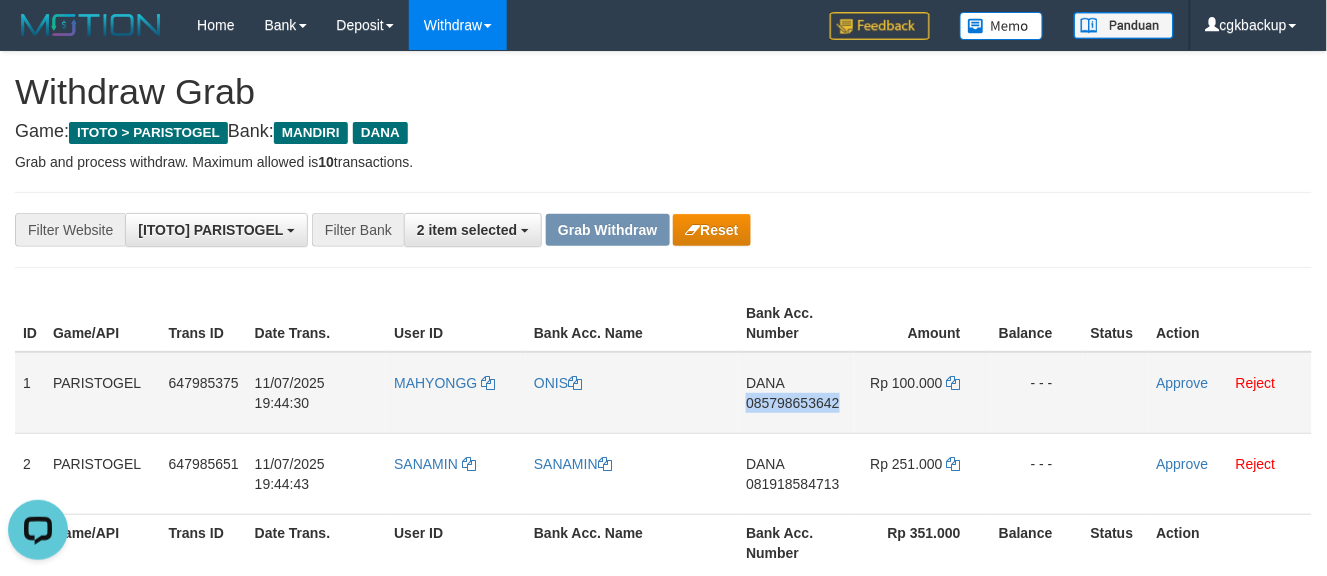 click on "DANA
085798653642" at bounding box center [796, 393] 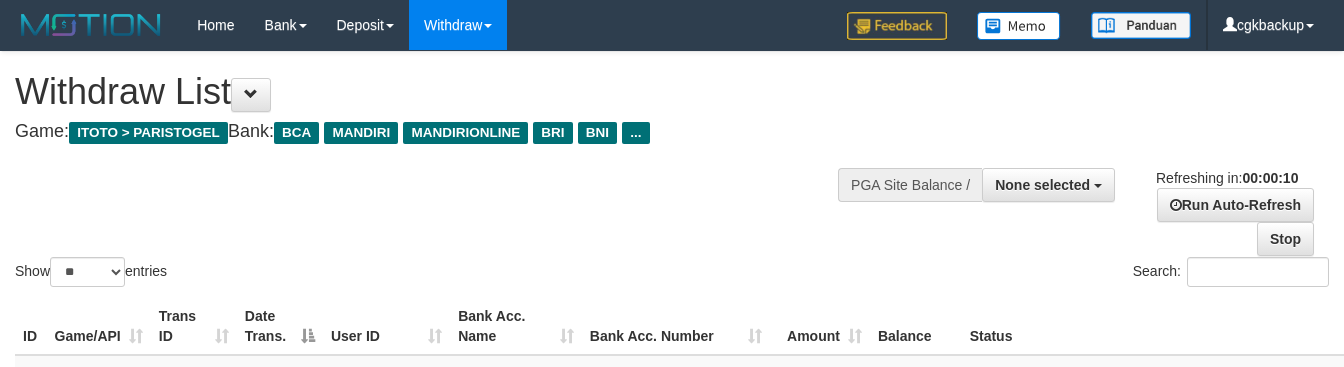 select 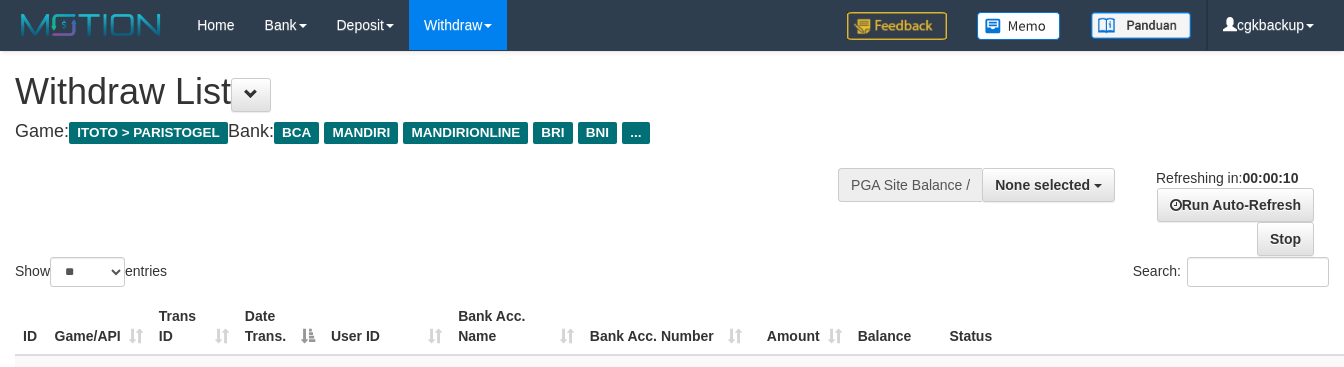 select 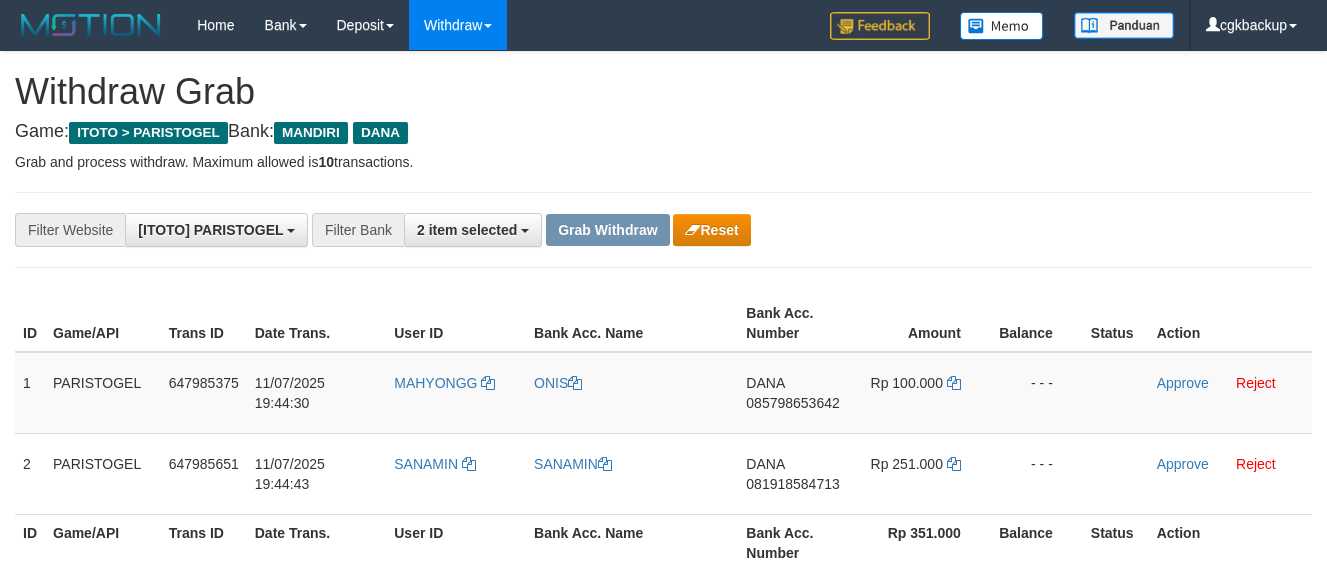 scroll, scrollTop: 0, scrollLeft: 0, axis: both 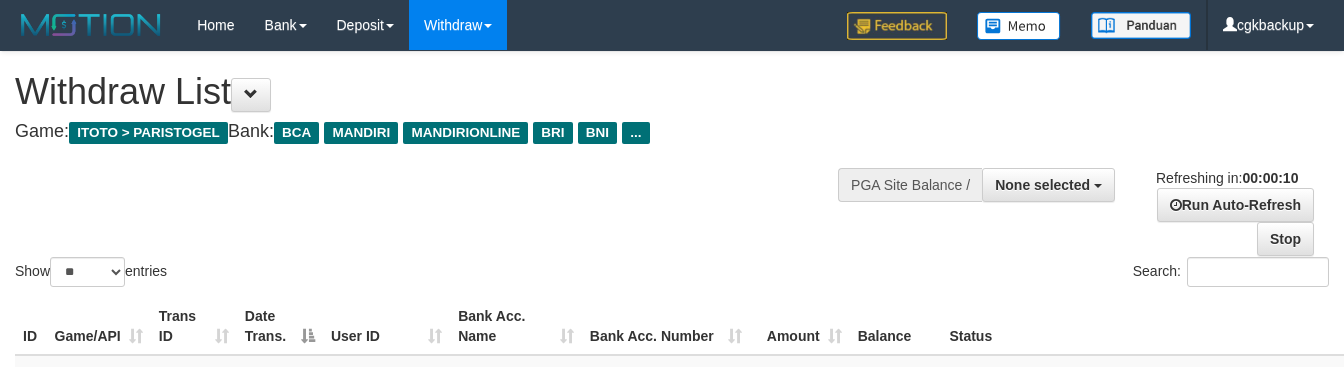 select 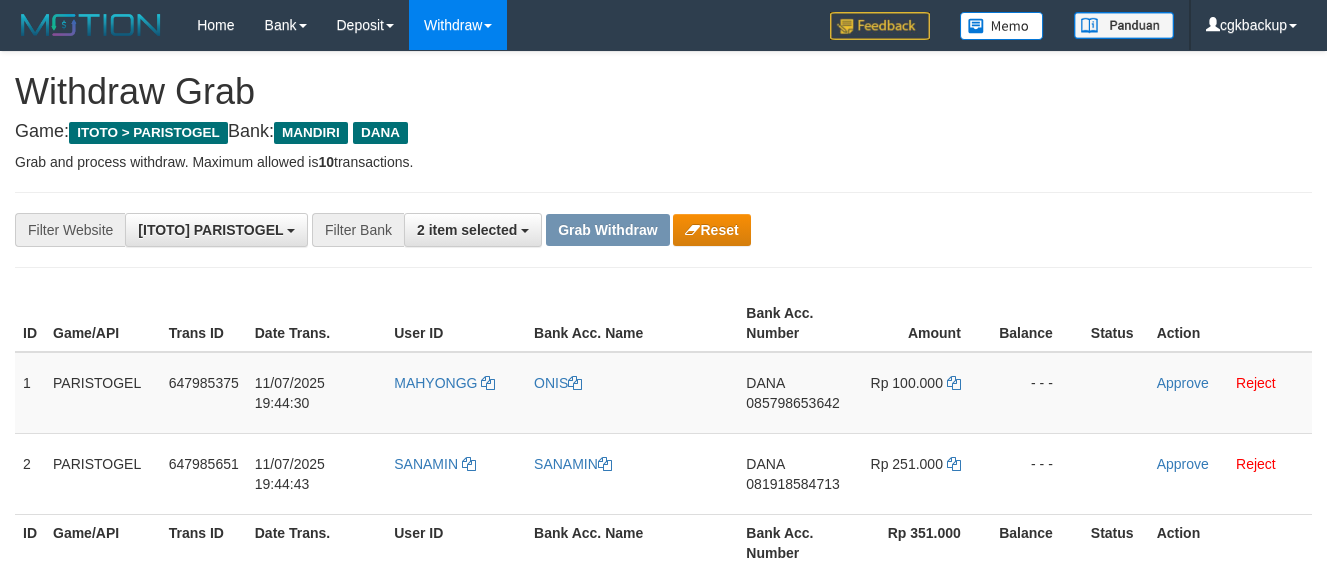 scroll, scrollTop: 0, scrollLeft: 0, axis: both 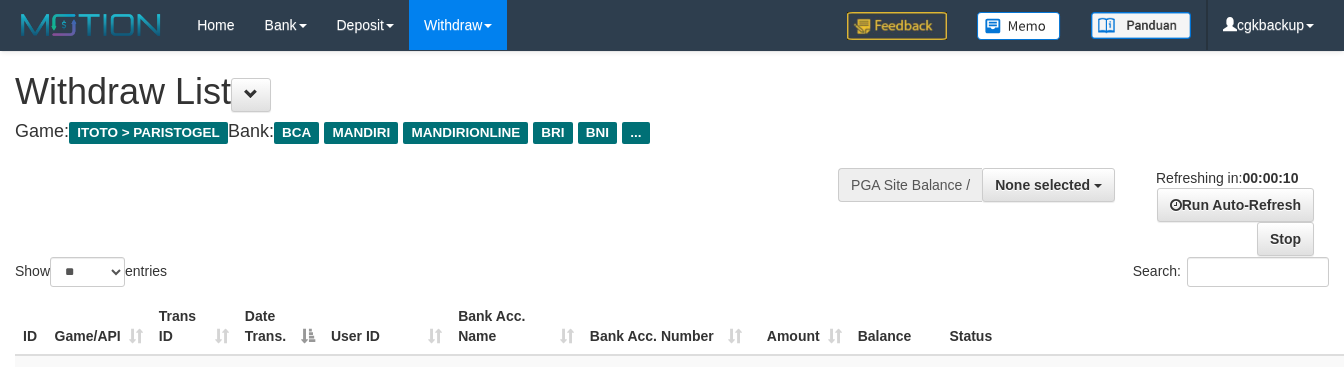 select 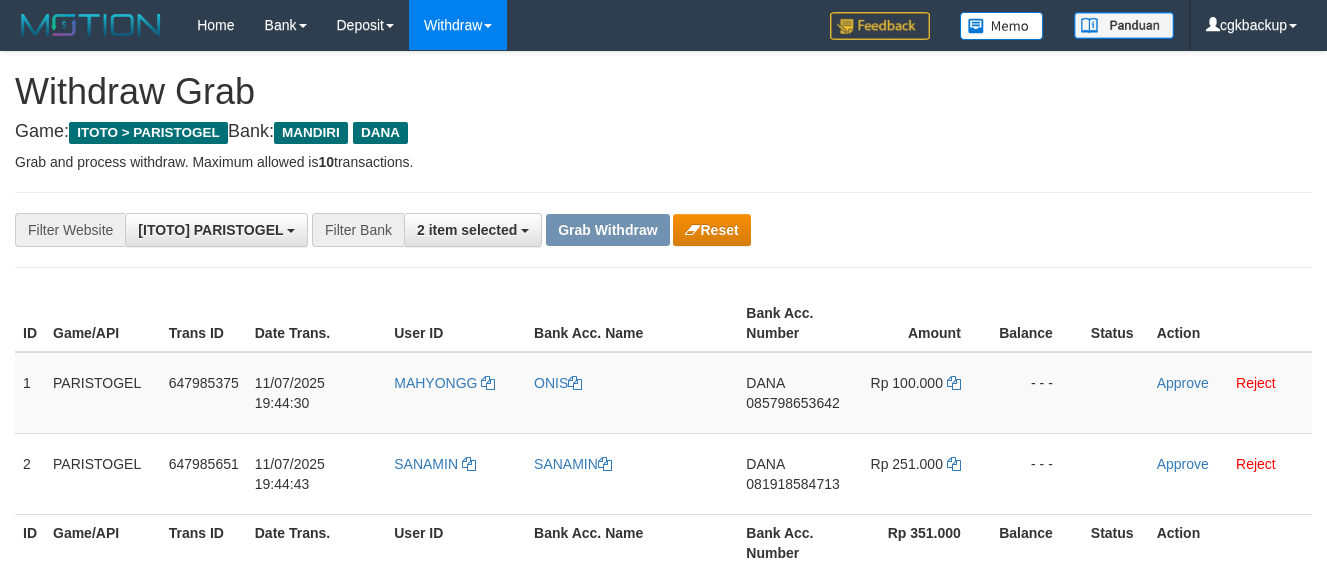 scroll, scrollTop: 0, scrollLeft: 0, axis: both 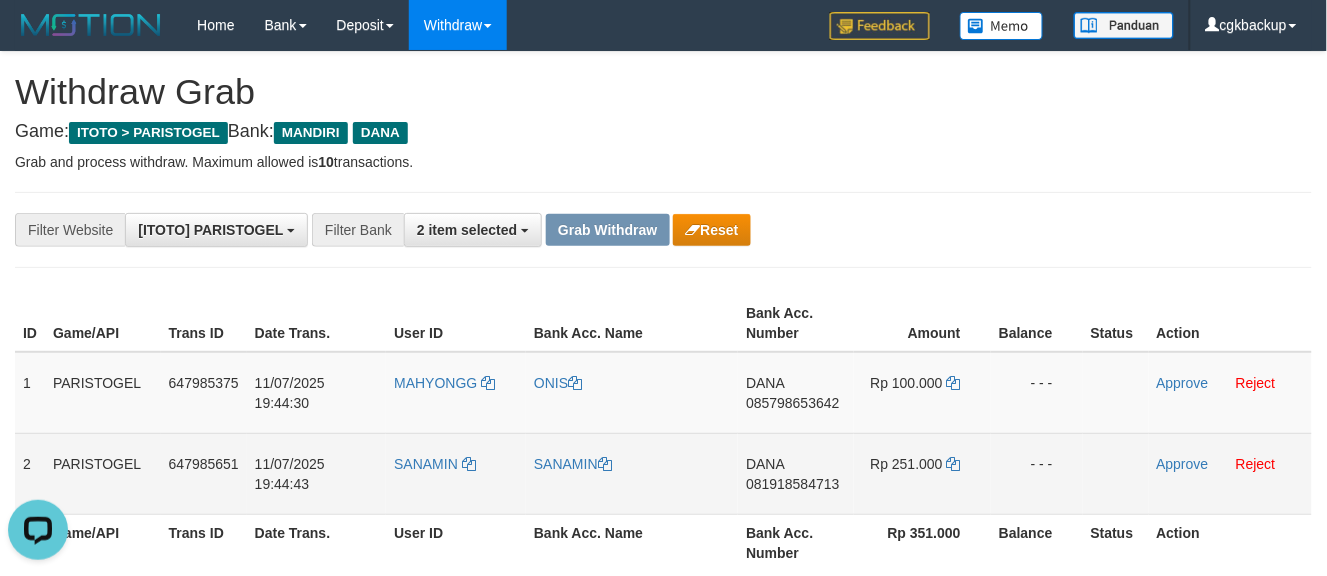 click on "DANA
081918584713" at bounding box center [796, 473] 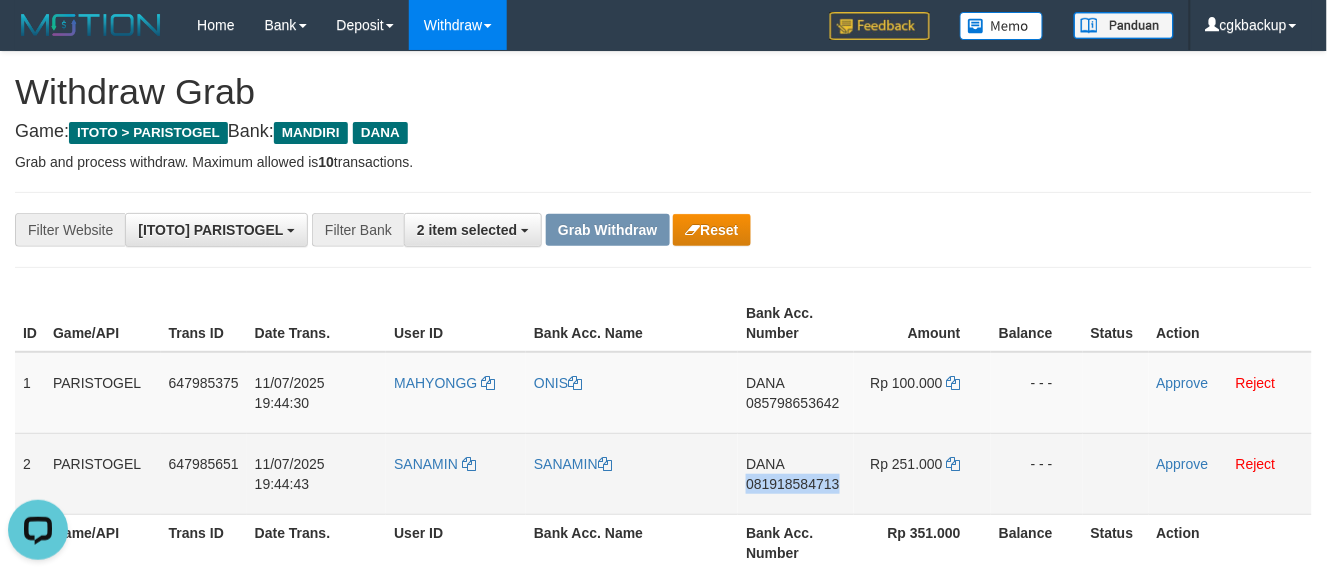 click on "DANA
081918584713" at bounding box center [796, 473] 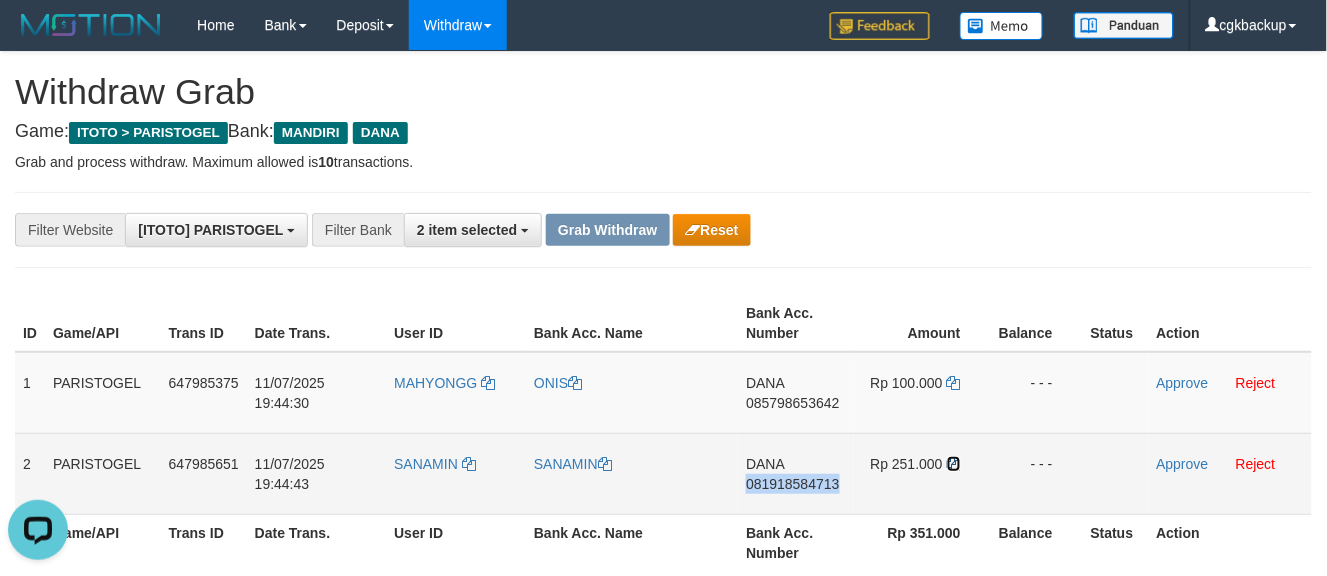 click at bounding box center (954, 464) 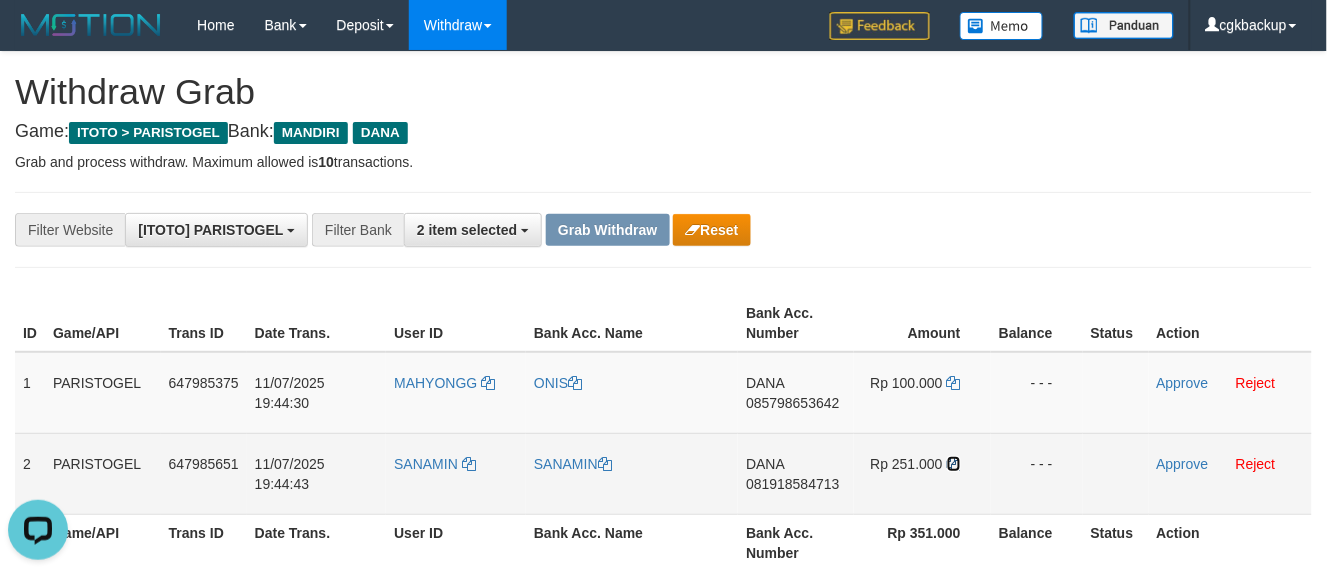 click at bounding box center [954, 464] 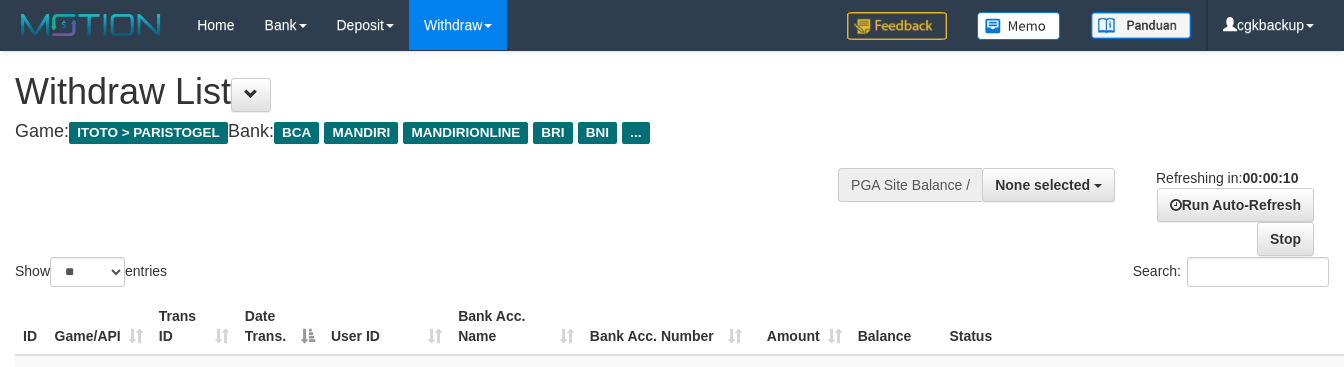 select 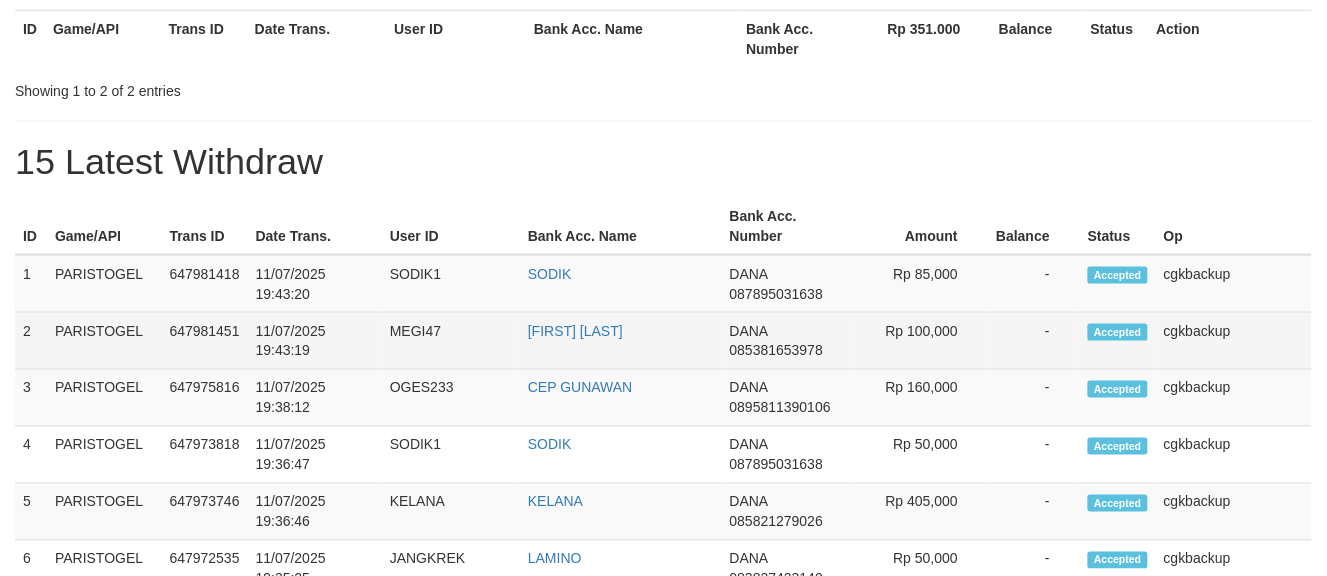 scroll, scrollTop: 171, scrollLeft: 0, axis: vertical 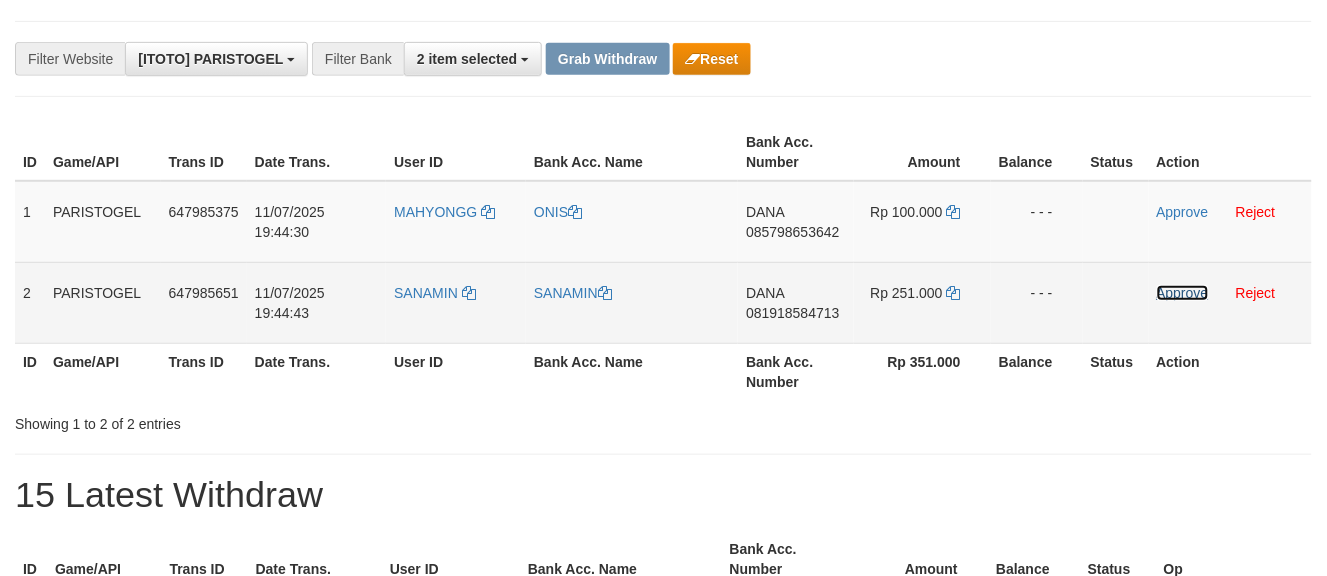 click on "Approve" at bounding box center [1183, 293] 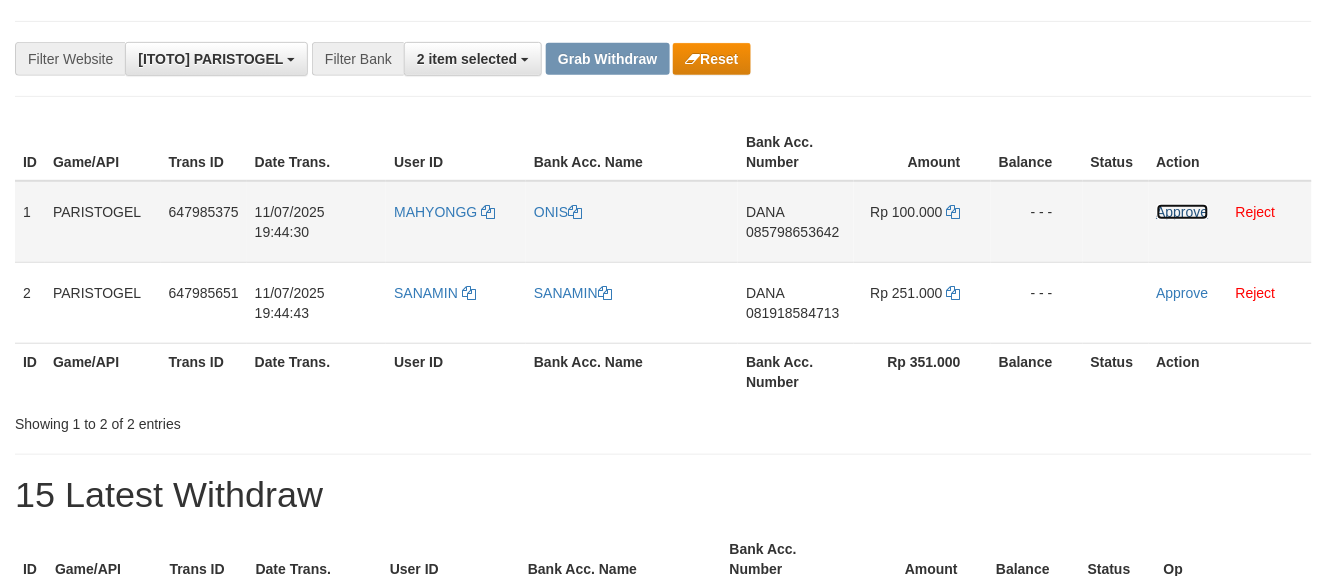 click on "Approve" at bounding box center (1183, 212) 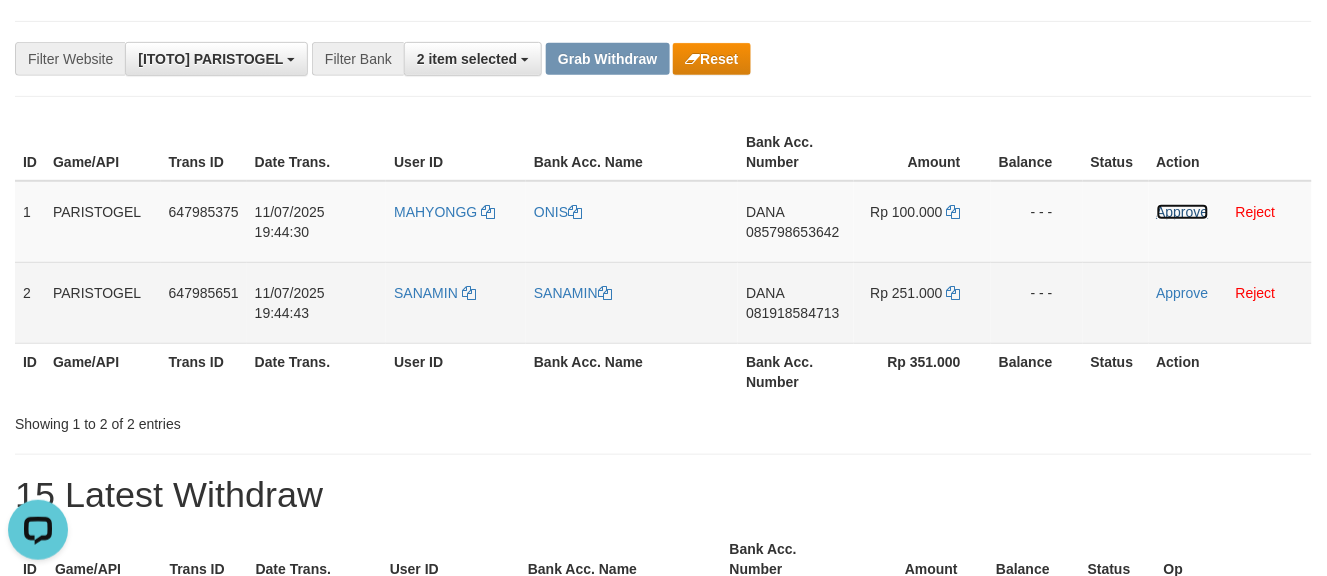 scroll, scrollTop: 0, scrollLeft: 0, axis: both 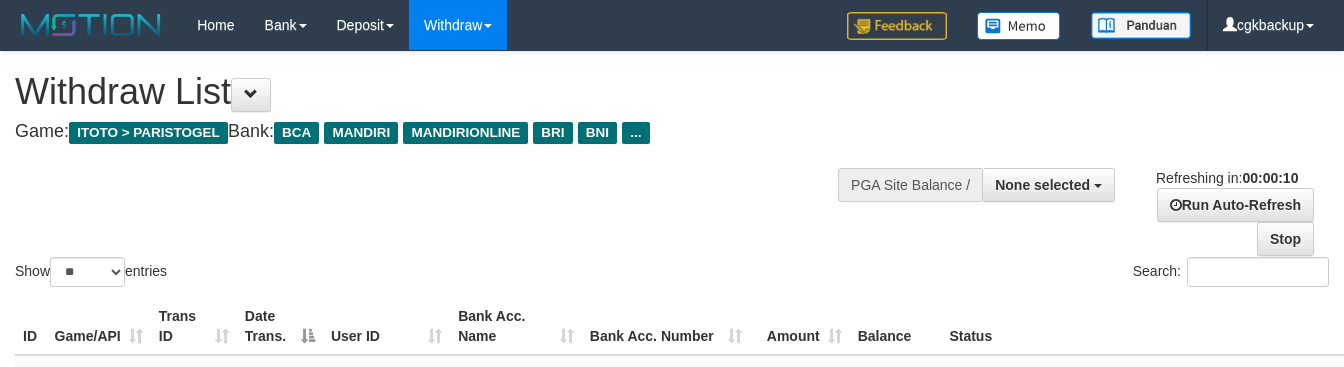 select 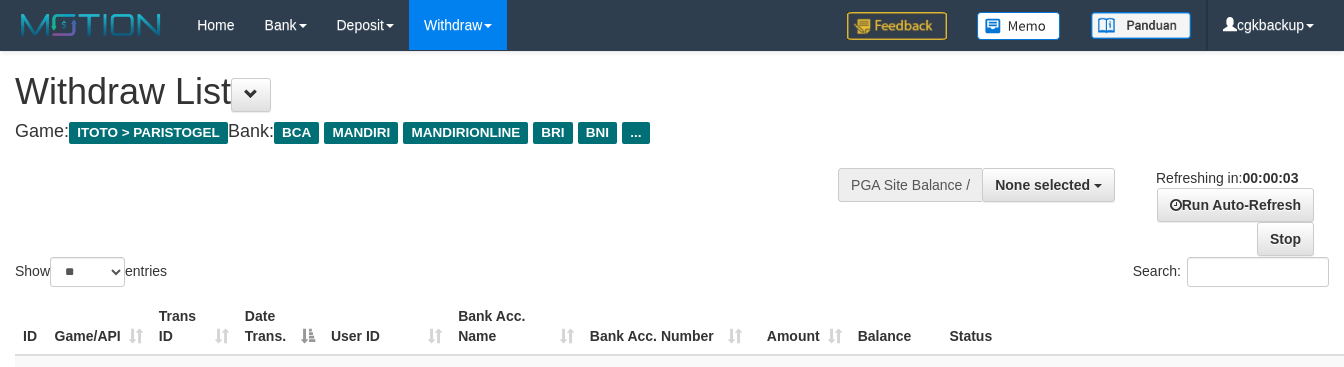 scroll, scrollTop: 1106, scrollLeft: 77, axis: both 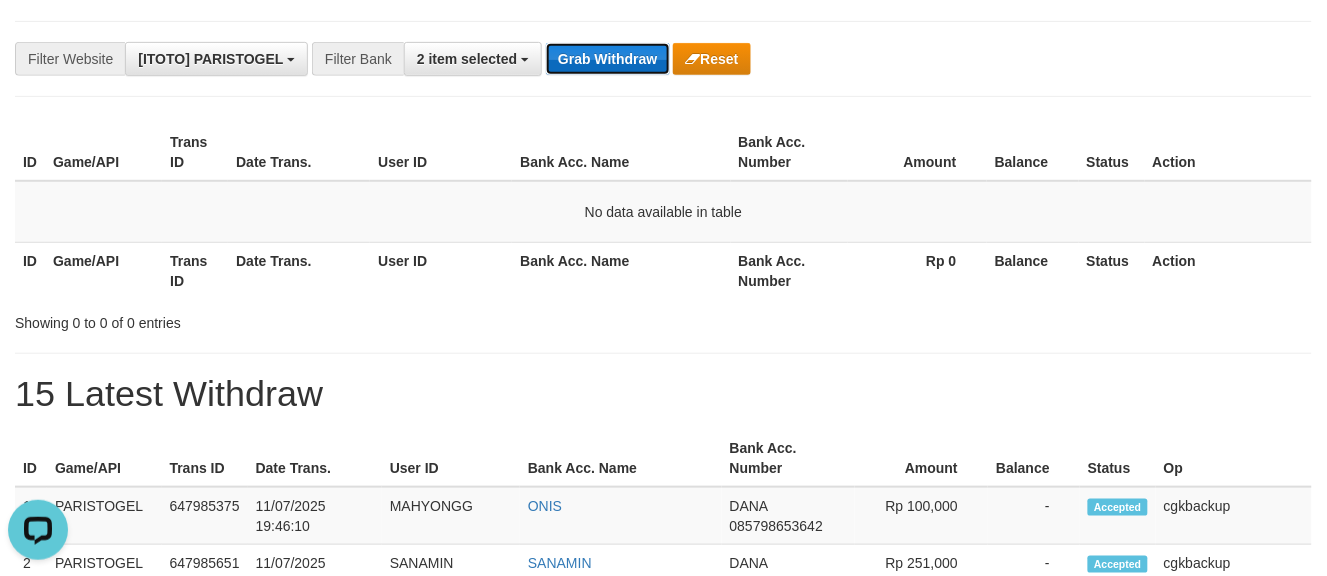 click on "Grab Withdraw" at bounding box center [607, 59] 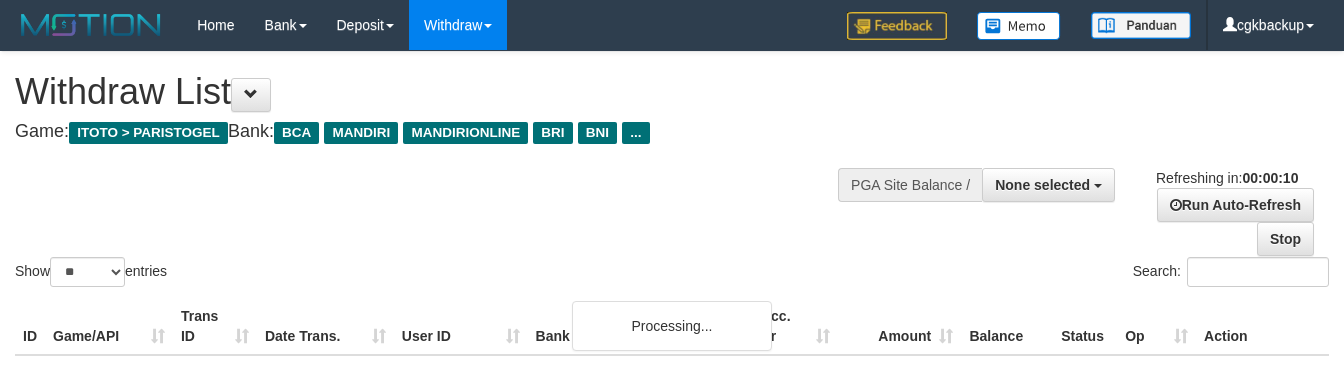 select 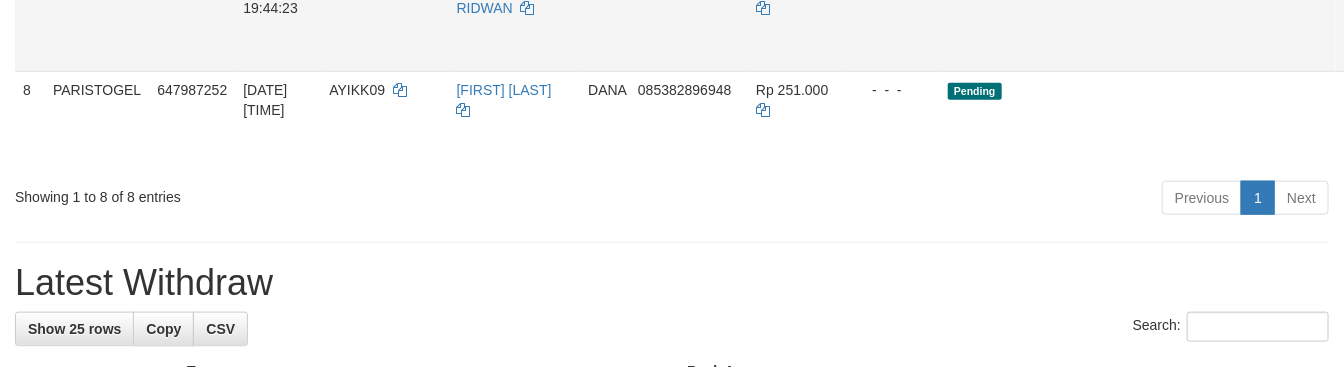 scroll, scrollTop: 888, scrollLeft: 0, axis: vertical 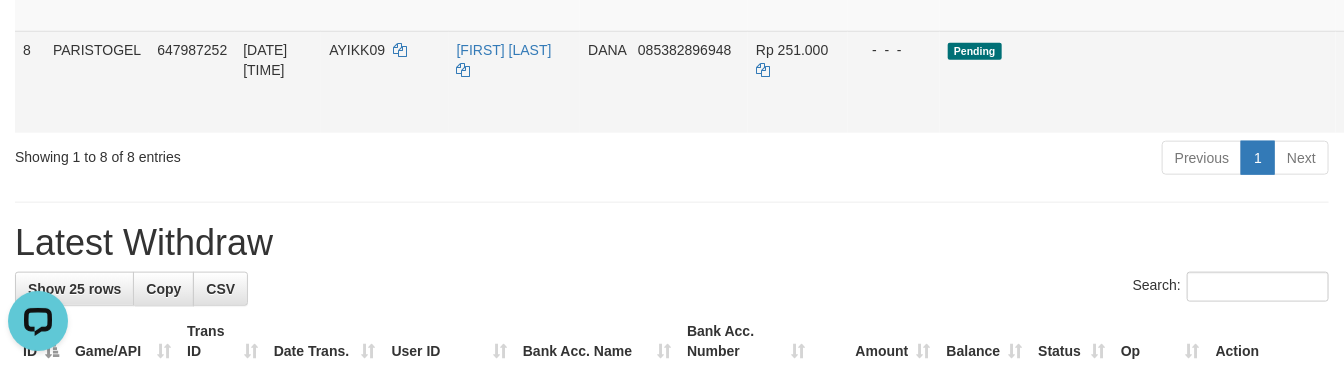 click on "Allow Grab" at bounding box center [1443, 60] 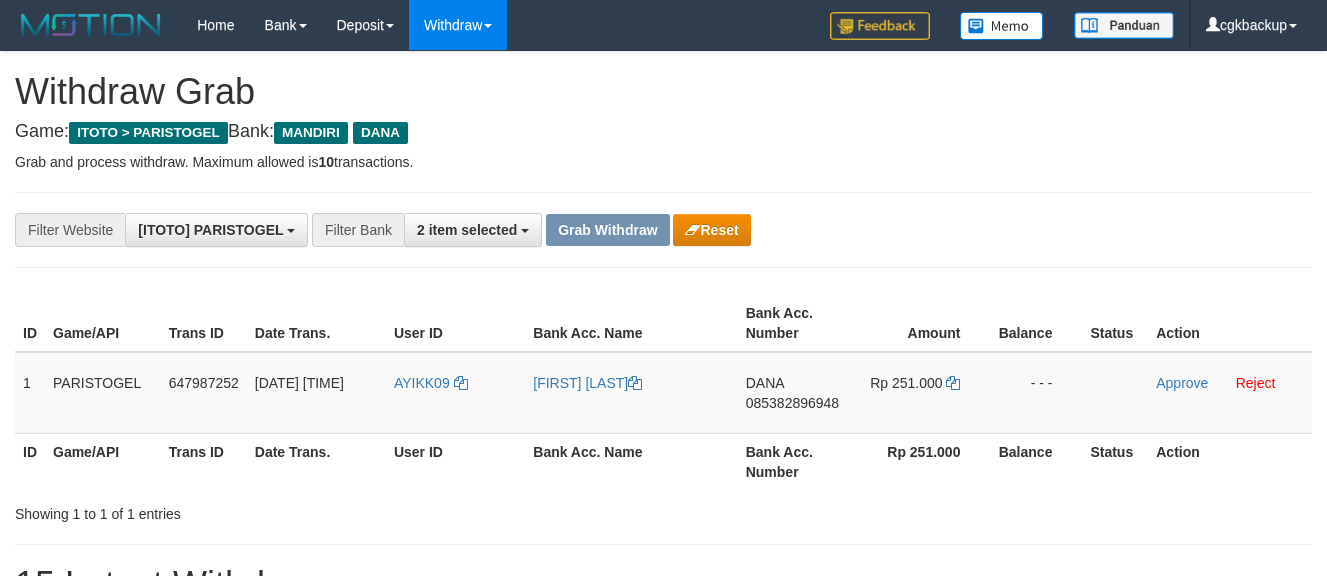 scroll, scrollTop: 0, scrollLeft: 0, axis: both 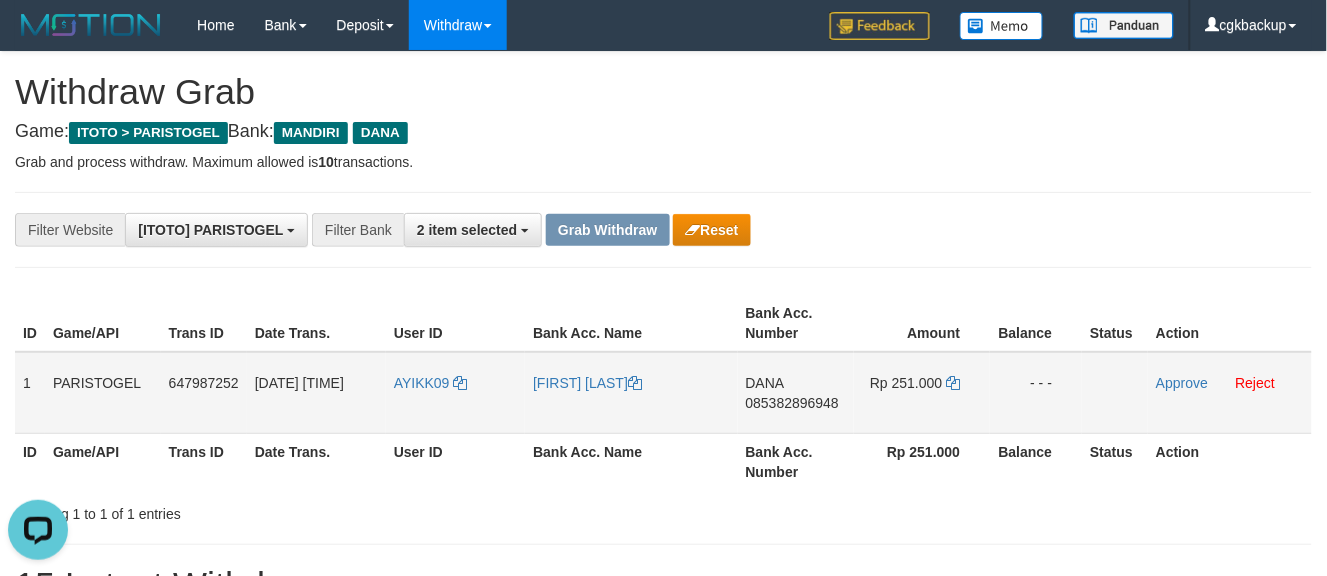 click on "AYIKK09" at bounding box center (455, 393) 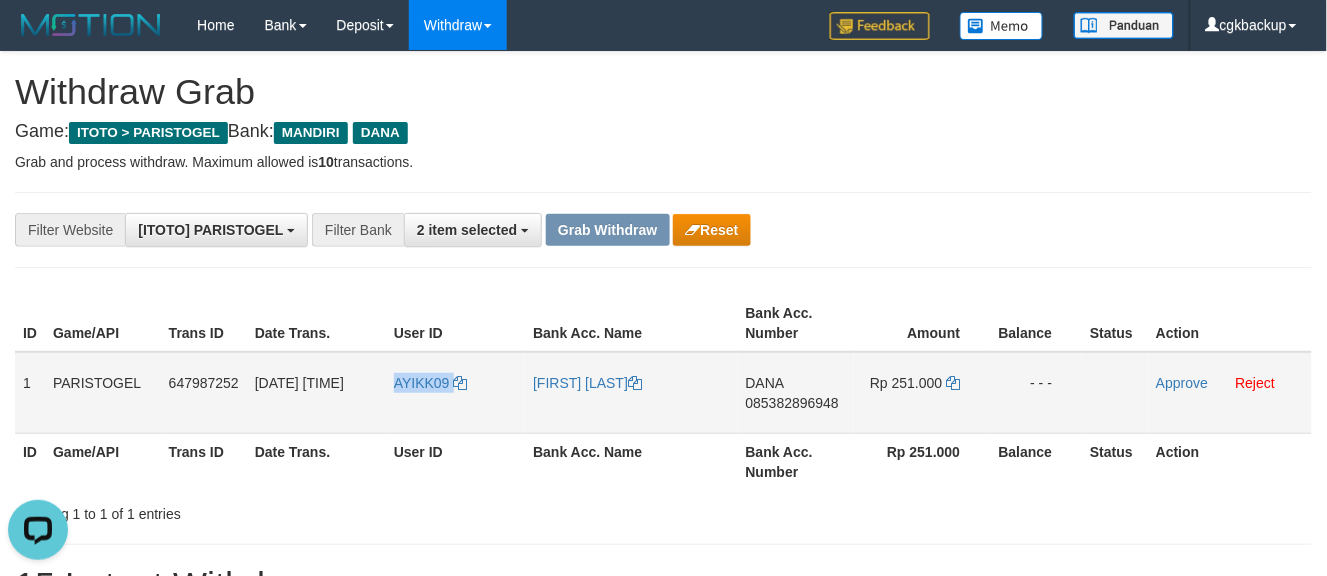 click on "AYIKK09" at bounding box center (455, 393) 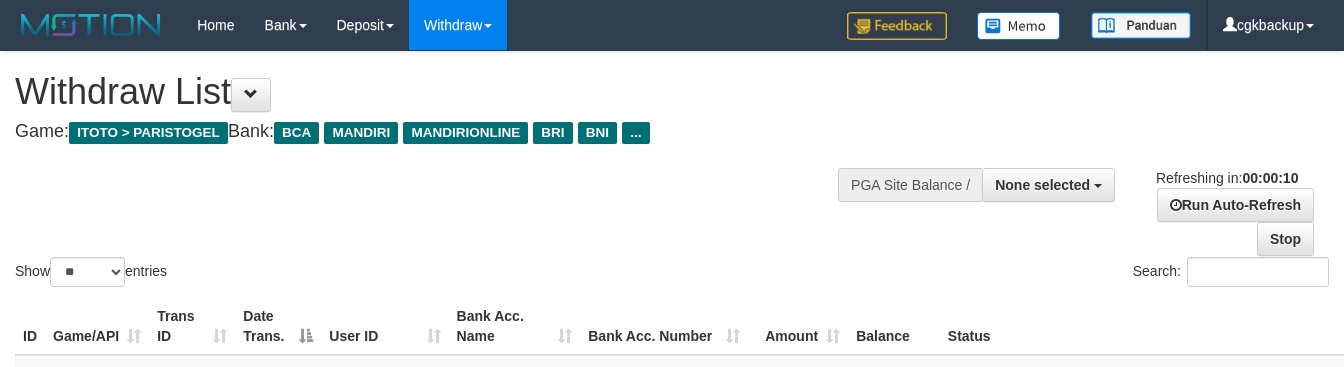 select 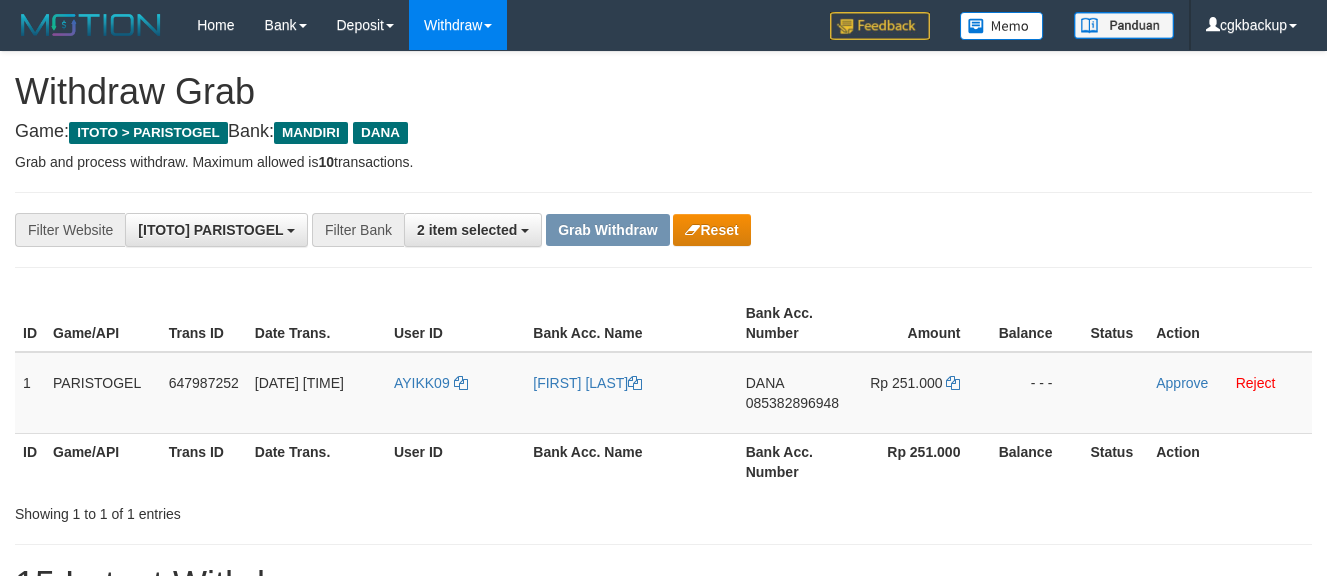 scroll, scrollTop: 0, scrollLeft: 0, axis: both 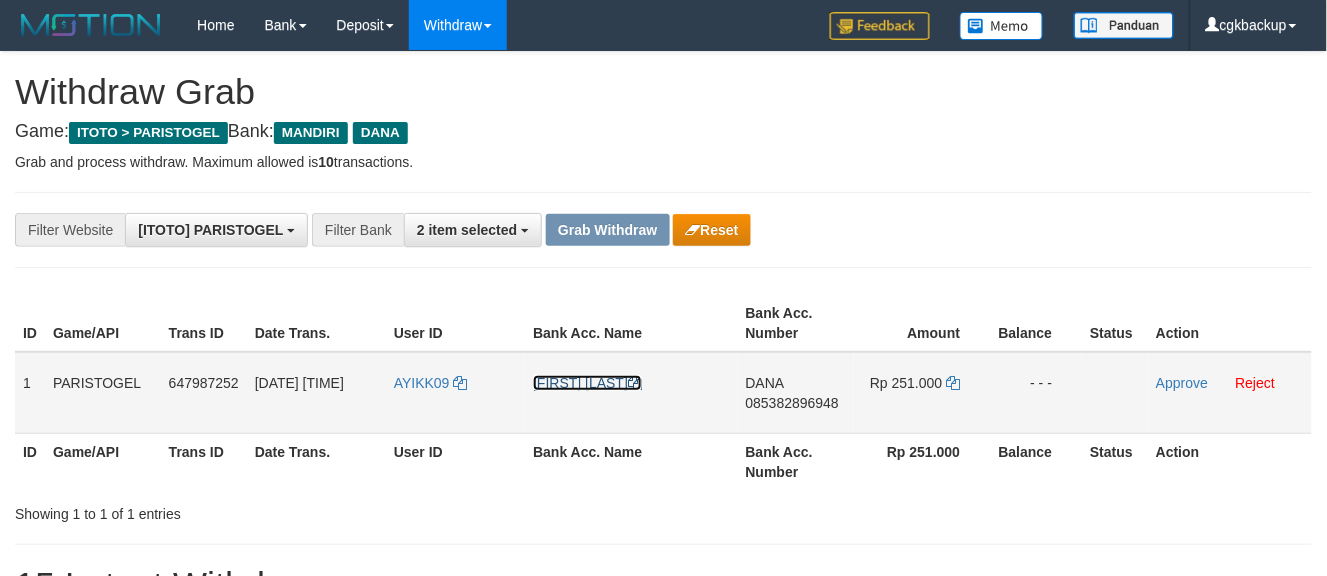 click on "[FIRST] [LAST]" at bounding box center (587, 383) 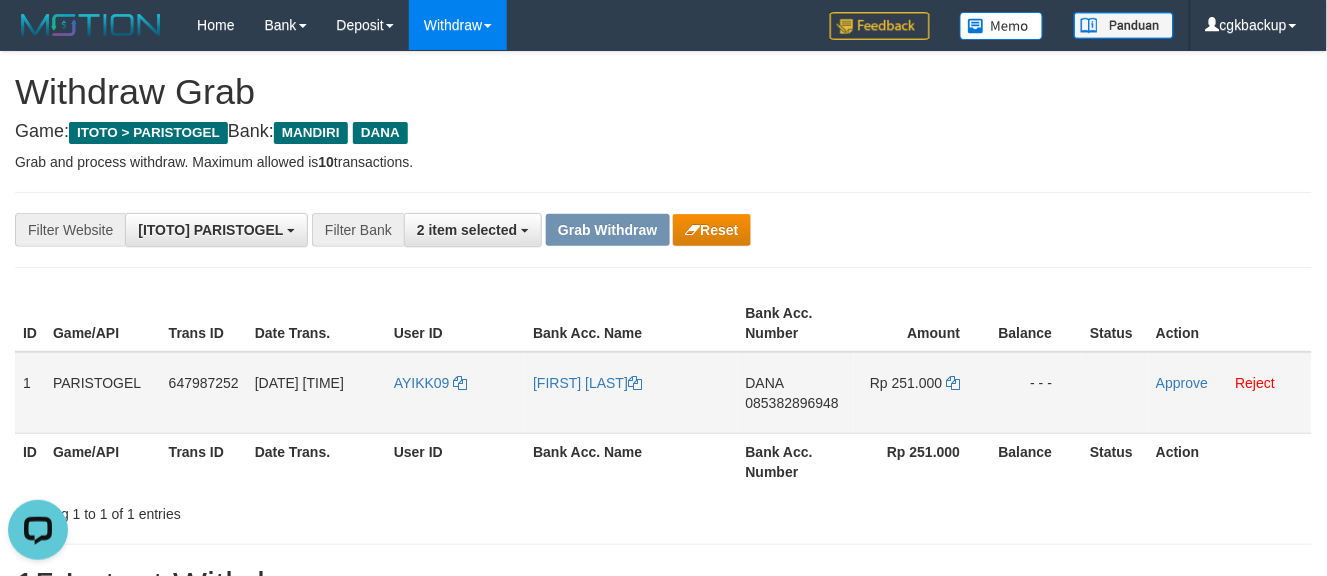 scroll, scrollTop: 0, scrollLeft: 0, axis: both 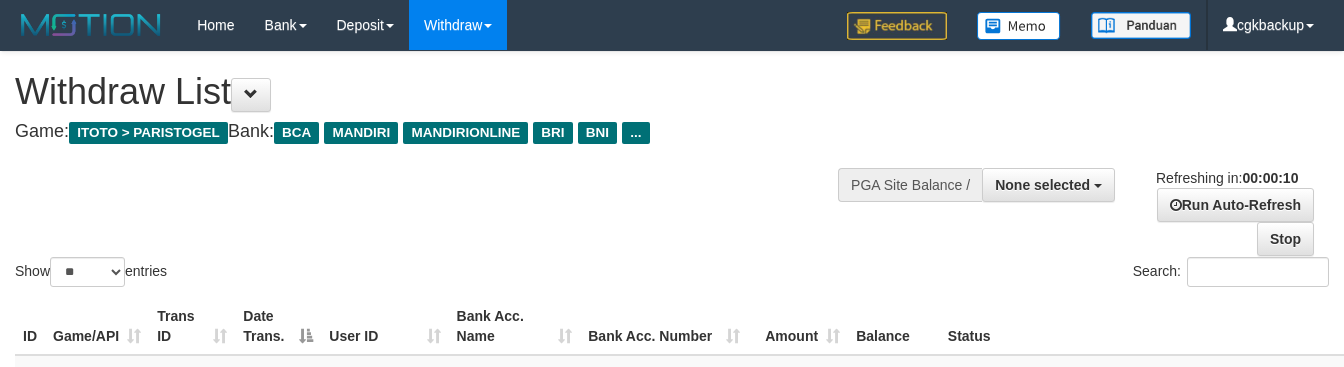 select 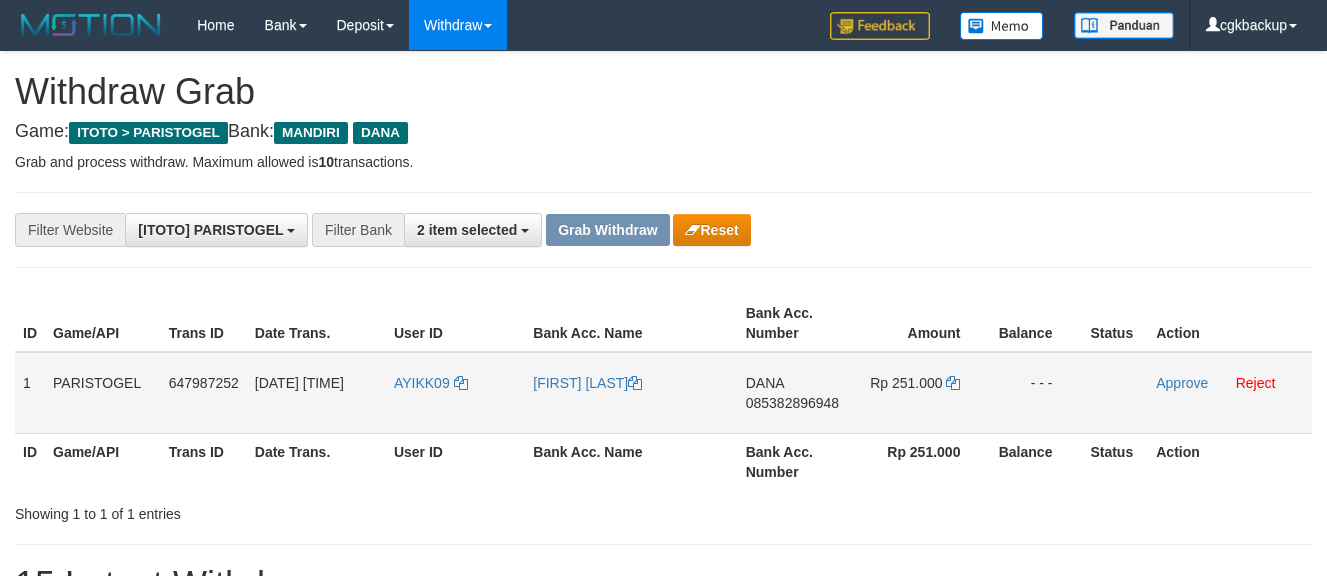 scroll, scrollTop: 134, scrollLeft: 0, axis: vertical 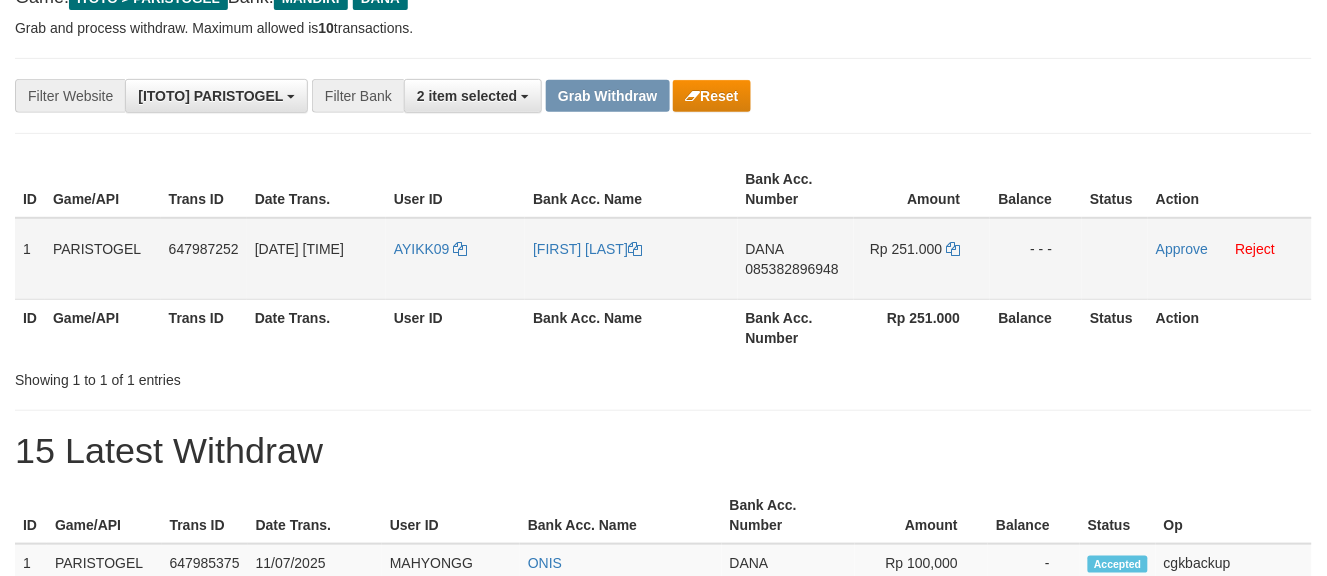 click on "DANA
085382896948" at bounding box center (796, 259) 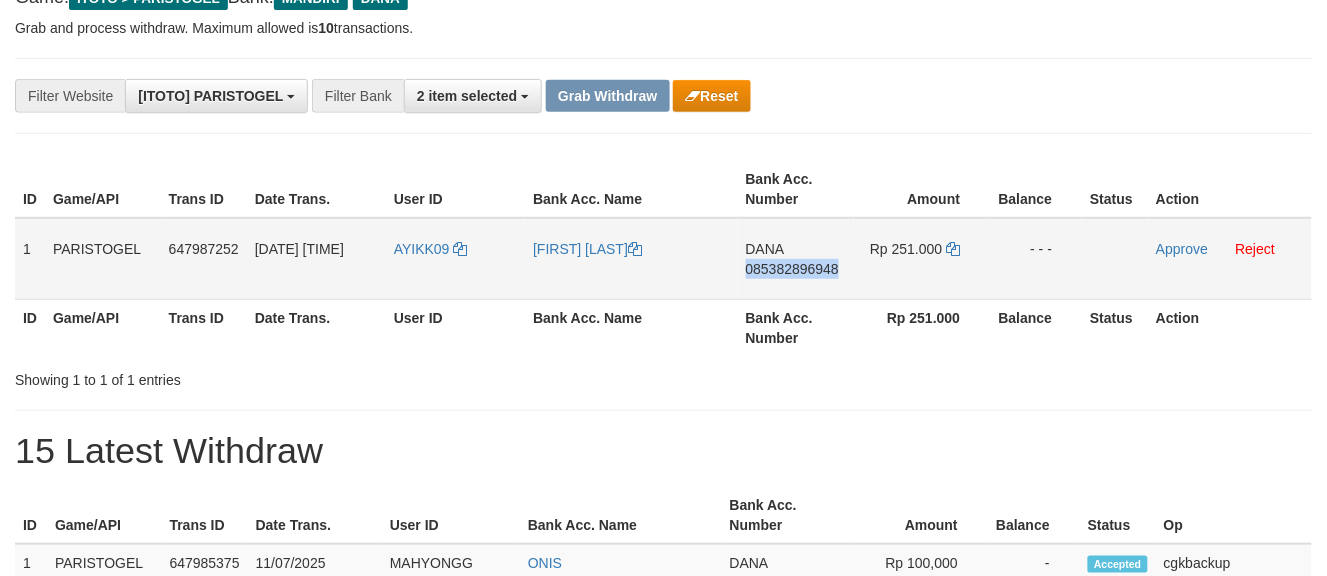 click on "DANA
085382896948" at bounding box center (796, 259) 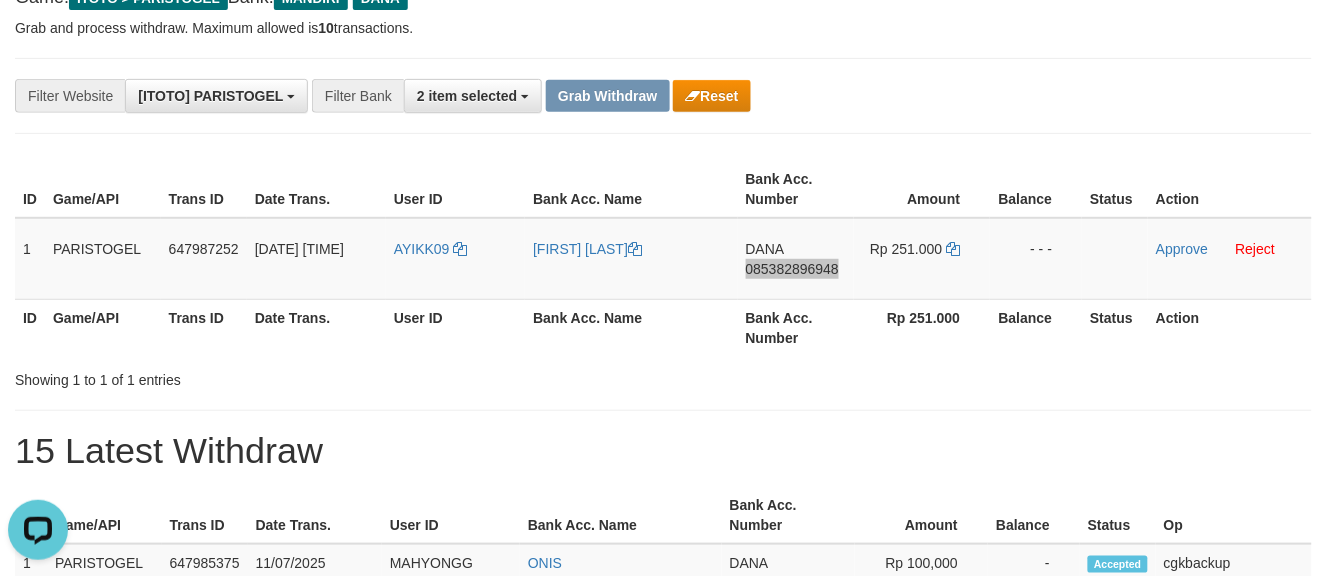 scroll, scrollTop: 0, scrollLeft: 0, axis: both 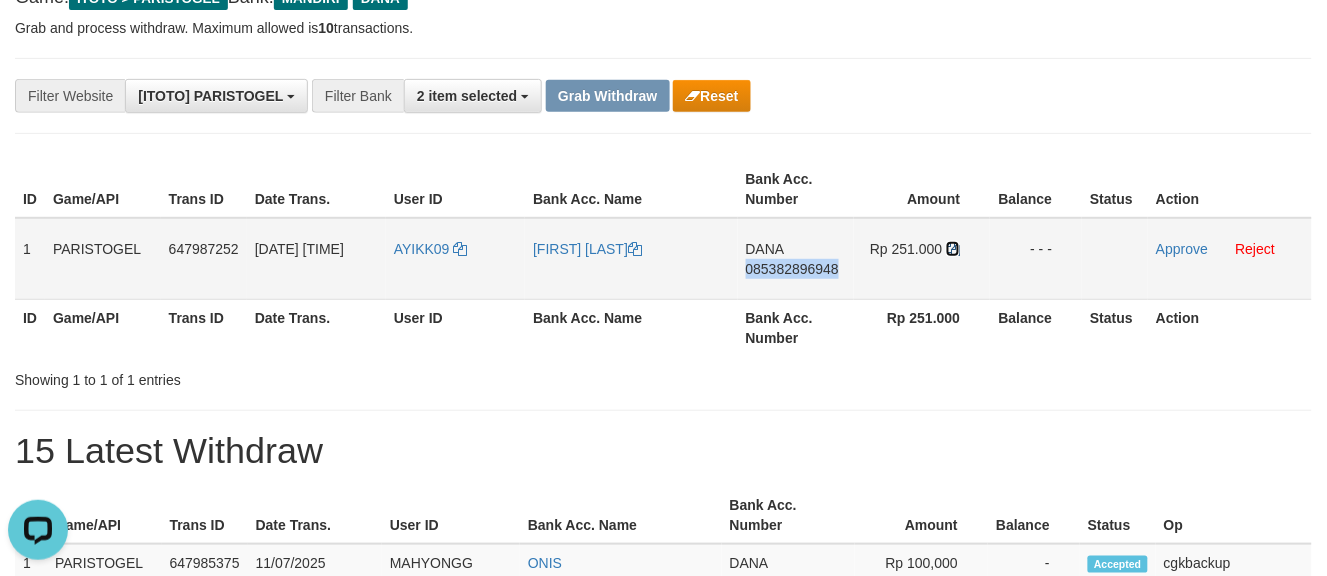 click at bounding box center [953, 249] 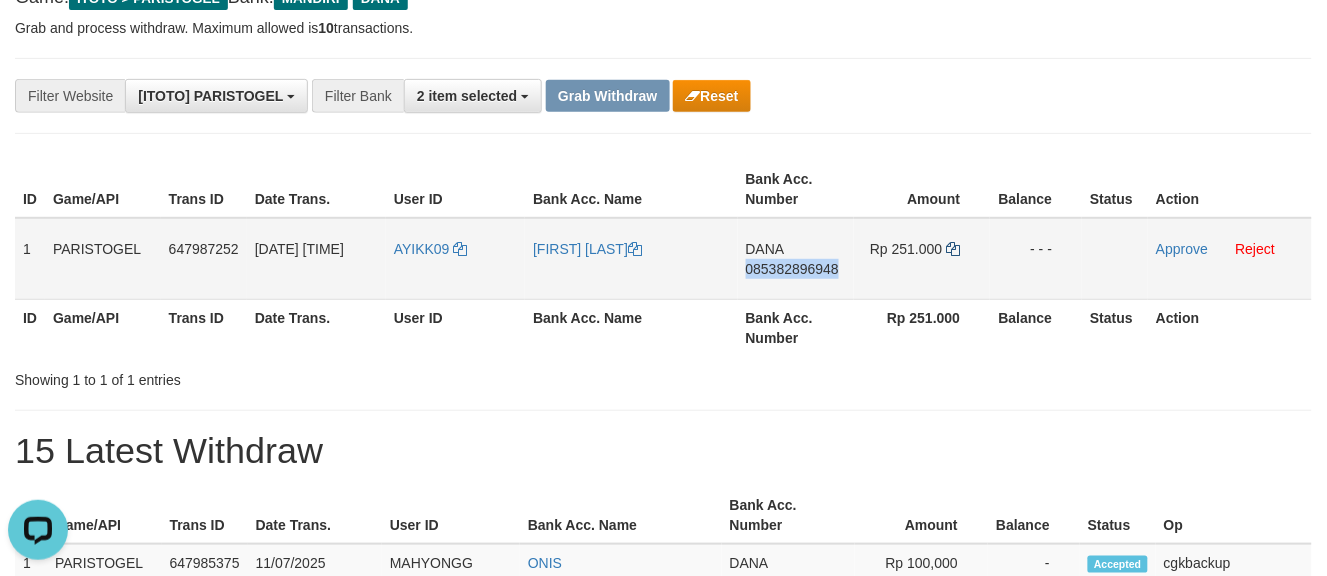 copy on "085382896948" 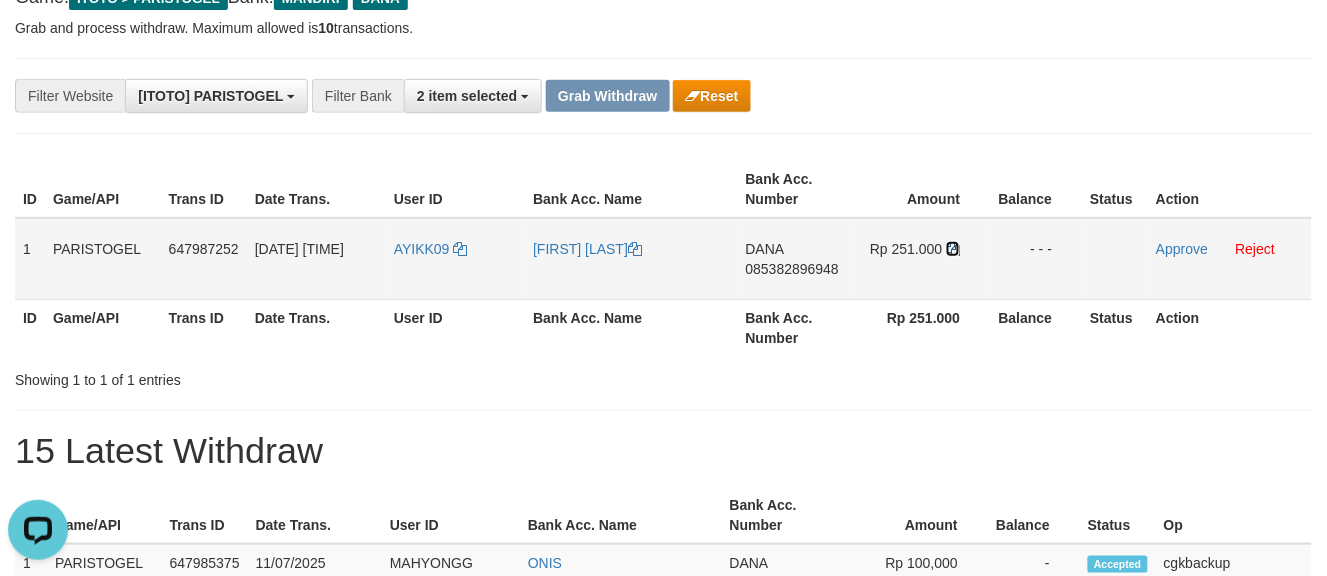 click at bounding box center (953, 249) 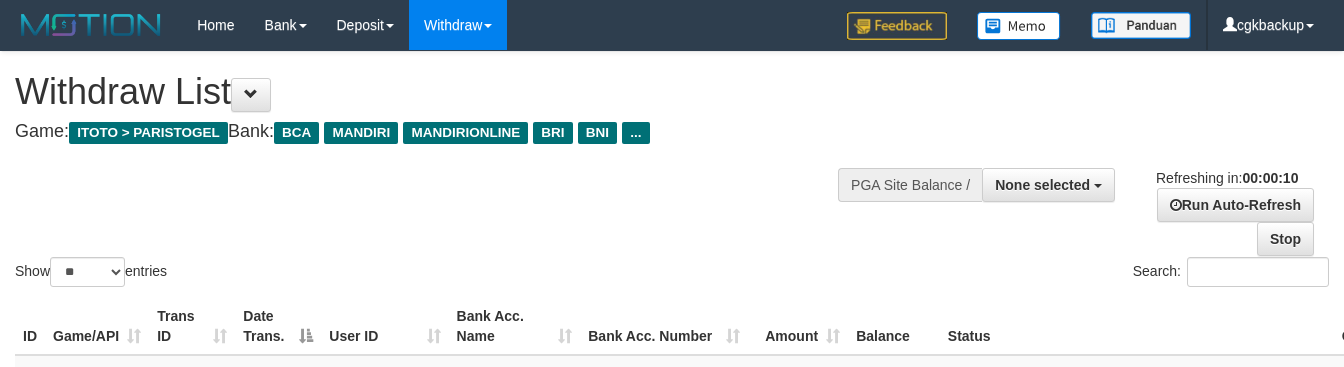select 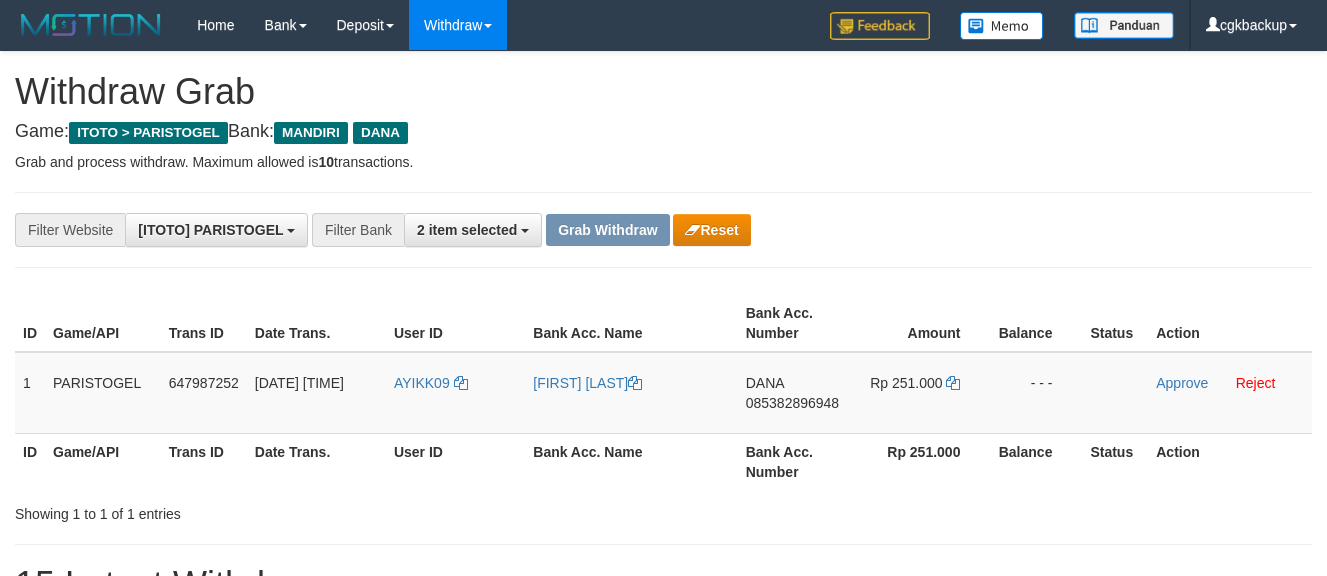 scroll, scrollTop: 135, scrollLeft: 0, axis: vertical 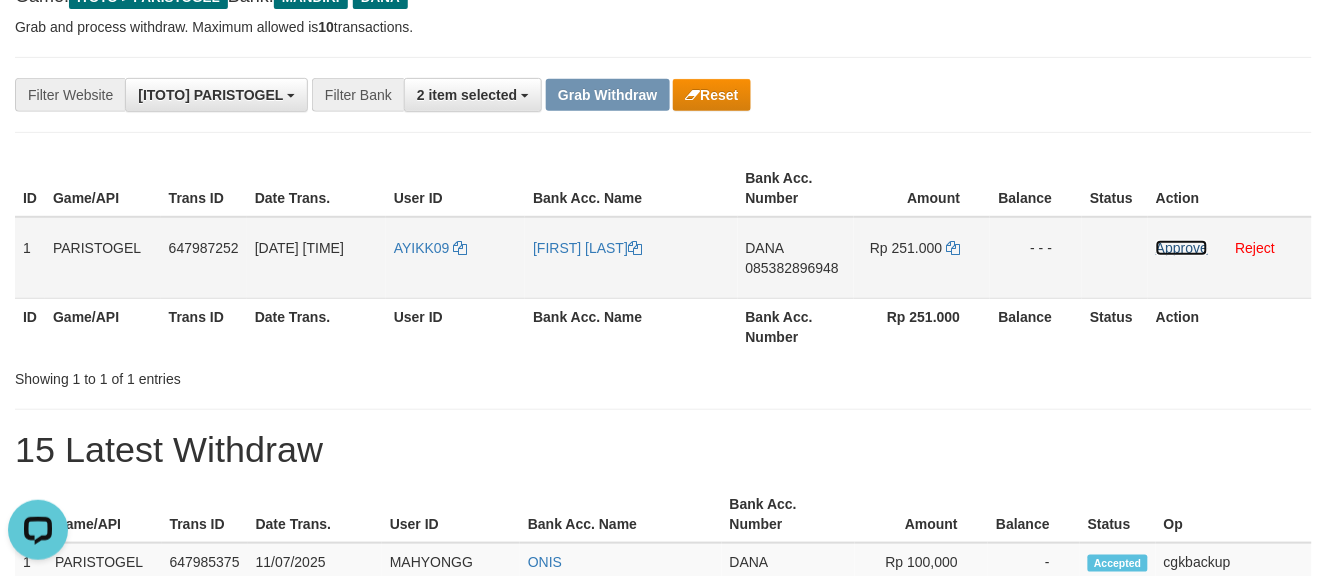 click on "Approve" at bounding box center [1182, 248] 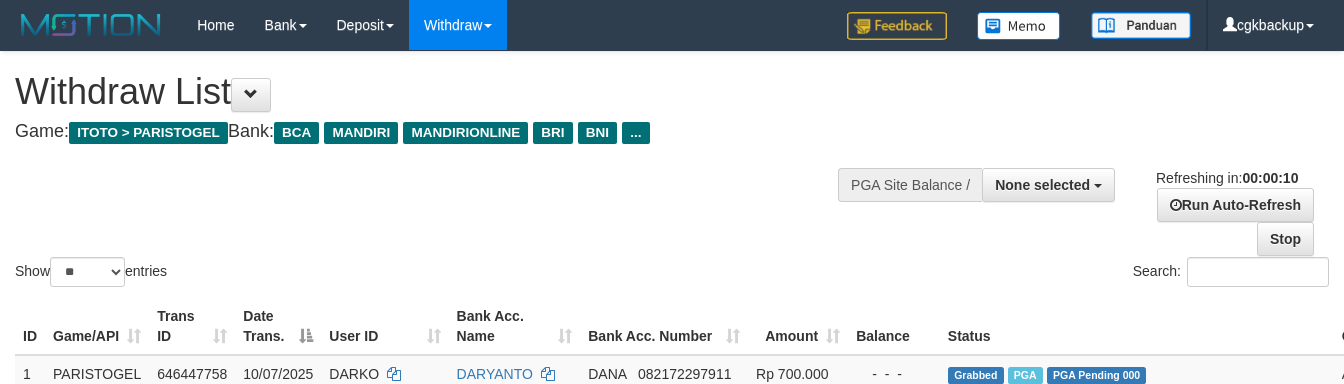 select 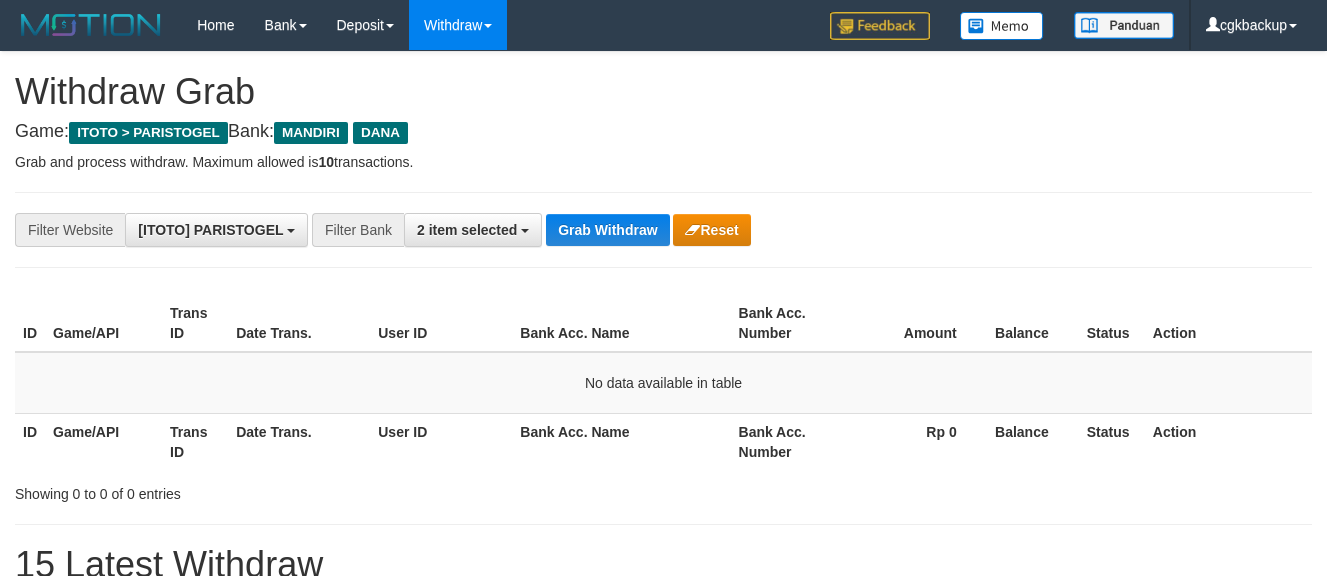 scroll, scrollTop: 136, scrollLeft: 0, axis: vertical 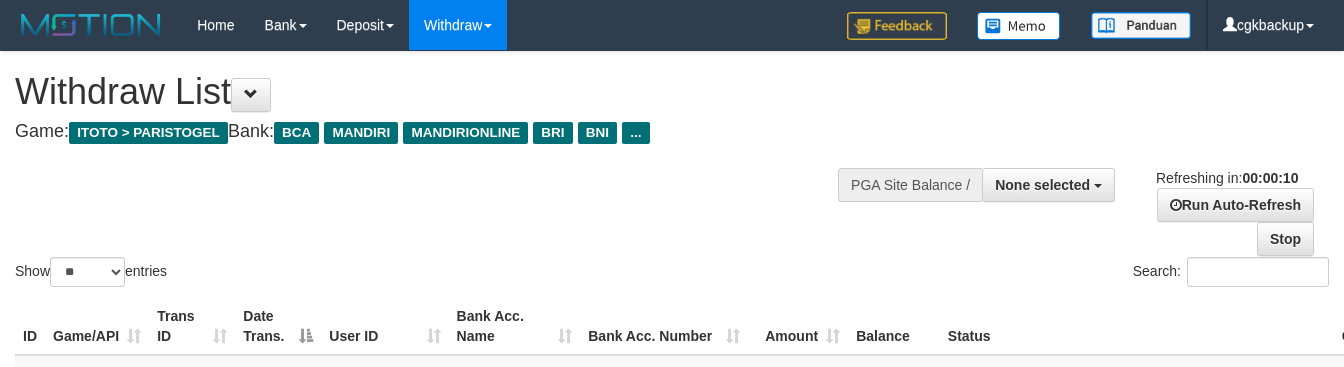 select 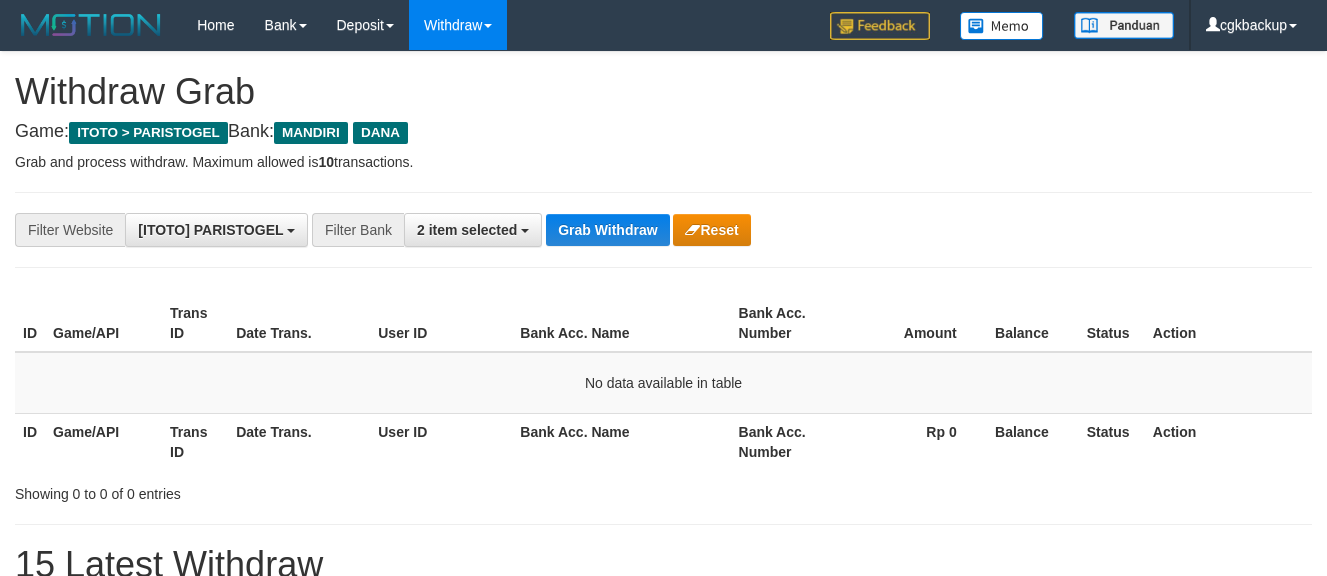 scroll, scrollTop: 247, scrollLeft: 0, axis: vertical 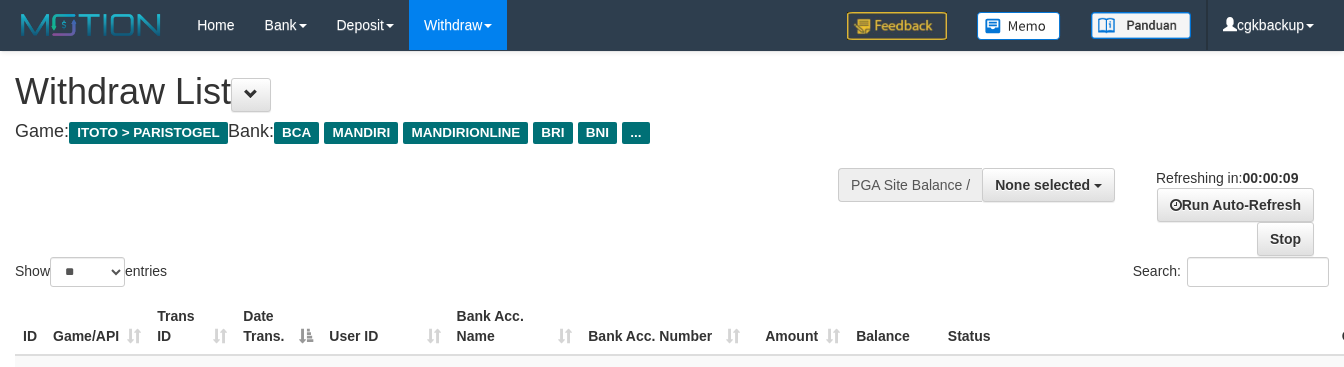 select 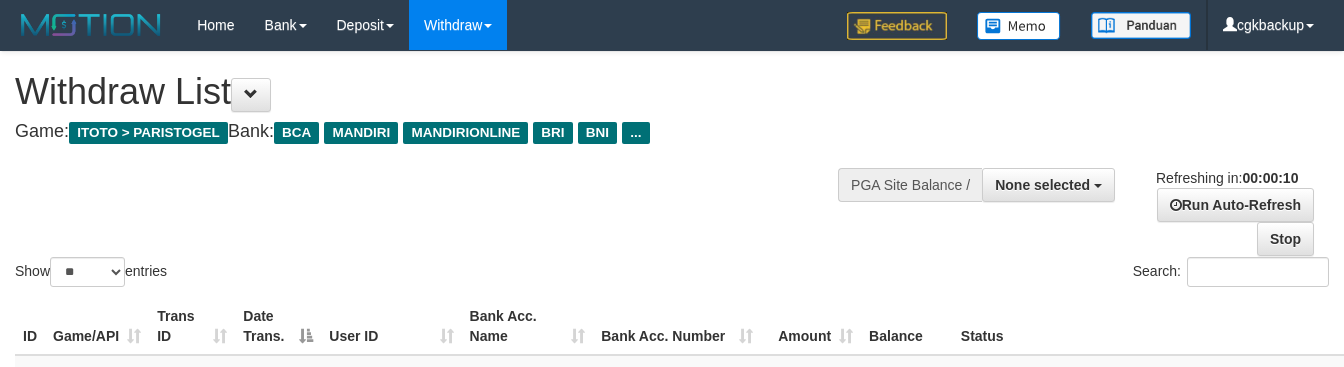 select 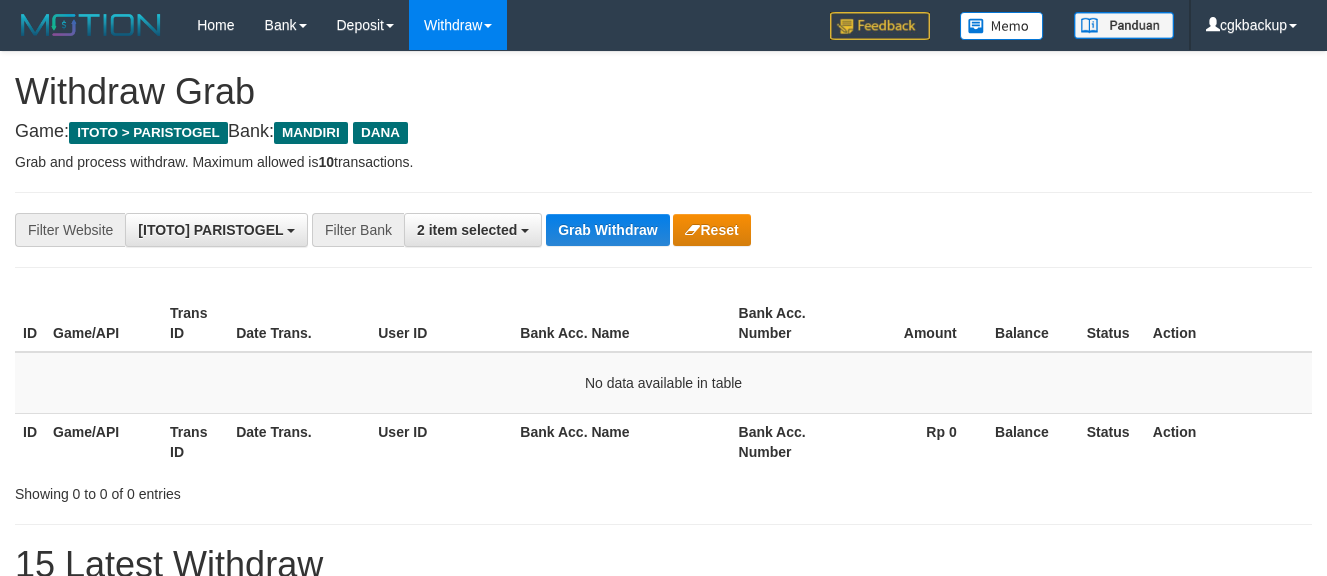 scroll, scrollTop: 247, scrollLeft: 0, axis: vertical 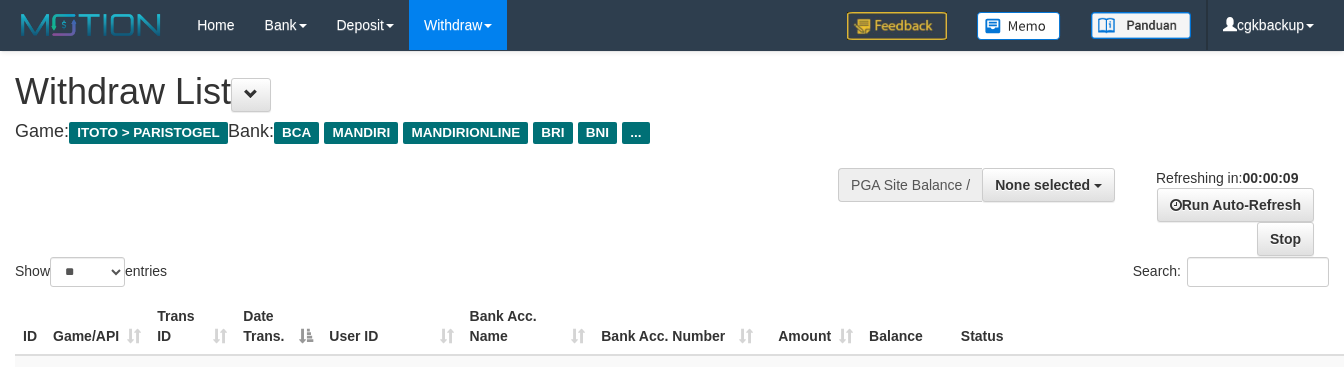 select 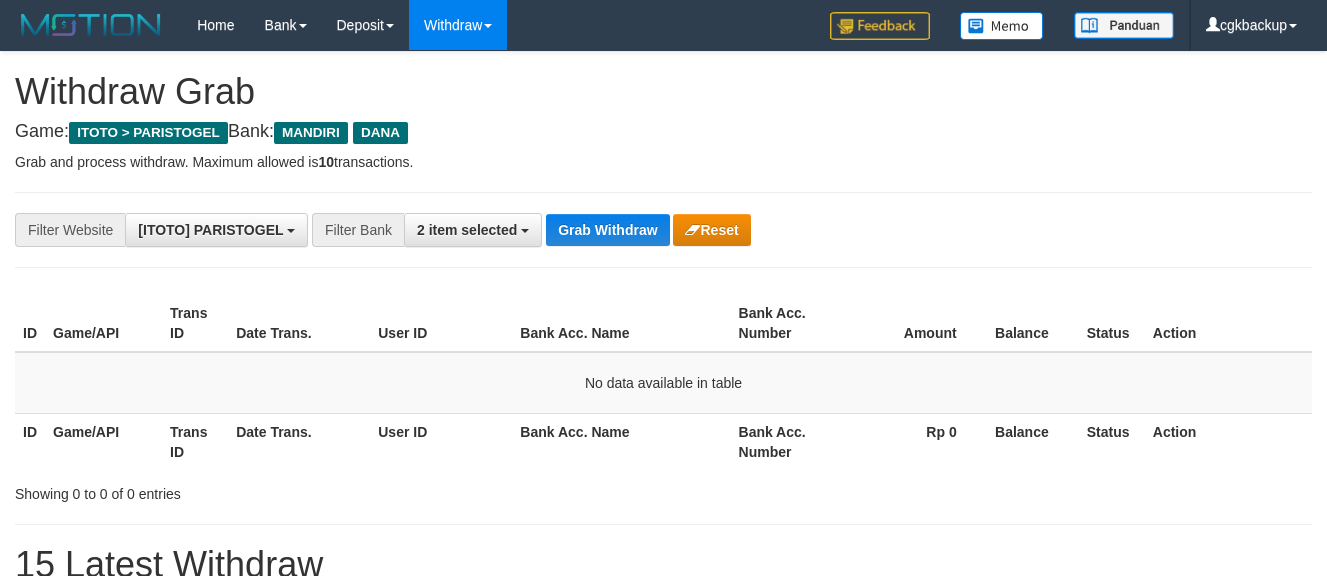 scroll, scrollTop: 247, scrollLeft: 0, axis: vertical 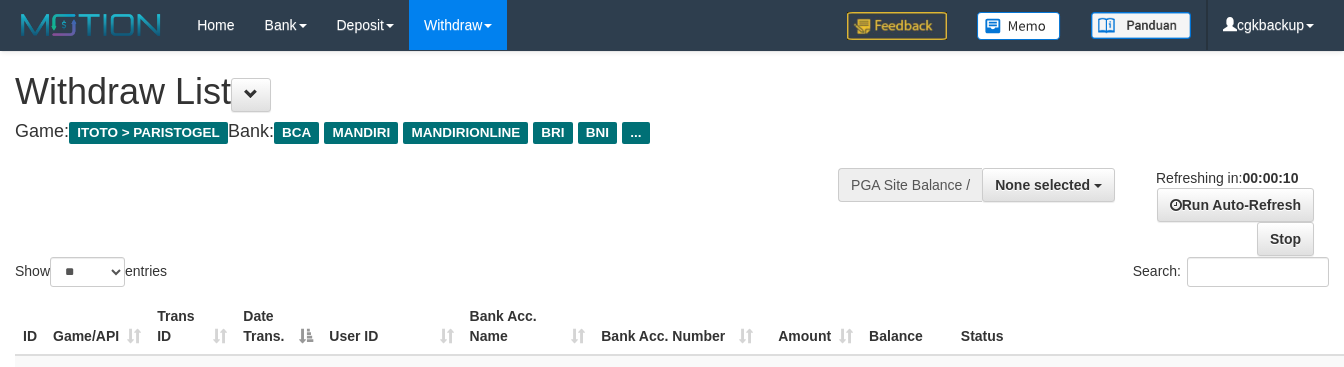 select 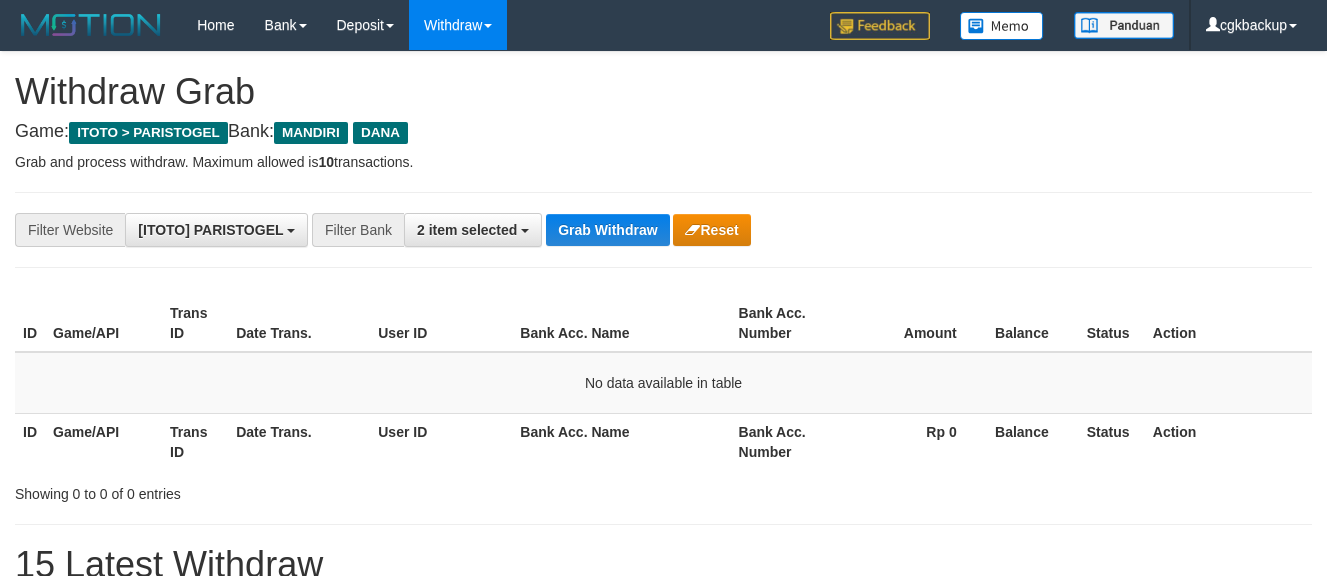 scroll, scrollTop: 247, scrollLeft: 0, axis: vertical 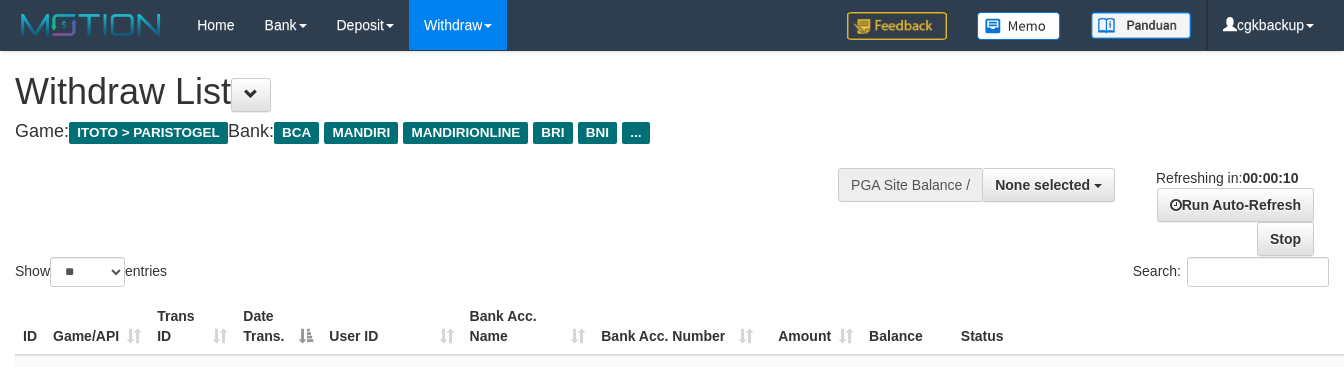 select 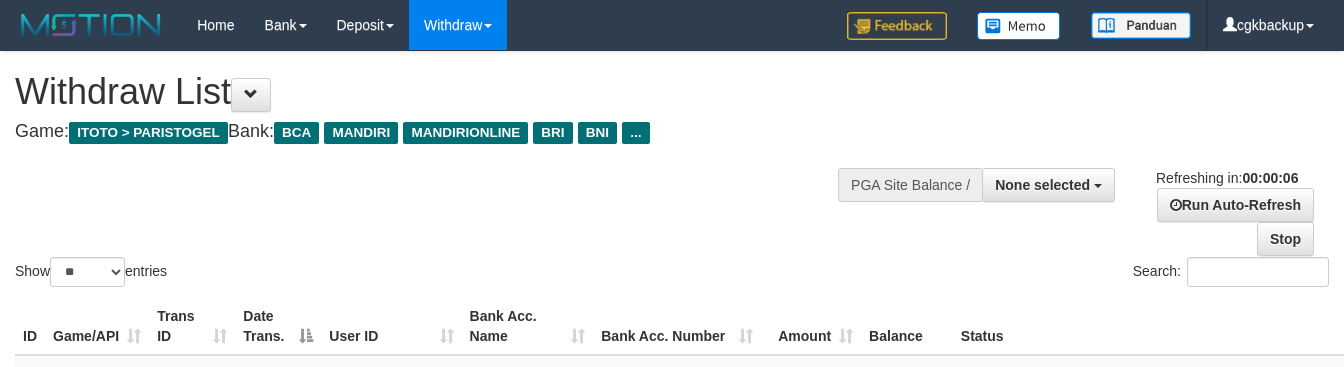 scroll, scrollTop: 0, scrollLeft: 0, axis: both 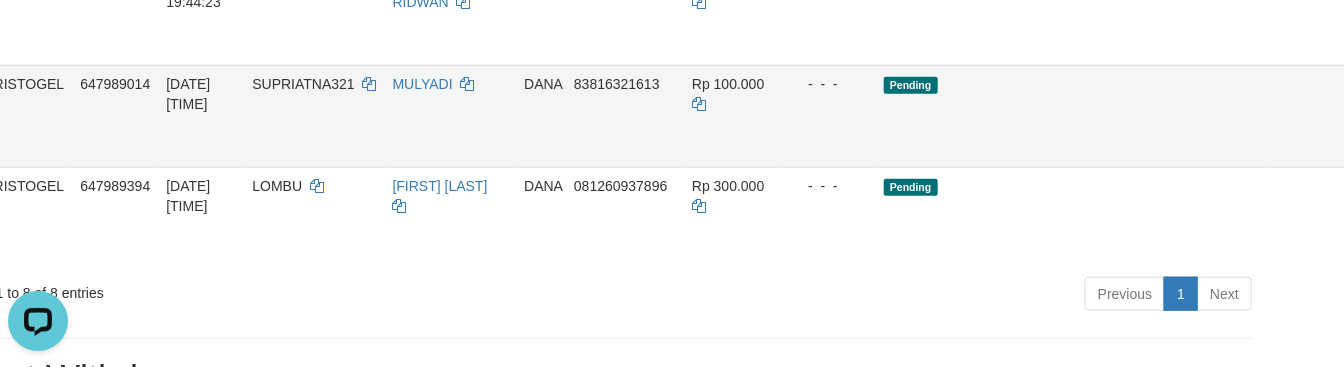click on "Allow Grab" at bounding box center (1376, 94) 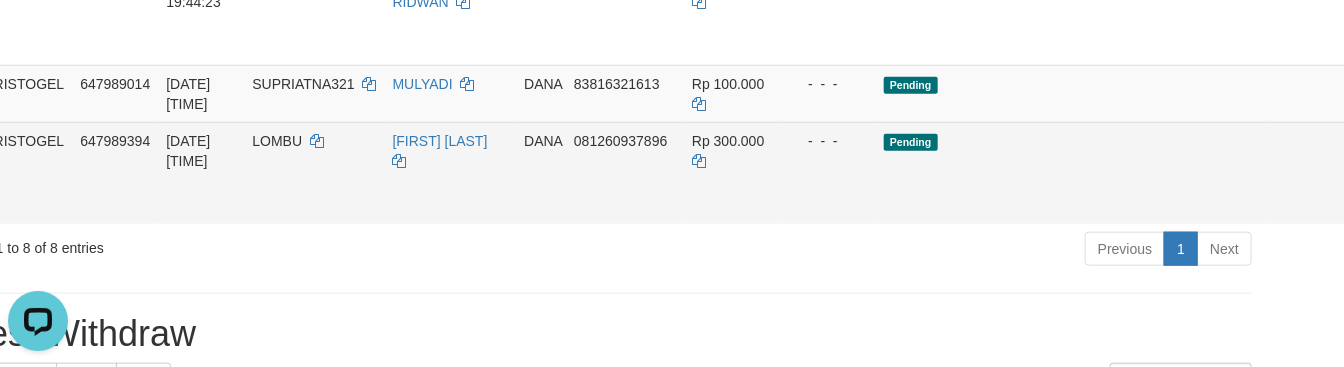 click on "Allow Grab" at bounding box center (1376, 151) 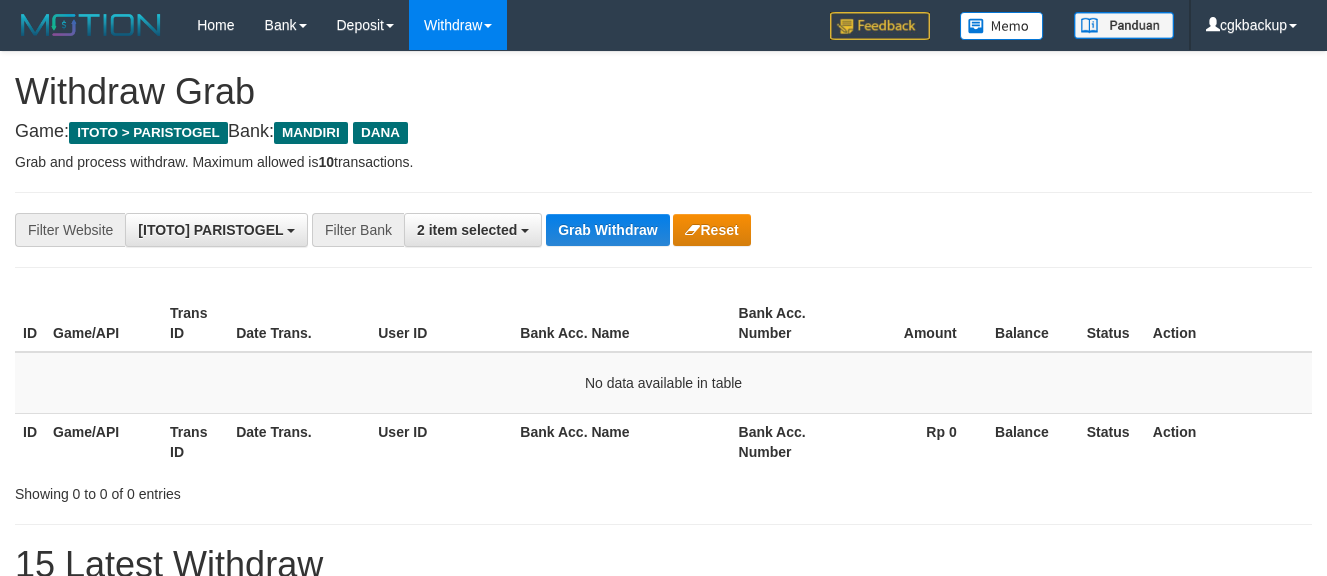 scroll, scrollTop: 247, scrollLeft: 0, axis: vertical 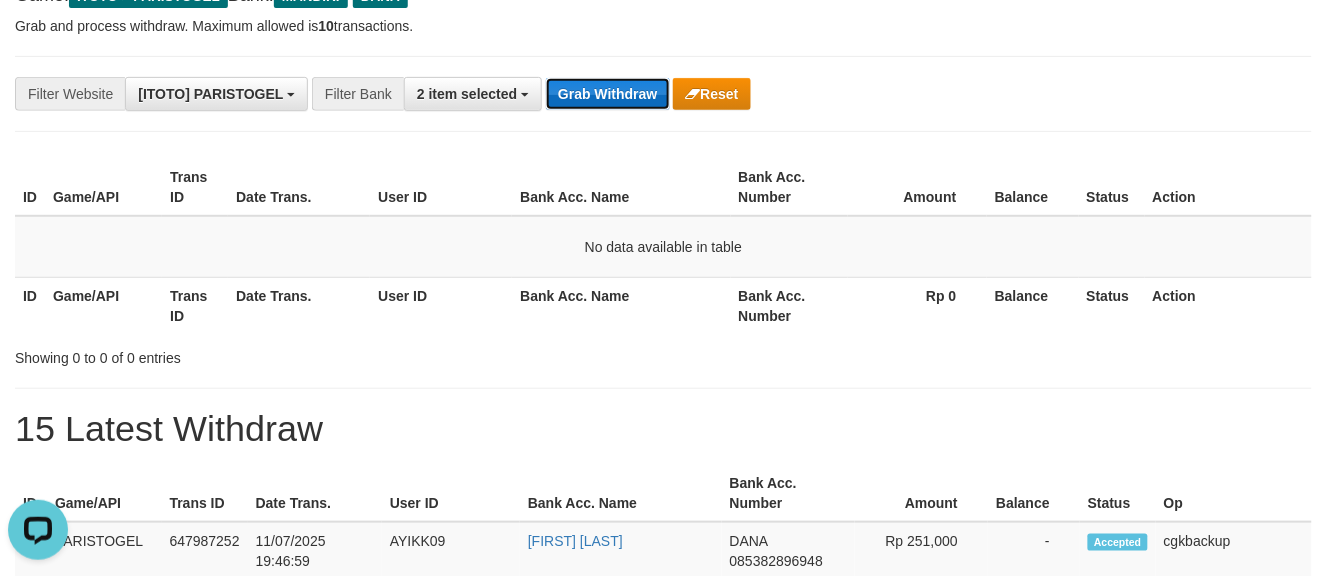 click on "Grab Withdraw" at bounding box center (607, 94) 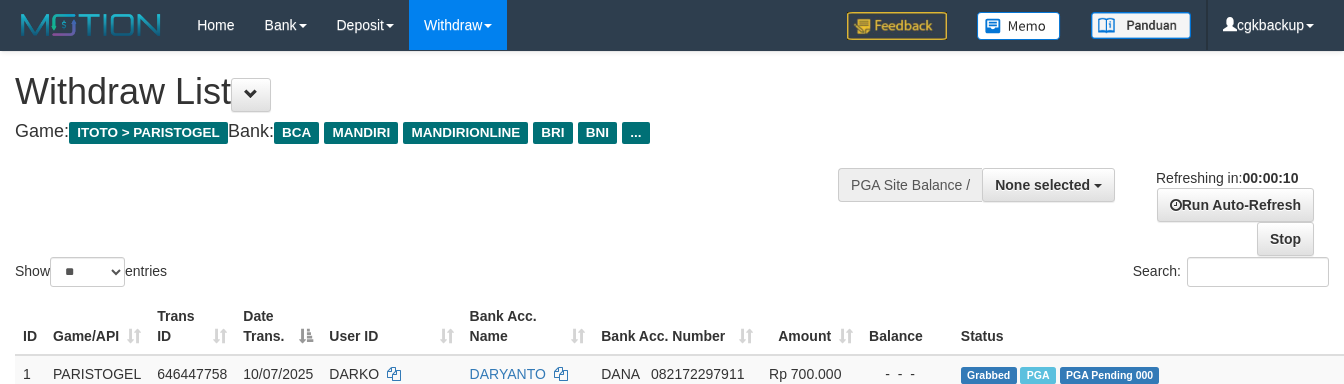 select 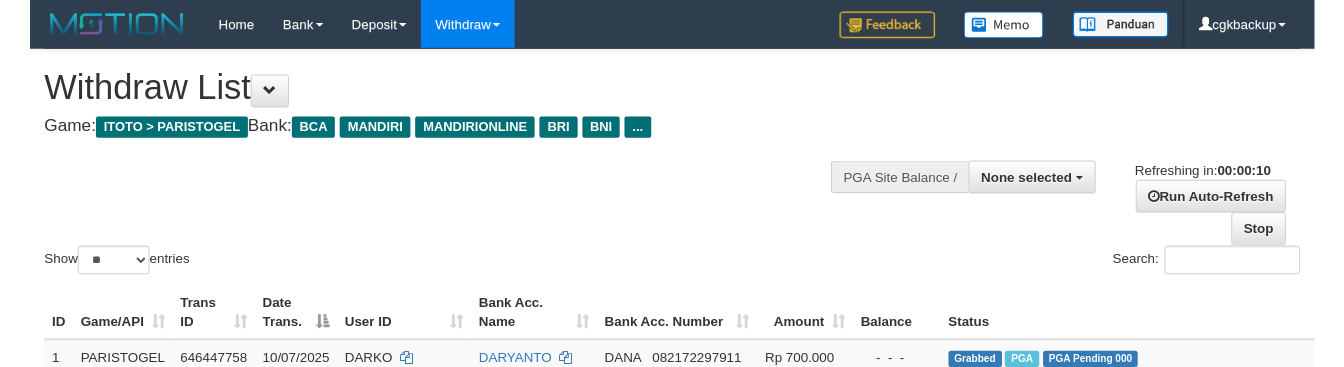 scroll, scrollTop: 767, scrollLeft: 68, axis: both 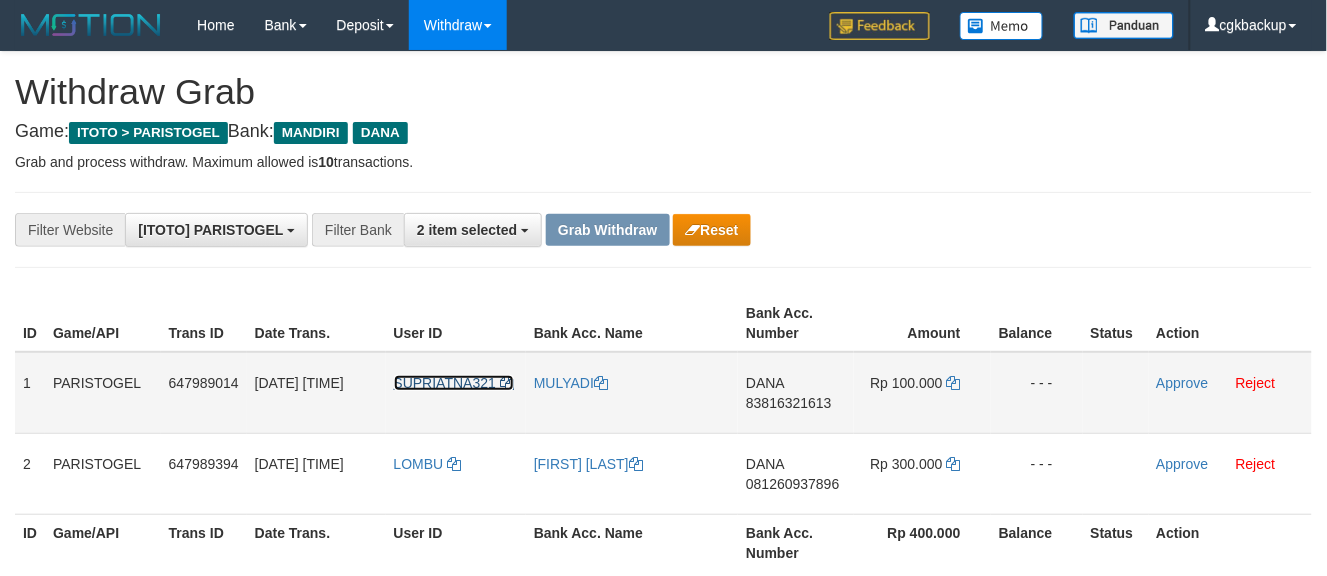 click on "SUPRIATNA321" at bounding box center [445, 383] 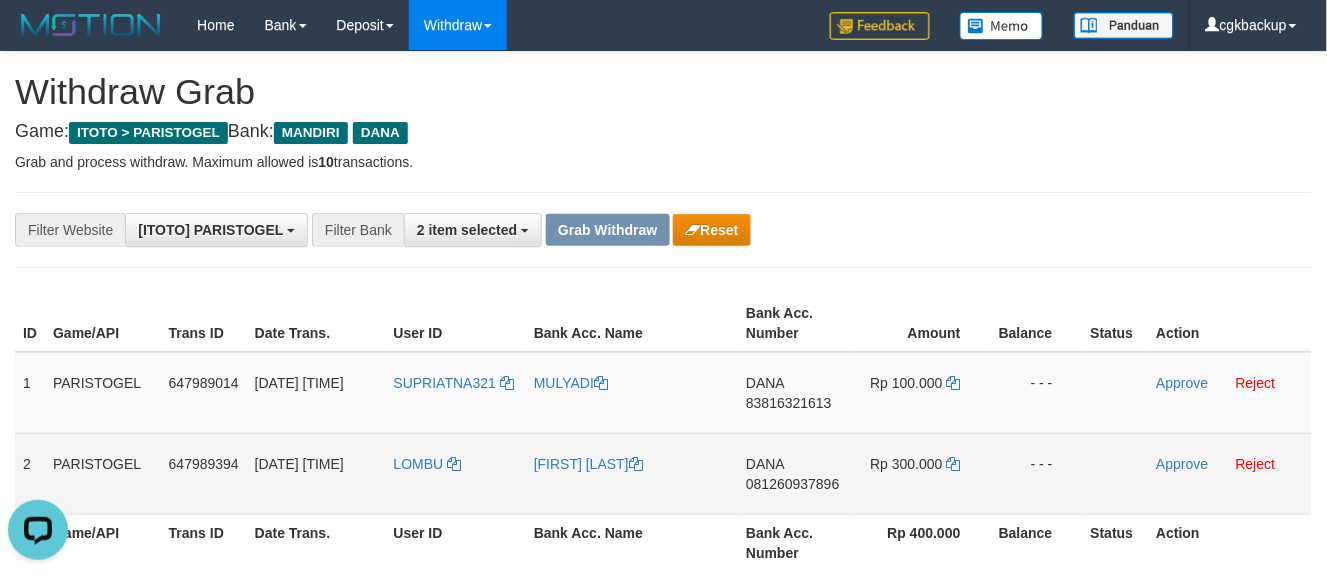 scroll, scrollTop: 0, scrollLeft: 0, axis: both 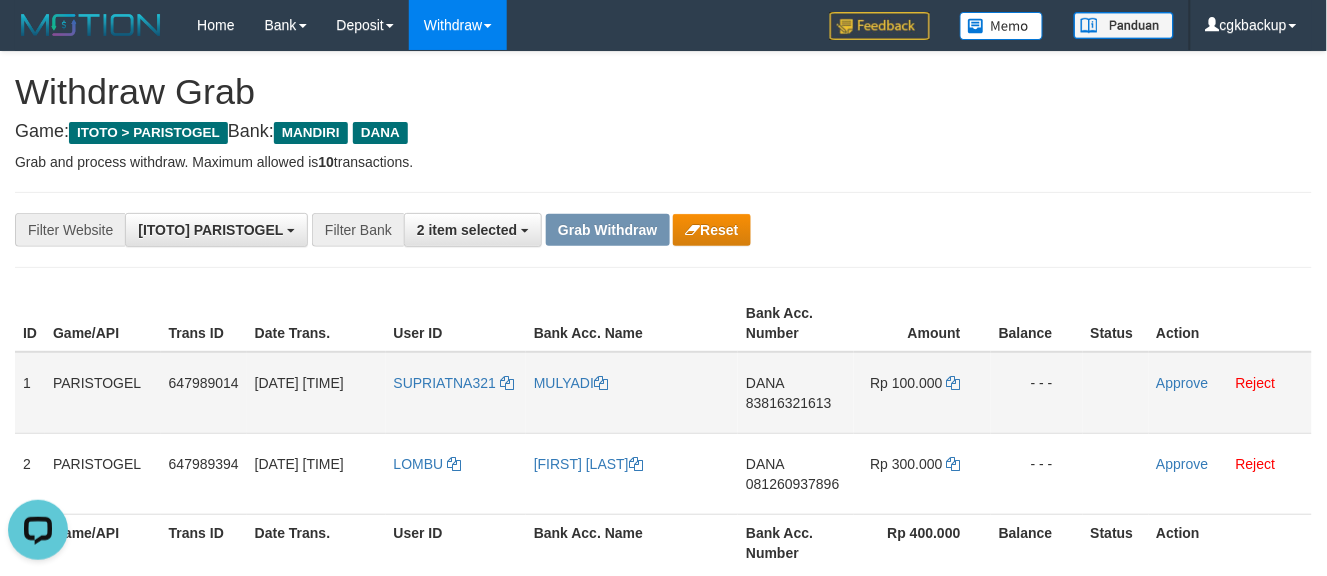 click on "SUPRIATNA321" at bounding box center (456, 393) 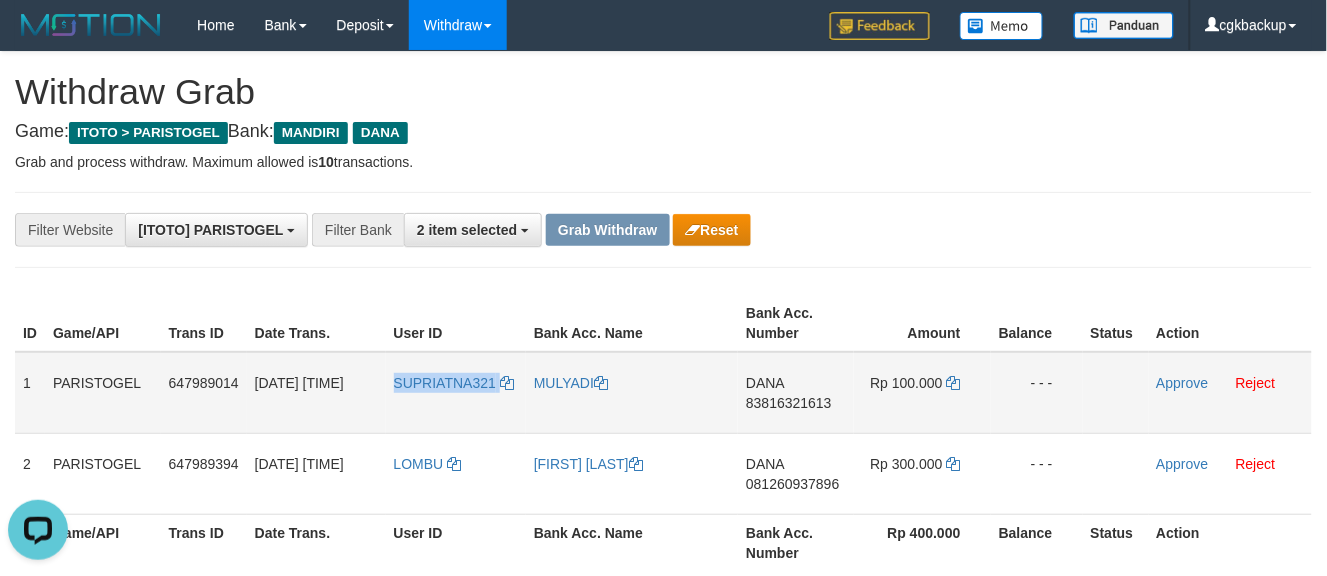 click on "SUPRIATNA321" at bounding box center (456, 393) 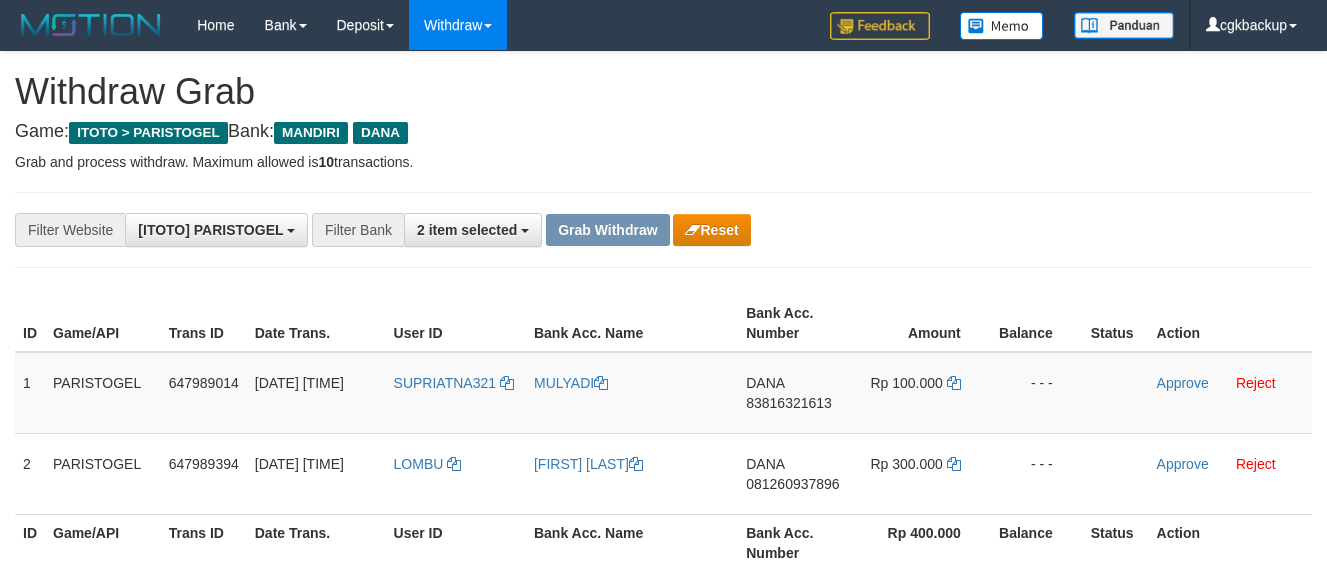 scroll, scrollTop: 0, scrollLeft: 0, axis: both 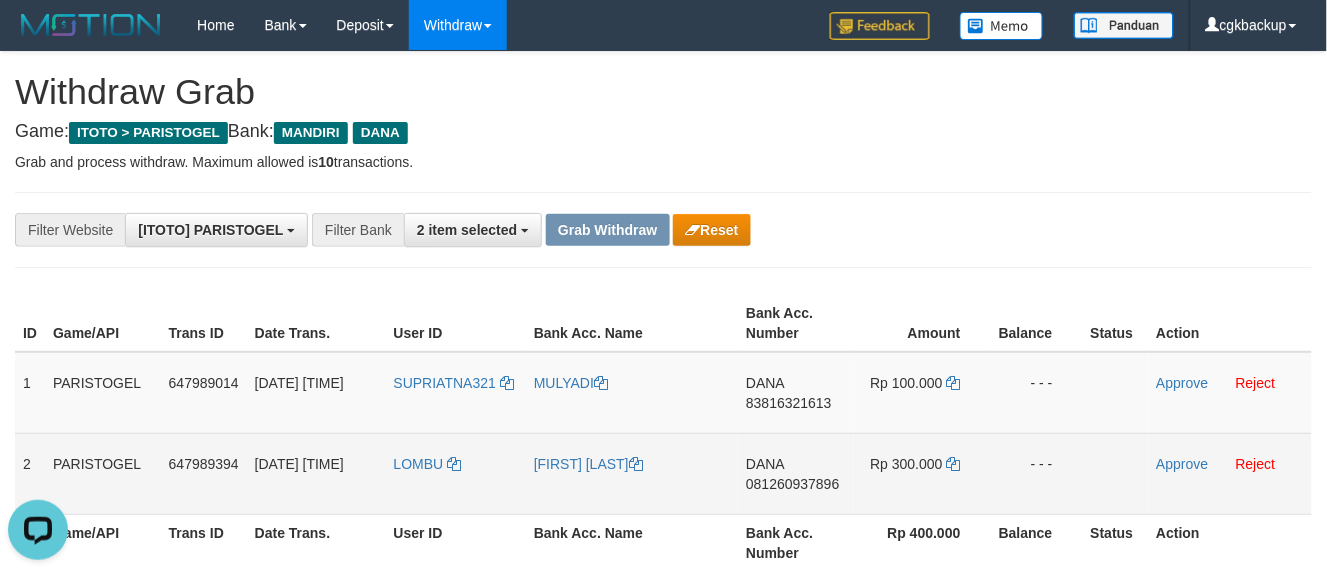 click on "LOMBU" at bounding box center (456, 473) 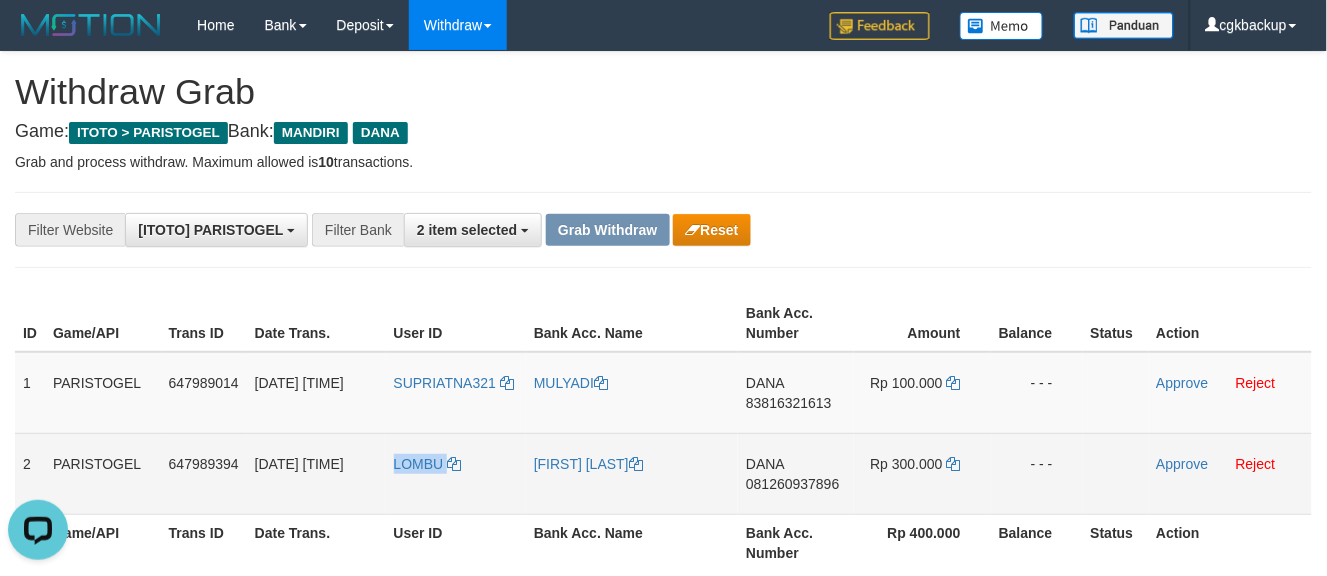 copy on "LOMBU" 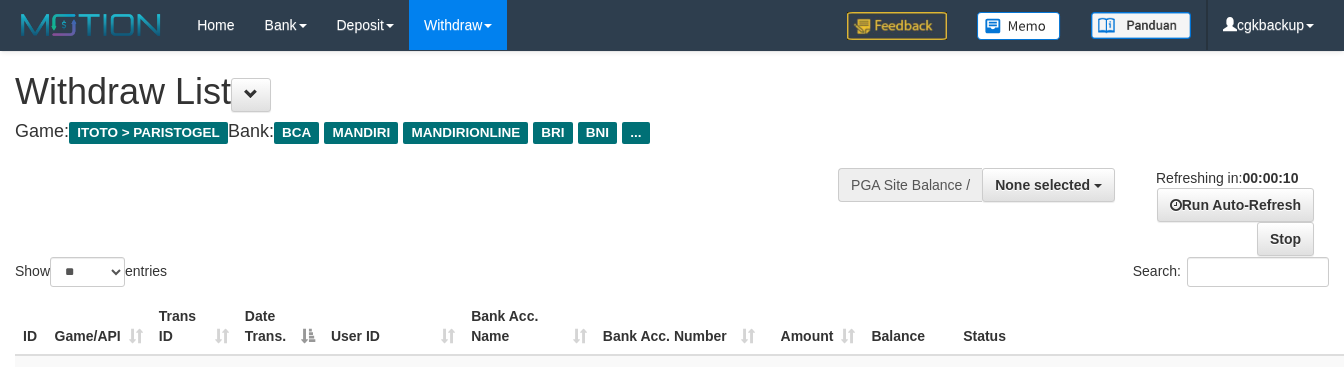select 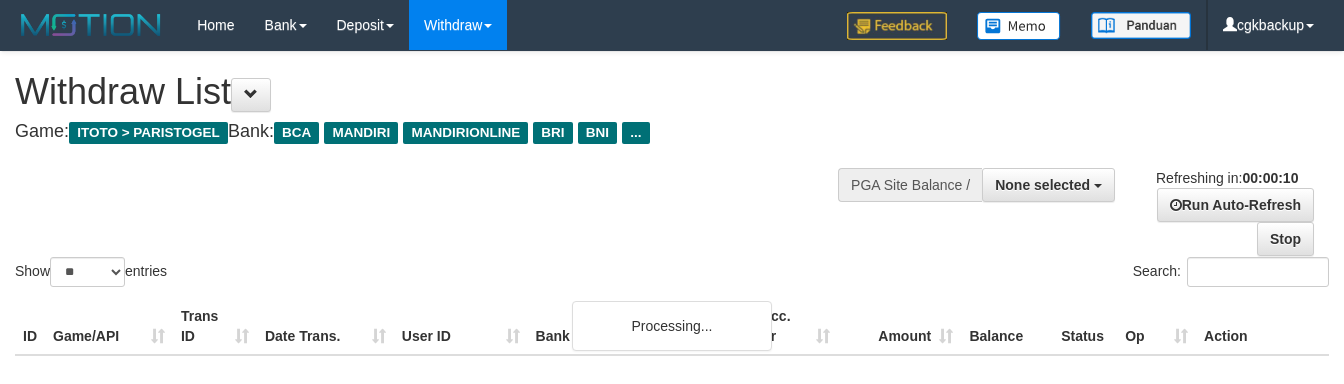 select 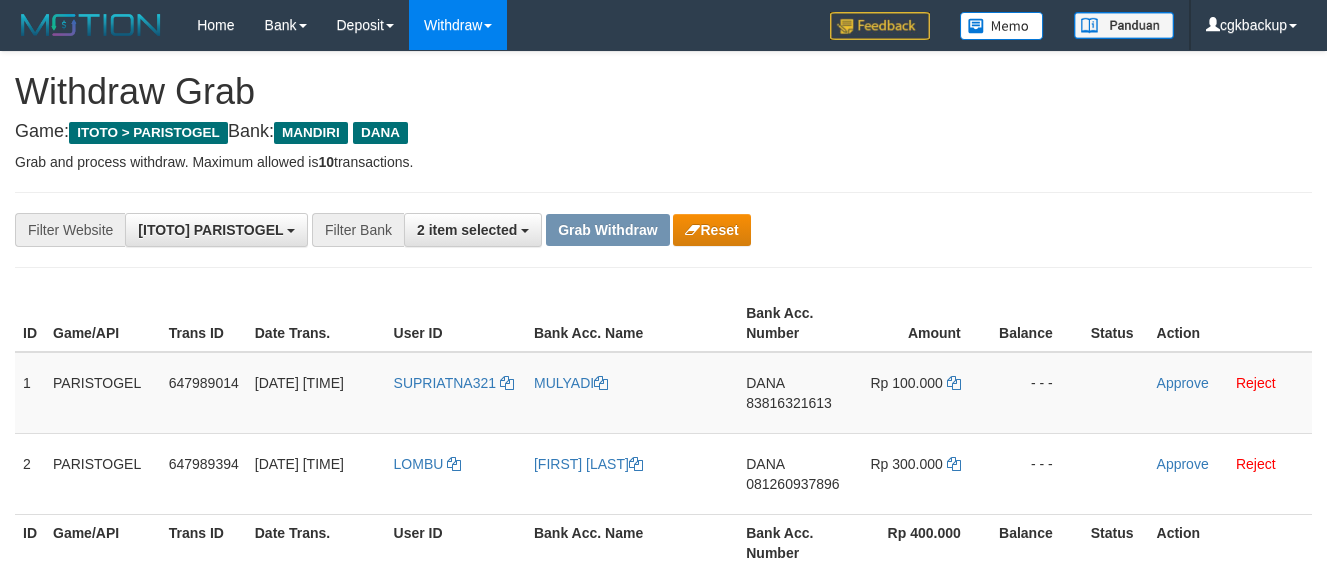 scroll, scrollTop: 0, scrollLeft: 0, axis: both 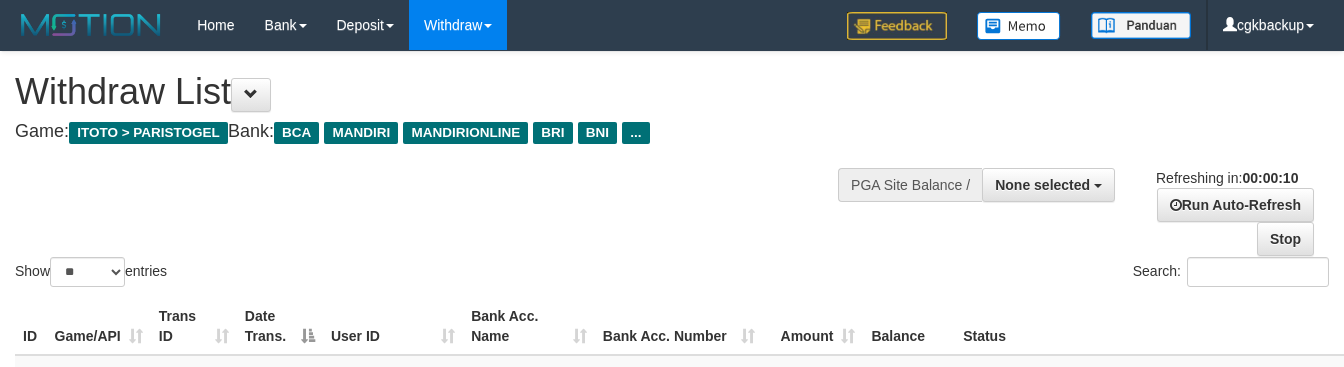 select 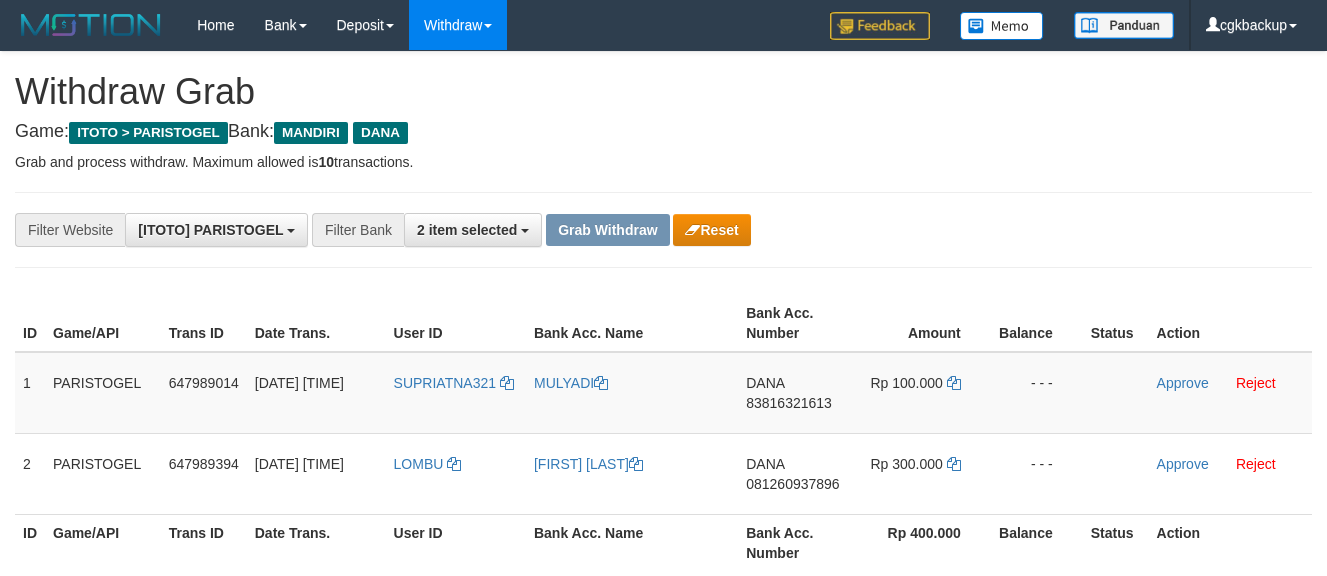 scroll, scrollTop: 0, scrollLeft: 0, axis: both 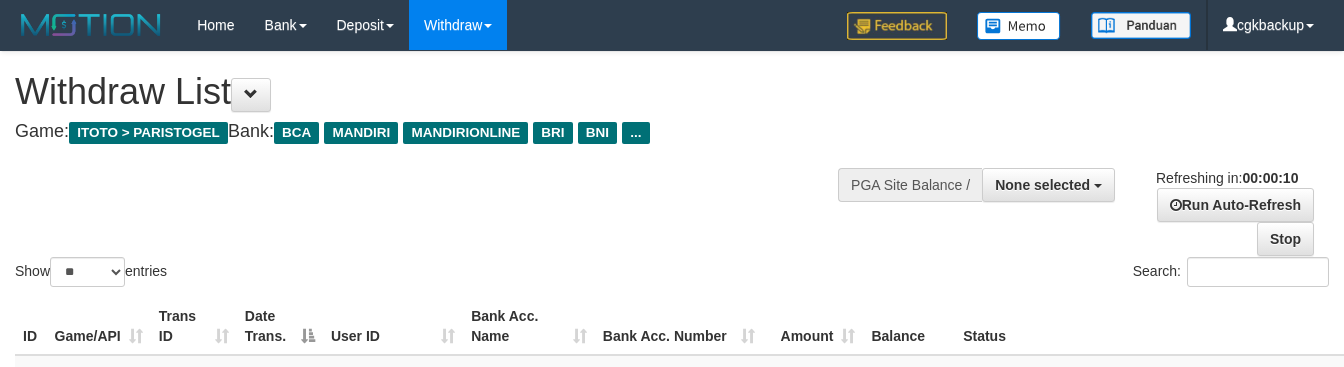 select 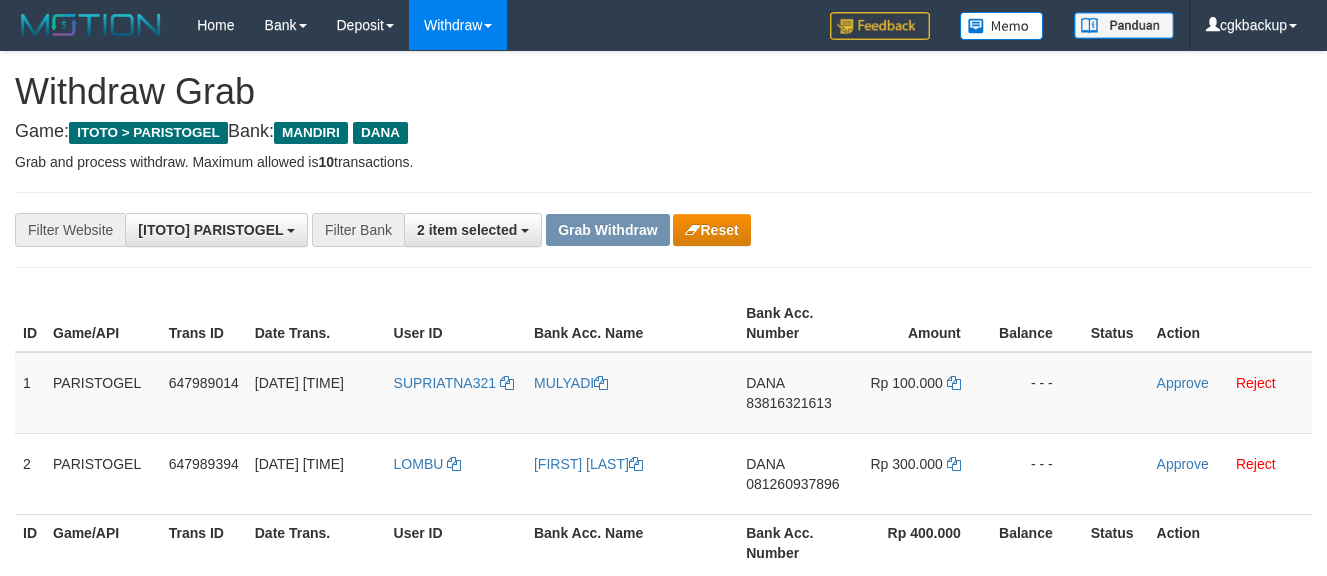 scroll, scrollTop: 0, scrollLeft: 0, axis: both 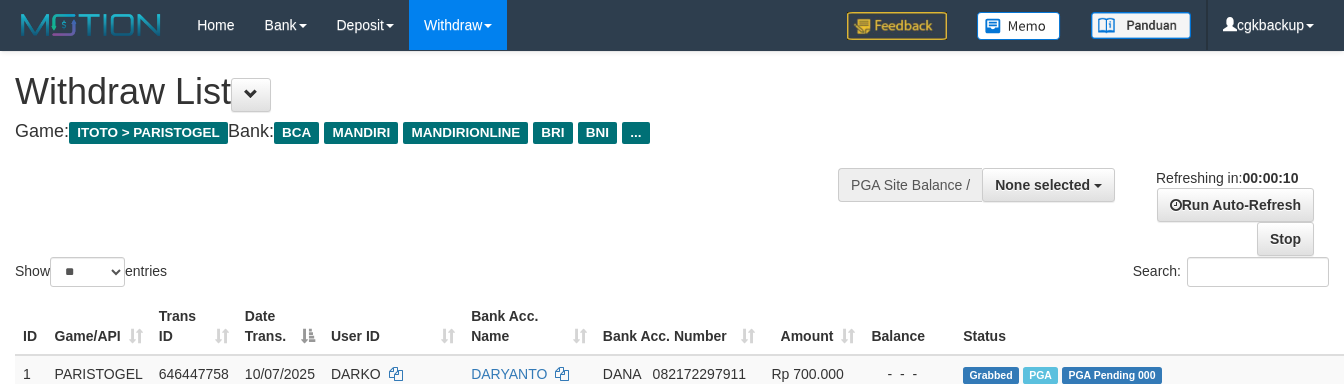 select 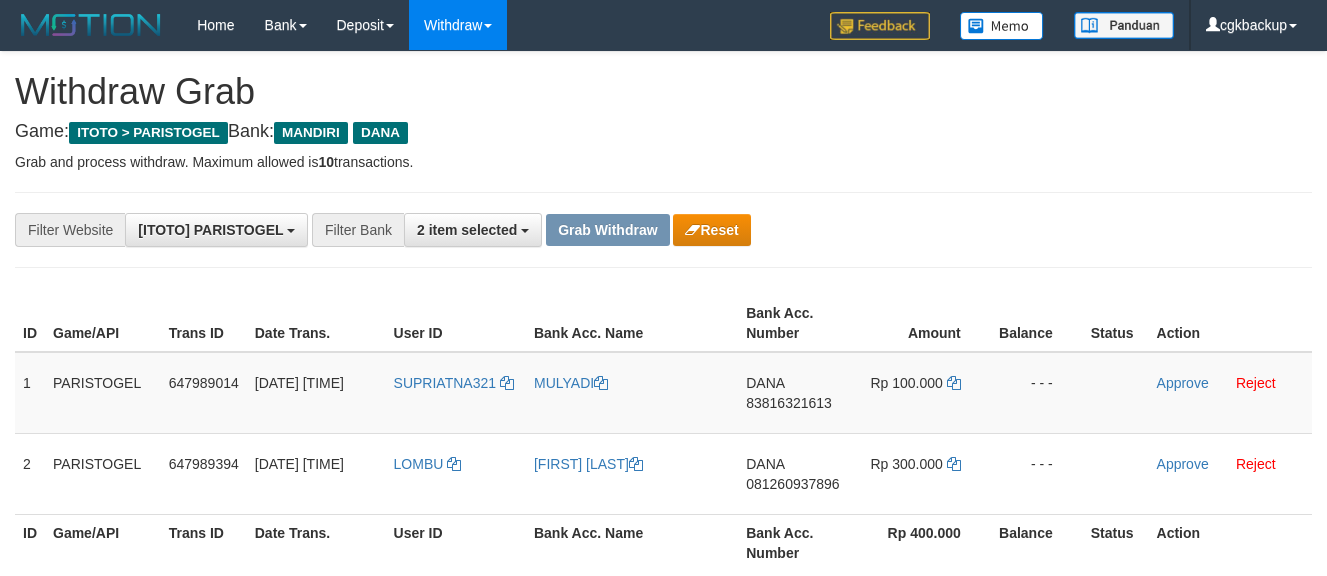 scroll, scrollTop: 0, scrollLeft: 0, axis: both 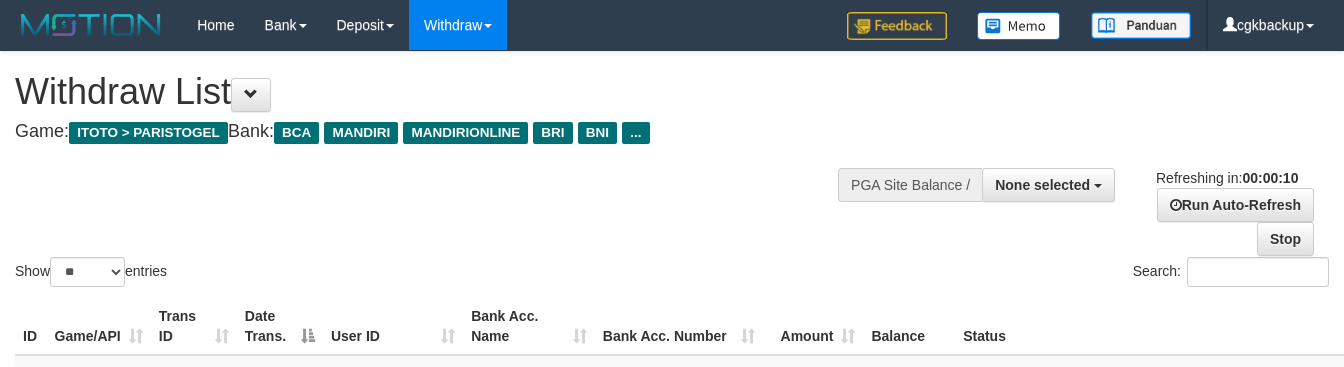 select 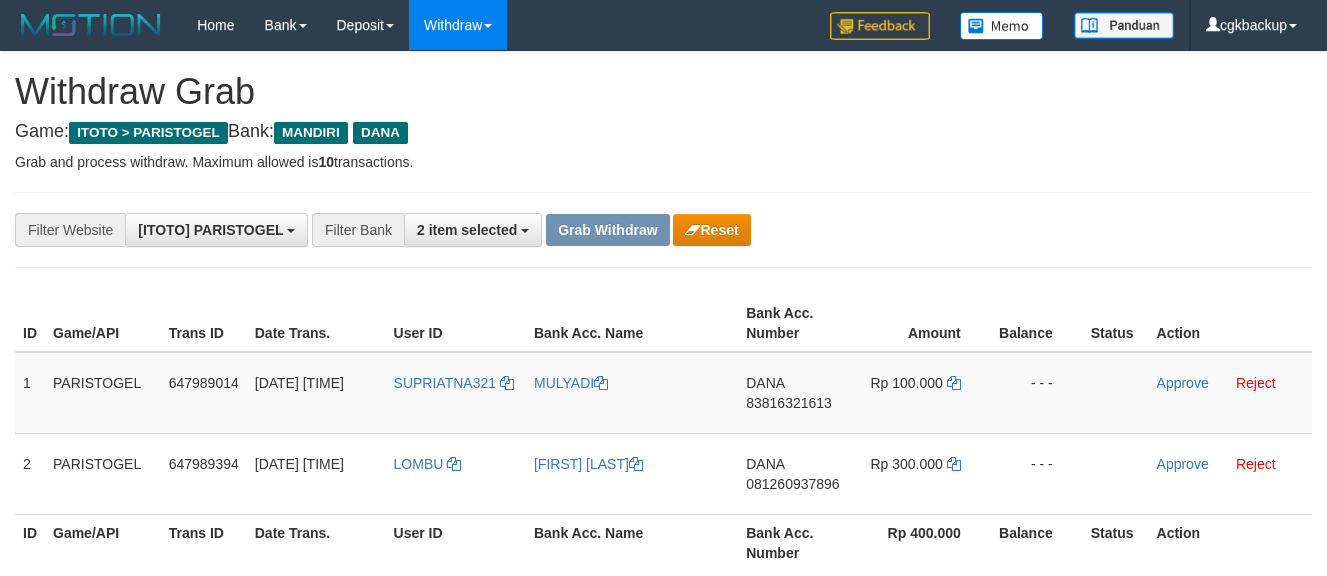 scroll, scrollTop: 0, scrollLeft: 0, axis: both 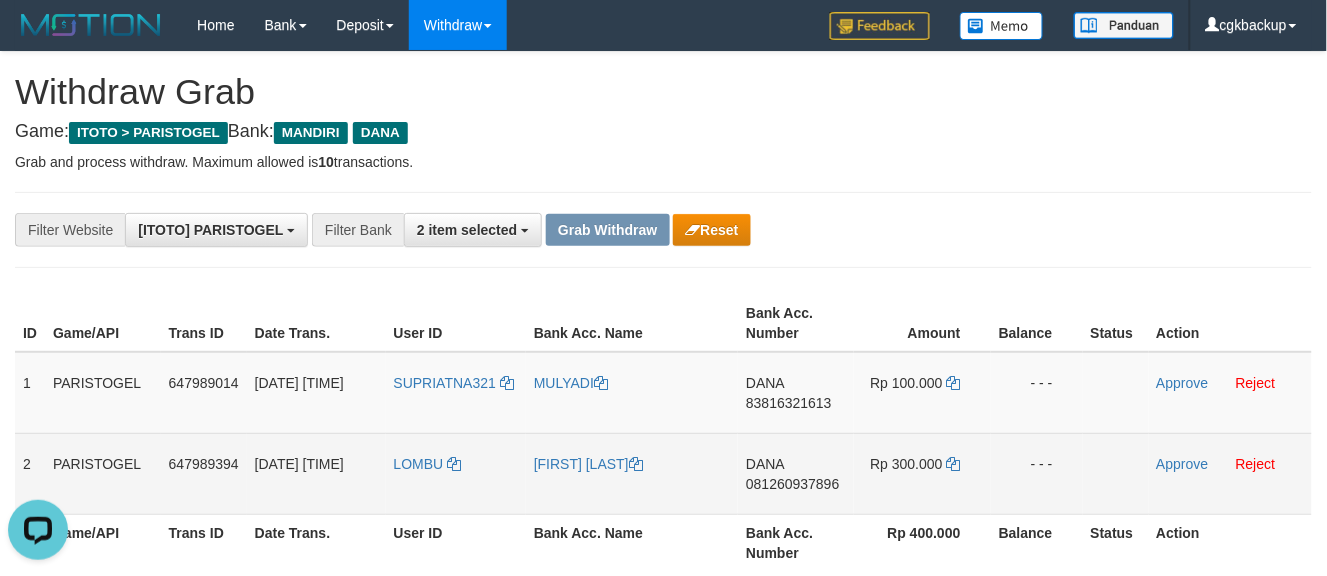 click on "DANA
[PHONE]" at bounding box center (796, 473) 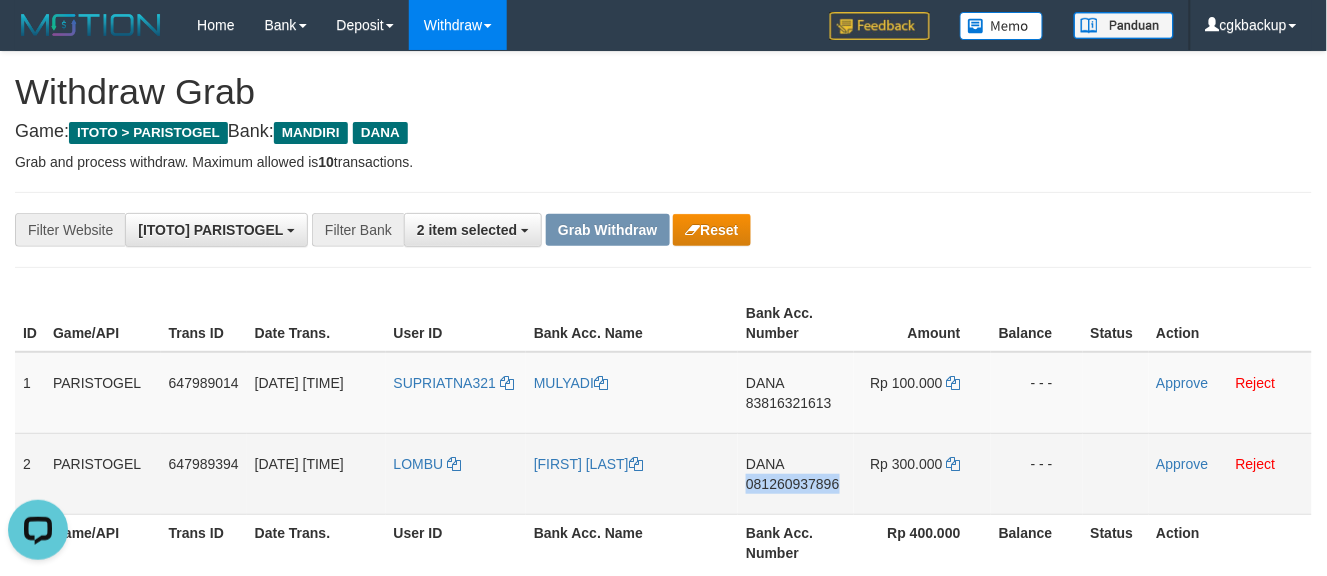 copy on "081260937896" 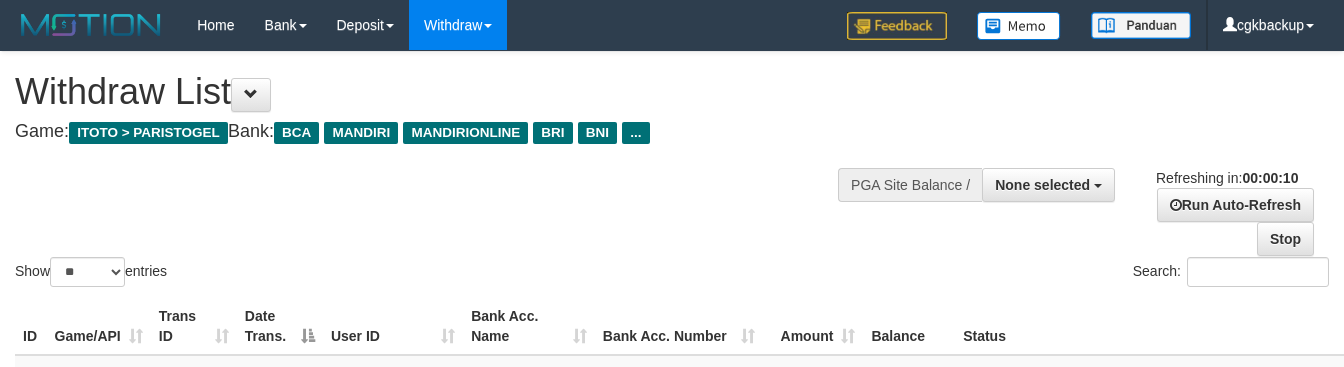 select 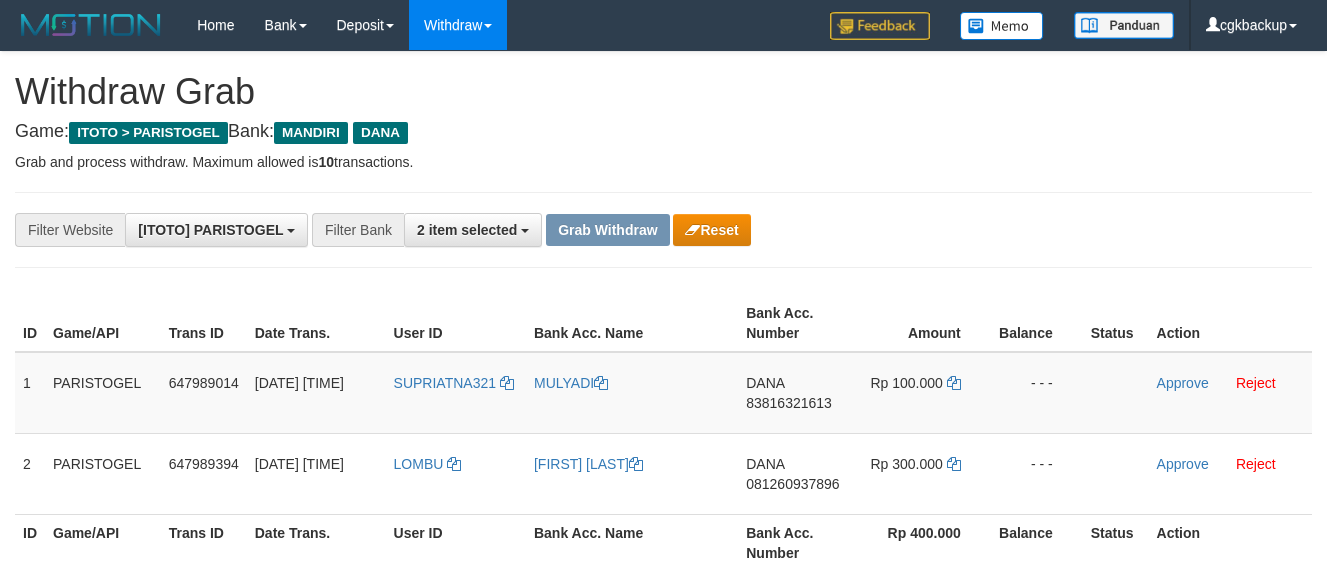 scroll, scrollTop: 0, scrollLeft: 0, axis: both 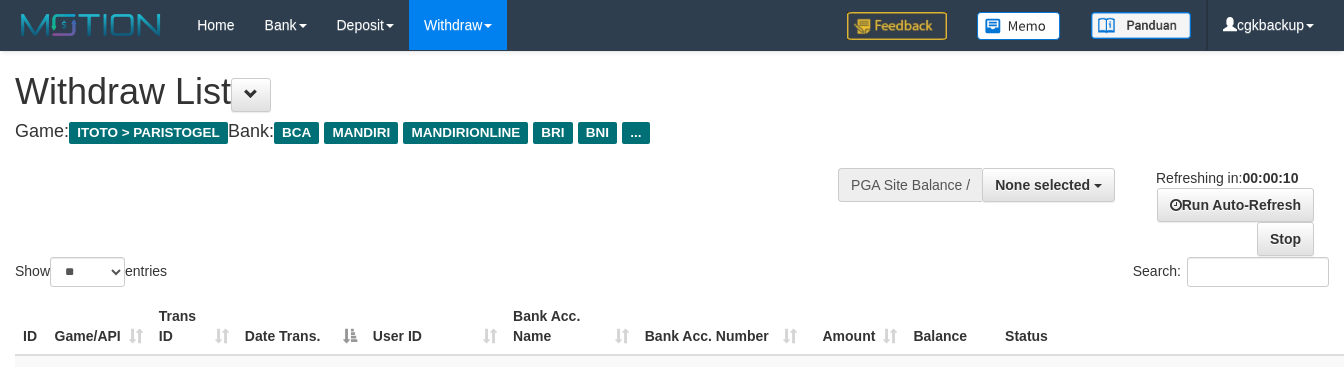 select 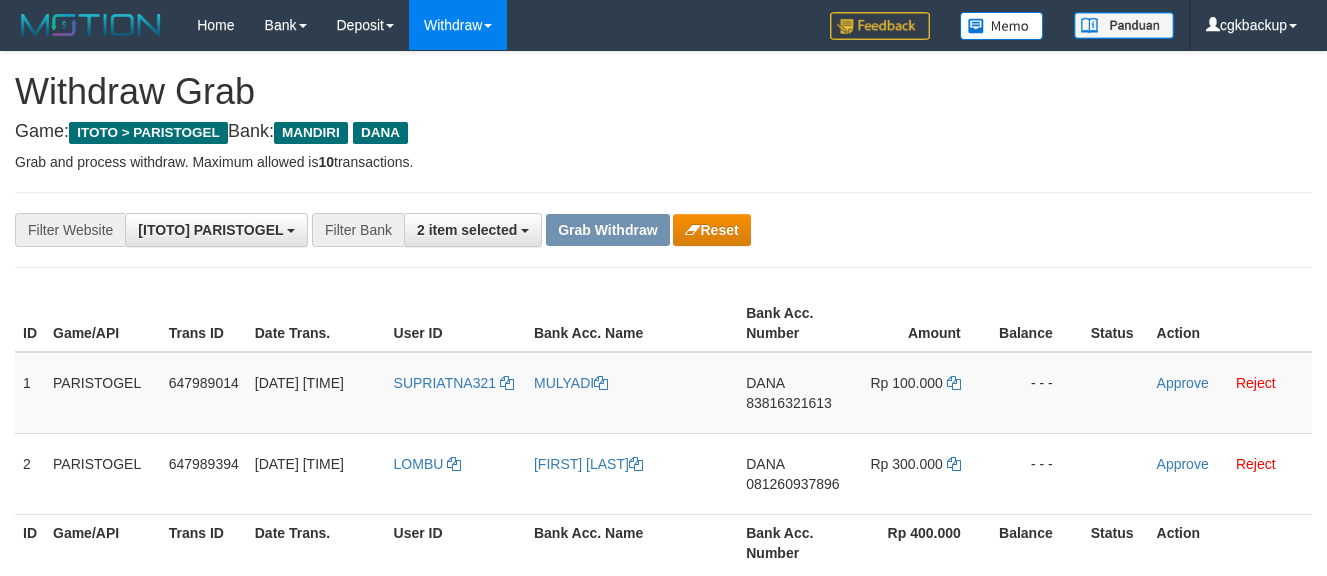 scroll, scrollTop: 0, scrollLeft: 0, axis: both 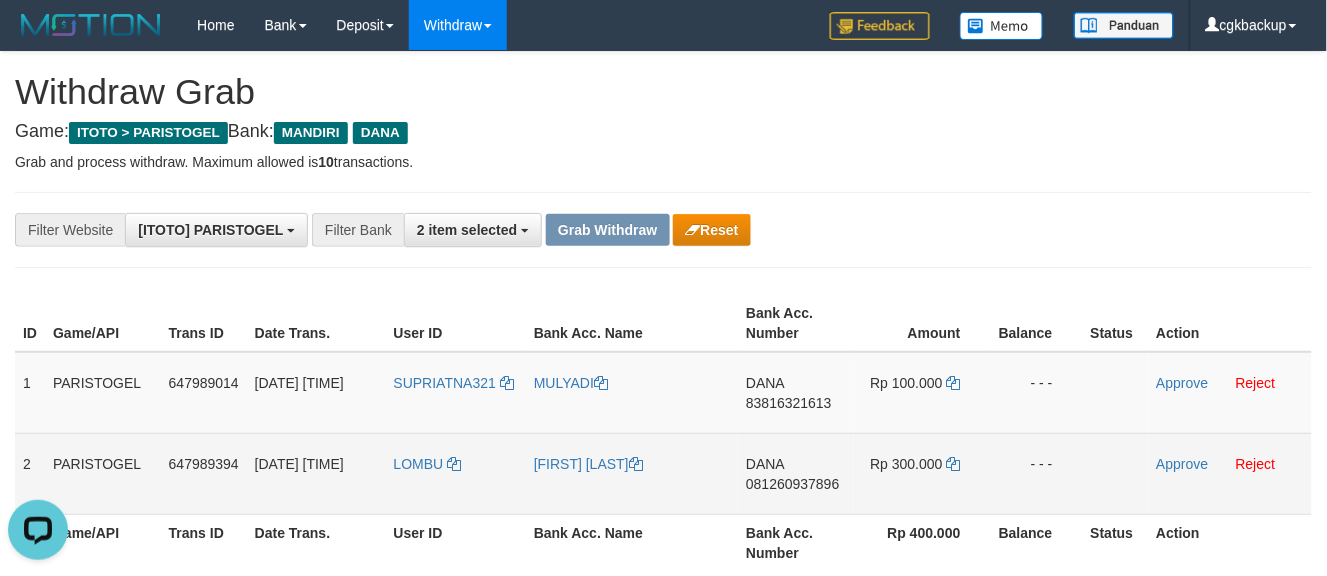 click on "DANA
081260937896" at bounding box center [796, 473] 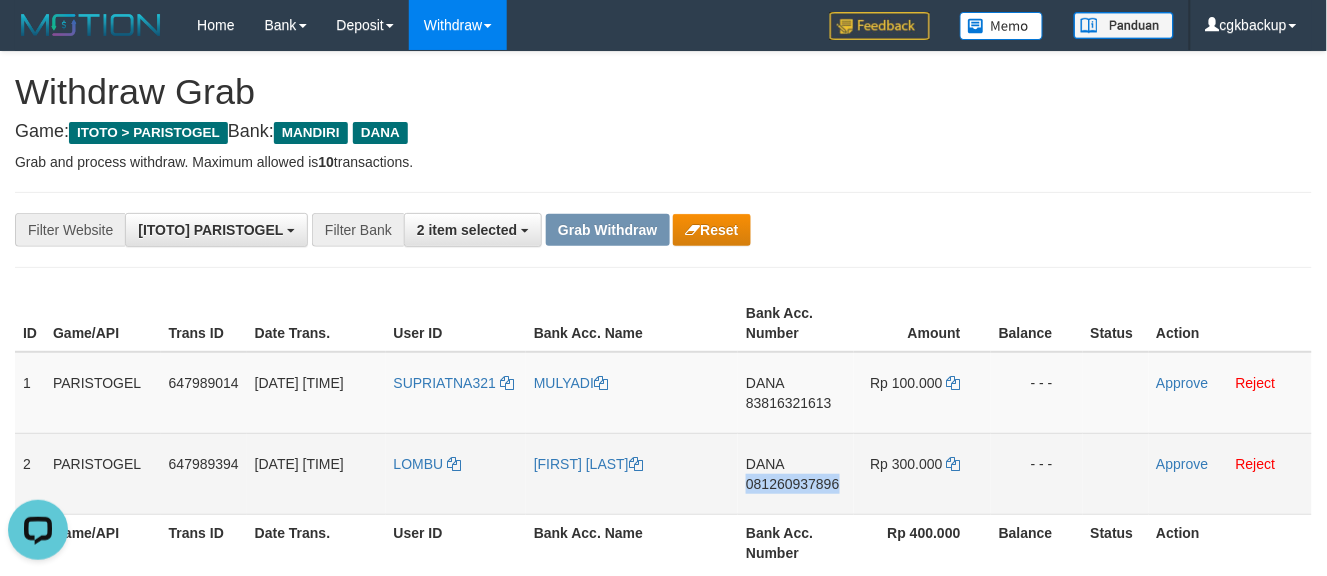 copy on "081260937896" 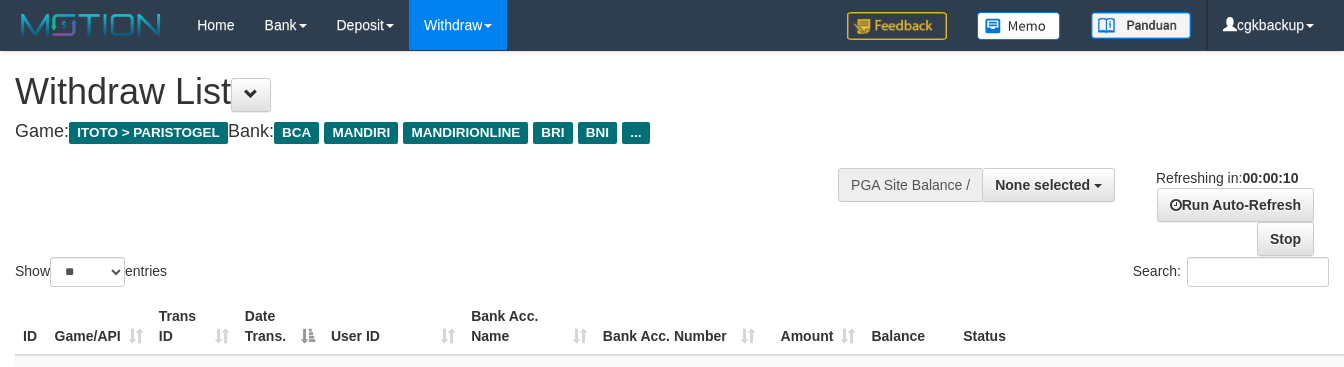 select 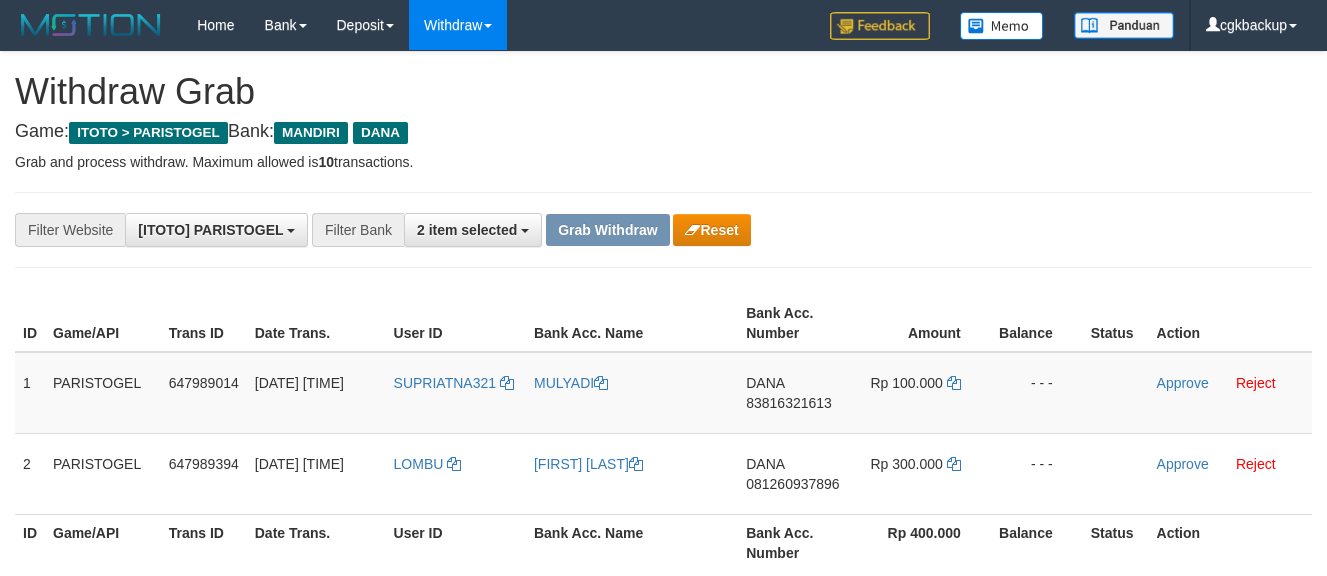 scroll, scrollTop: 0, scrollLeft: 0, axis: both 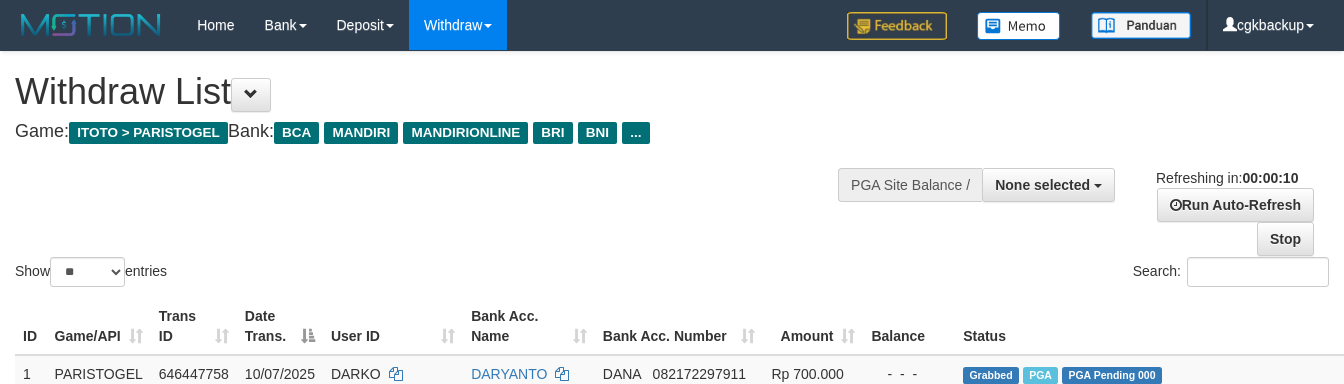 select 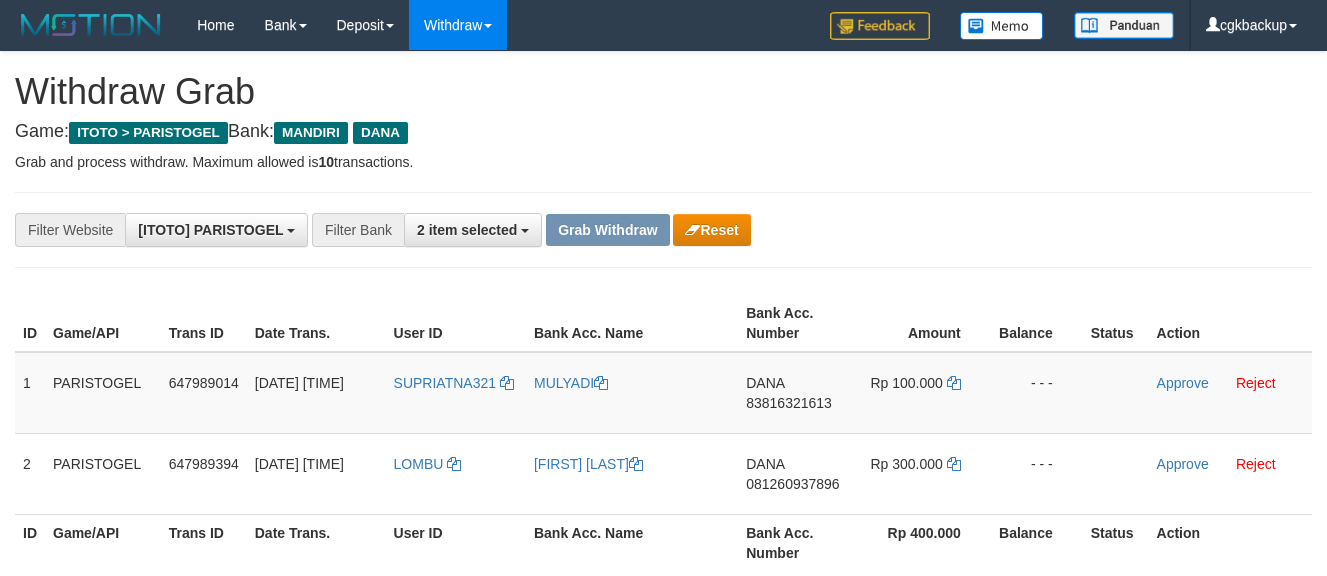 scroll, scrollTop: 0, scrollLeft: 0, axis: both 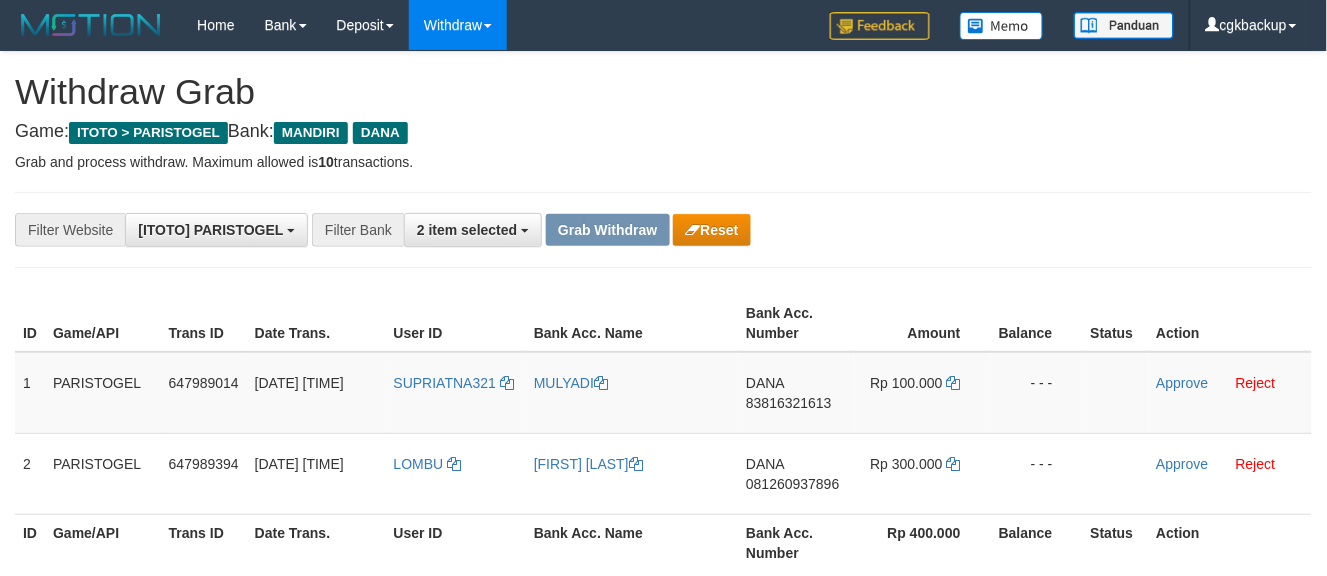 click on "Game:   ITOTO > PARISTOGEL    		Bank:   MANDIRI   DANA" at bounding box center [663, 132] 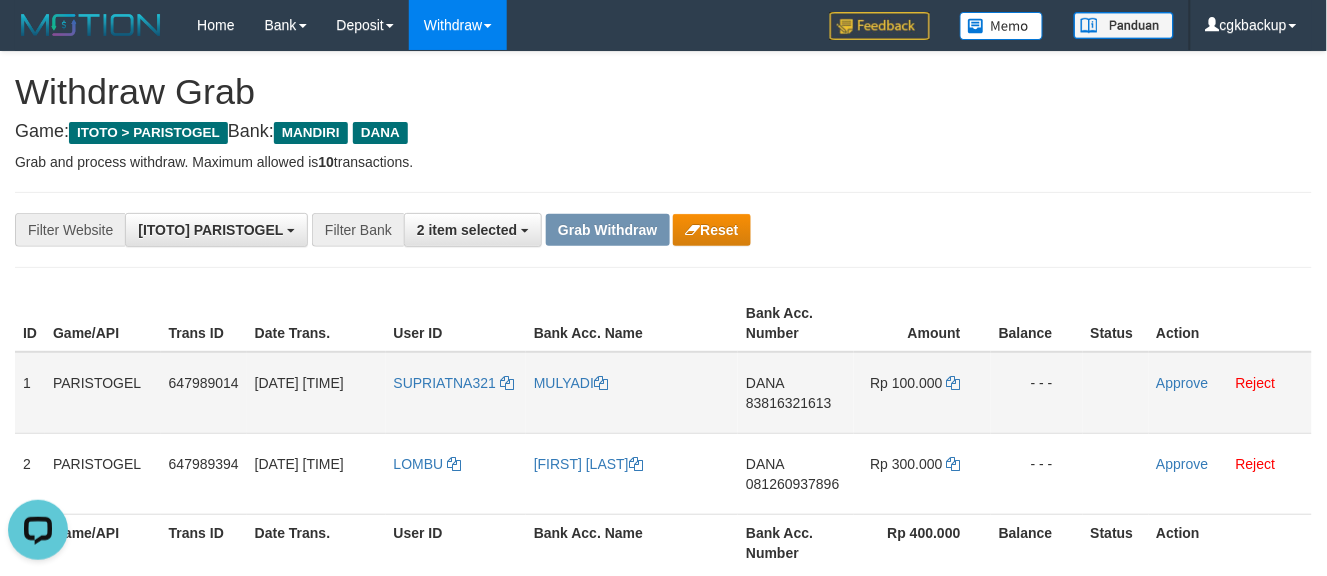 scroll, scrollTop: 0, scrollLeft: 0, axis: both 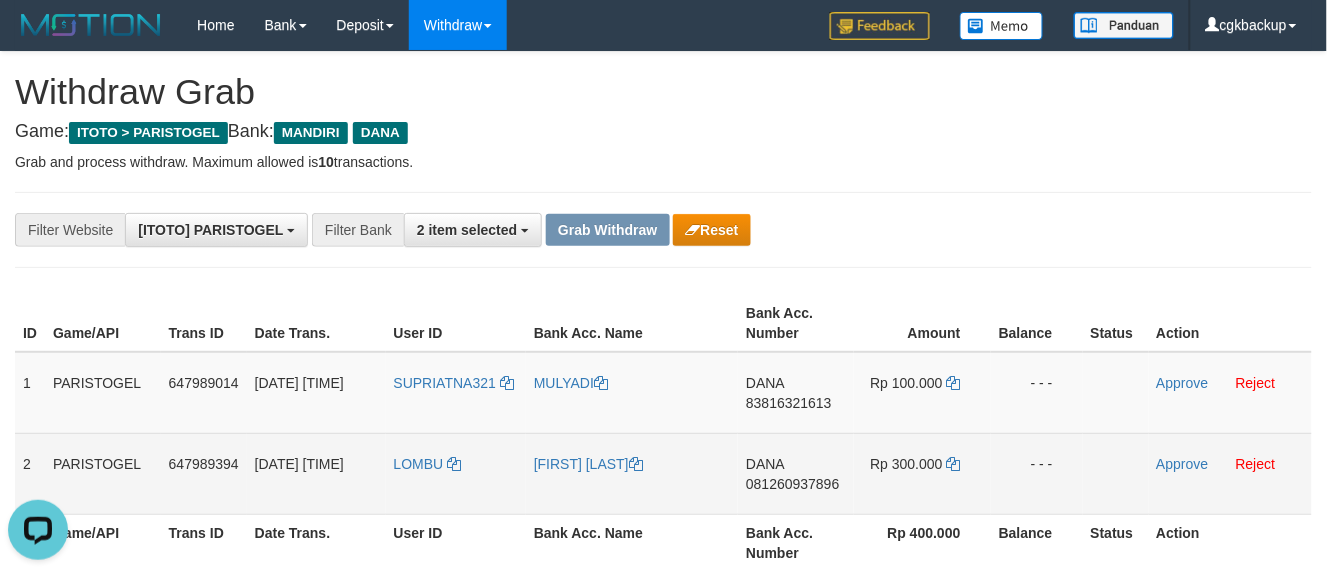 click on "LOMBU" at bounding box center [456, 473] 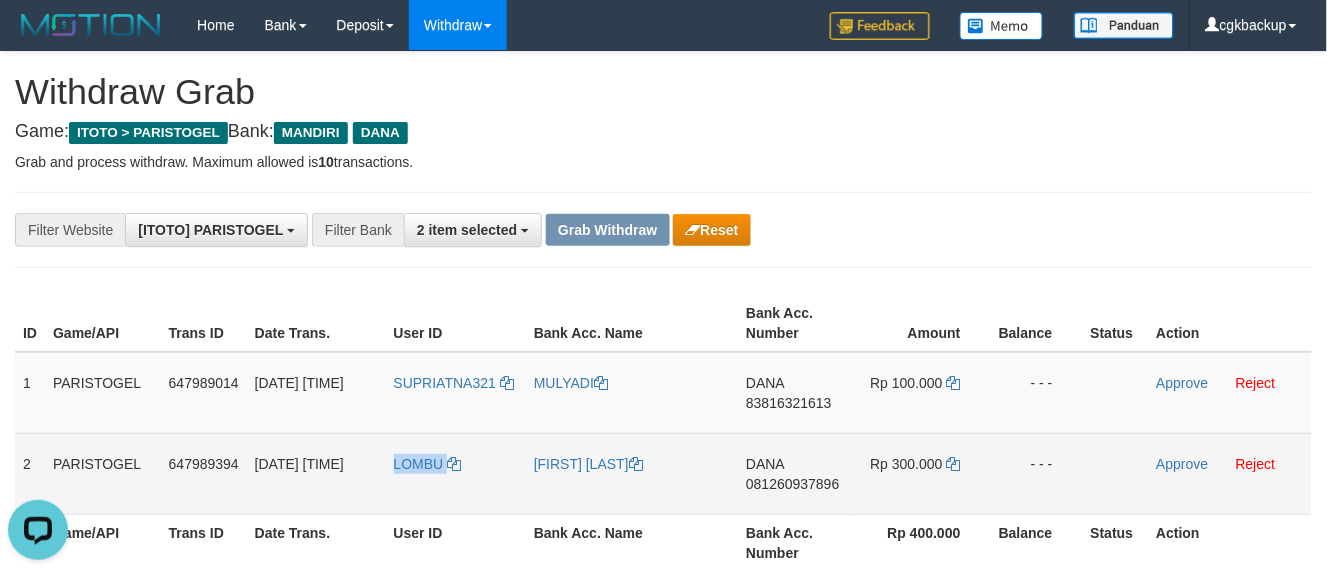 click on "LOMBU" at bounding box center (456, 473) 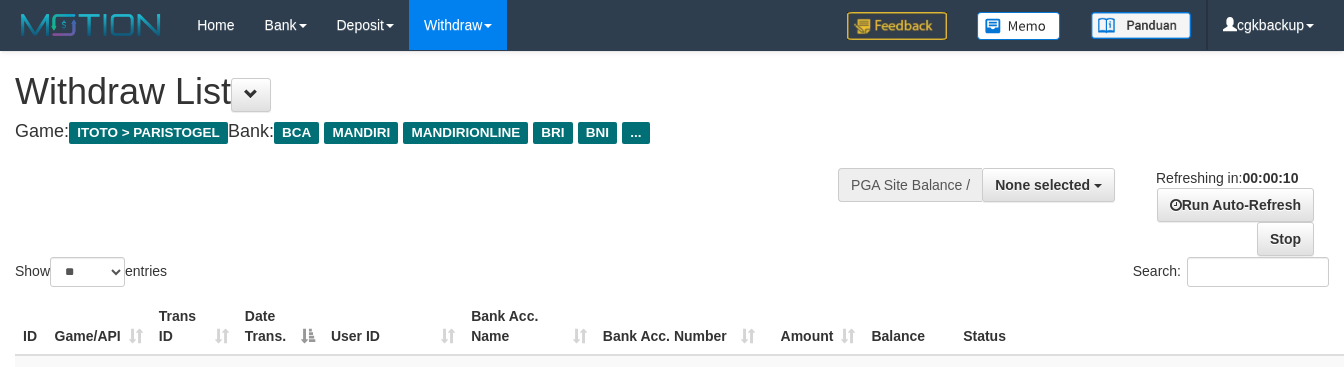 select 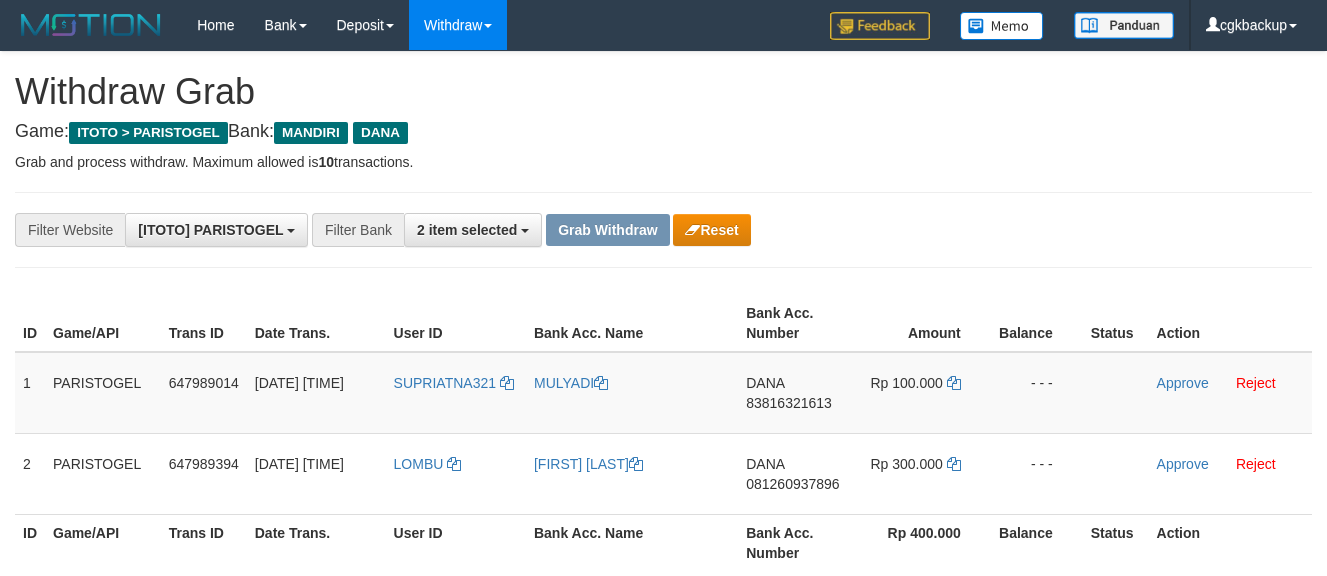 scroll, scrollTop: 0, scrollLeft: 0, axis: both 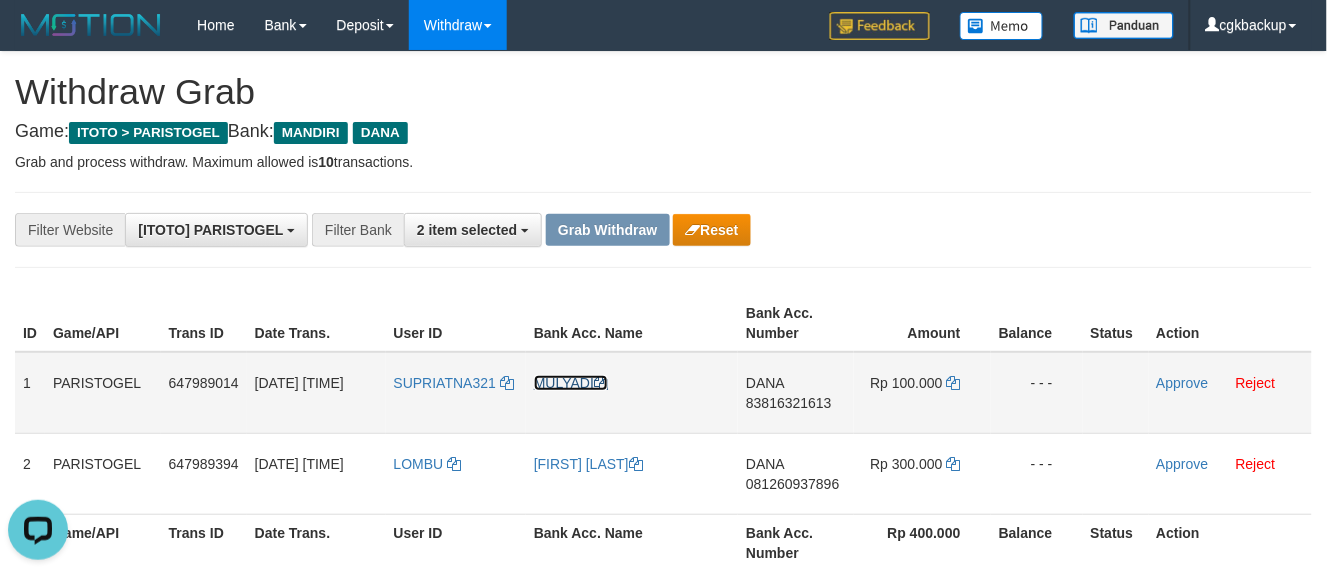 click on "MULYADI" at bounding box center [571, 383] 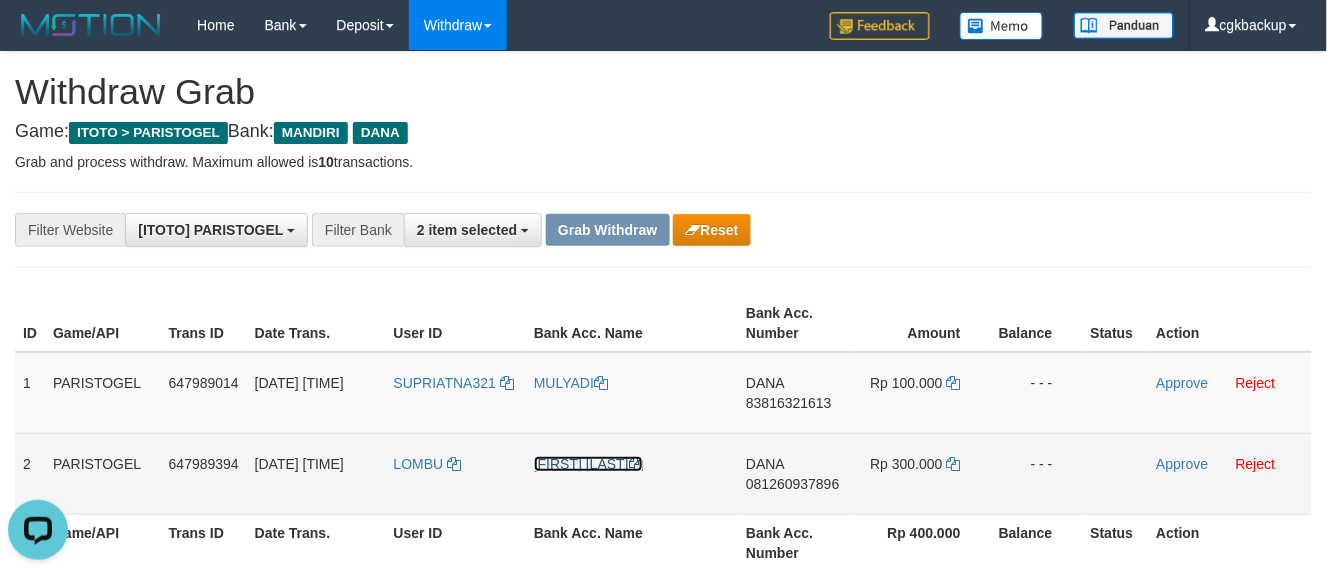 click on "[NAME] [NAME]" at bounding box center [588, 464] 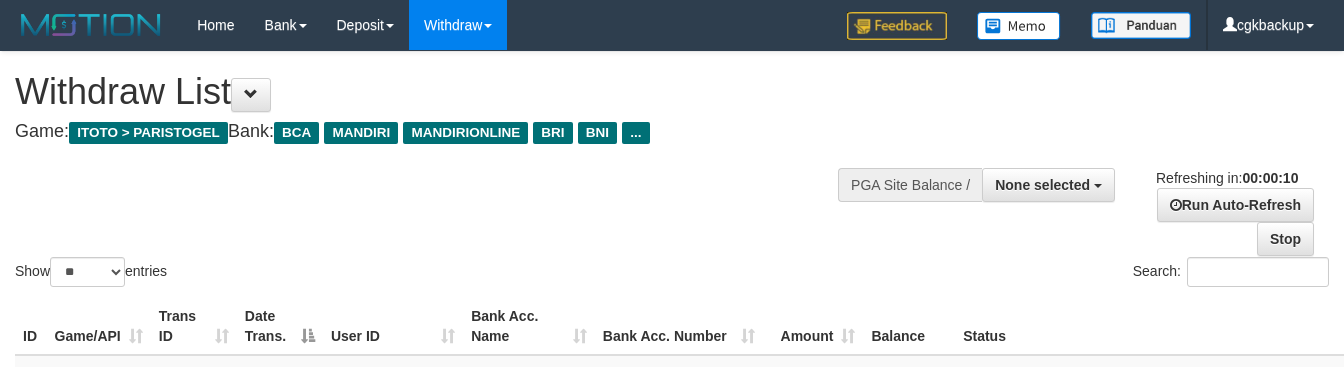 select 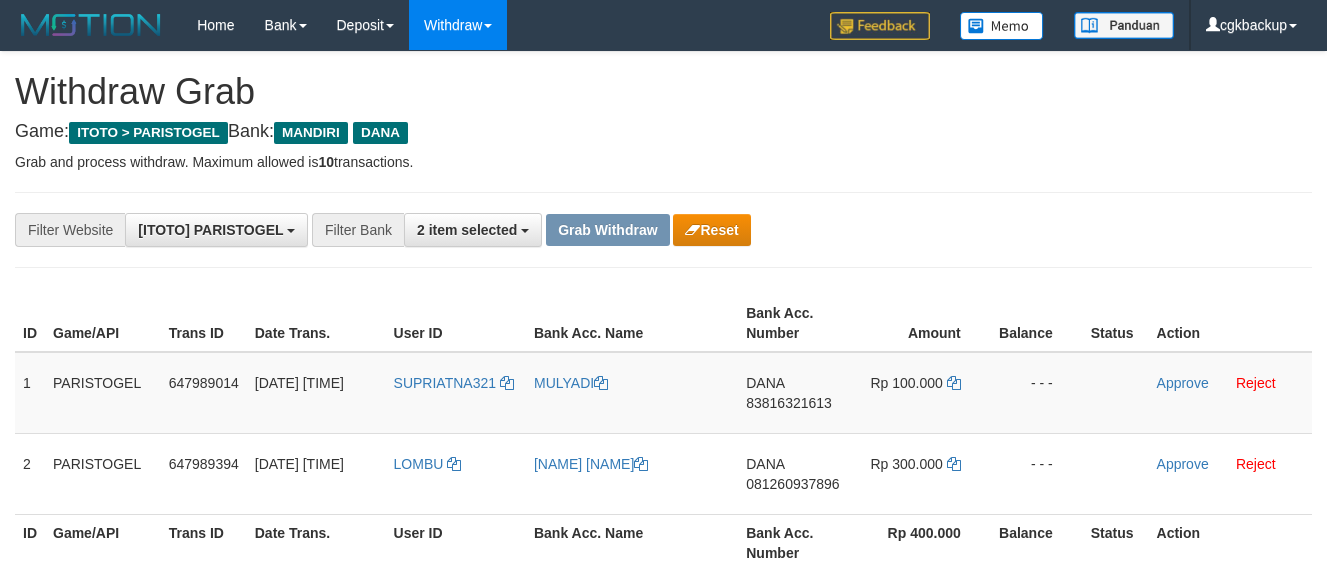 scroll, scrollTop: 0, scrollLeft: 0, axis: both 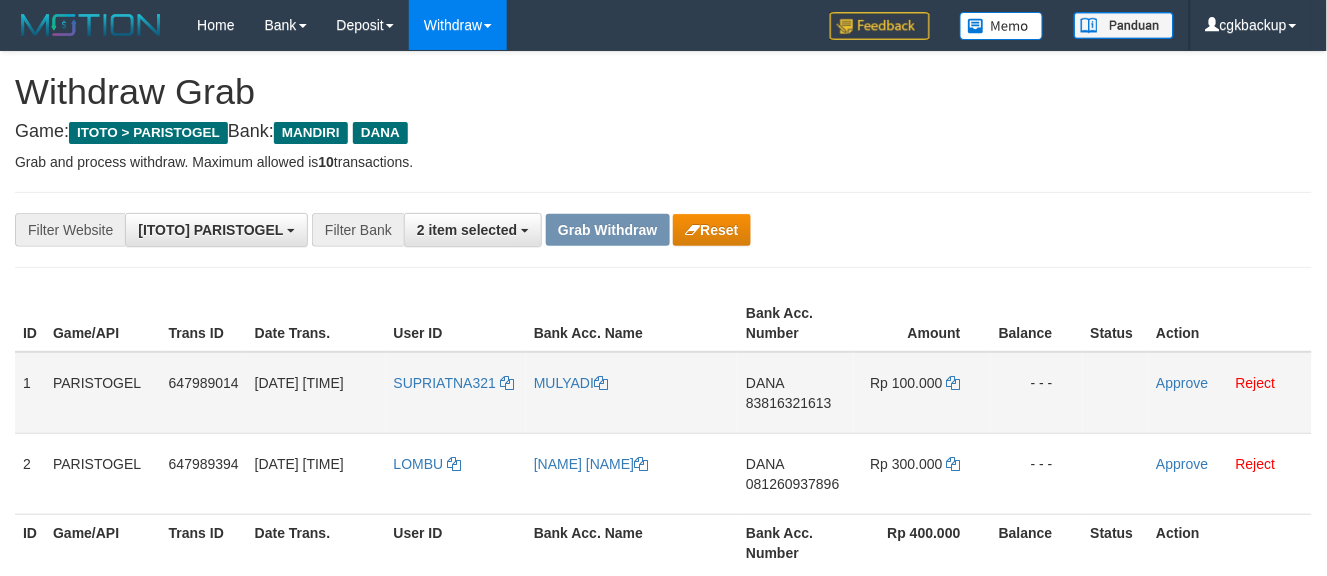 click on "[NAME]
[PHONE]" at bounding box center (796, 393) 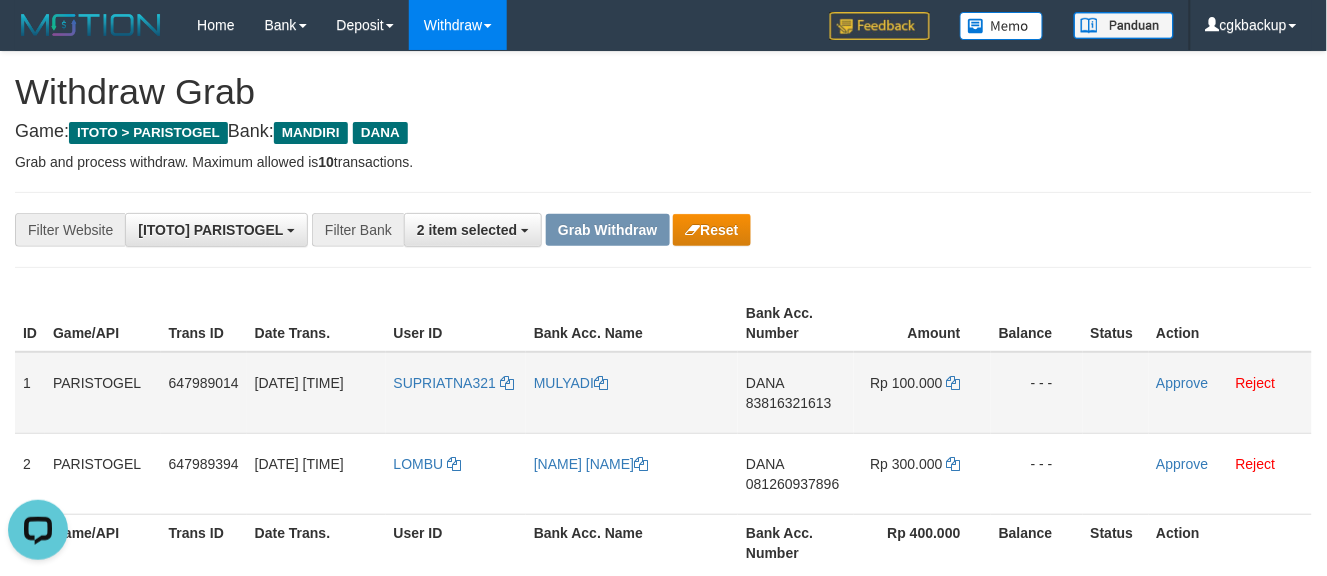 scroll, scrollTop: 0, scrollLeft: 0, axis: both 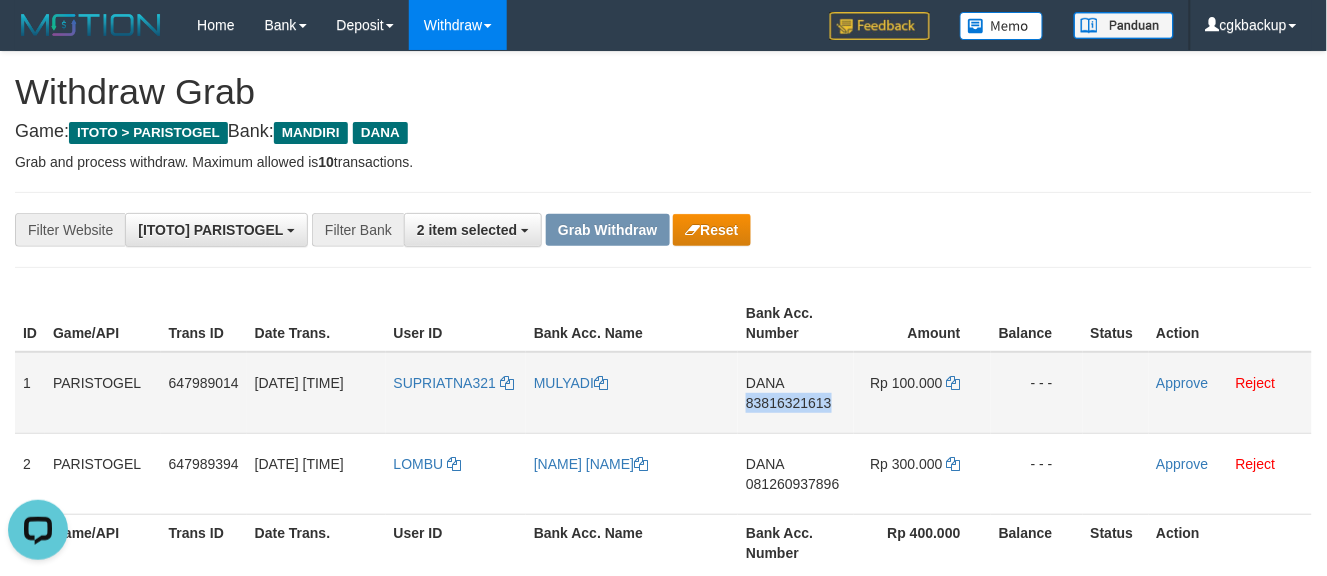 click on "DANA
83816321613" at bounding box center (796, 393) 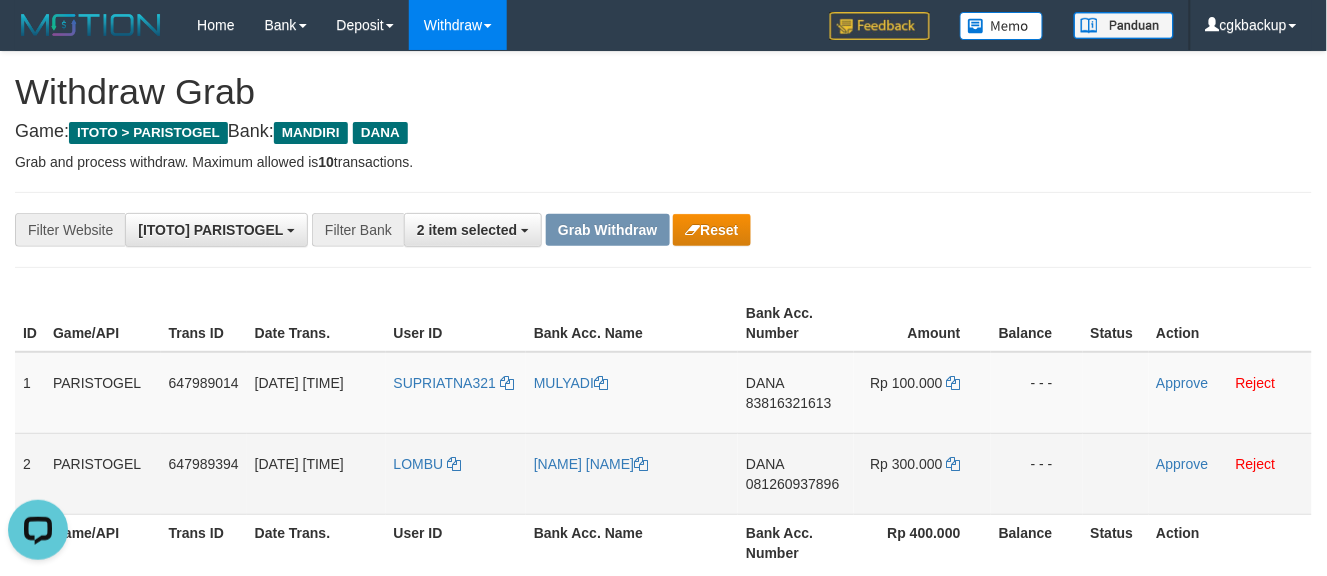 click on "DANA
081260937896" at bounding box center [796, 473] 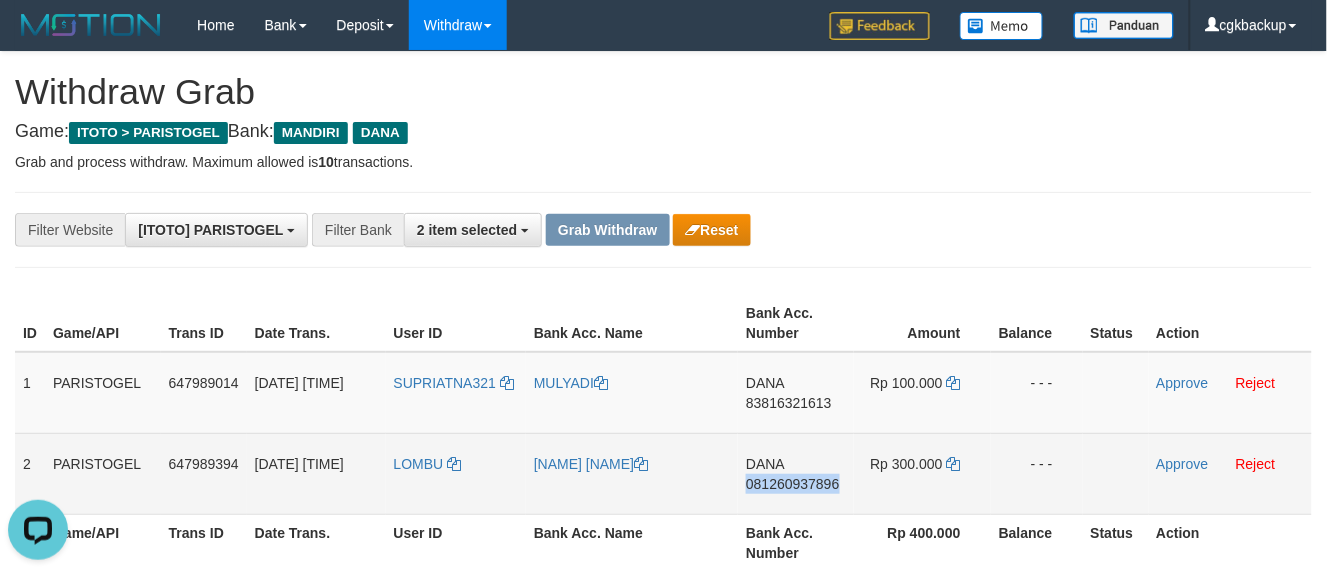 click on "DANA
081260937896" at bounding box center (796, 473) 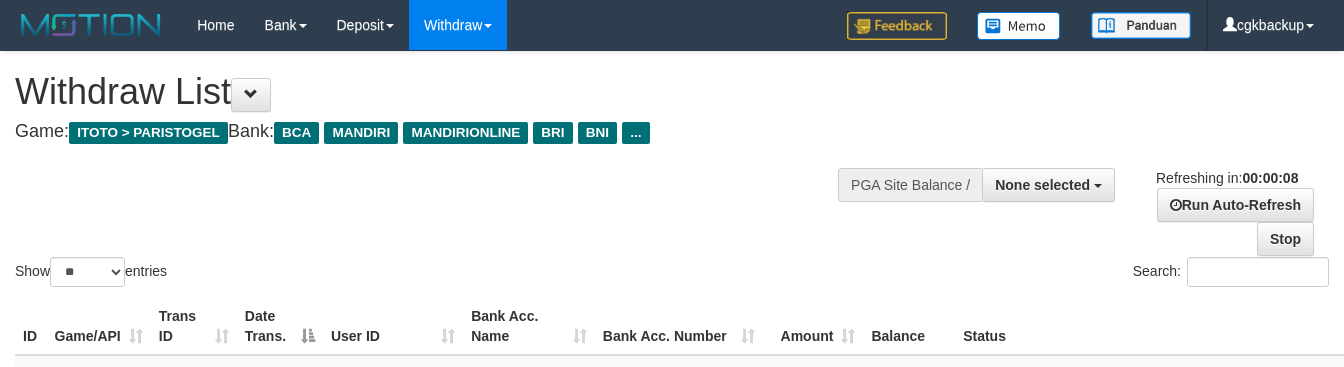 select 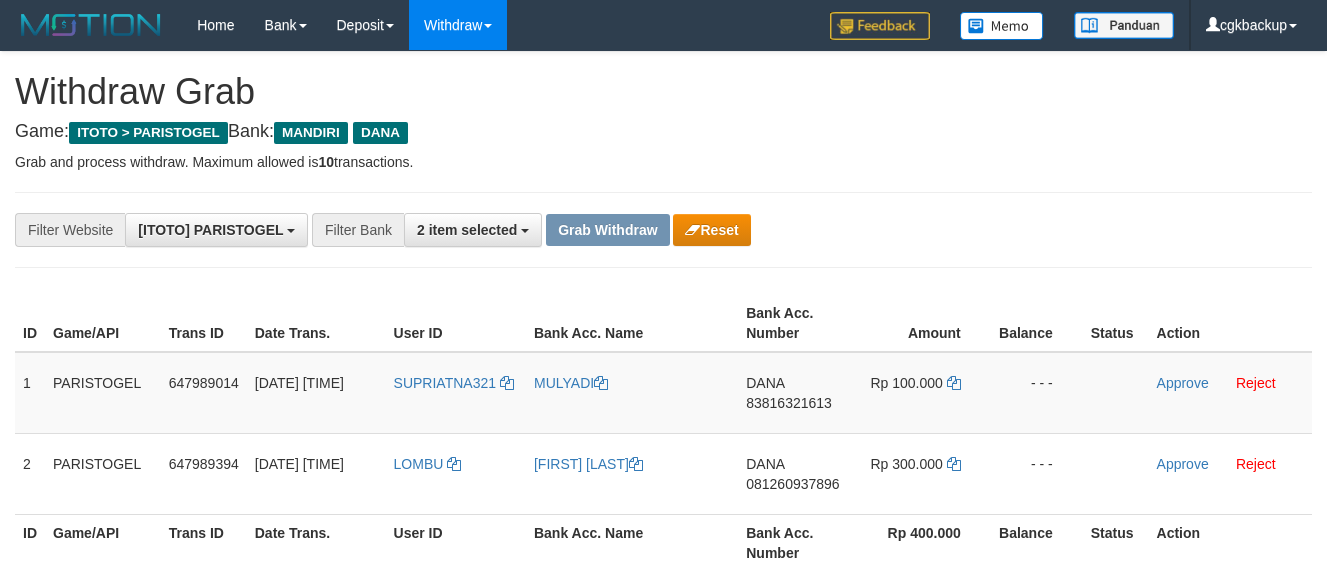 scroll, scrollTop: 0, scrollLeft: 0, axis: both 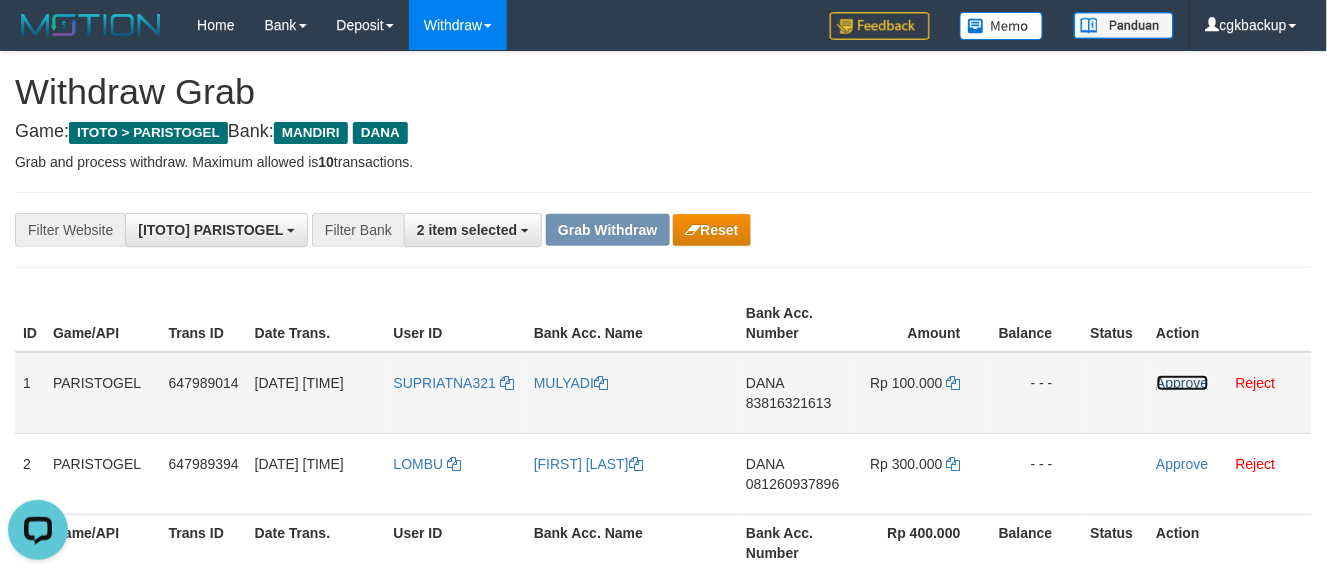 click on "Approve" at bounding box center (1183, 383) 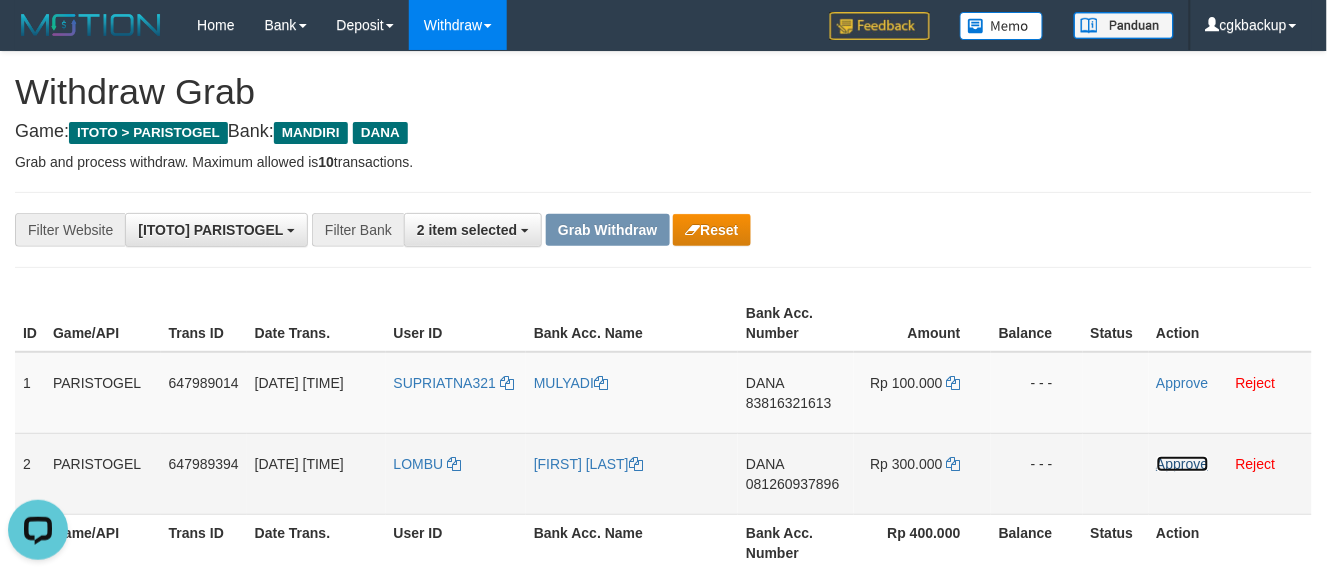 click on "Approve" at bounding box center (1183, 464) 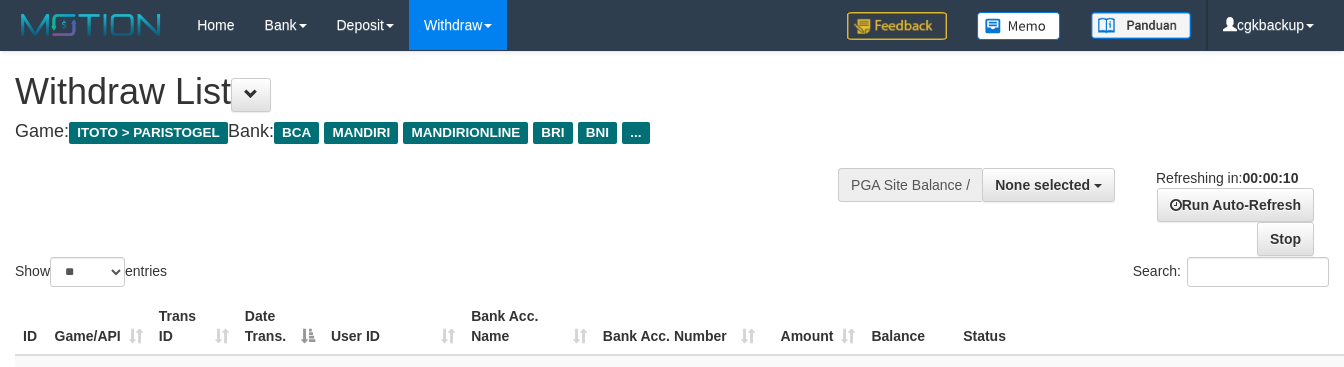 select 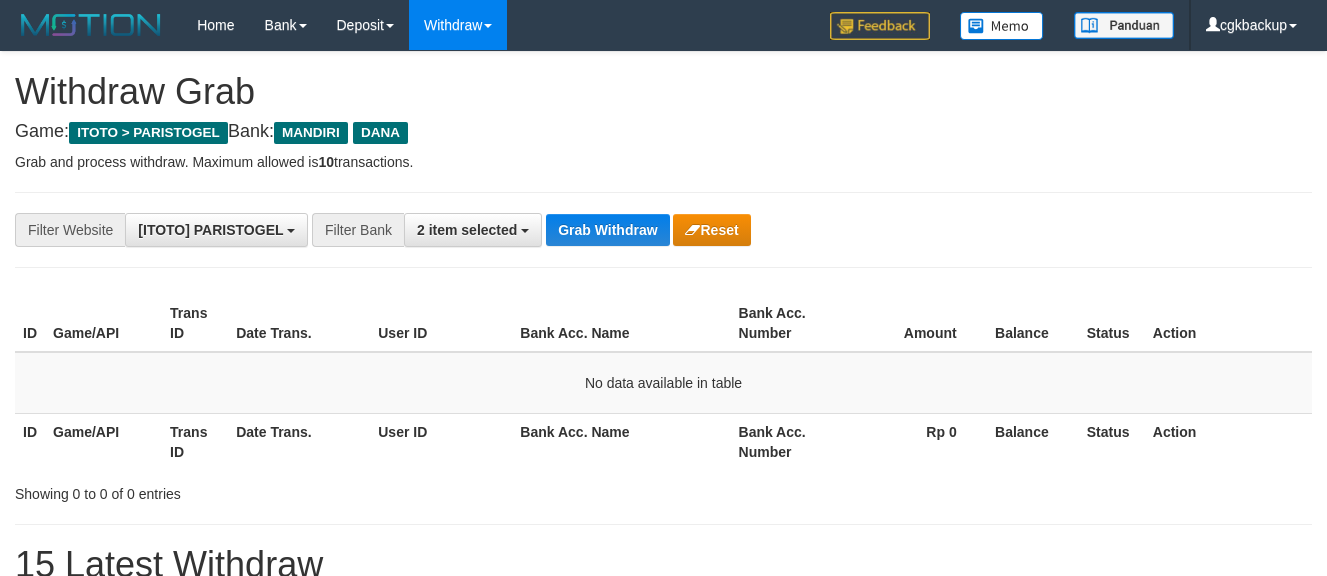 scroll, scrollTop: 0, scrollLeft: 0, axis: both 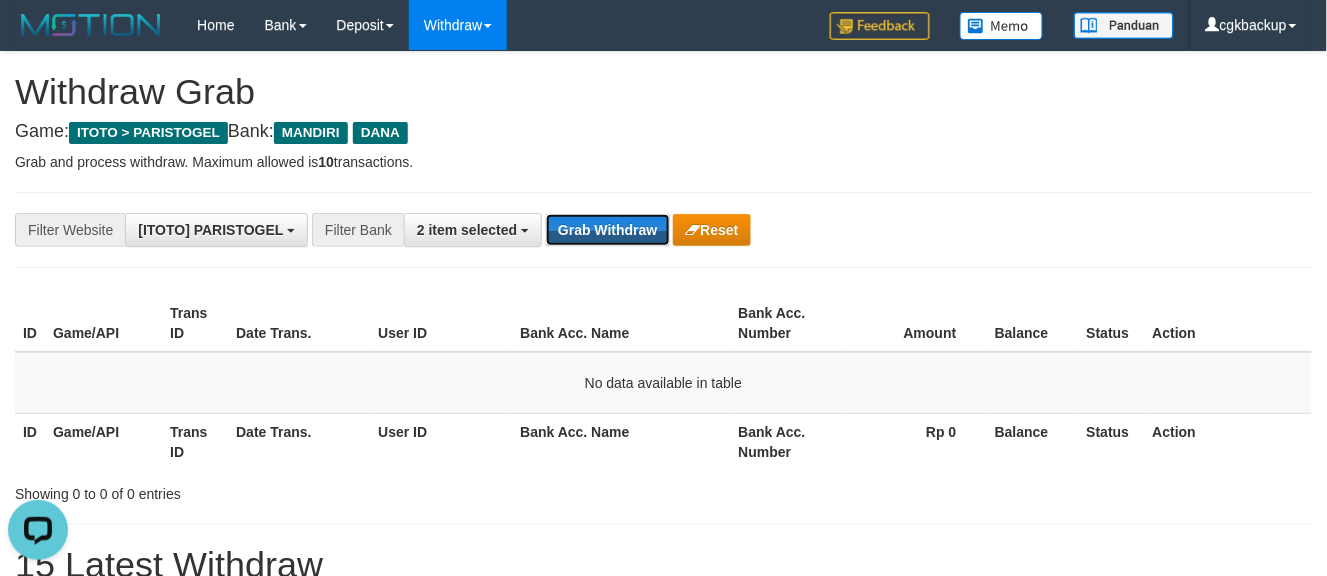 drag, startPoint x: 604, startPoint y: 233, endPoint x: 503, endPoint y: 344, distance: 150.07332 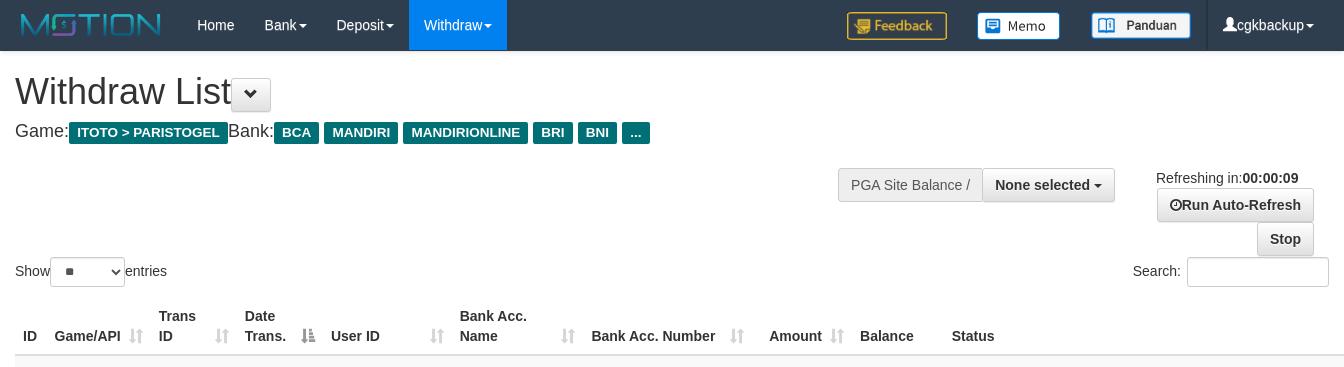 select 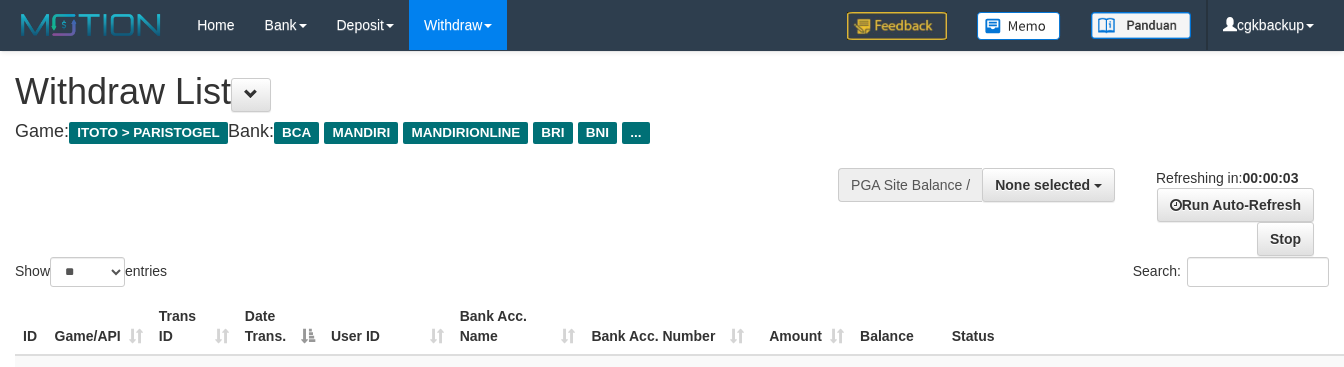 scroll, scrollTop: 0, scrollLeft: 0, axis: both 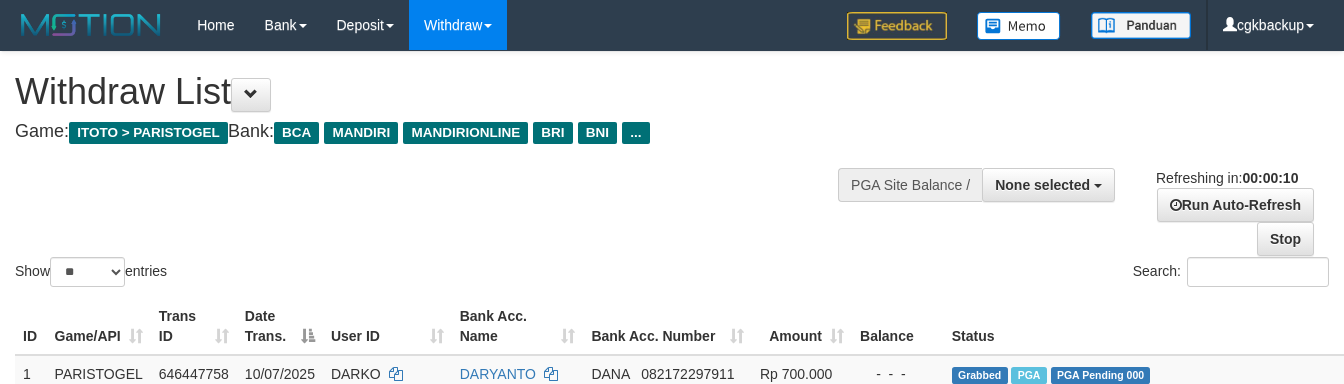 select 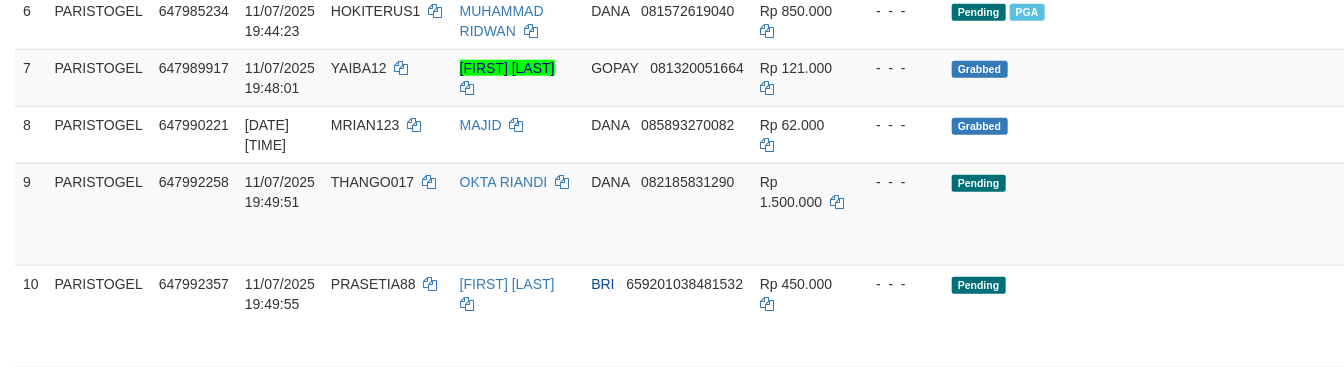 scroll, scrollTop: 673, scrollLeft: 0, axis: vertical 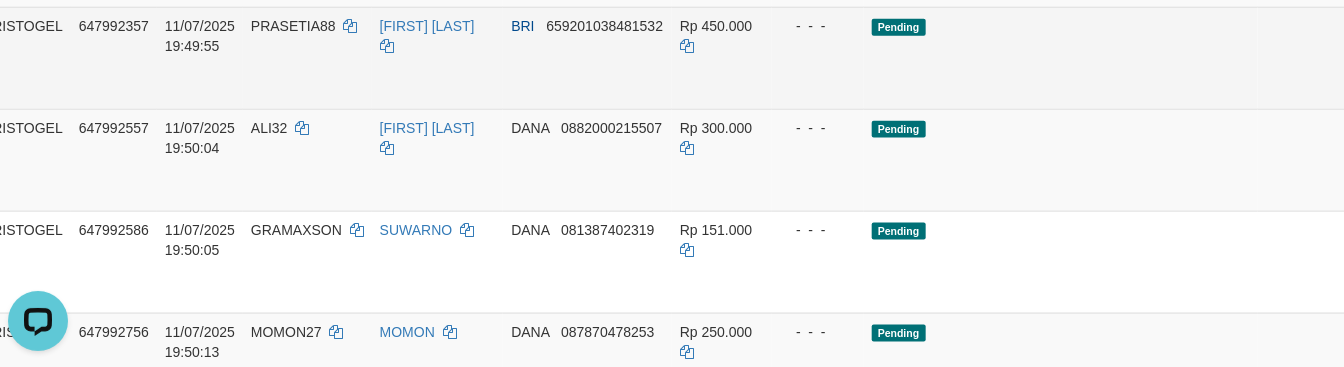 click on "Allow Grab" at bounding box center [1376, 36] 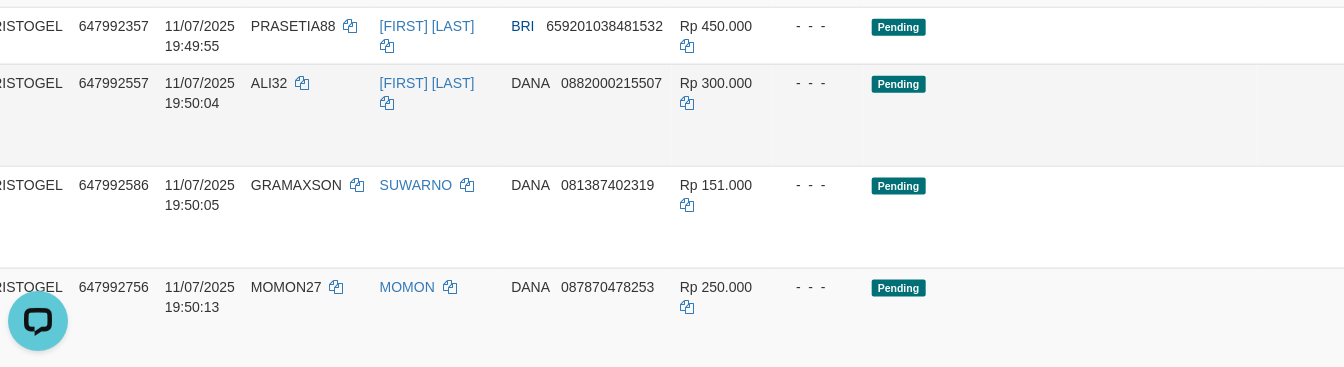 click on "Allow Grab" at bounding box center (1376, 93) 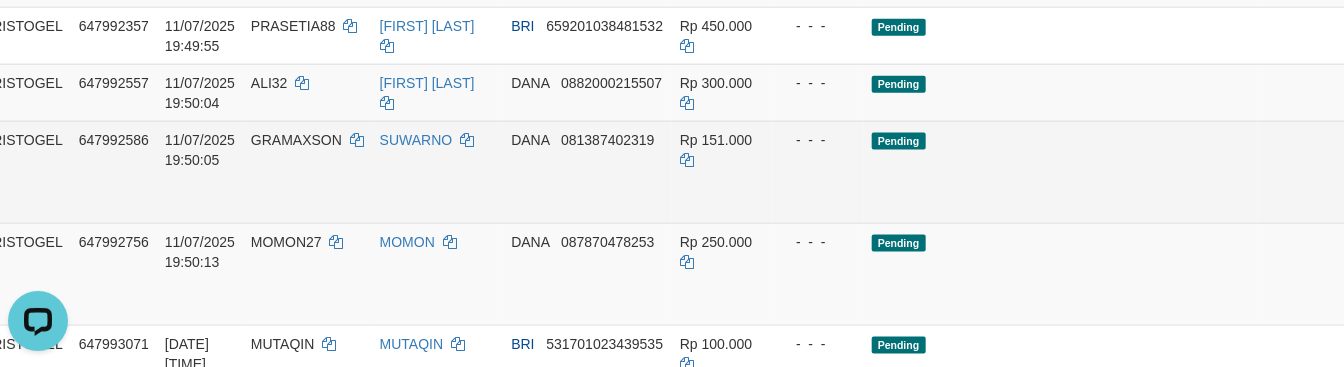 click on "Allow Grab" at bounding box center (1376, 150) 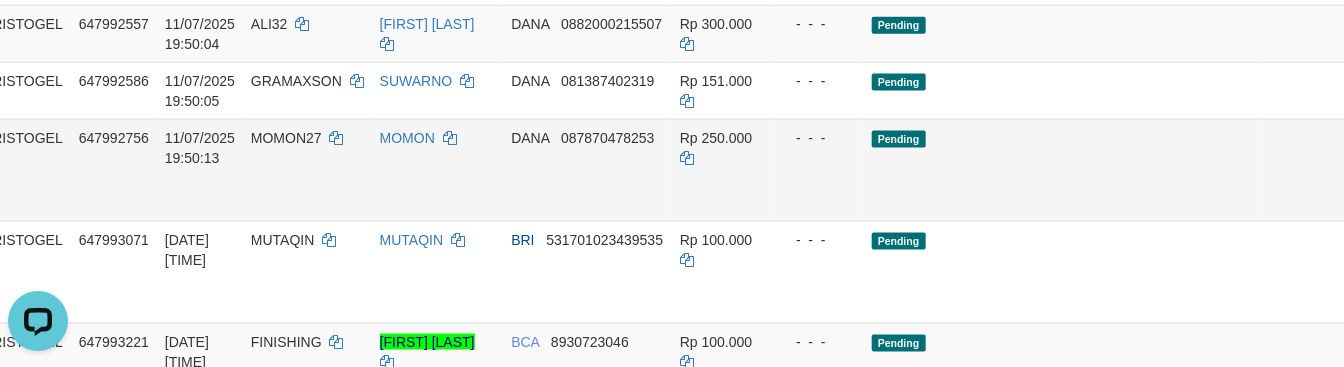 scroll, scrollTop: 1117, scrollLeft: 80, axis: both 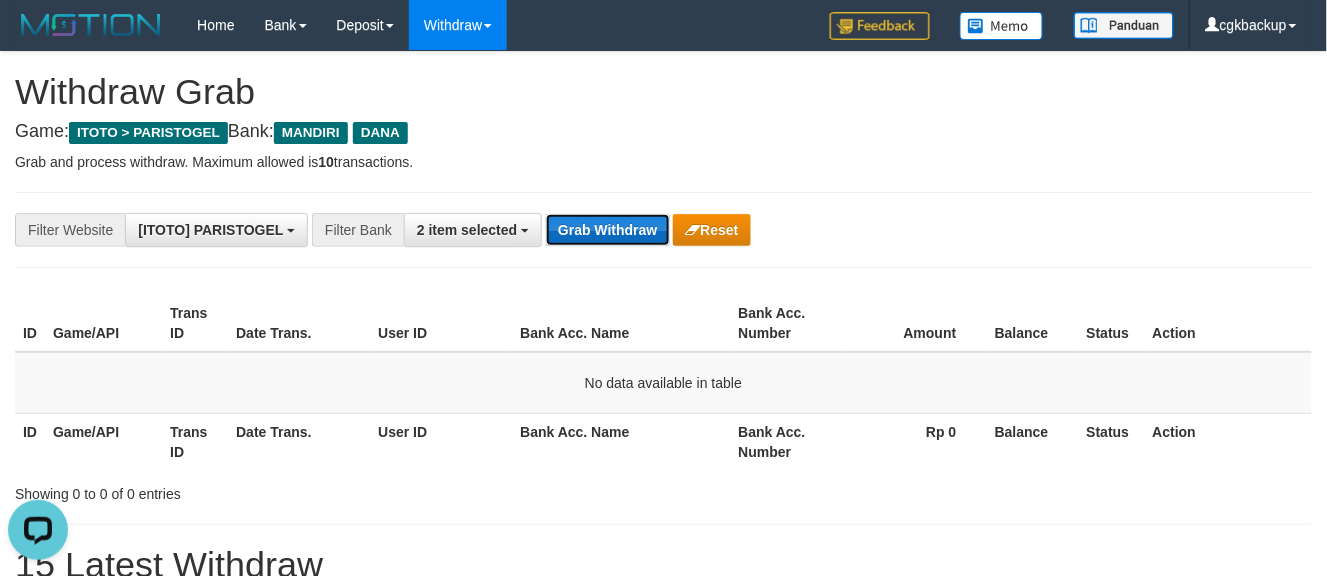 click on "Grab Withdraw" at bounding box center (607, 230) 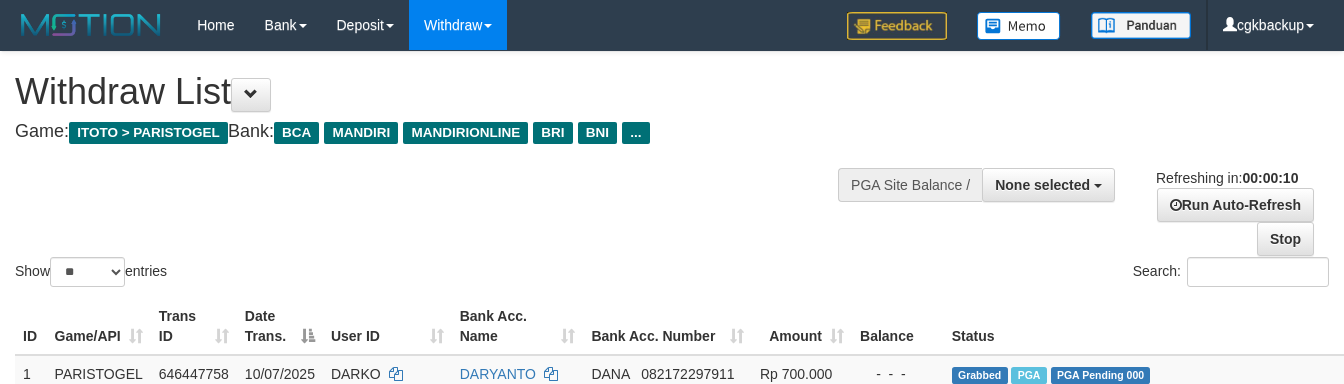 select 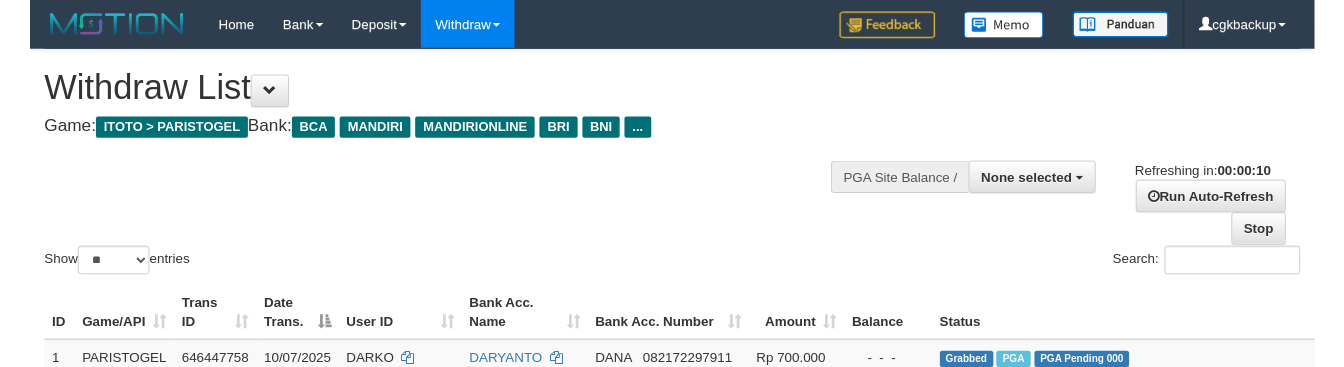 scroll, scrollTop: 1157, scrollLeft: 80, axis: both 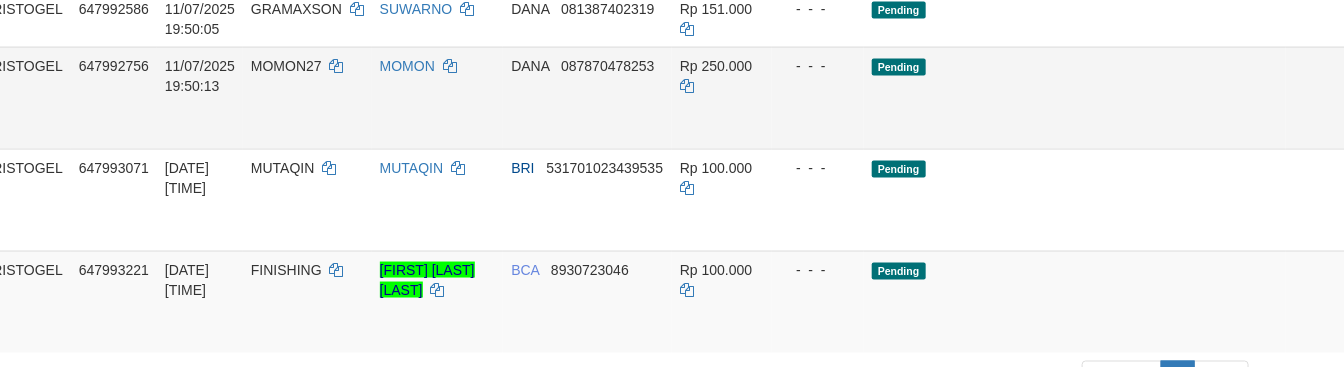 click on "Allow Grab" at bounding box center (1405, 76) 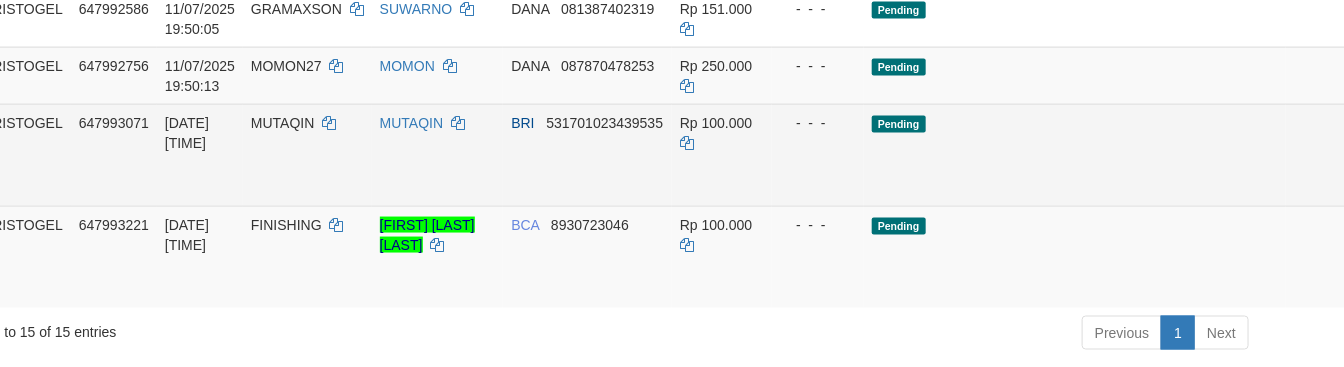 click on "Allow Grab" at bounding box center [1405, 133] 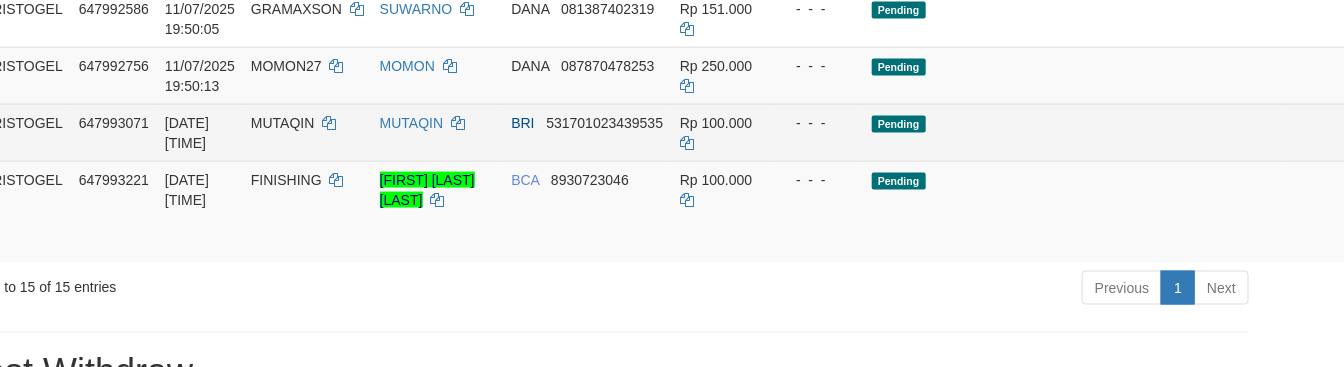 scroll, scrollTop: 1268, scrollLeft: 80, axis: both 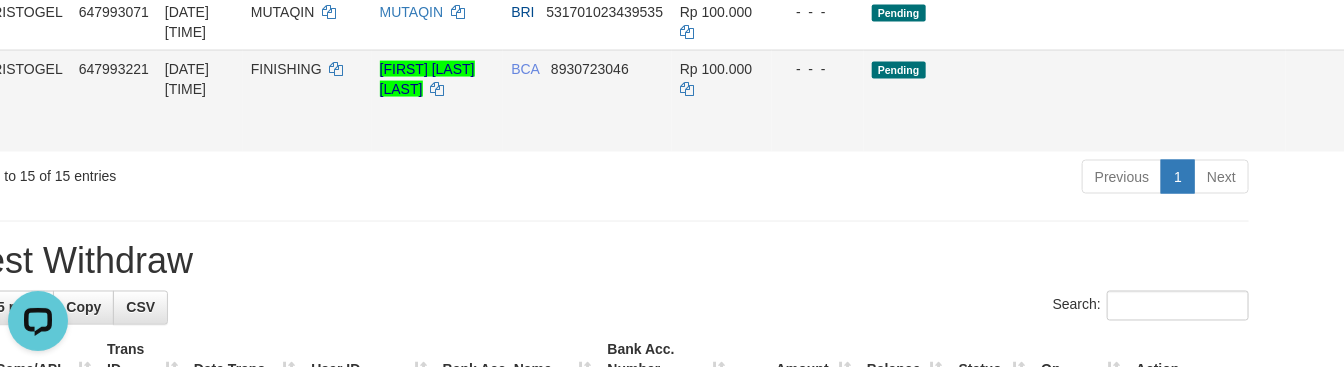 click on "Allow Grab" at bounding box center [1405, 79] 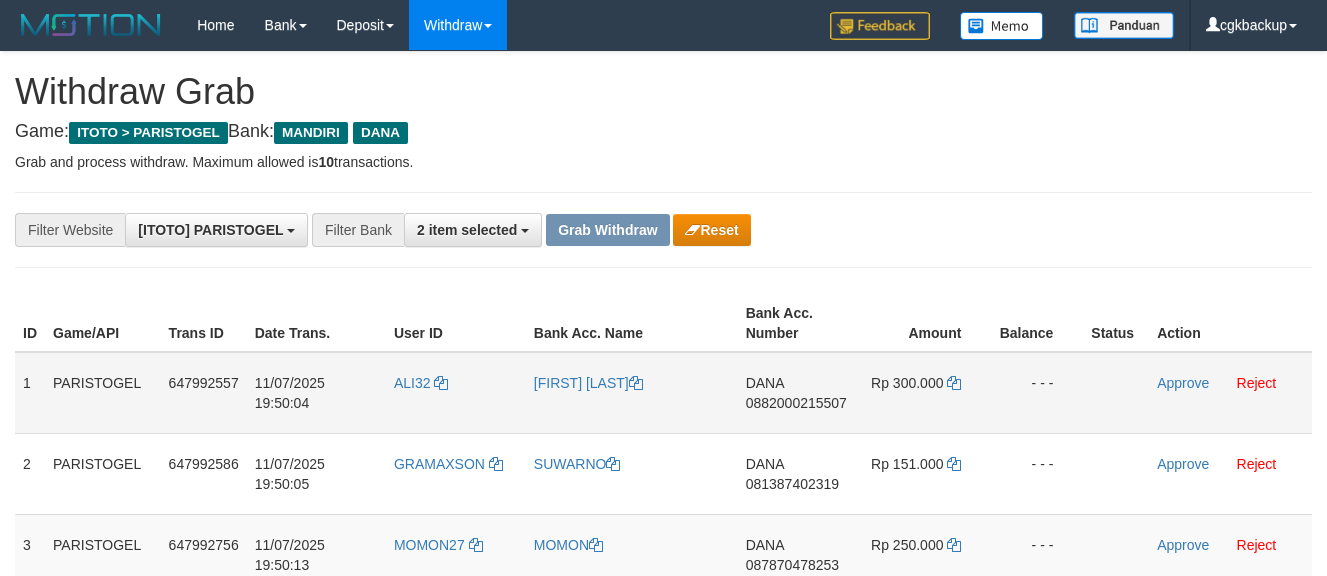 scroll, scrollTop: 0, scrollLeft: 0, axis: both 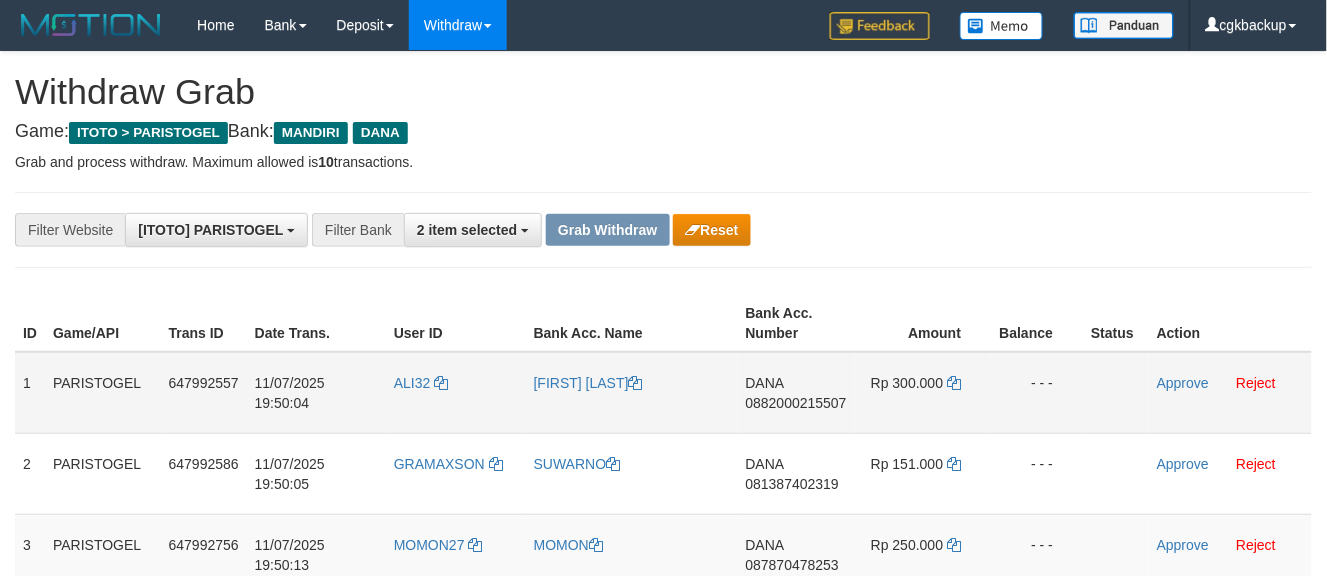 click on "ALI32" at bounding box center (456, 393) 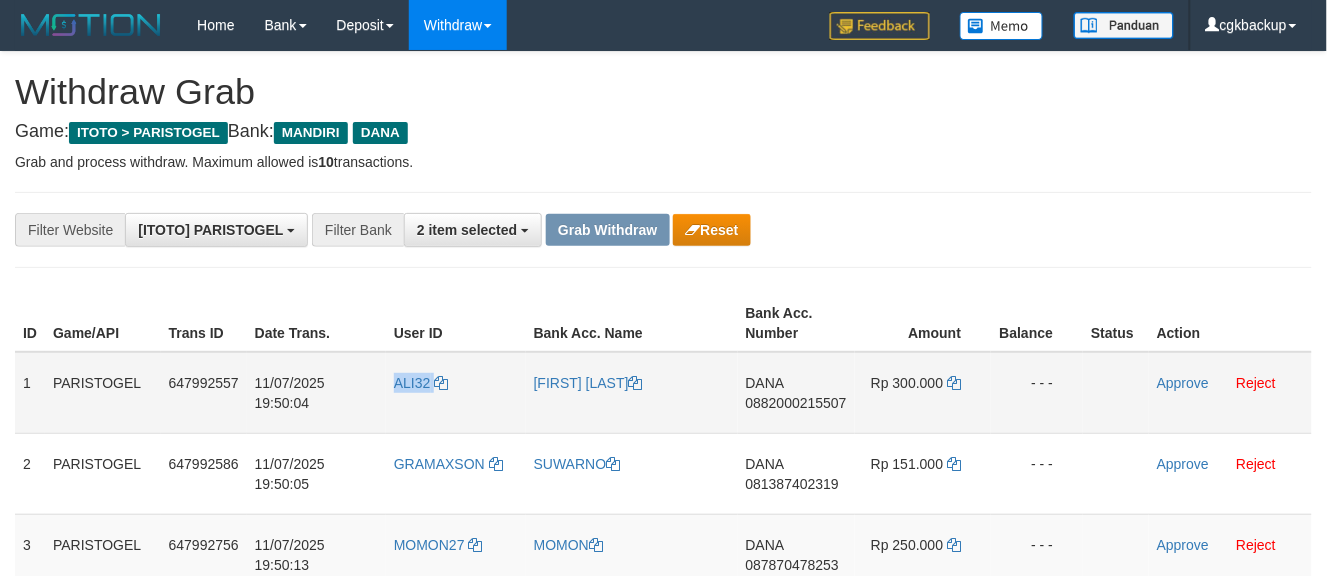 click on "ALI32" at bounding box center (456, 393) 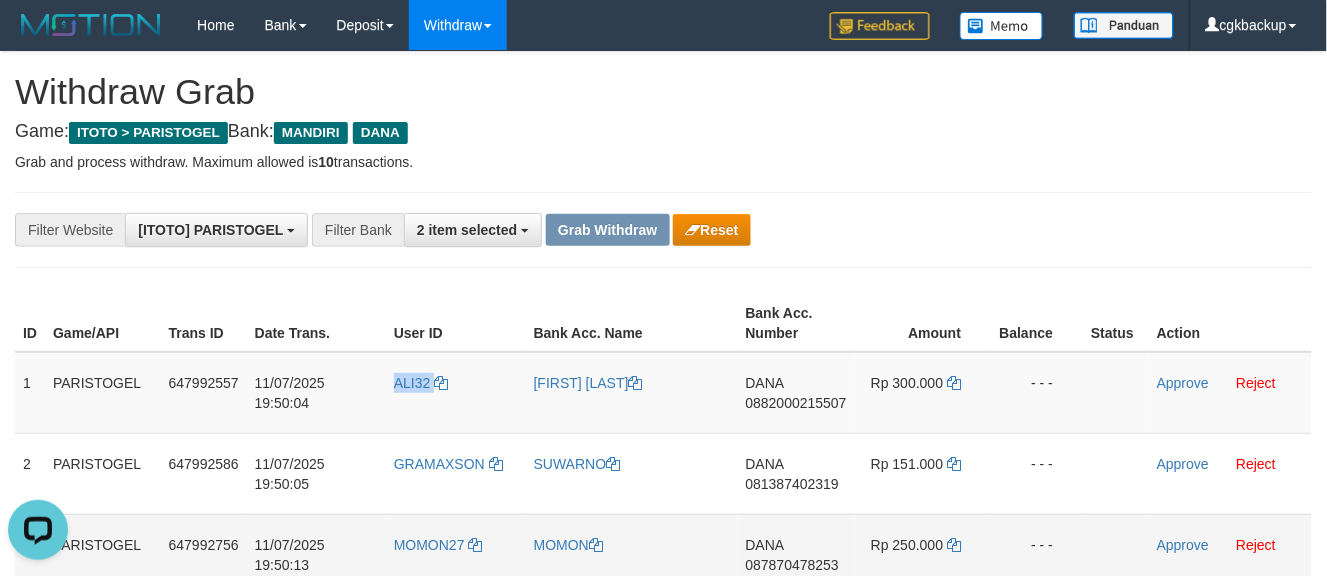 scroll, scrollTop: 0, scrollLeft: 0, axis: both 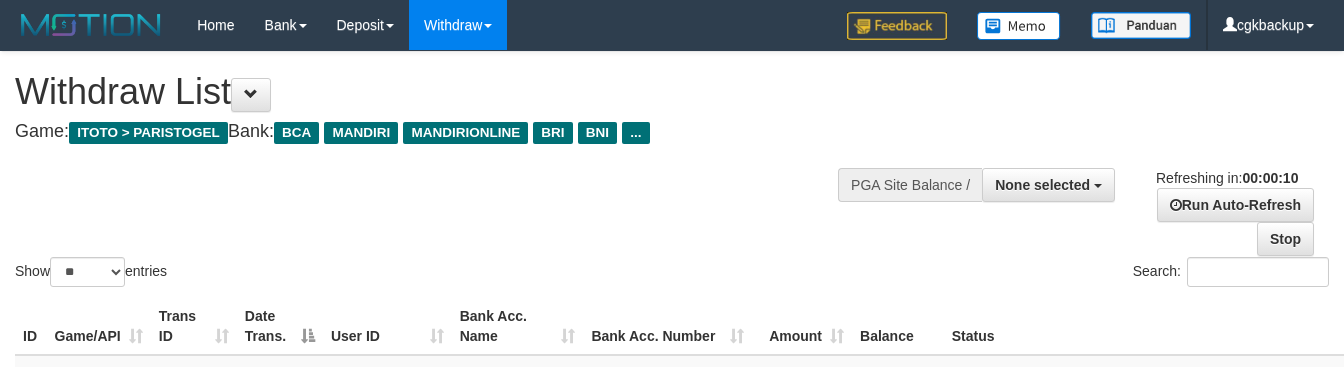 select 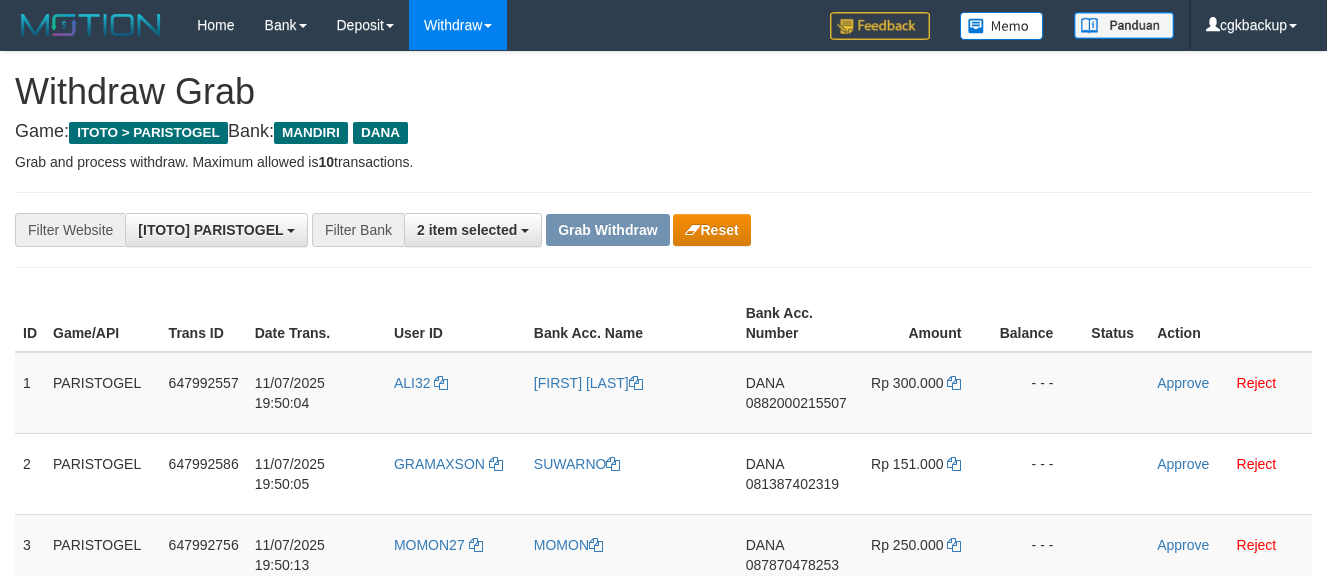 scroll, scrollTop: 0, scrollLeft: 0, axis: both 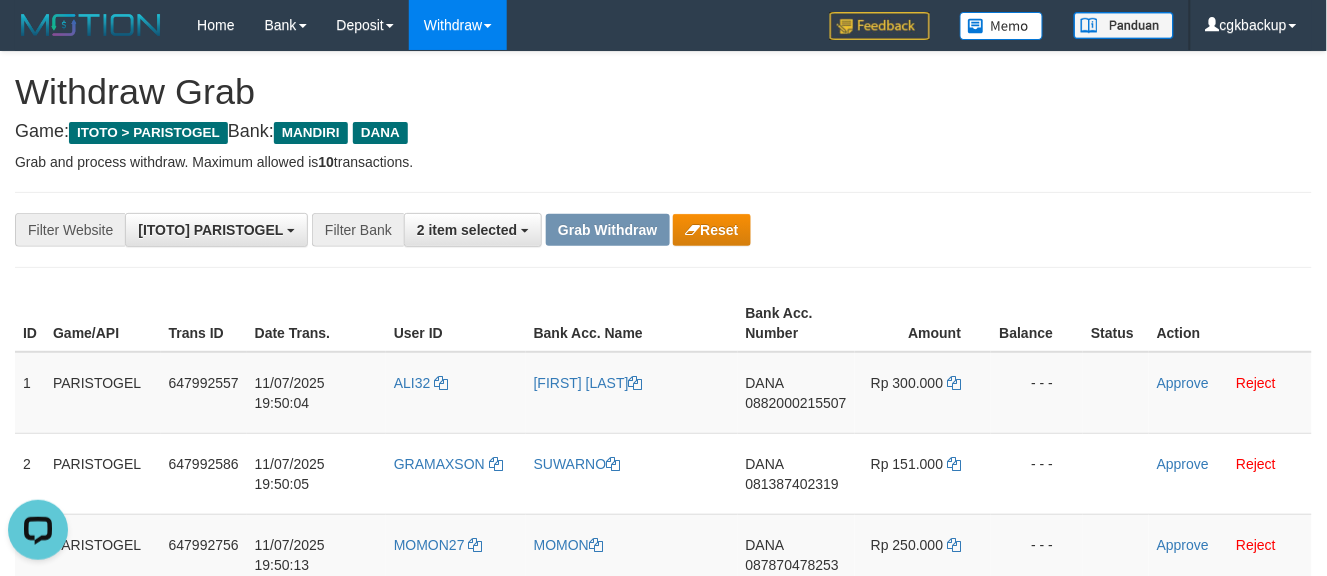 click on "**********" at bounding box center [553, 230] 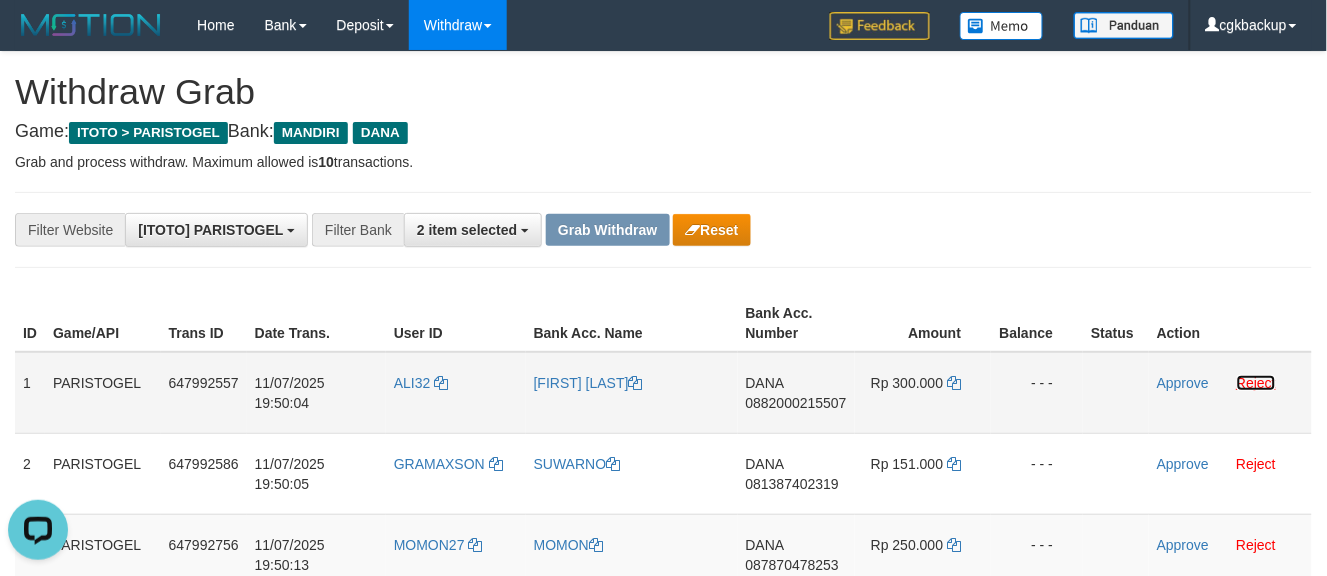 click on "Reject" at bounding box center [1257, 383] 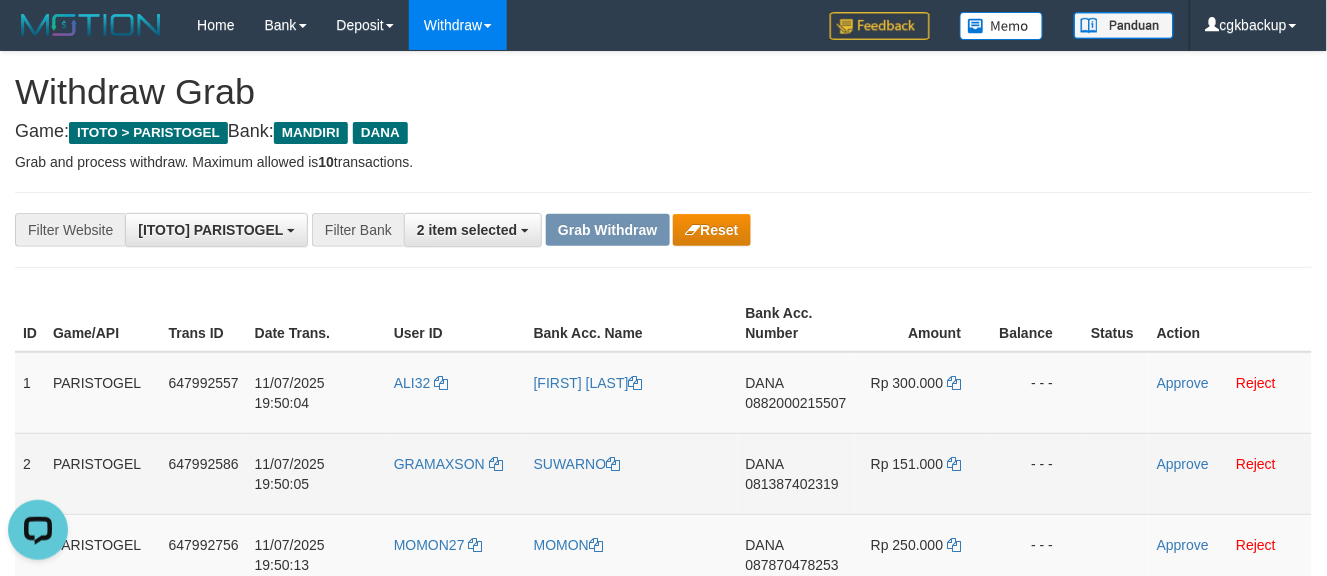 click on "GRAMAXSON" at bounding box center (456, 473) 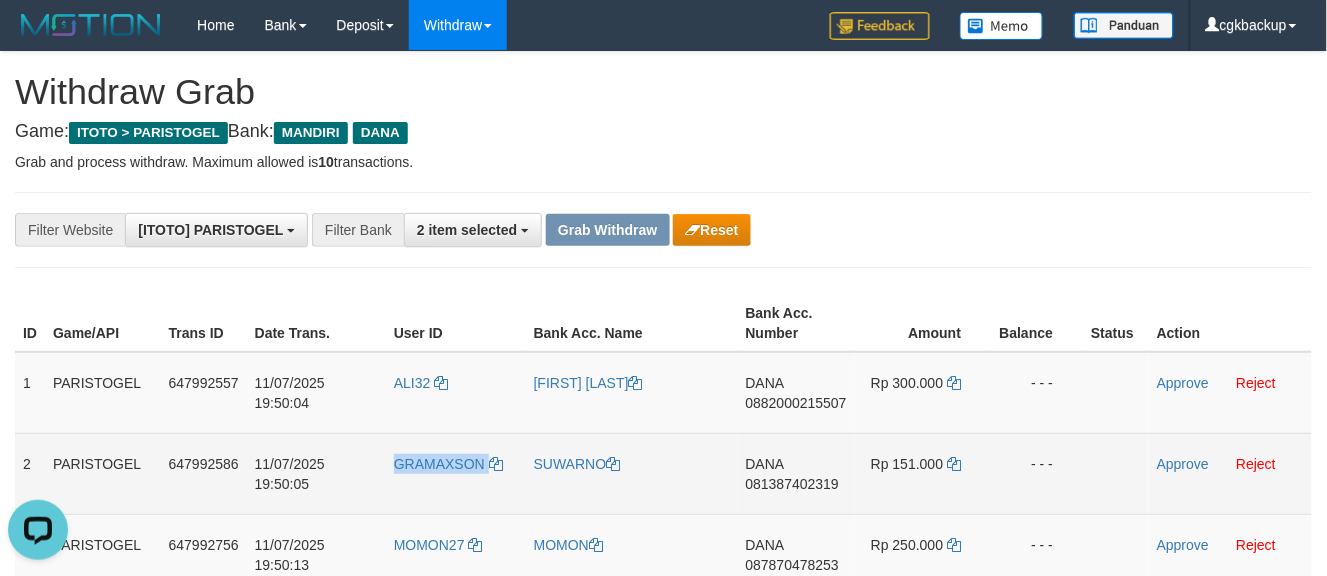 click on "GRAMAXSON" at bounding box center (456, 473) 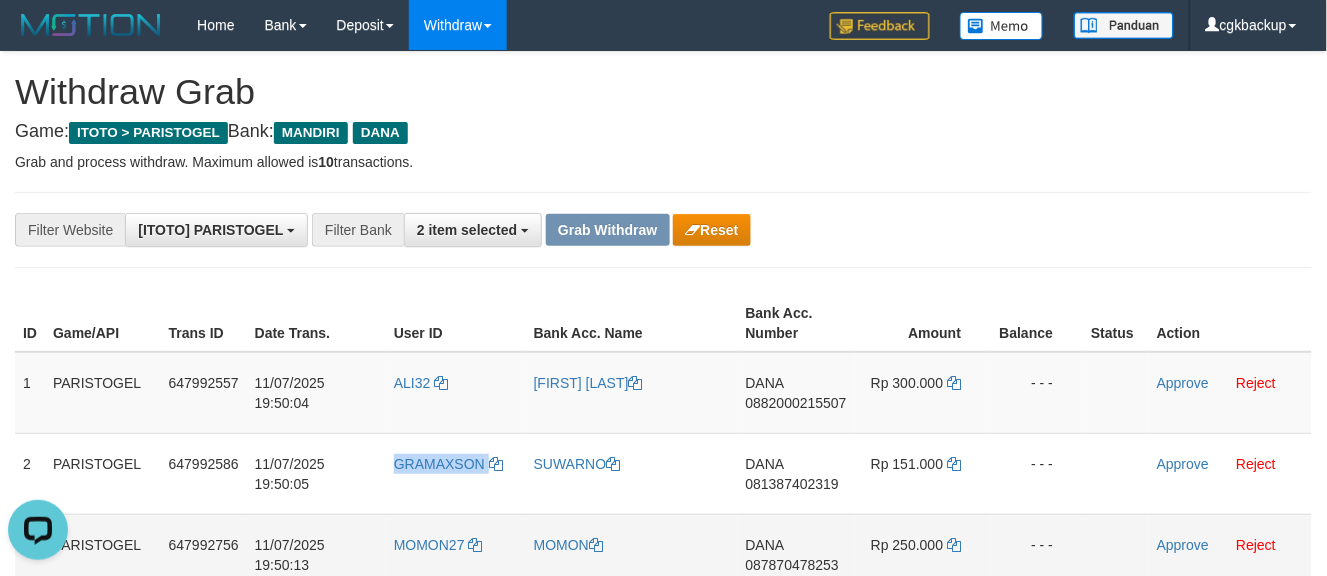 copy on "GRAMAXSON" 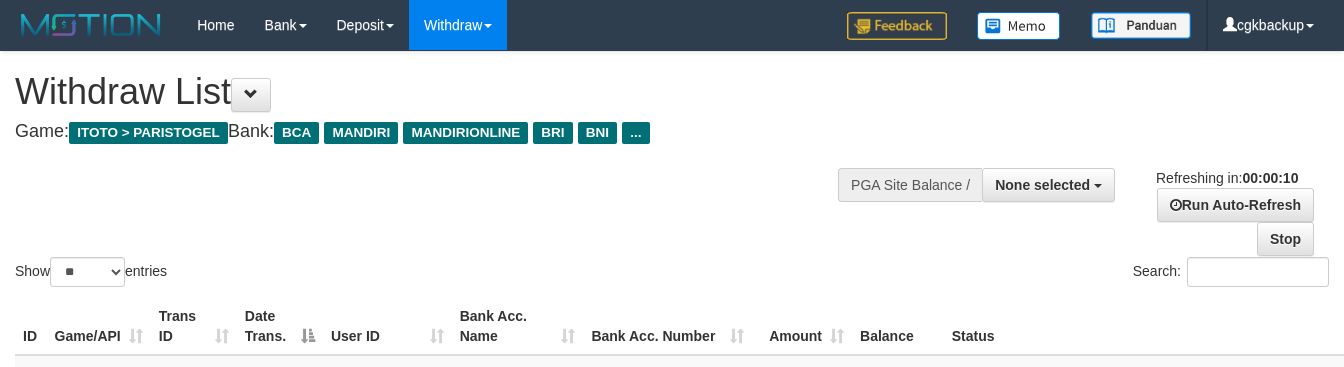 select 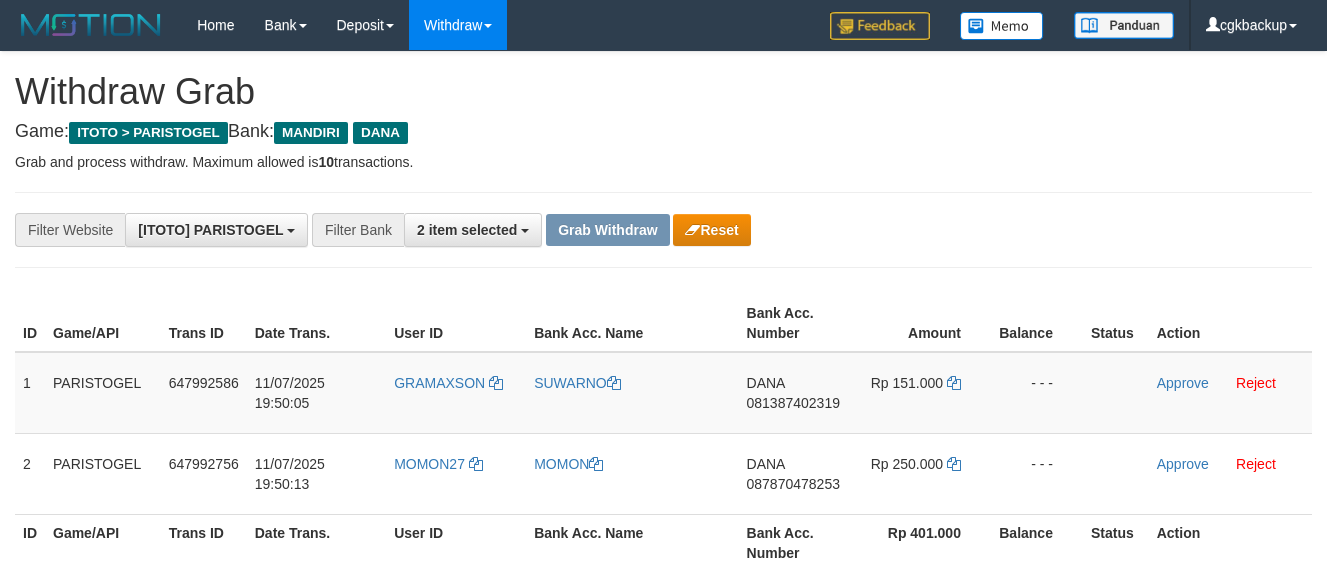 scroll, scrollTop: 0, scrollLeft: 0, axis: both 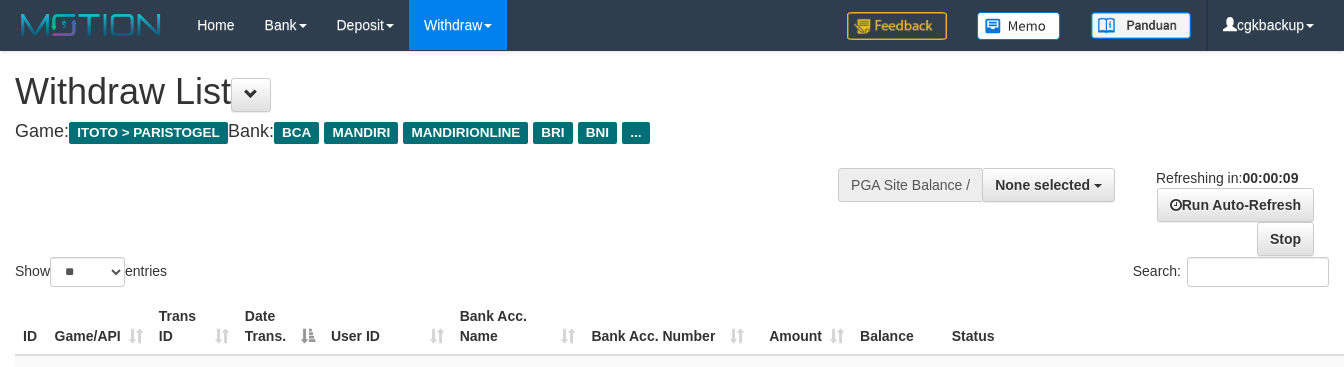 select 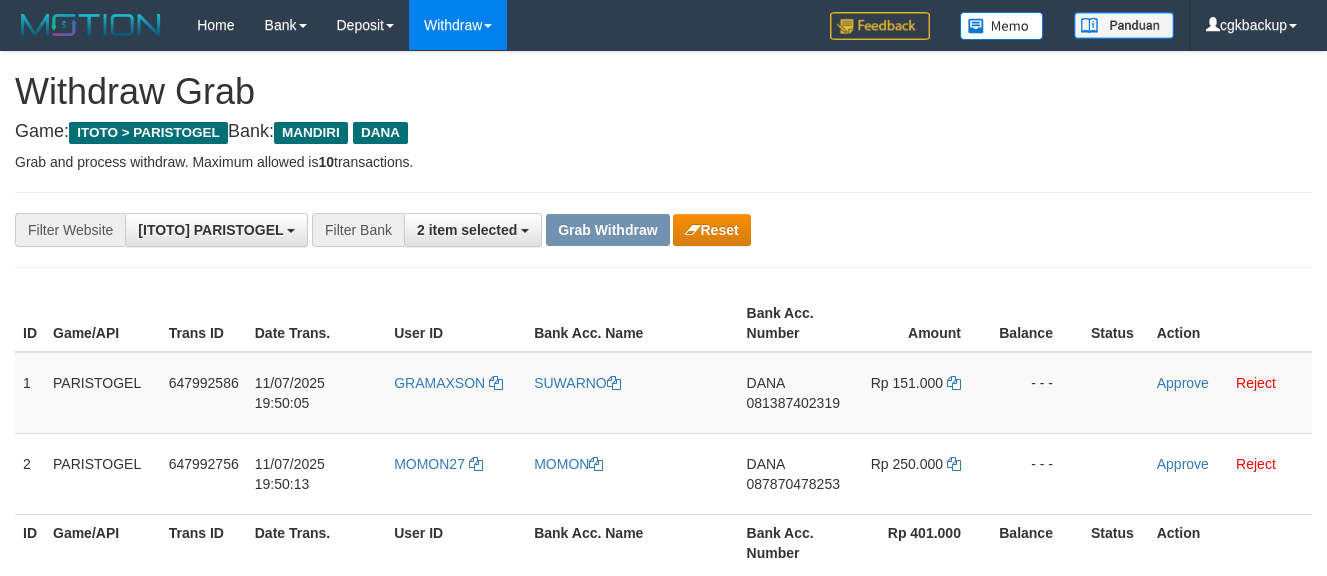 scroll, scrollTop: 0, scrollLeft: 0, axis: both 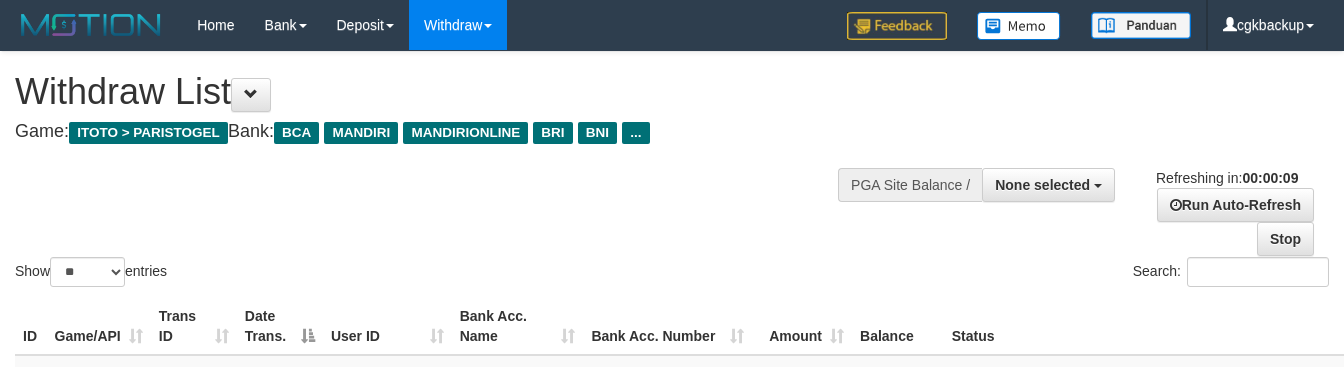 select 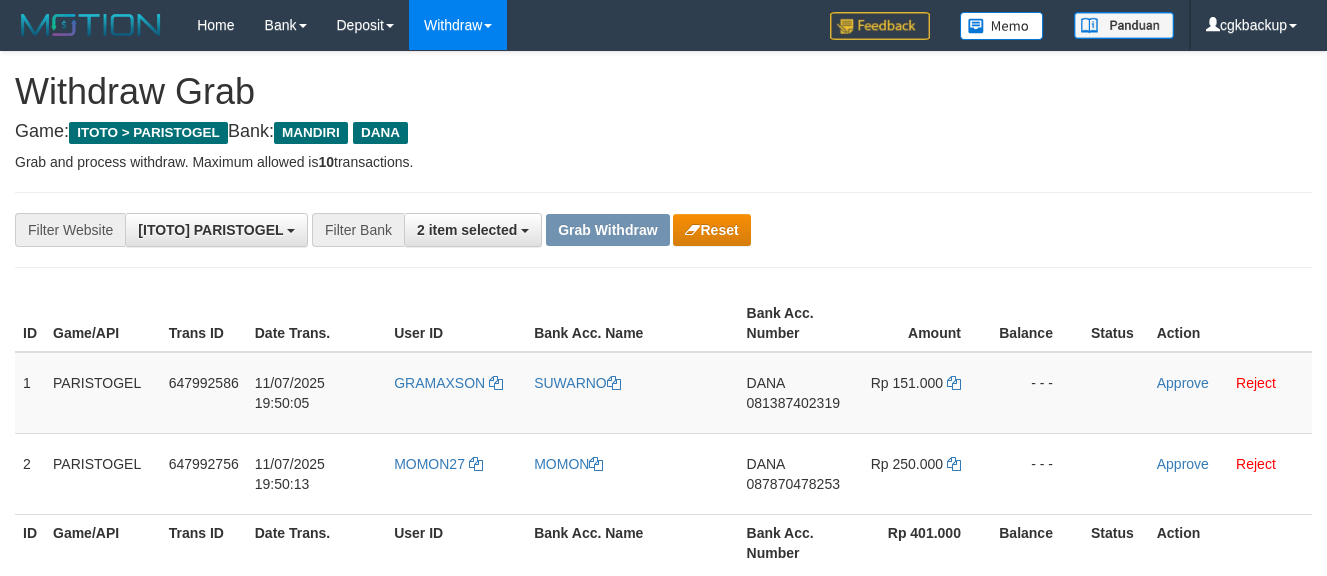scroll, scrollTop: 0, scrollLeft: 0, axis: both 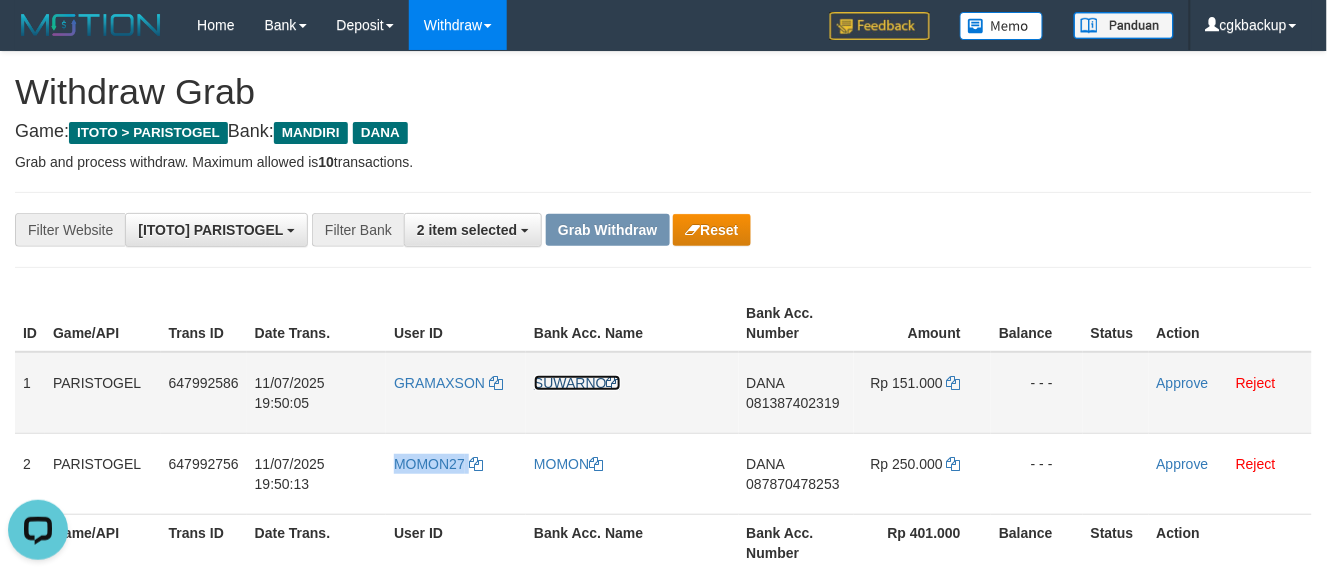 click on "SUWARNO" at bounding box center [577, 383] 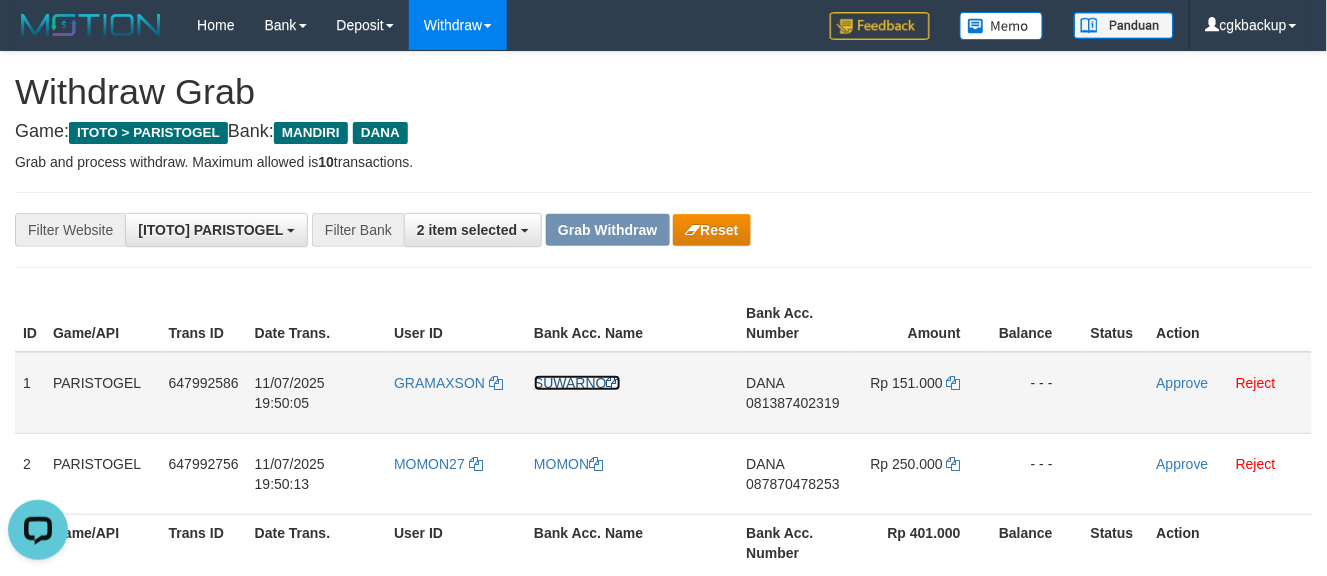 click on "SUWARNO" at bounding box center [577, 383] 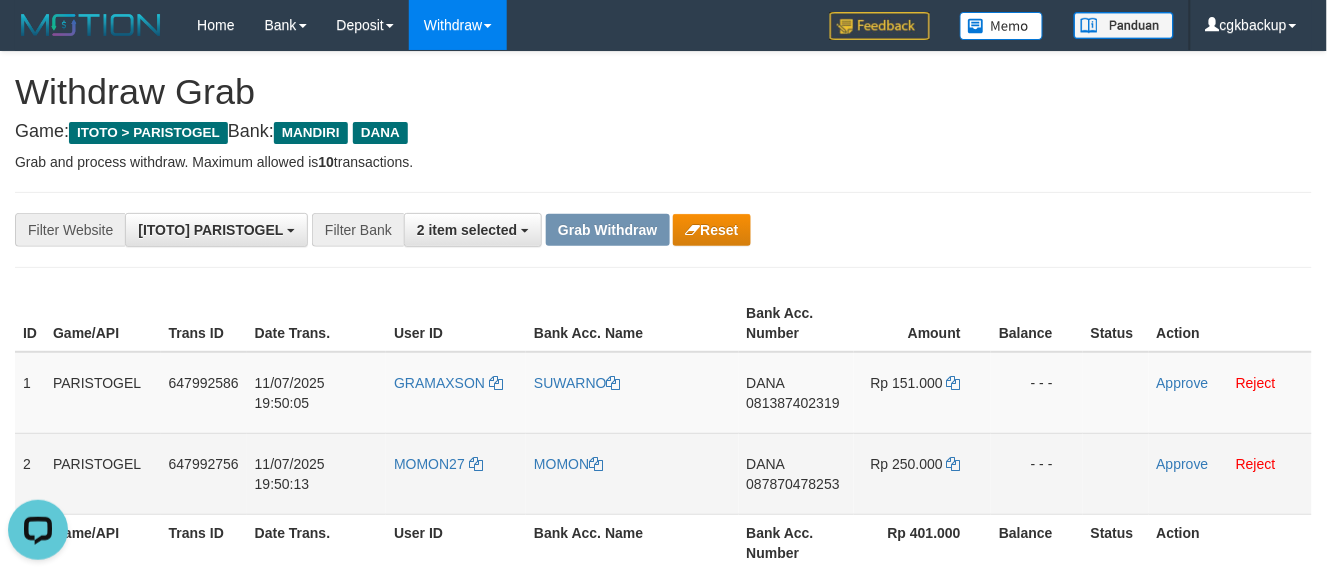 click on "MOMON" at bounding box center [632, 473] 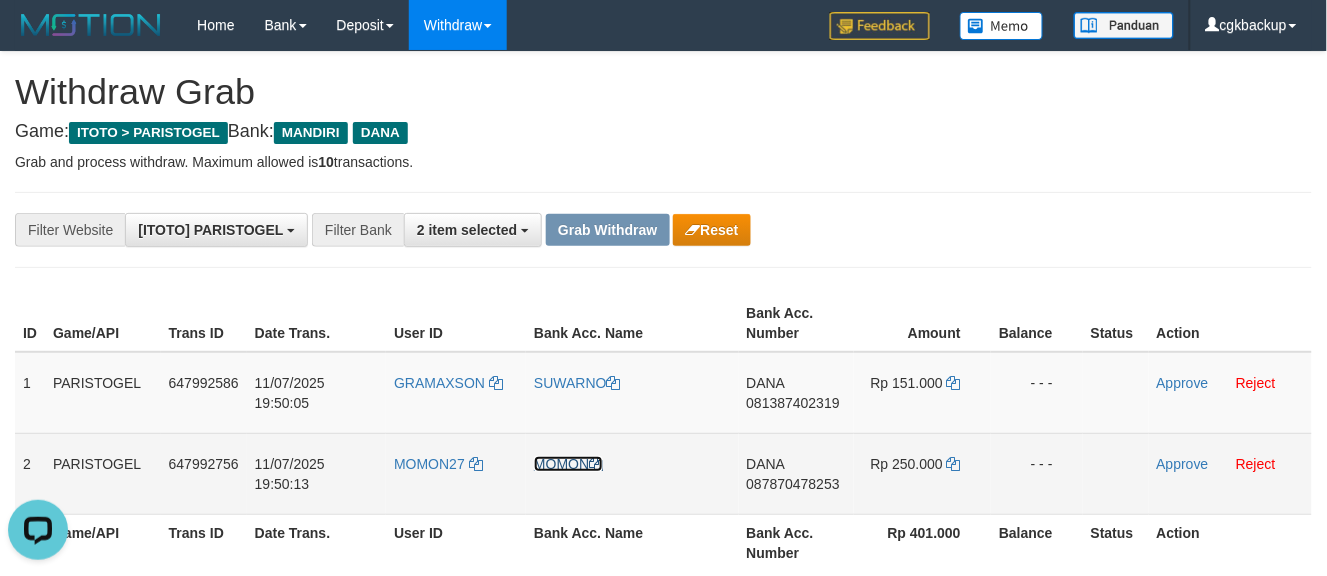 click on "MOMON" at bounding box center [568, 464] 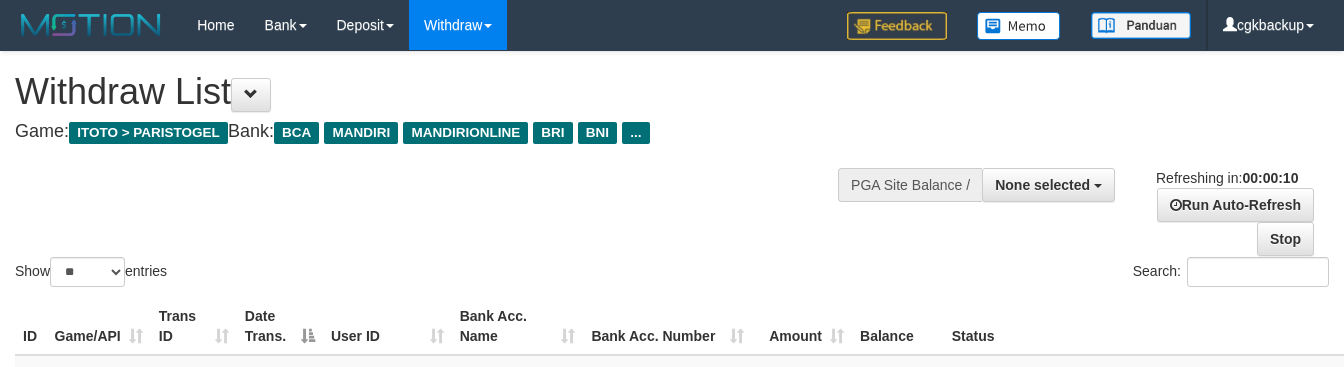 select 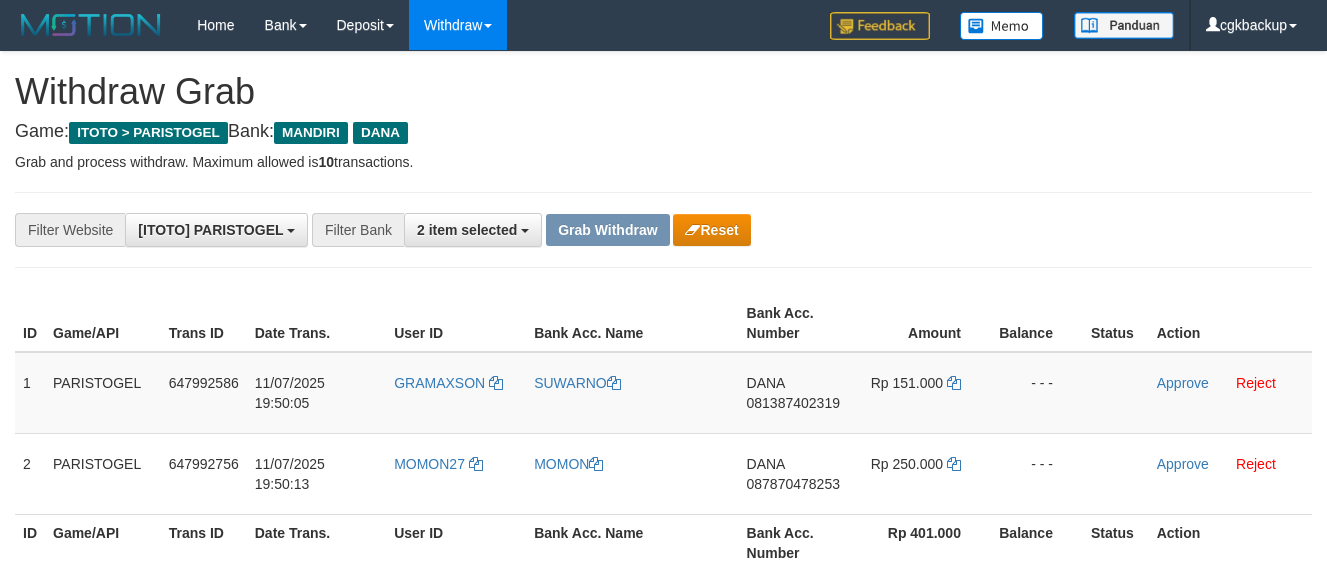 scroll, scrollTop: 0, scrollLeft: 0, axis: both 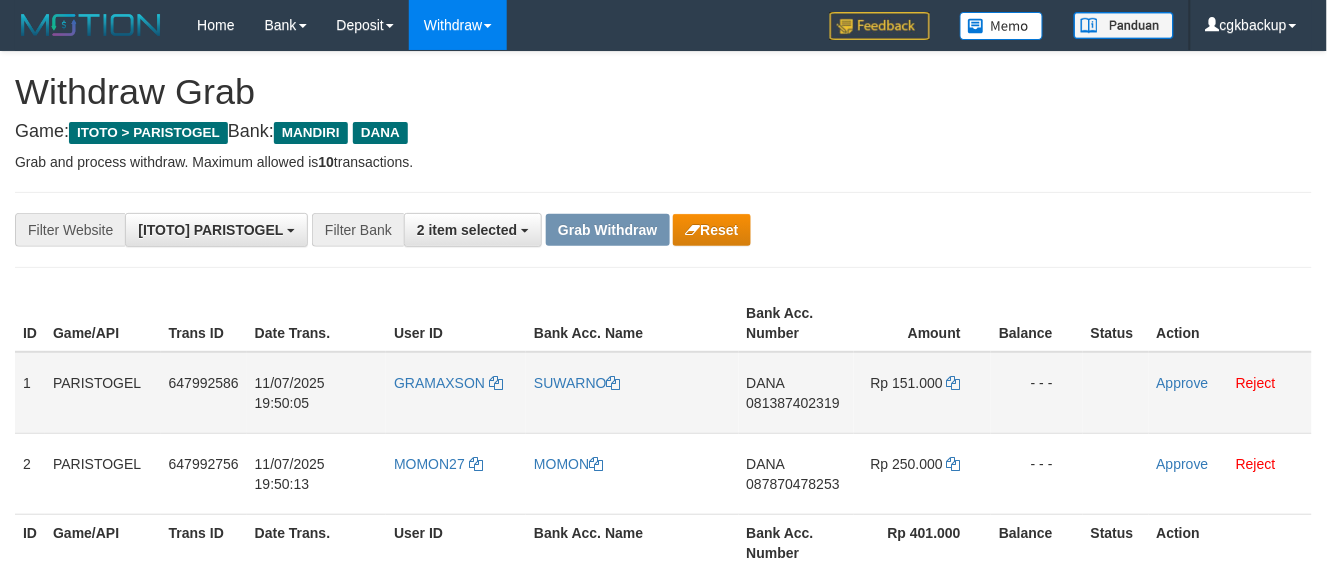 click on "[NAME]
[PHONE]" at bounding box center (797, 393) 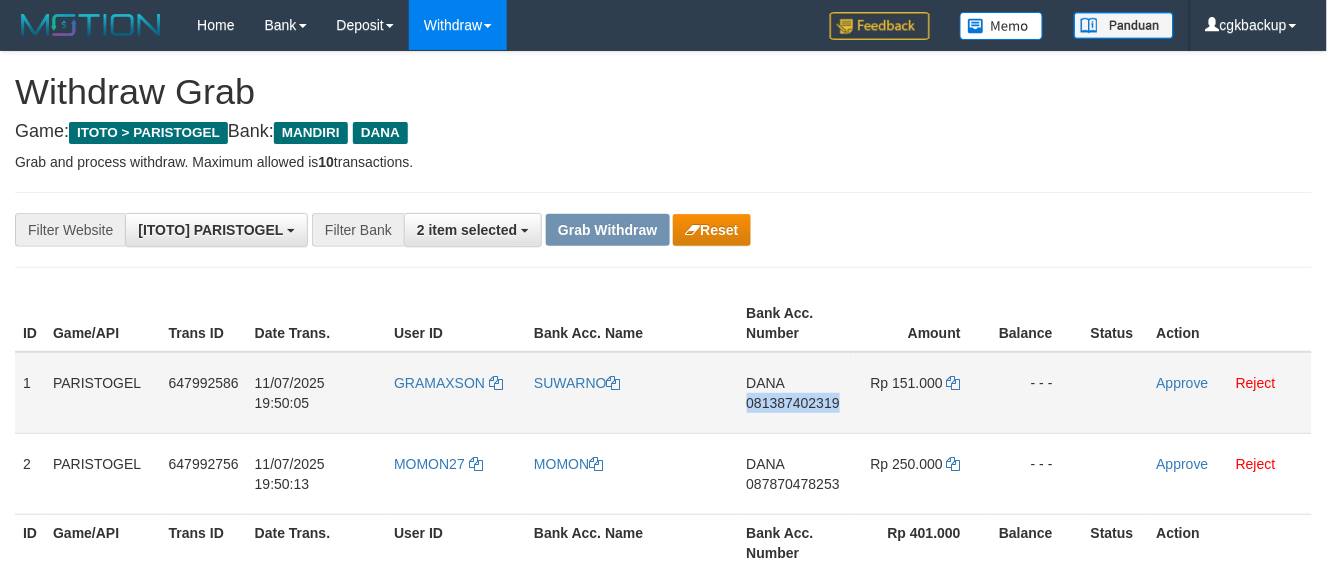 click on "[NAME]
[PHONE]" at bounding box center (797, 393) 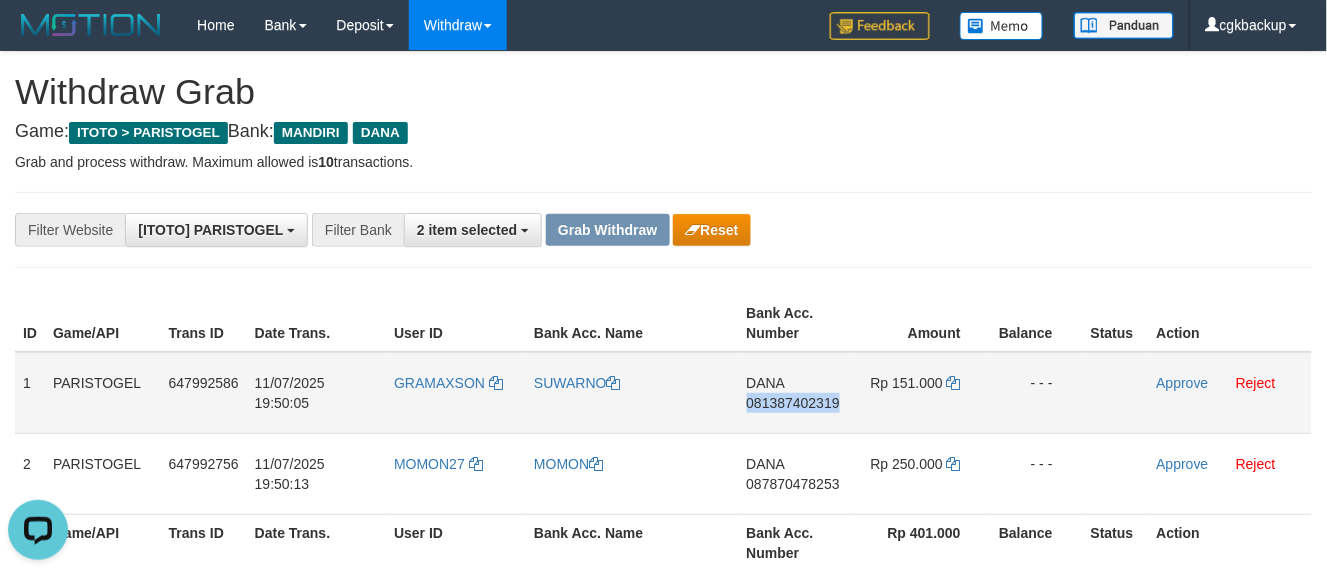 scroll, scrollTop: 0, scrollLeft: 0, axis: both 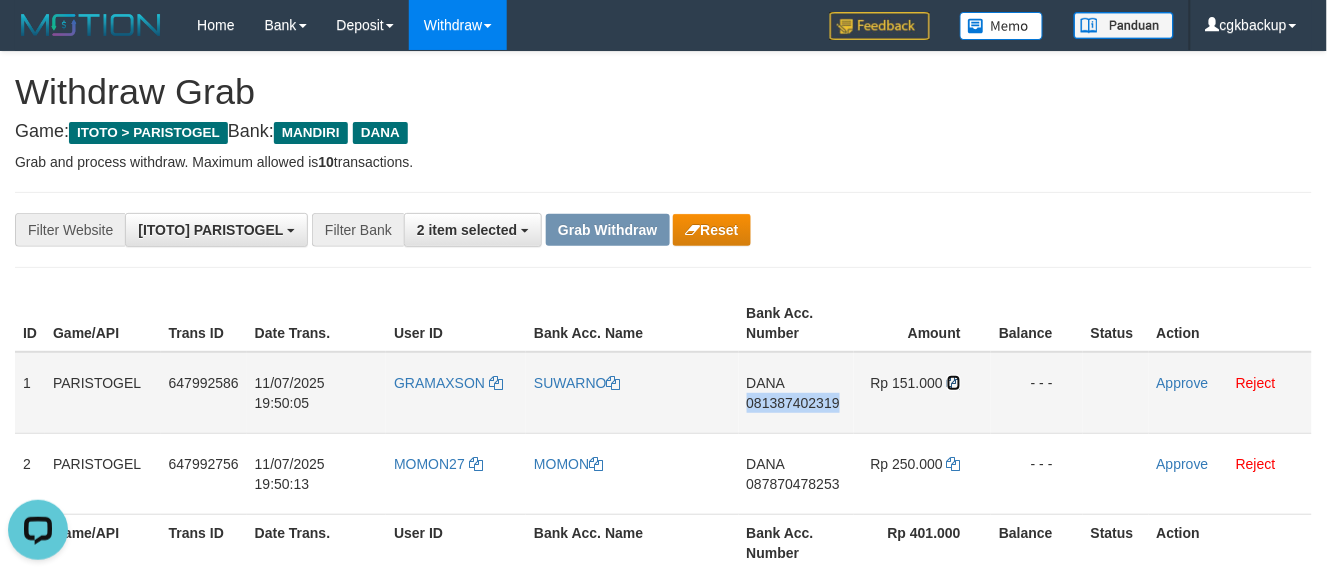 click at bounding box center (954, 383) 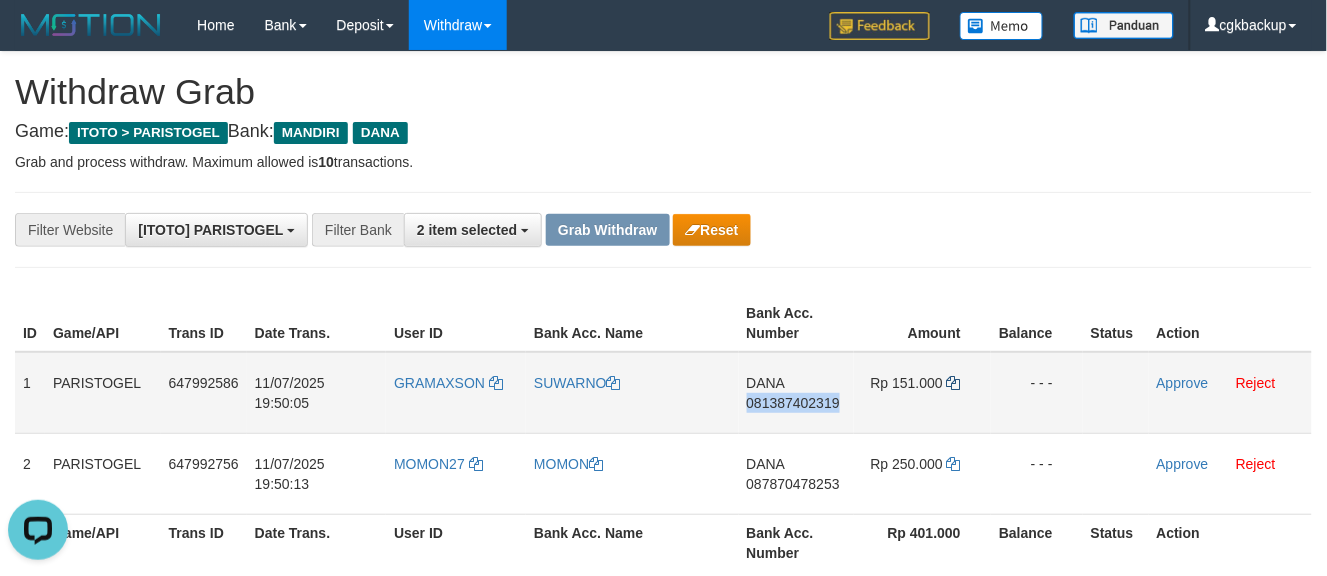 copy on "081387402319" 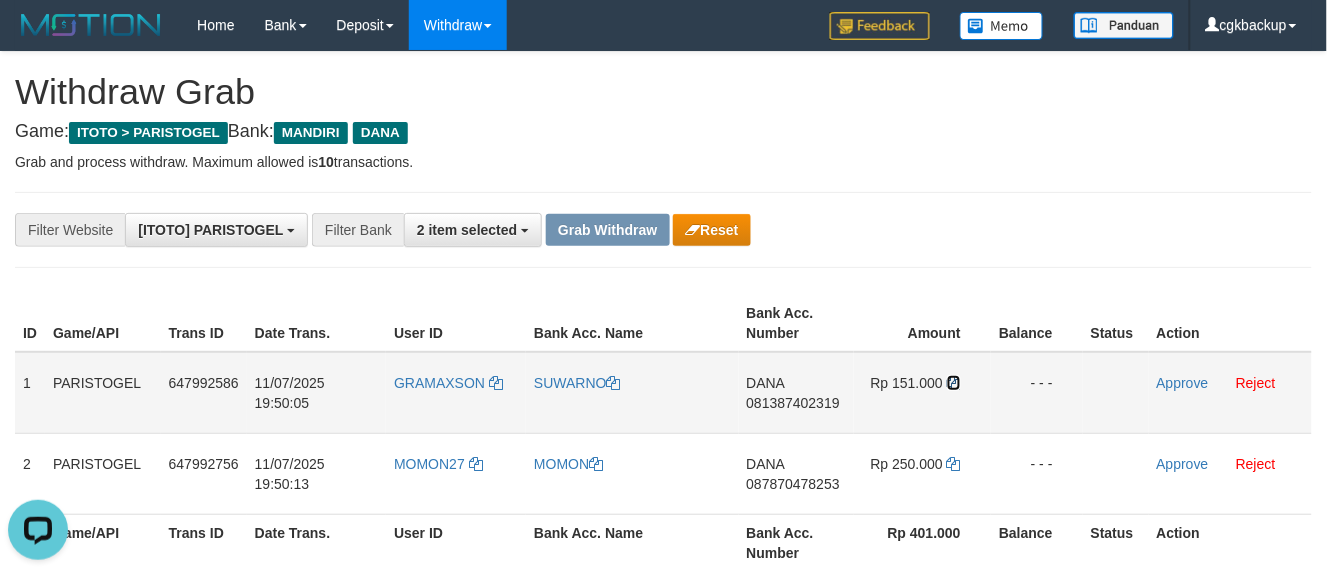 click at bounding box center [954, 383] 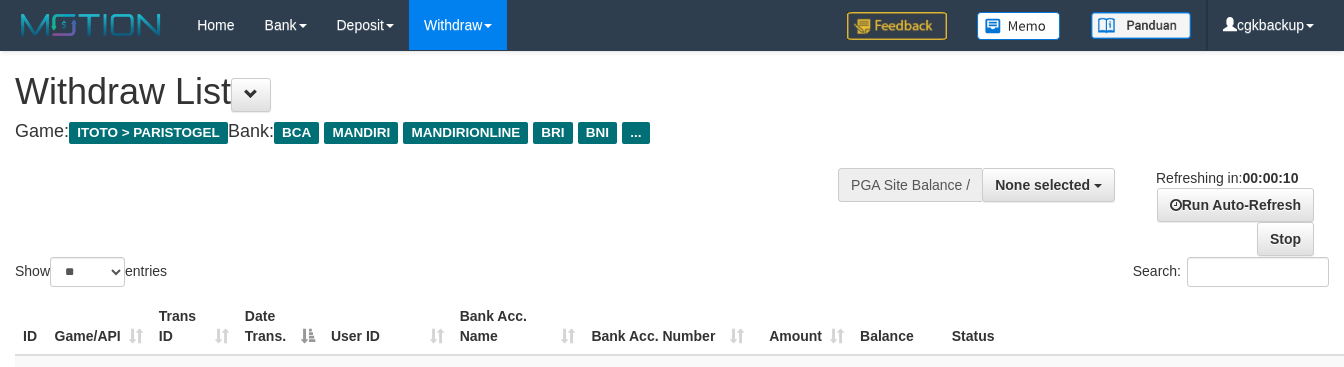 select 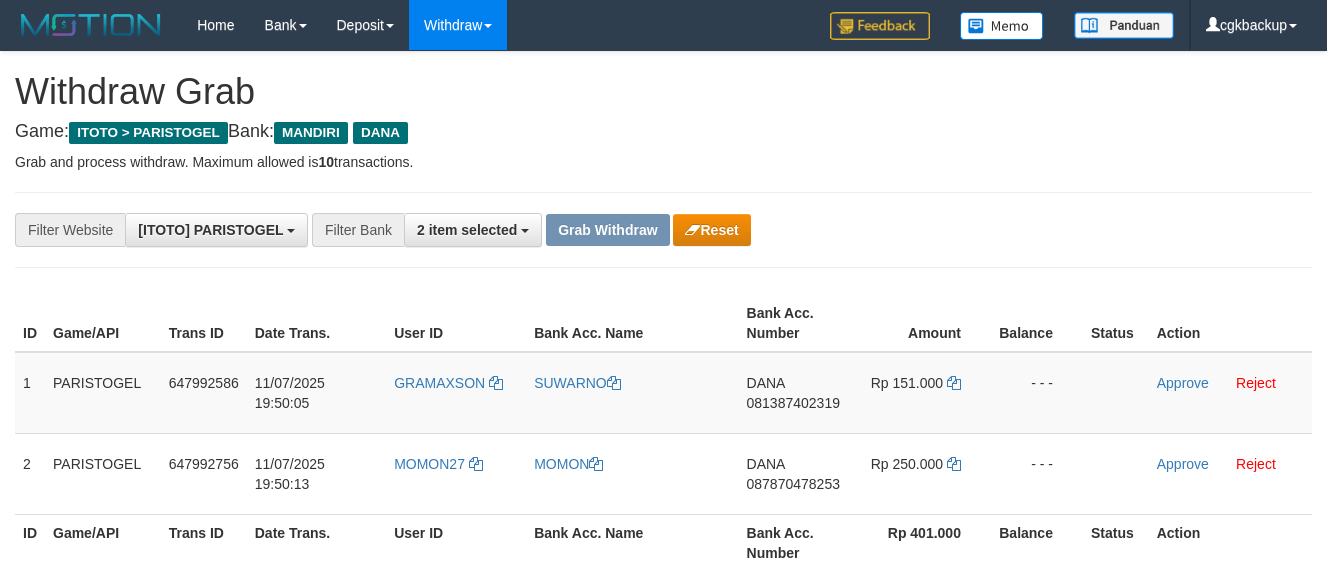 scroll, scrollTop: 0, scrollLeft: 0, axis: both 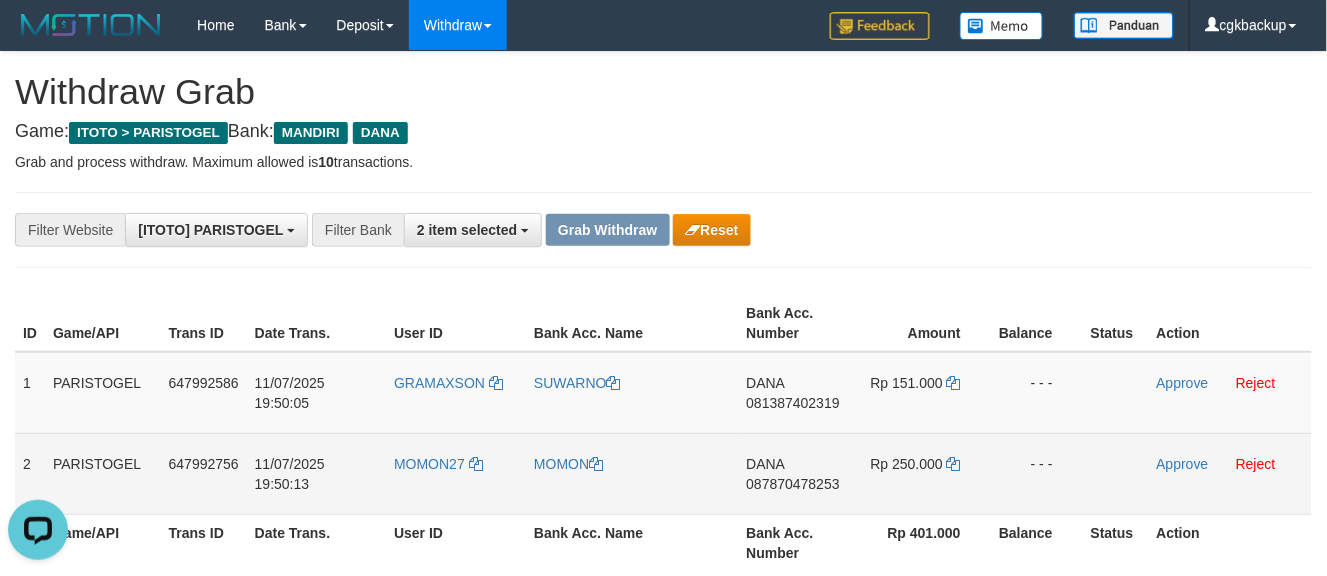 click on "DANA
087870478253" at bounding box center [797, 473] 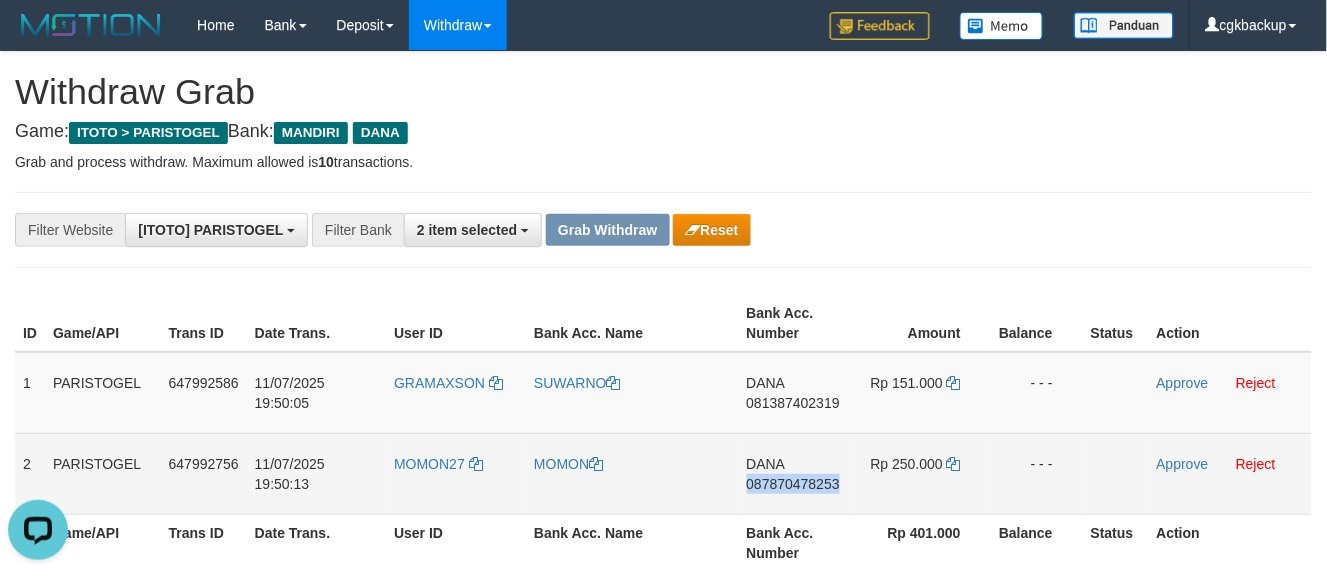 copy on "087870478253" 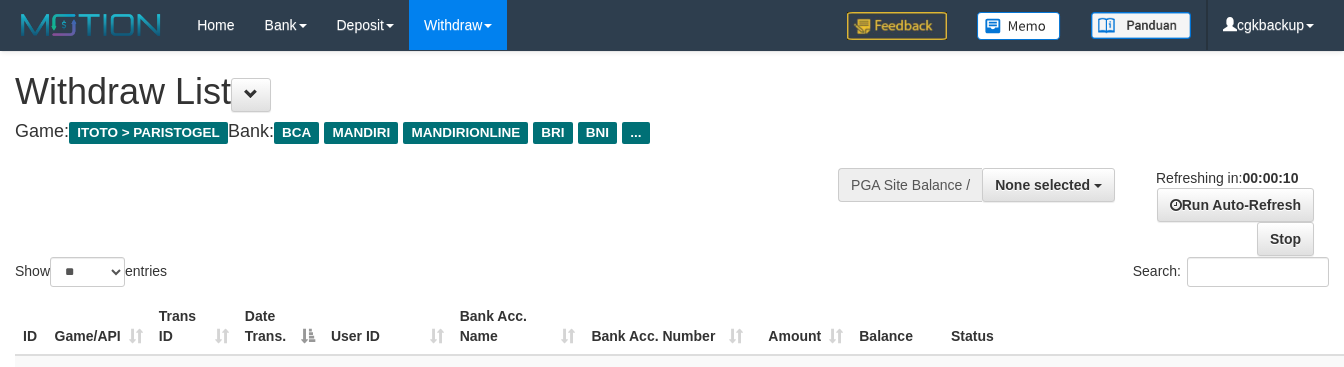 select 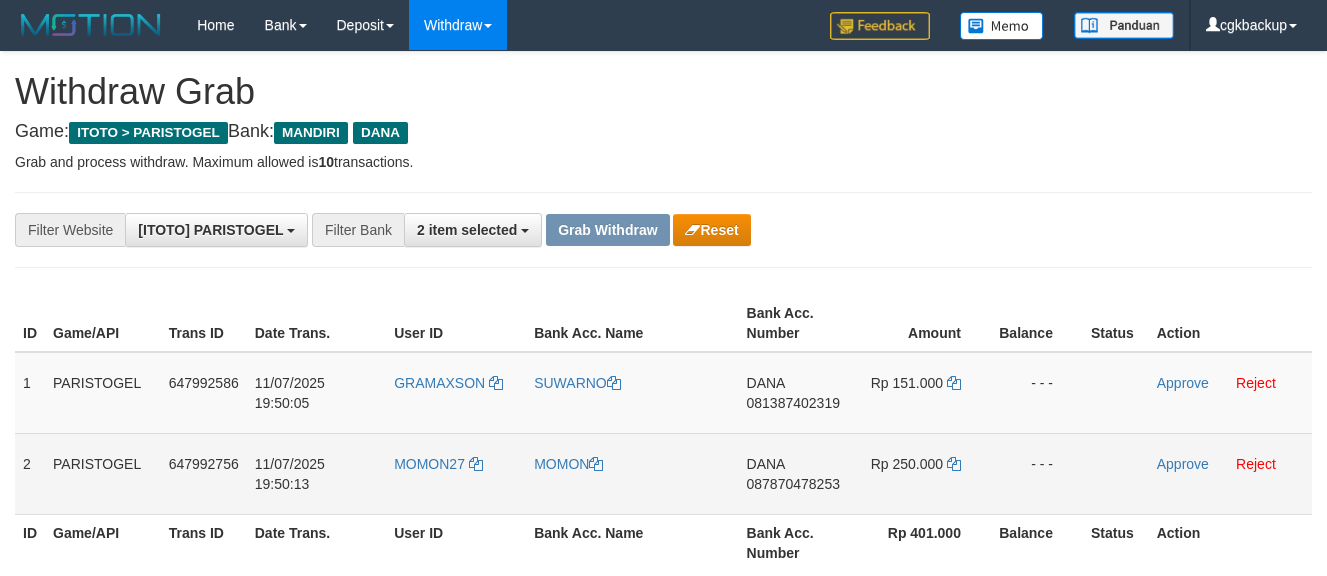 scroll, scrollTop: 0, scrollLeft: 0, axis: both 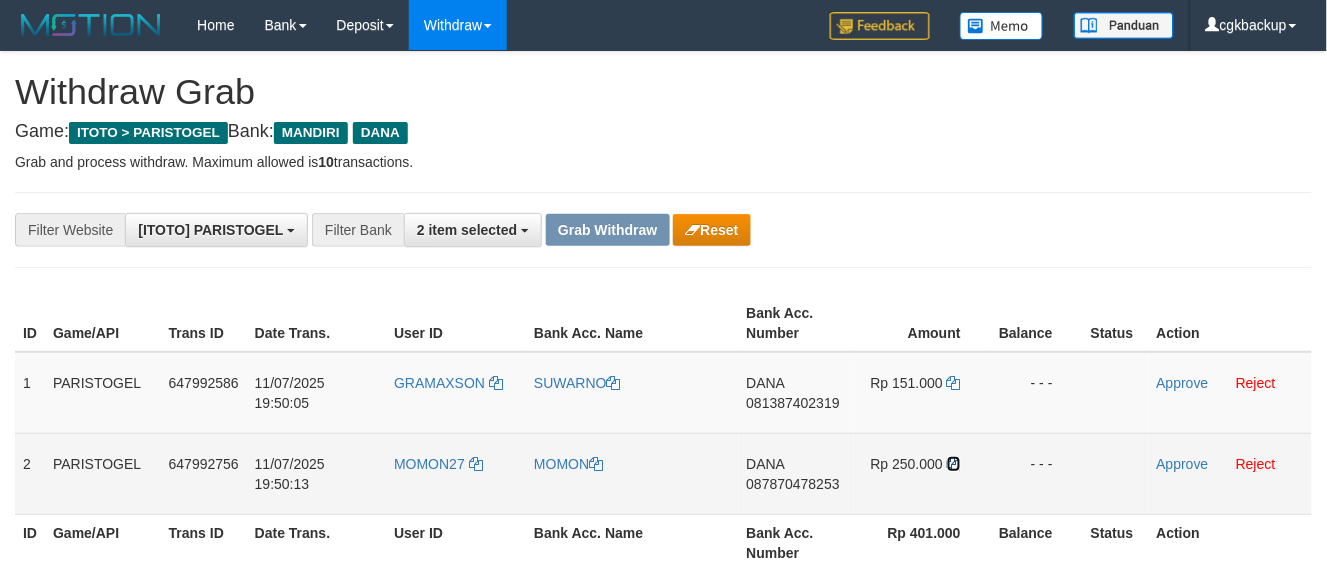 click at bounding box center [954, 464] 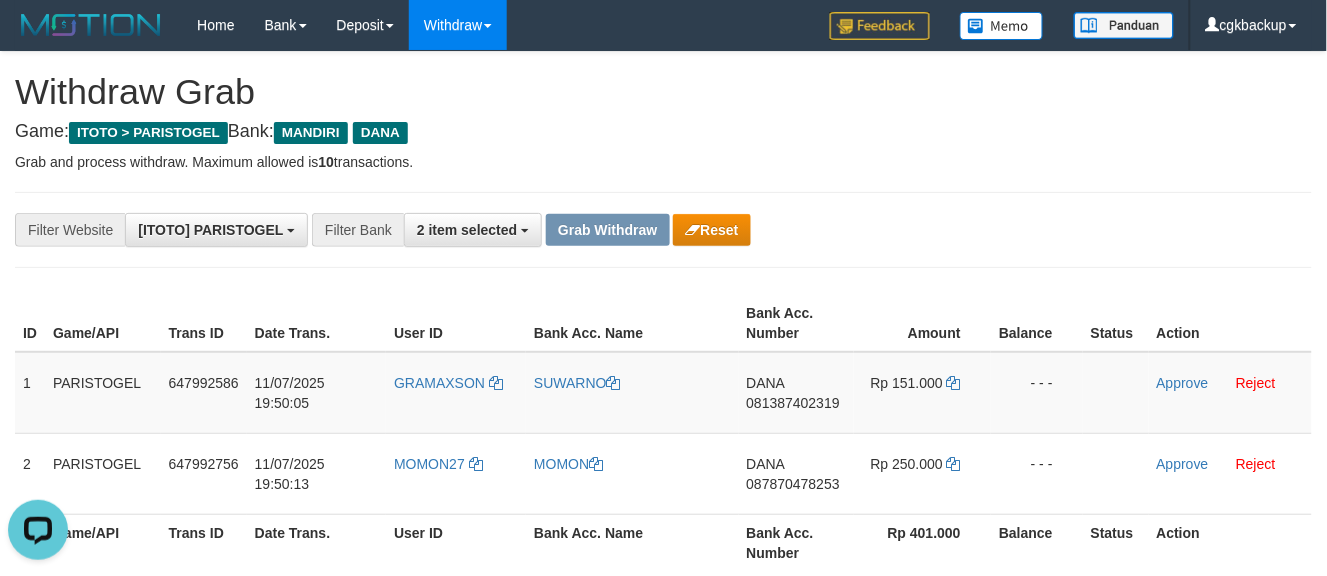 scroll, scrollTop: 0, scrollLeft: 0, axis: both 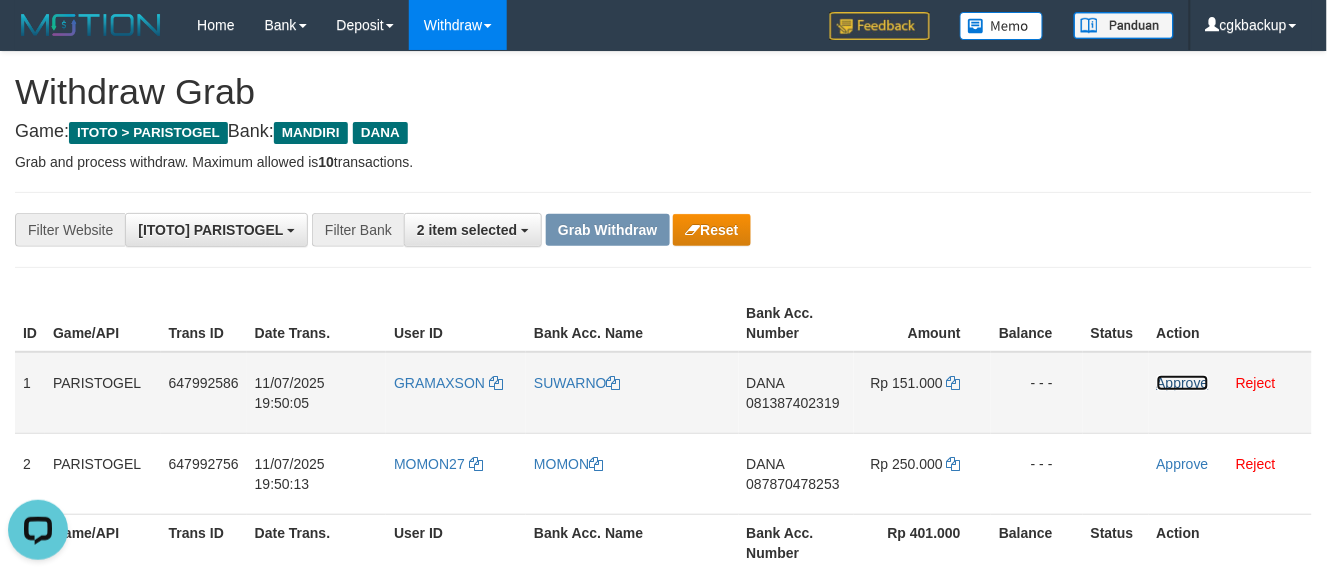 click on "Approve" at bounding box center (1183, 383) 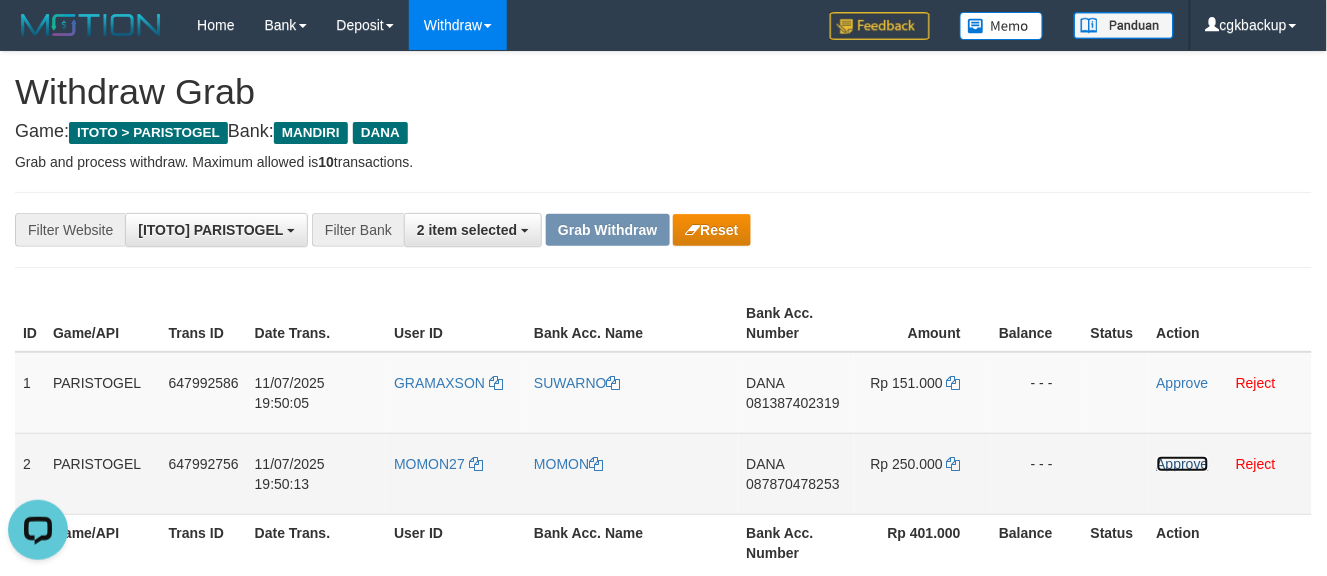 click on "Approve" at bounding box center [1183, 464] 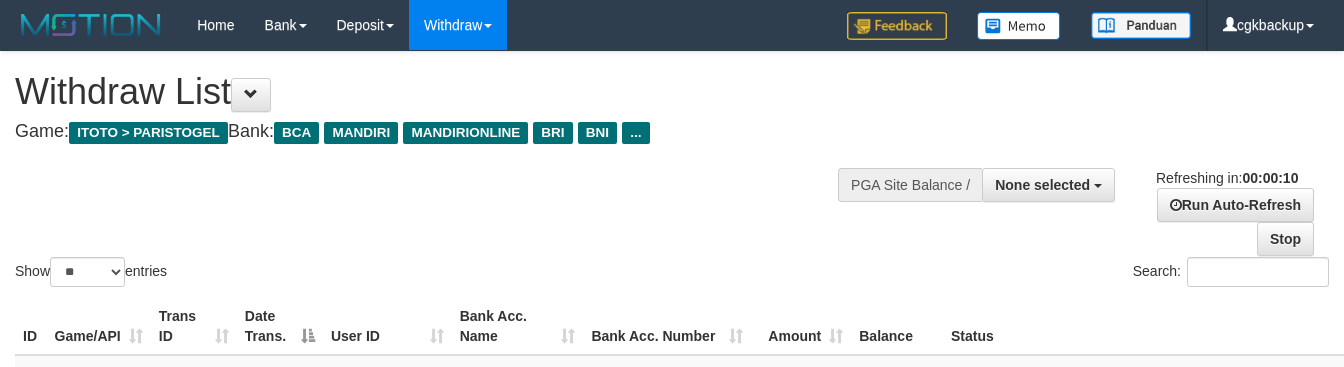 select 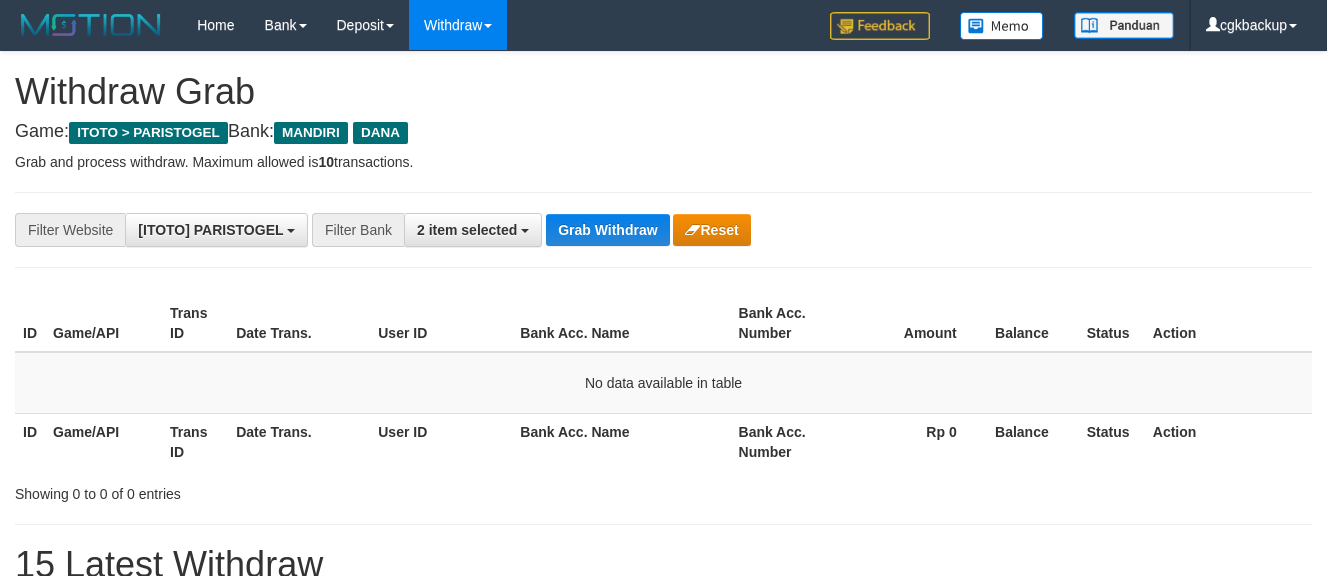scroll, scrollTop: 0, scrollLeft: 0, axis: both 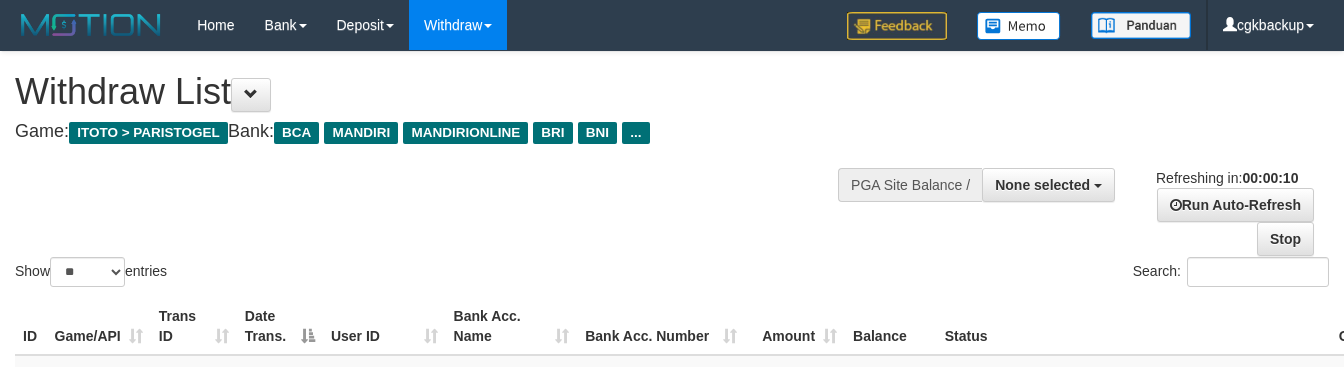 select 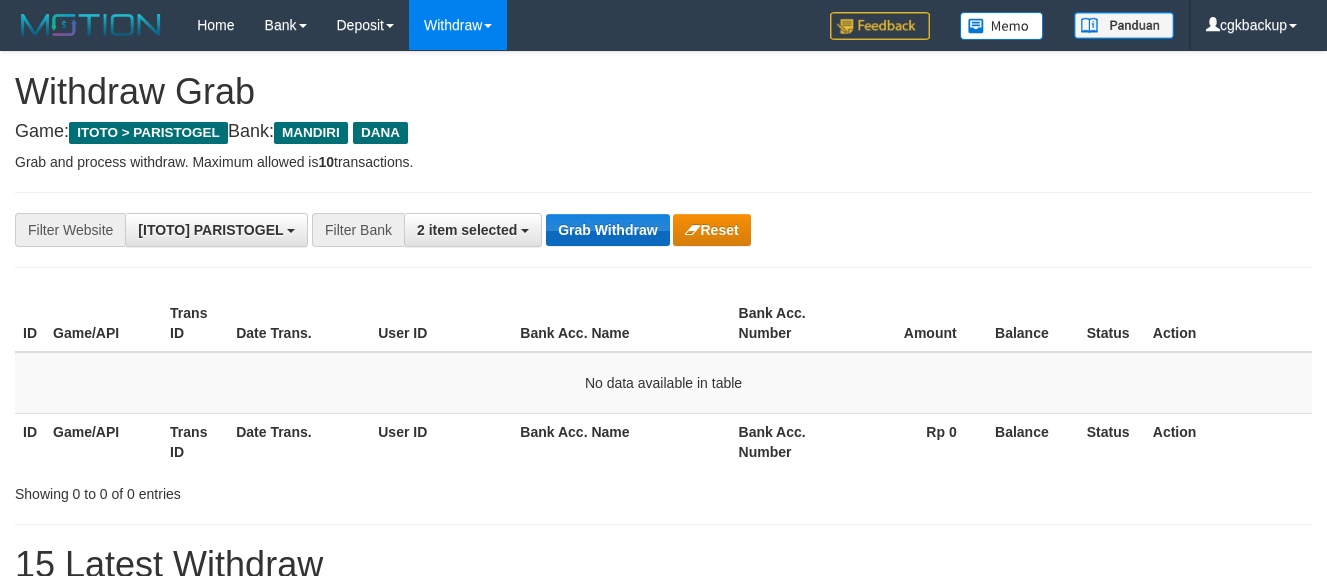 scroll, scrollTop: 0, scrollLeft: 0, axis: both 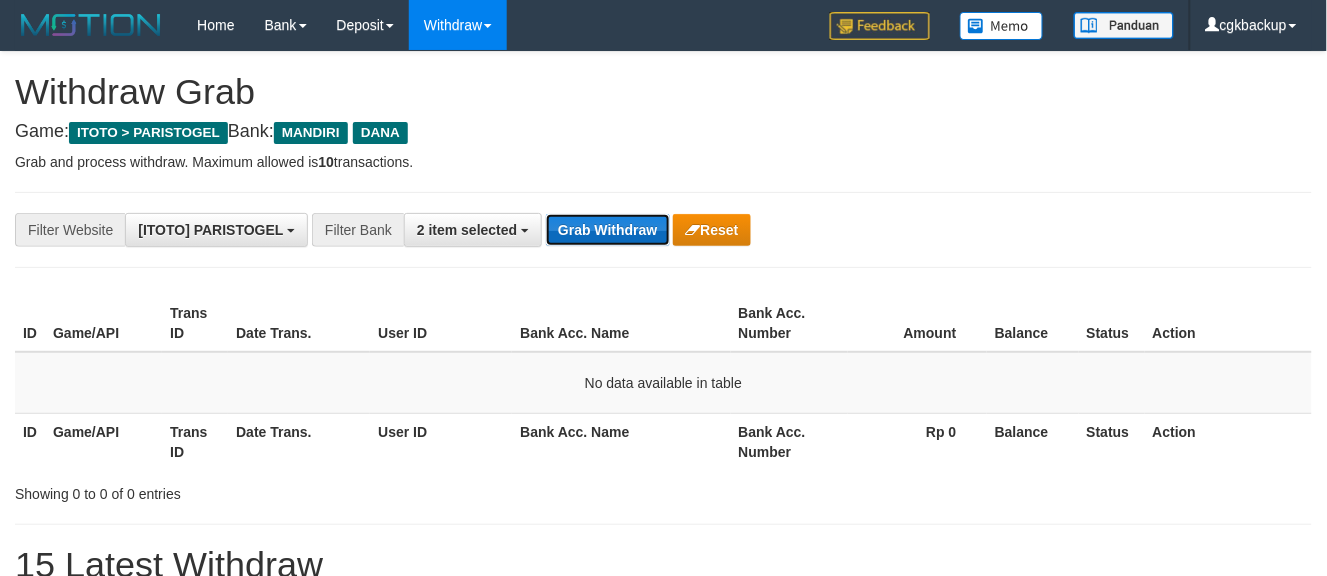 click on "Grab Withdraw" at bounding box center [607, 230] 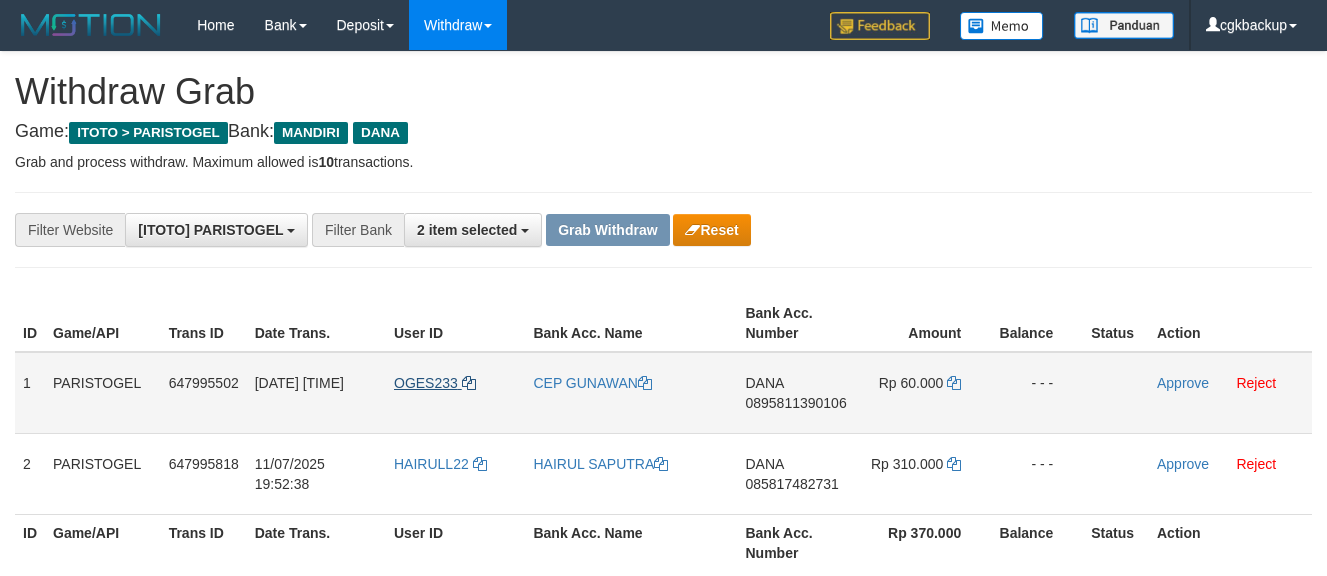 scroll, scrollTop: 0, scrollLeft: 0, axis: both 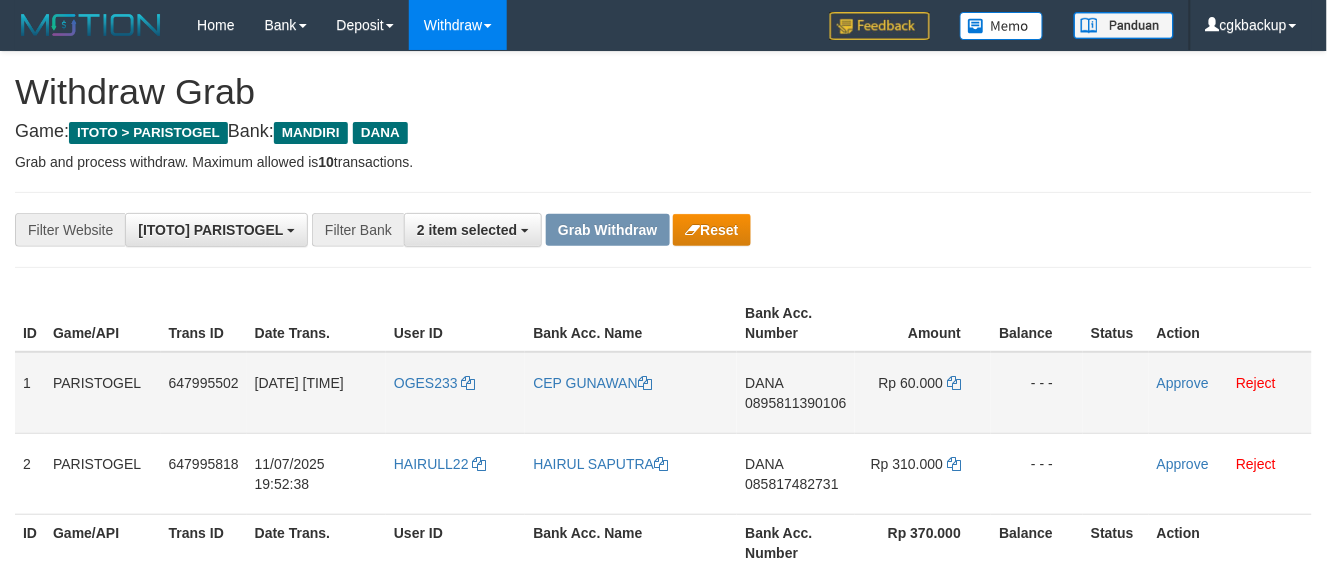 click on "OGES233" at bounding box center [455, 393] 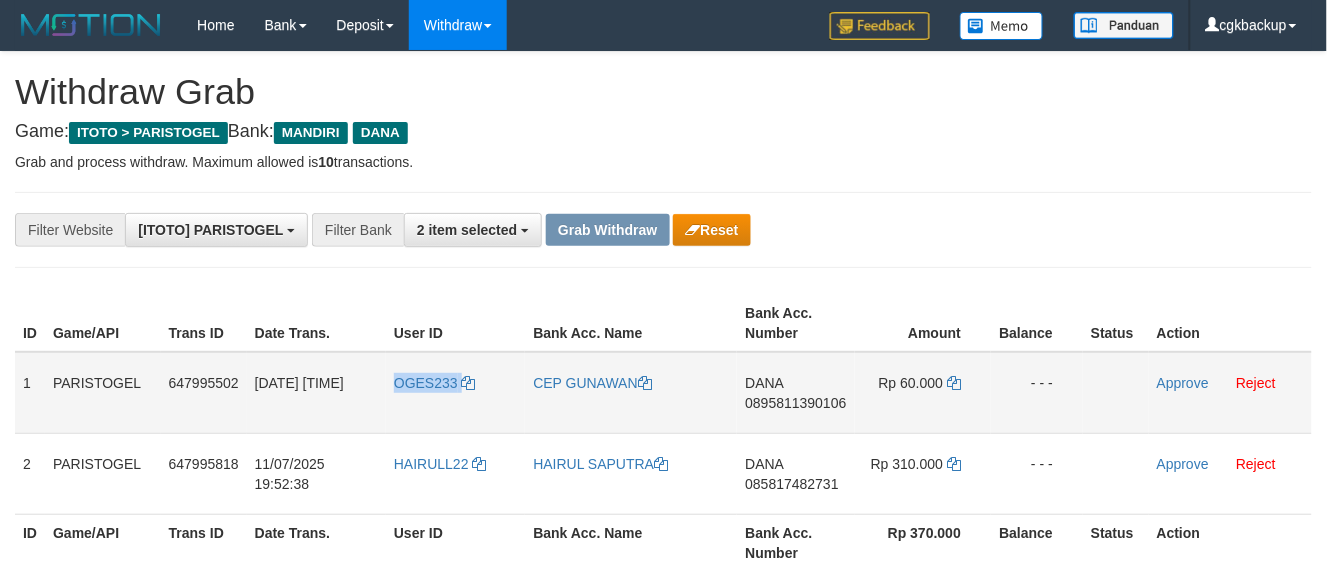 click on "OGES233" at bounding box center (455, 393) 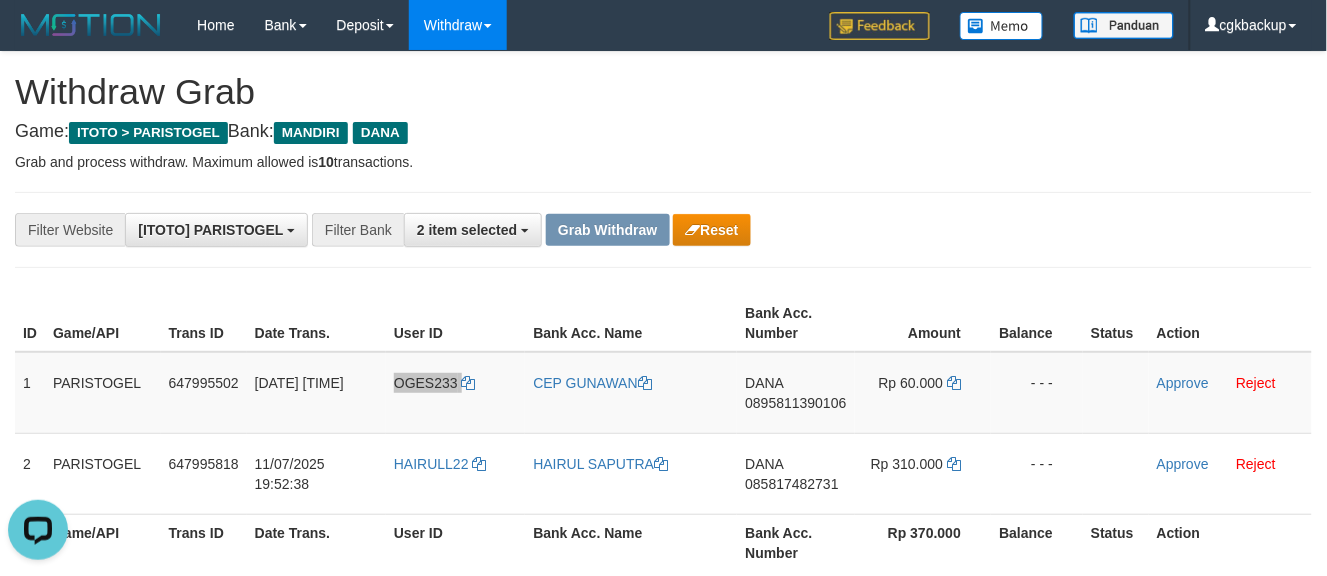 scroll, scrollTop: 0, scrollLeft: 0, axis: both 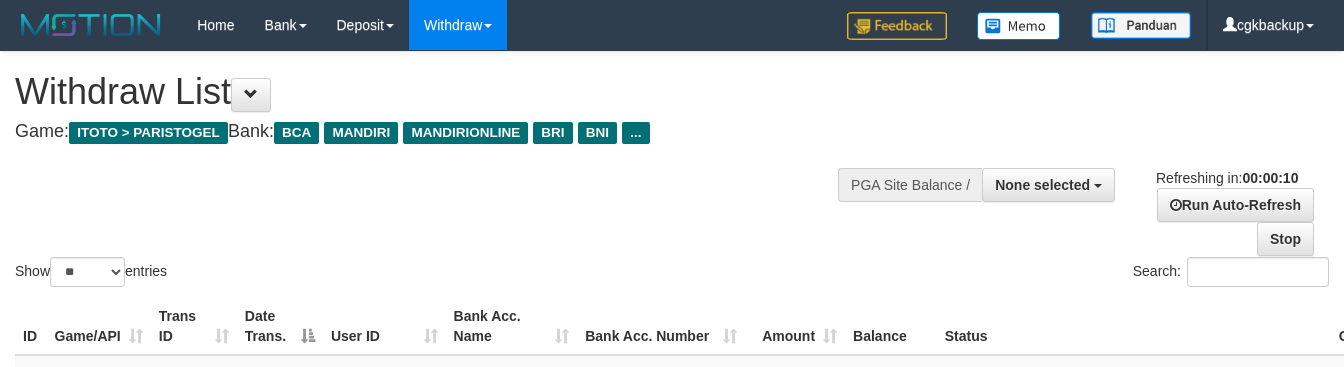 select 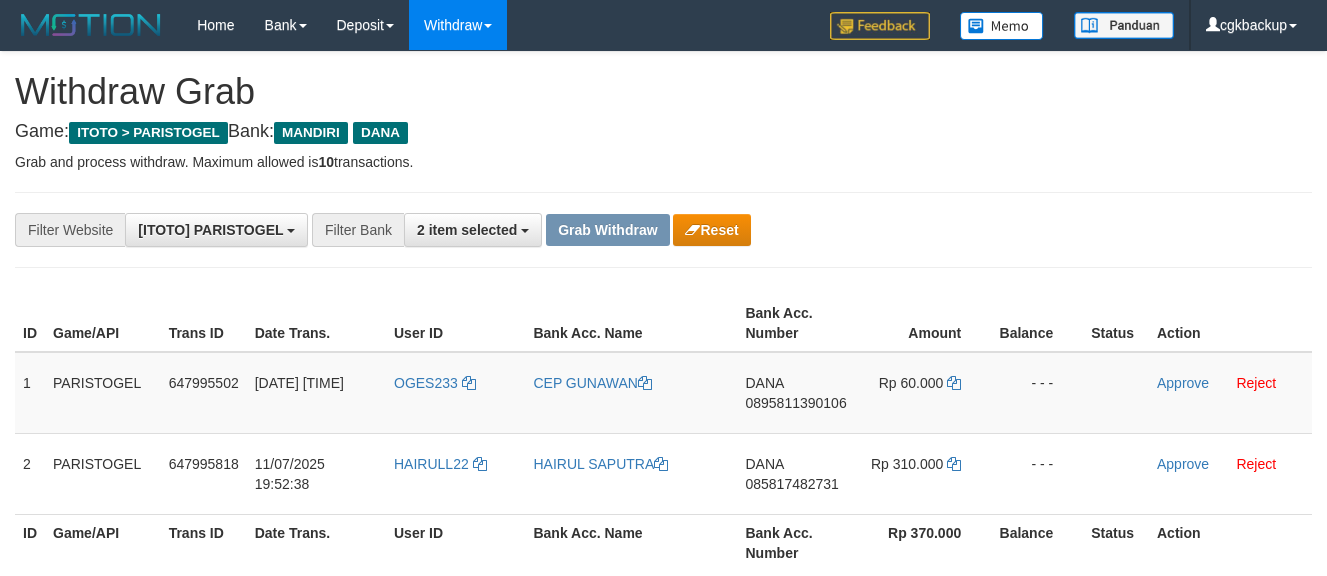 scroll, scrollTop: 0, scrollLeft: 0, axis: both 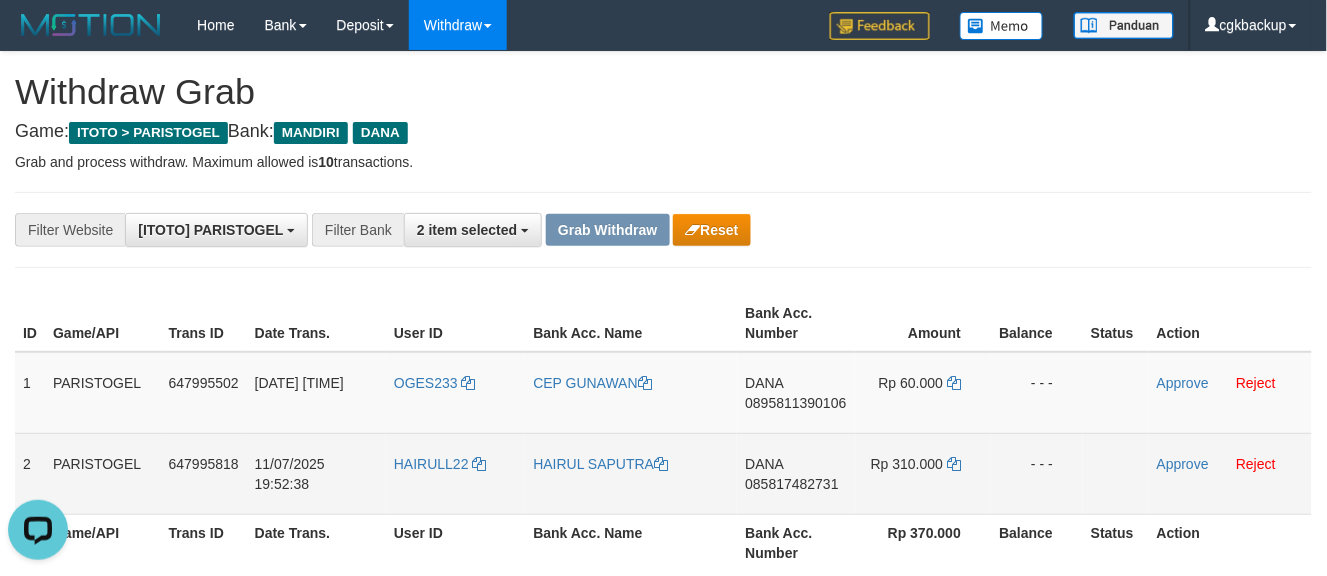 click on "HAIRULL22" at bounding box center (455, 473) 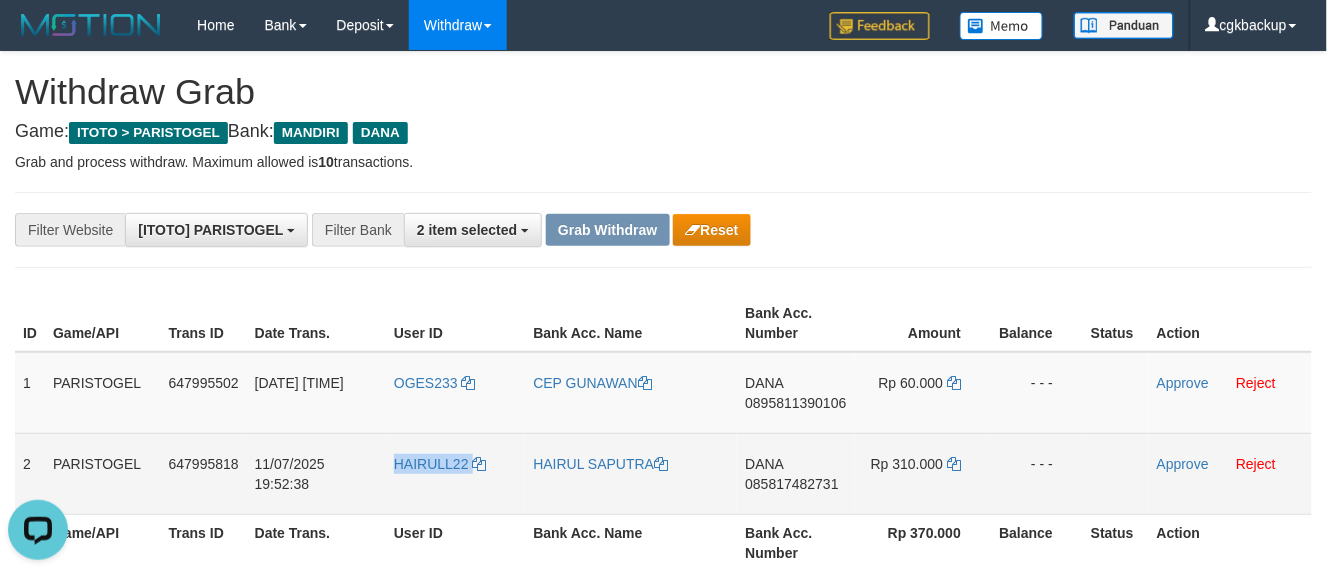 click on "HAIRULL22" at bounding box center (455, 473) 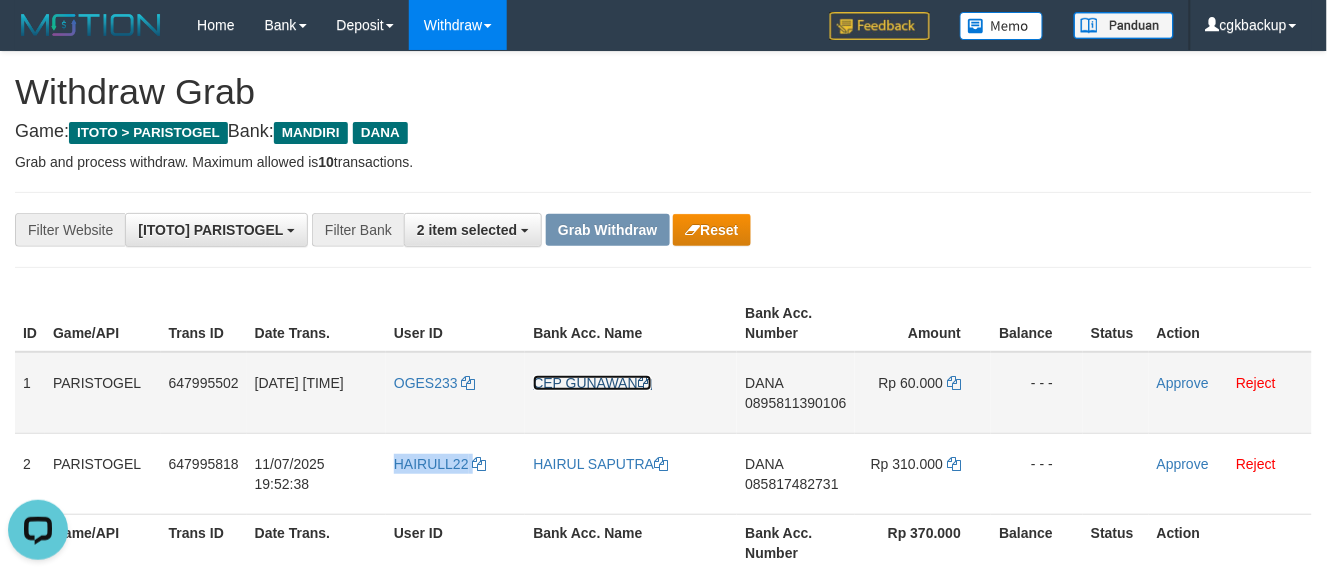 click on "CEP GUNAWAN" at bounding box center [592, 383] 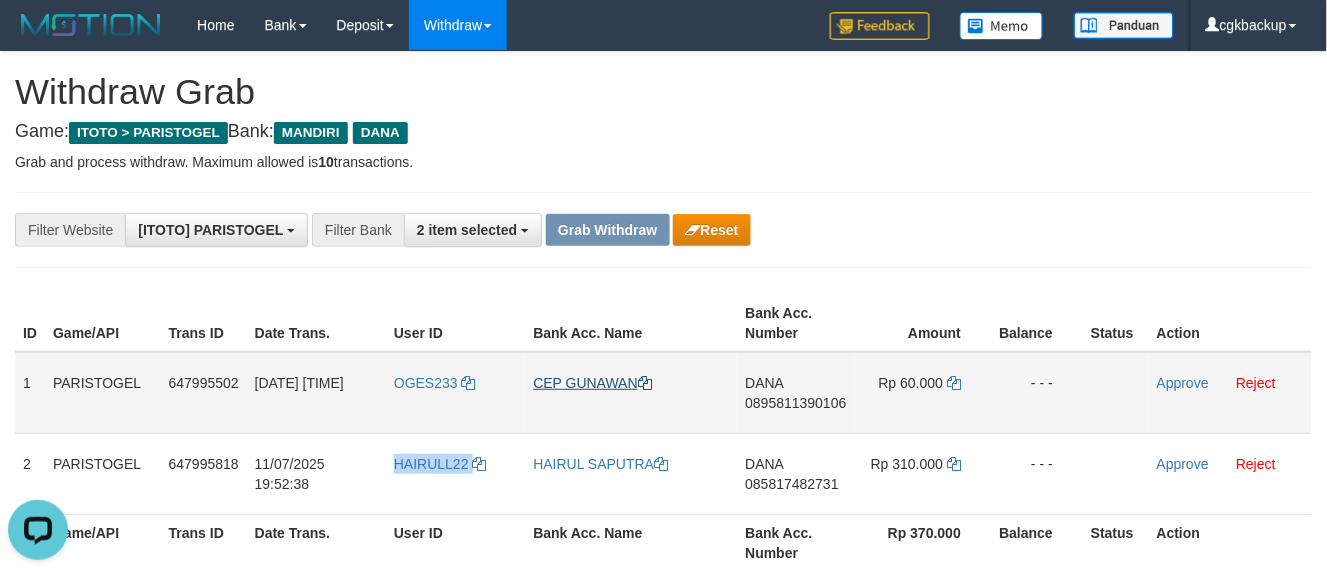 copy on "HAIRULL22" 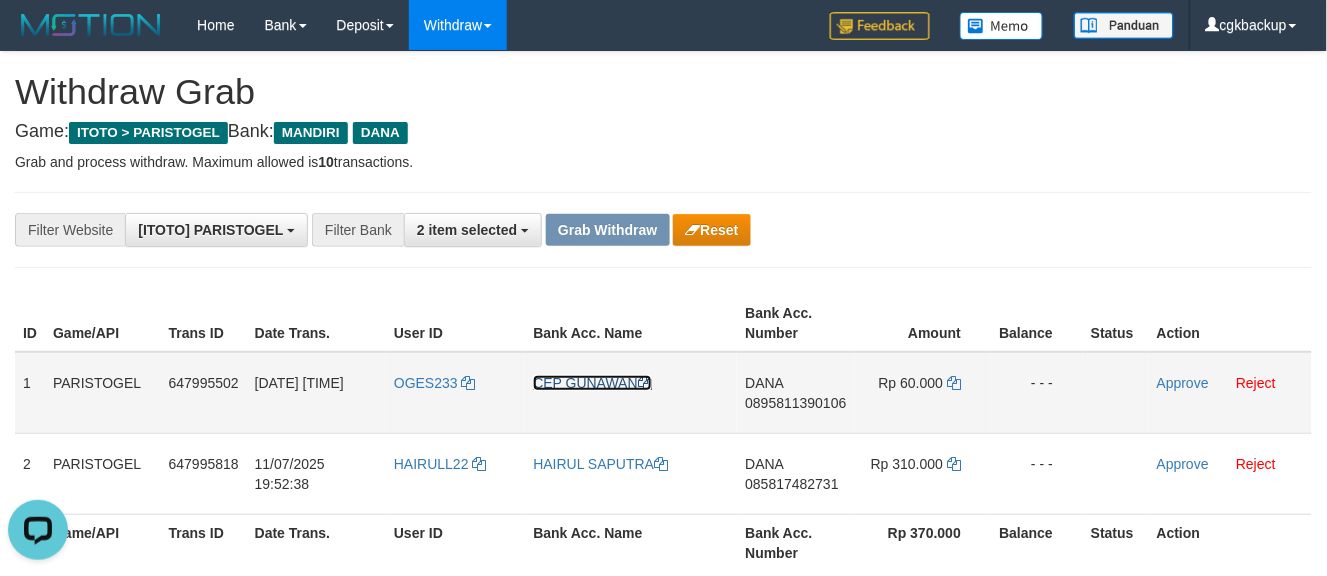 drag, startPoint x: 606, startPoint y: 385, endPoint x: 65, endPoint y: 382, distance: 541.0083 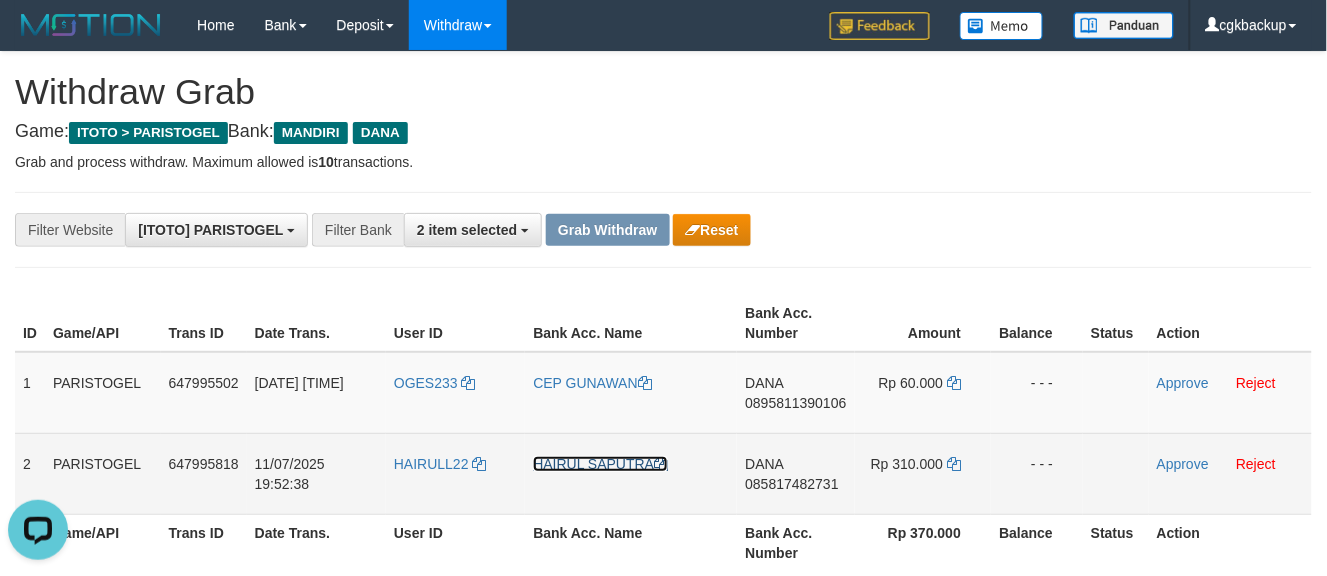 click on "HAIRUL SAPUTRA" at bounding box center (600, 464) 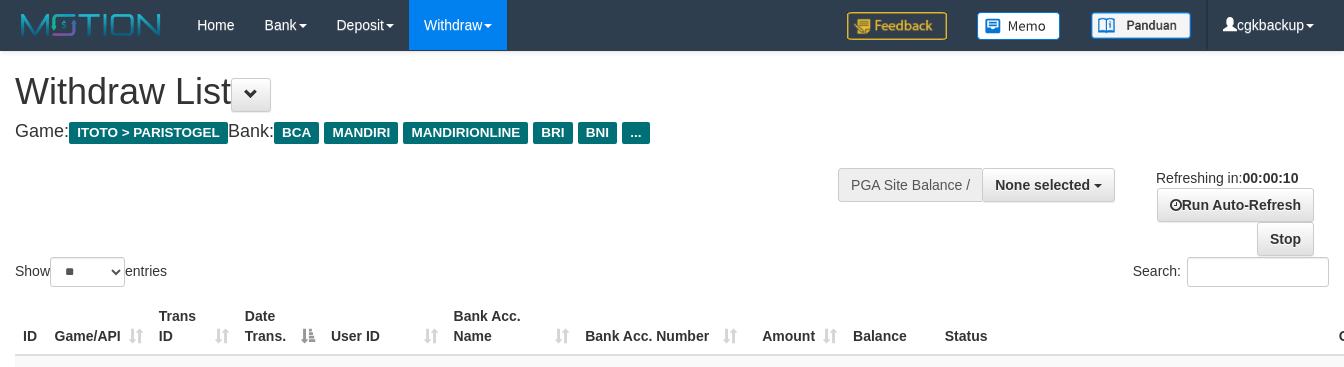 select 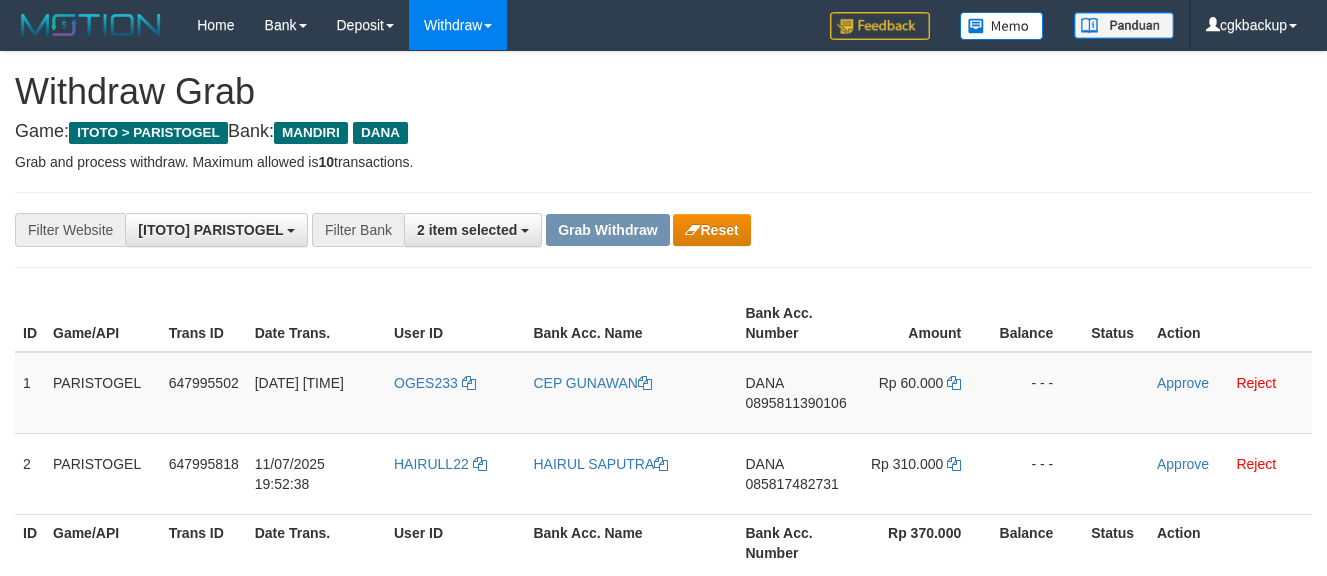 scroll, scrollTop: 0, scrollLeft: 0, axis: both 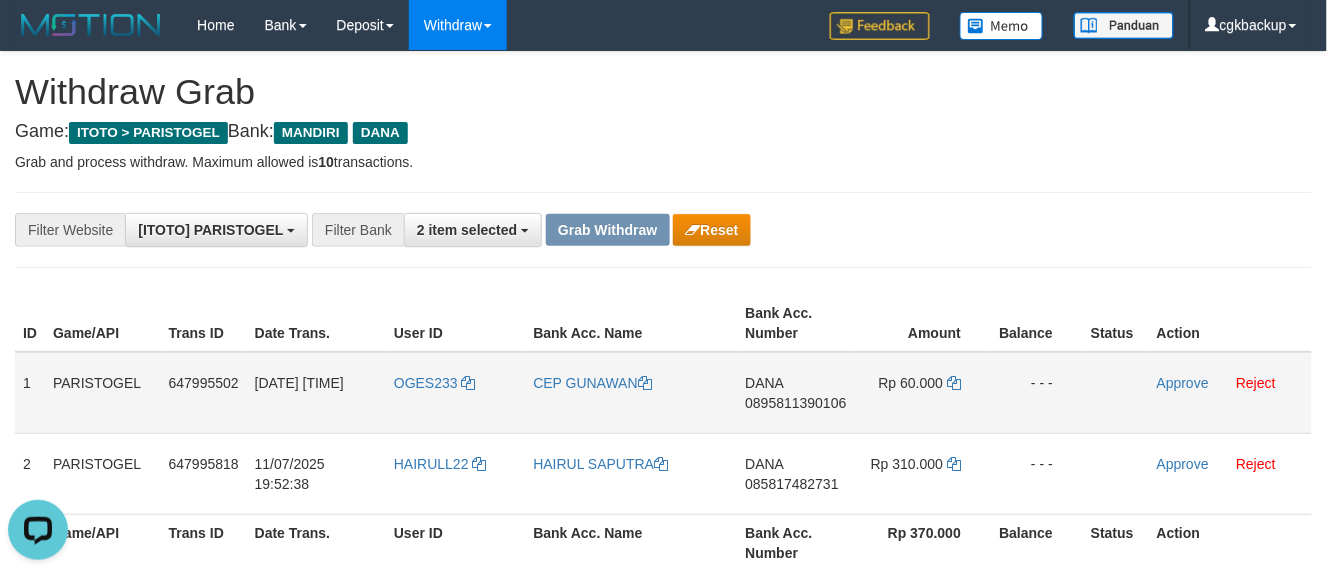 click on "DANA
0895811390106" at bounding box center (795, 393) 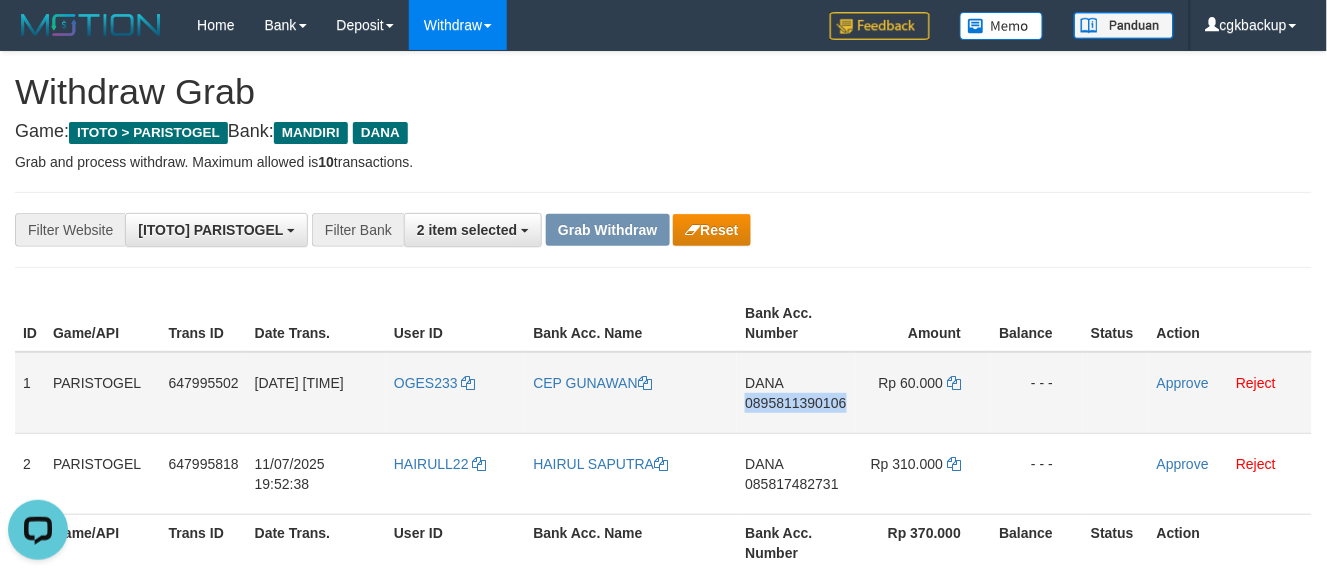 click on "DANA
0895811390106" at bounding box center (795, 393) 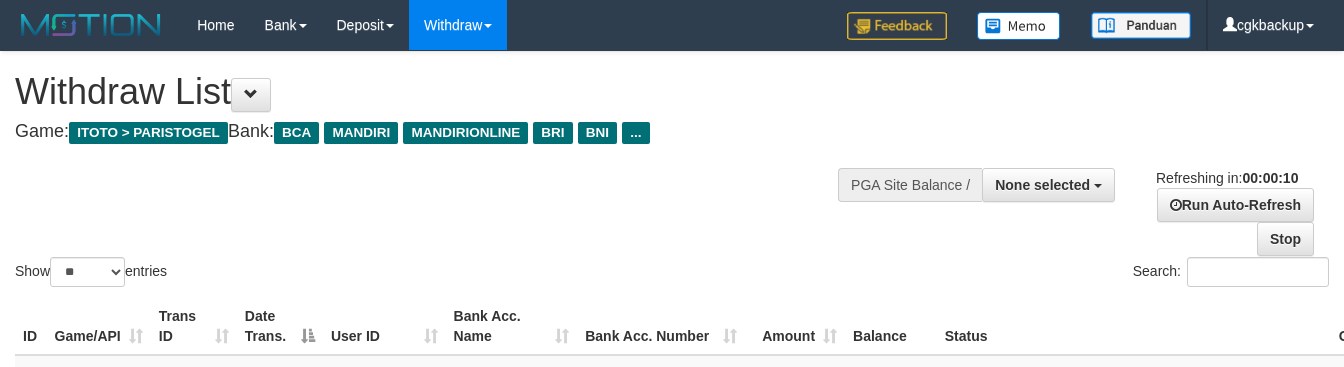 select 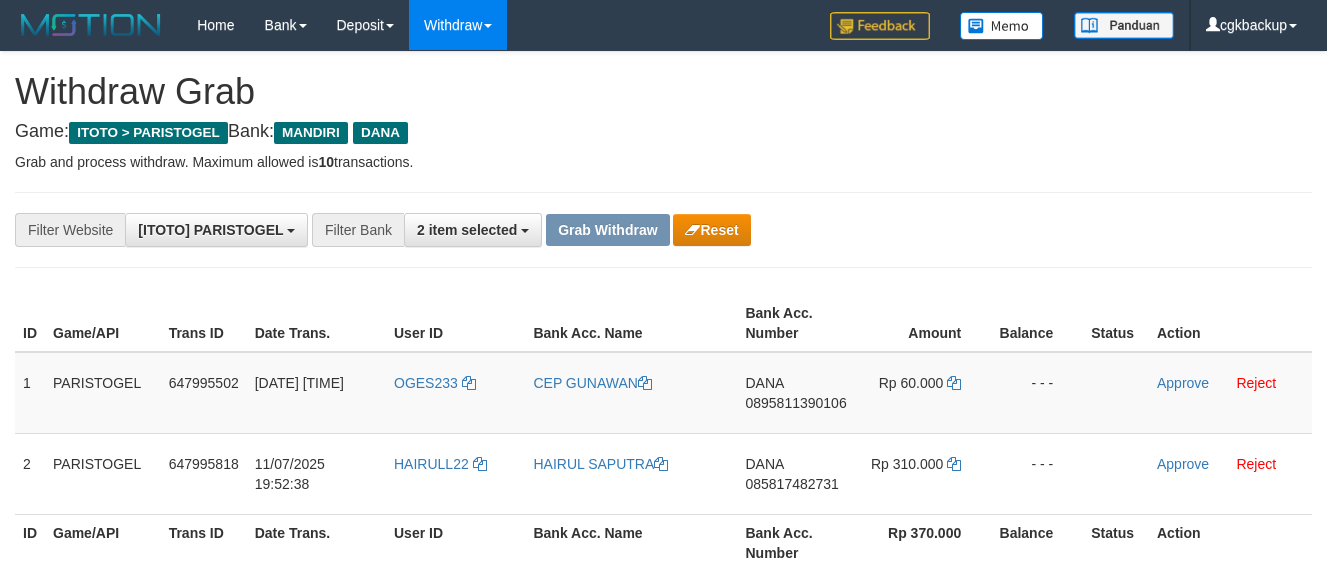scroll, scrollTop: 0, scrollLeft: 0, axis: both 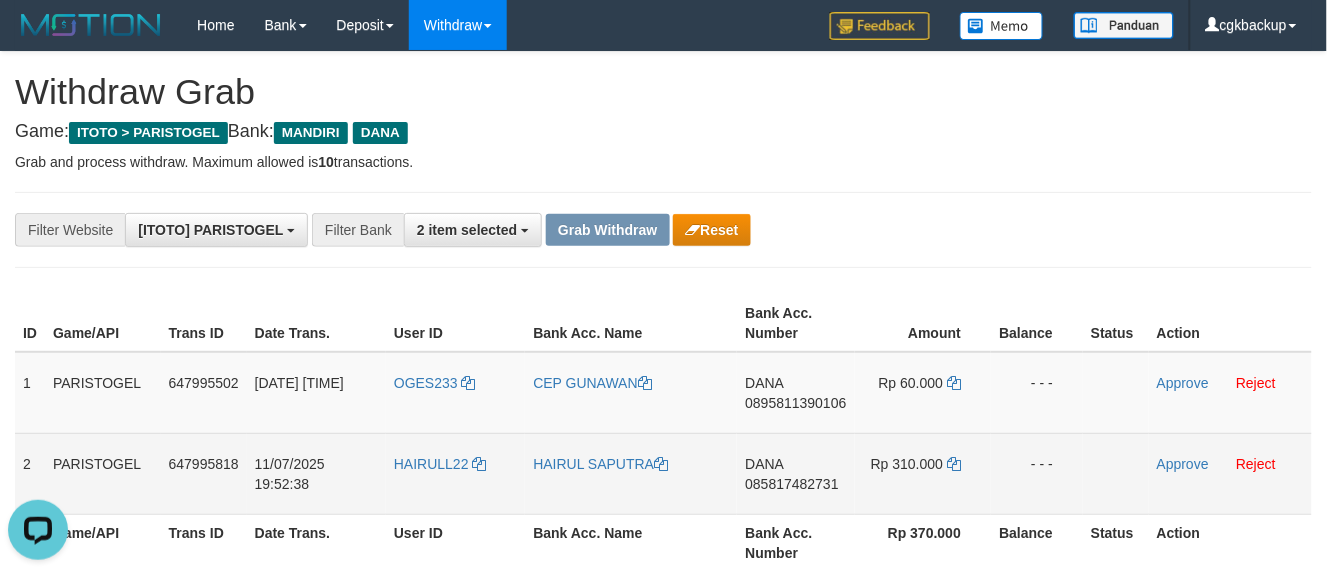 click on "DANA
085817482731" at bounding box center [795, 473] 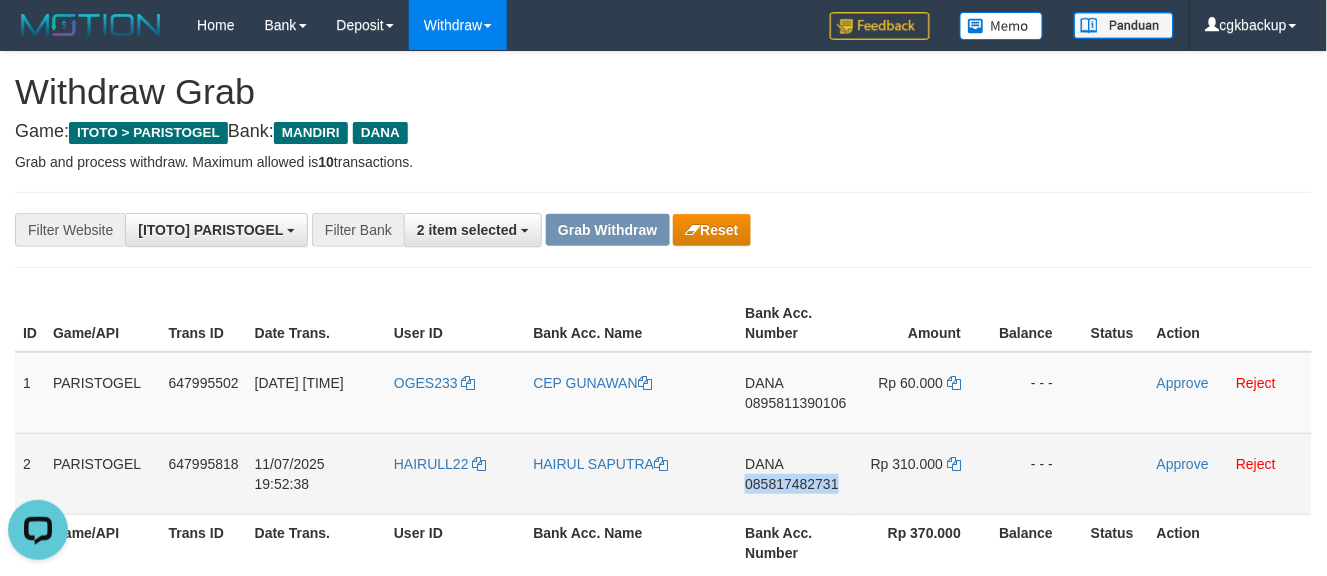 click on "DANA
085817482731" at bounding box center [795, 473] 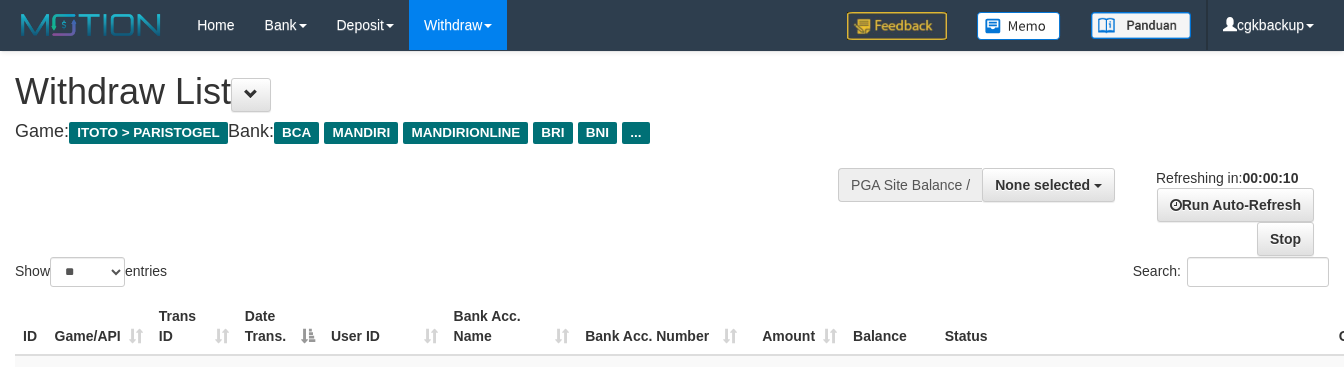 select 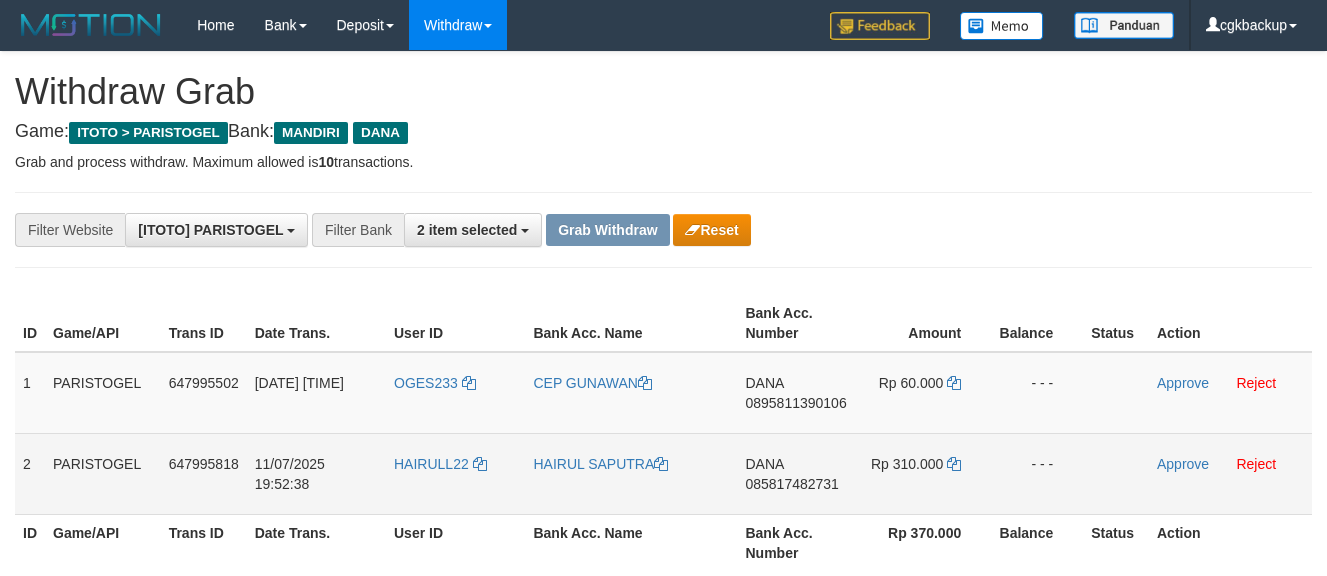 scroll, scrollTop: 0, scrollLeft: 0, axis: both 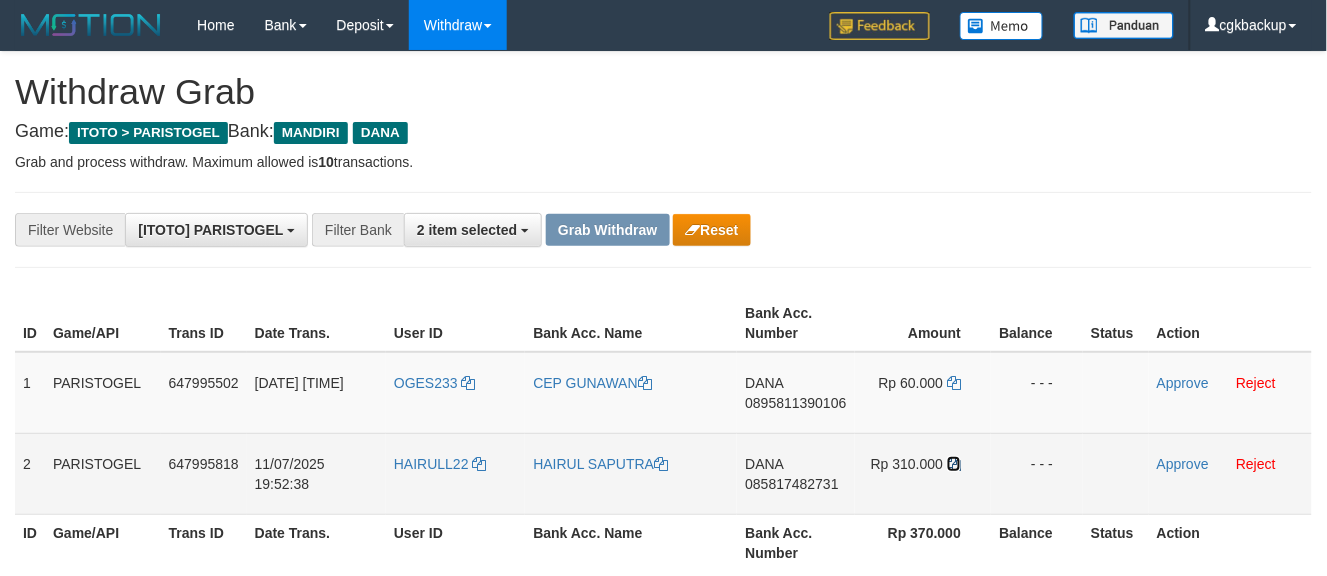 click at bounding box center (954, 464) 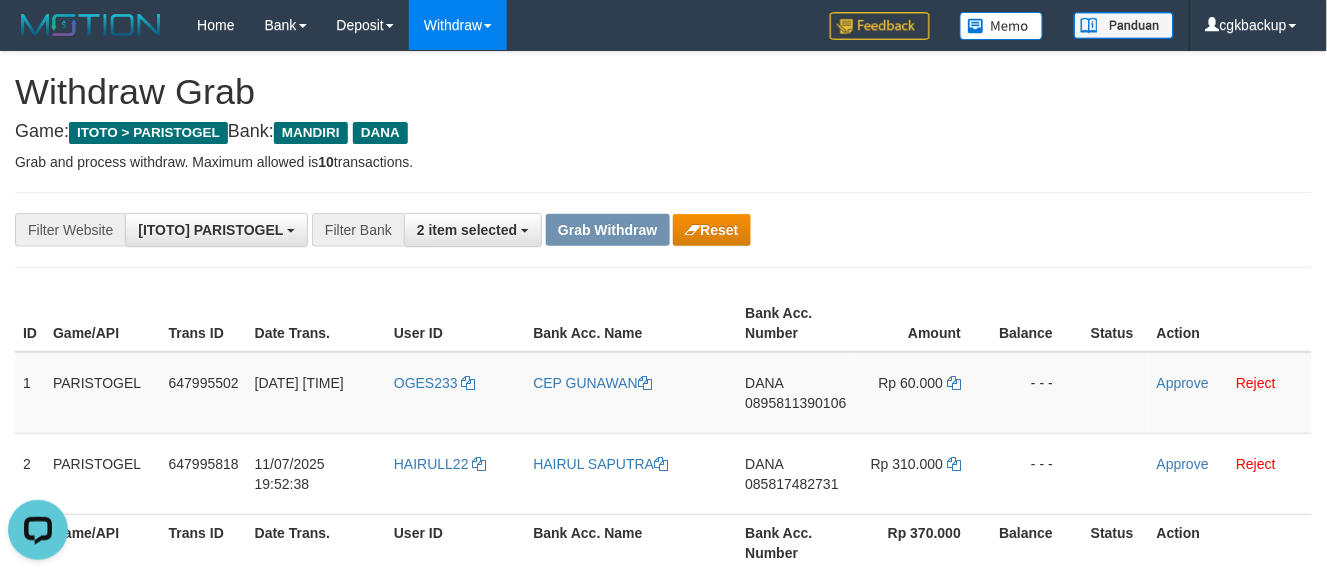 scroll, scrollTop: 0, scrollLeft: 0, axis: both 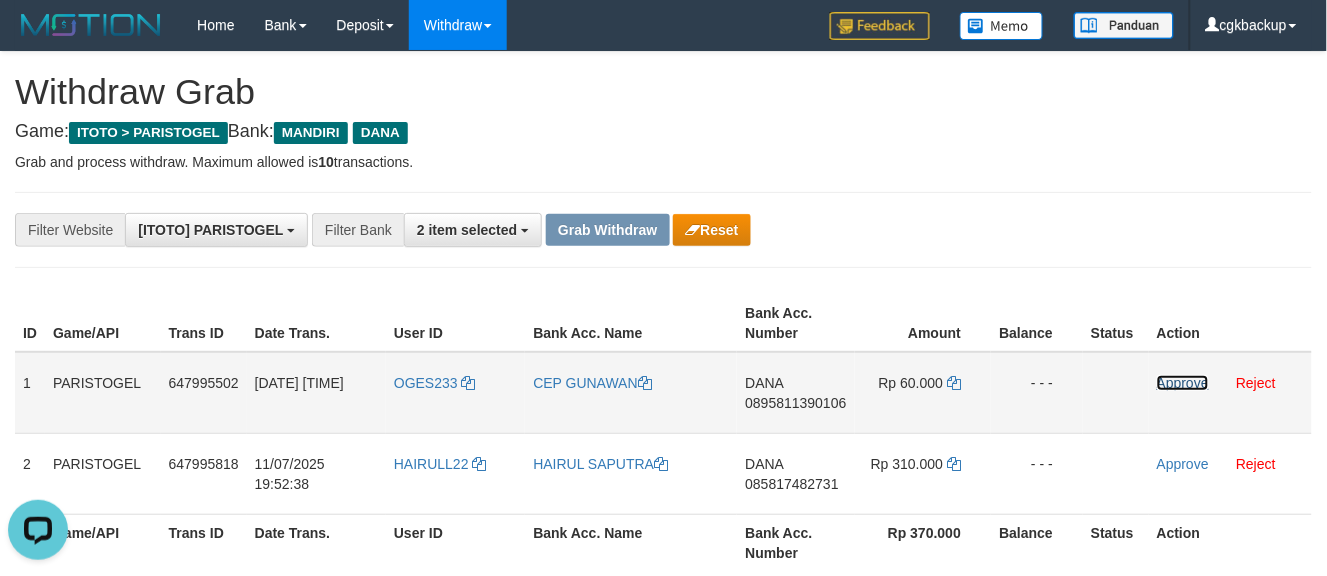 click on "Approve" at bounding box center (1183, 383) 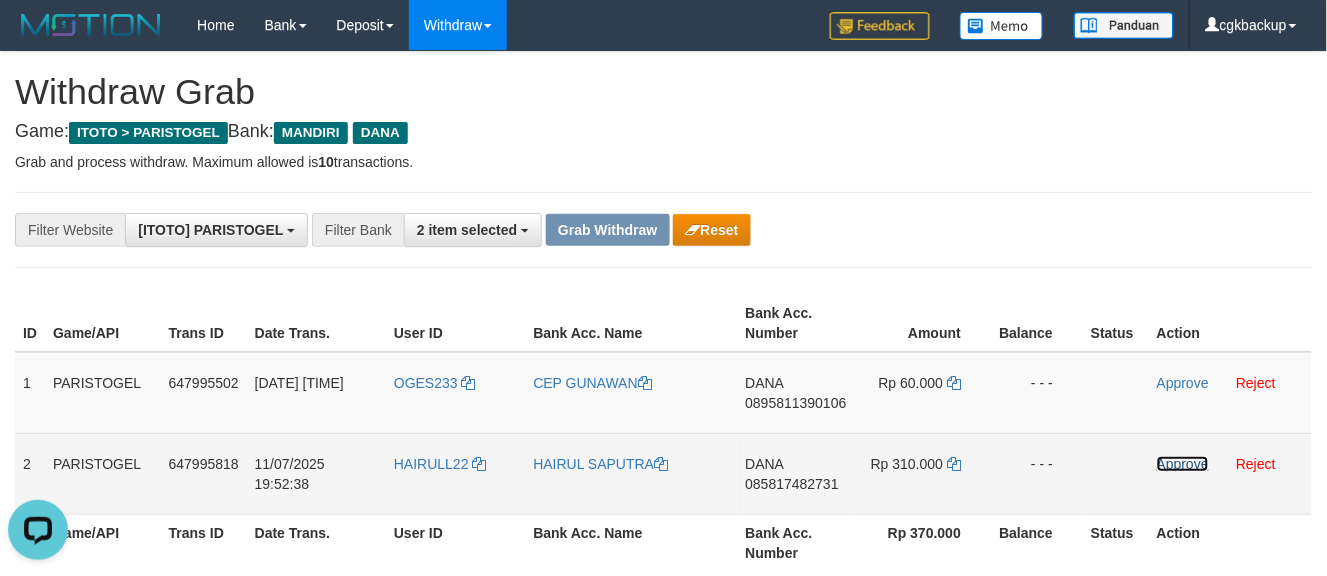 click on "Approve" at bounding box center (1183, 464) 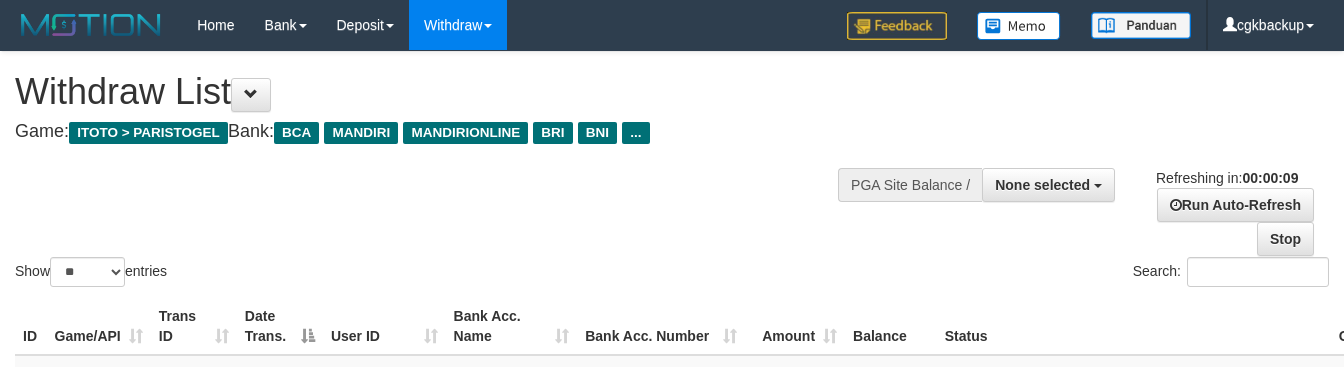 select 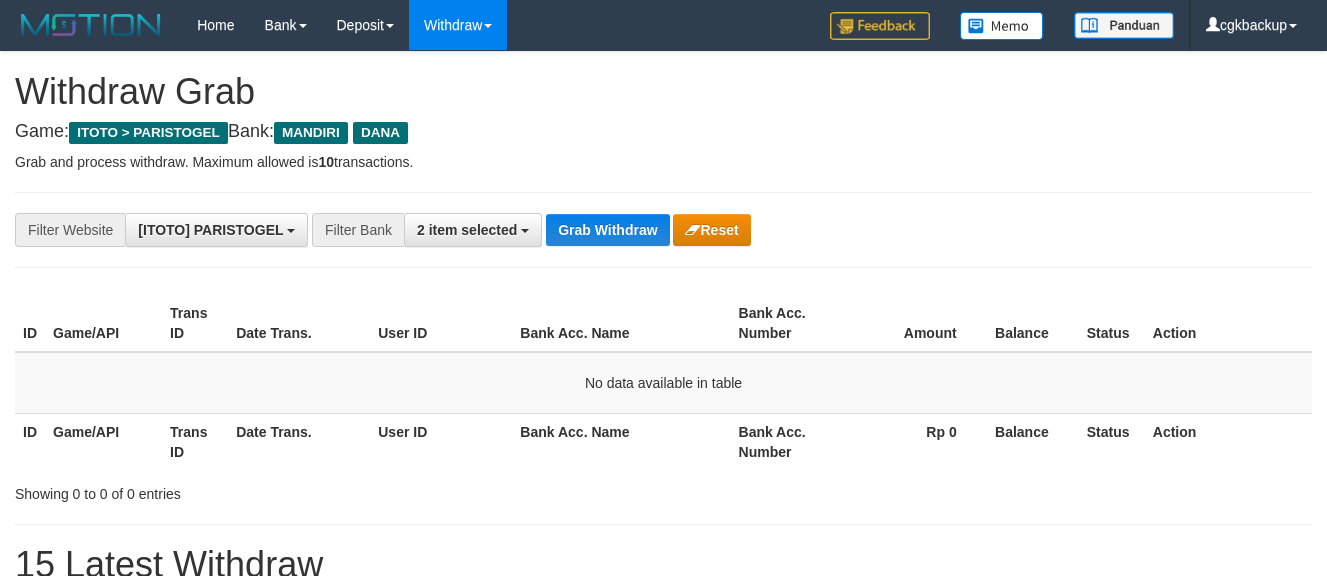 scroll, scrollTop: 0, scrollLeft: 0, axis: both 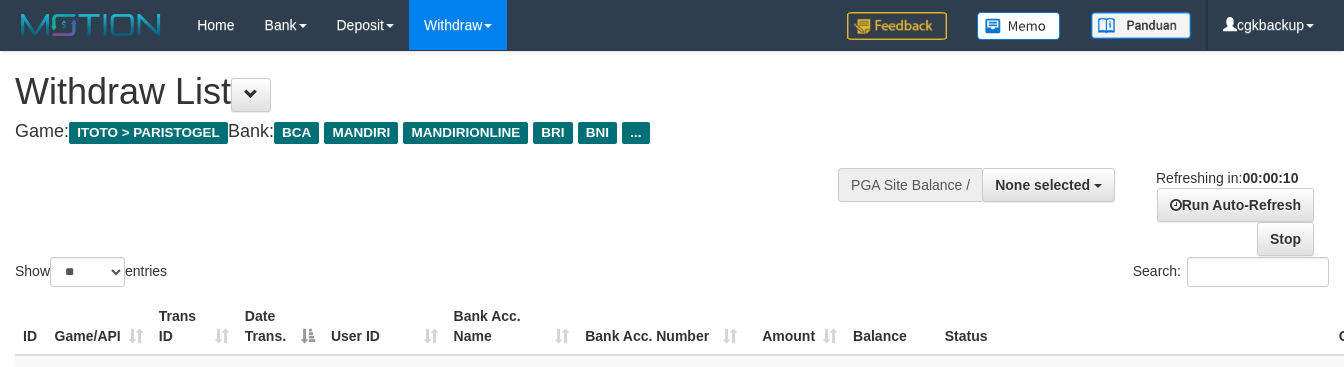 select 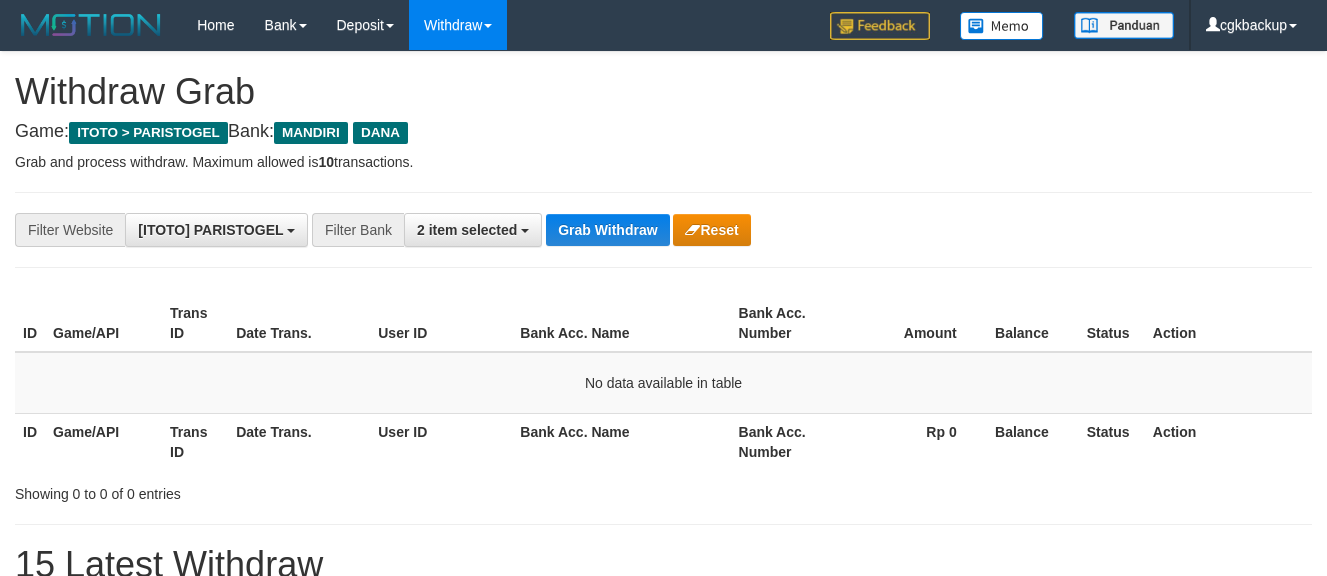 scroll, scrollTop: 0, scrollLeft: 0, axis: both 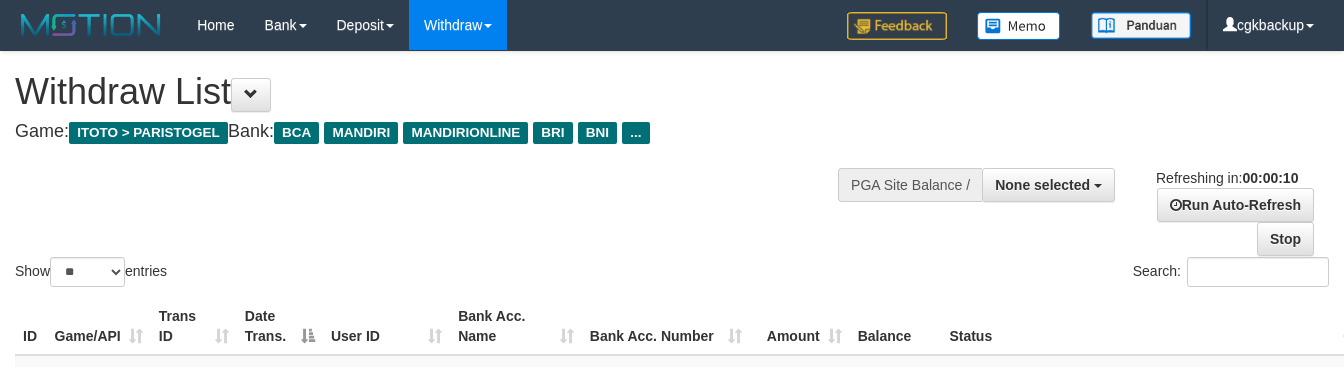 select 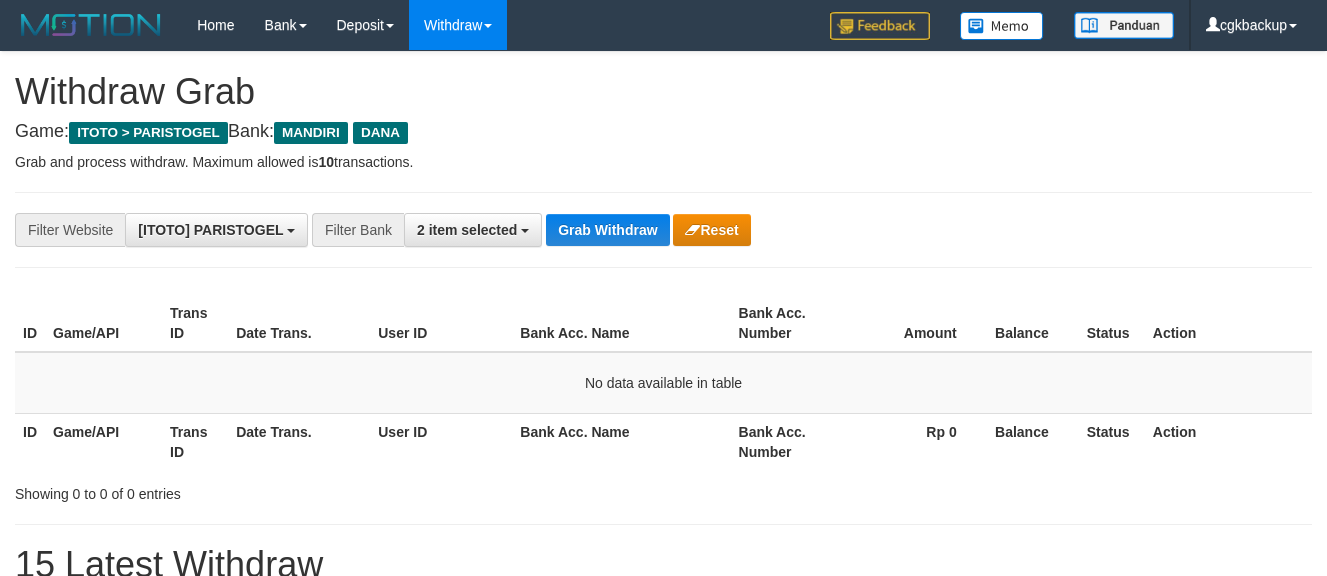 scroll, scrollTop: 0, scrollLeft: 0, axis: both 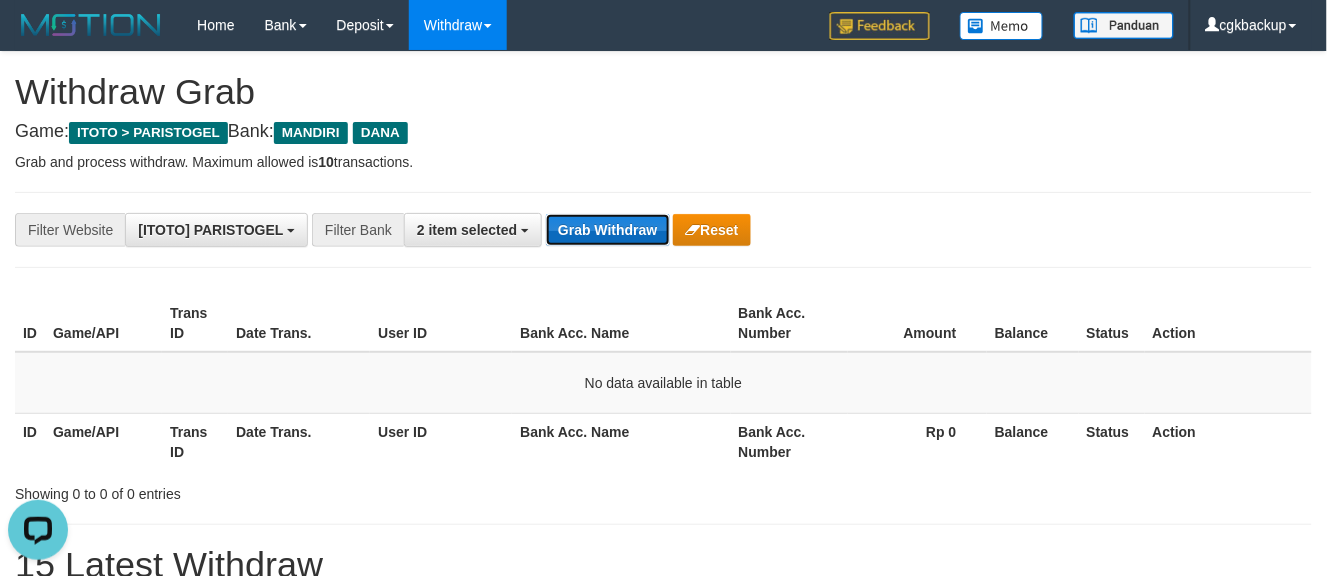click on "Grab Withdraw" at bounding box center [607, 230] 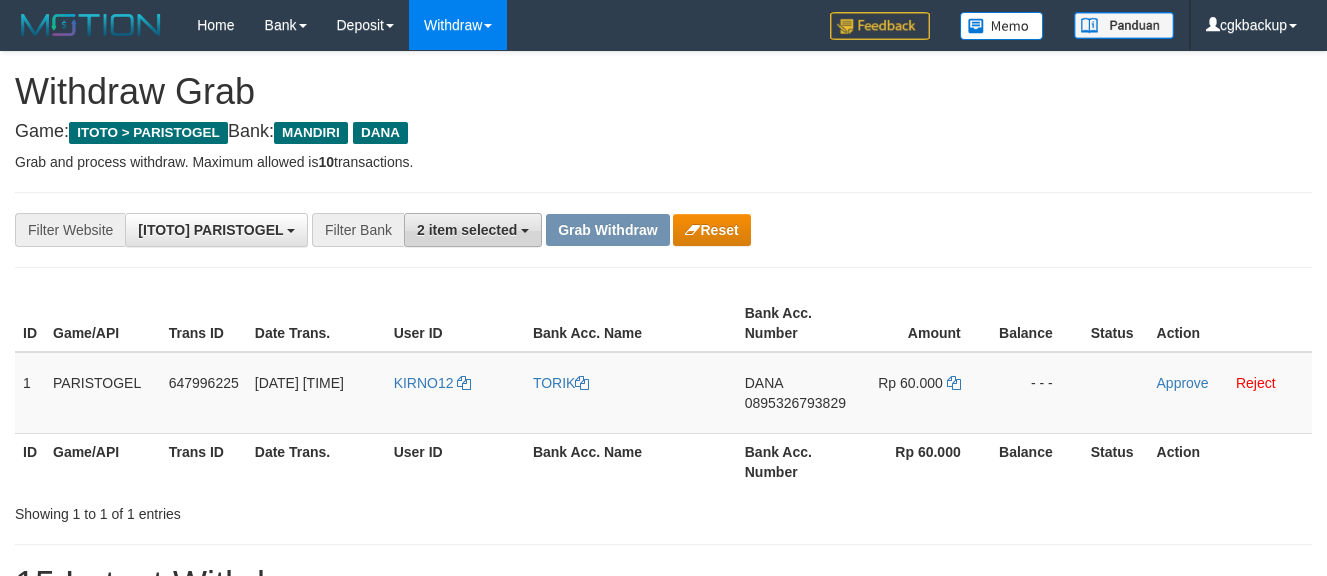 scroll, scrollTop: 0, scrollLeft: 0, axis: both 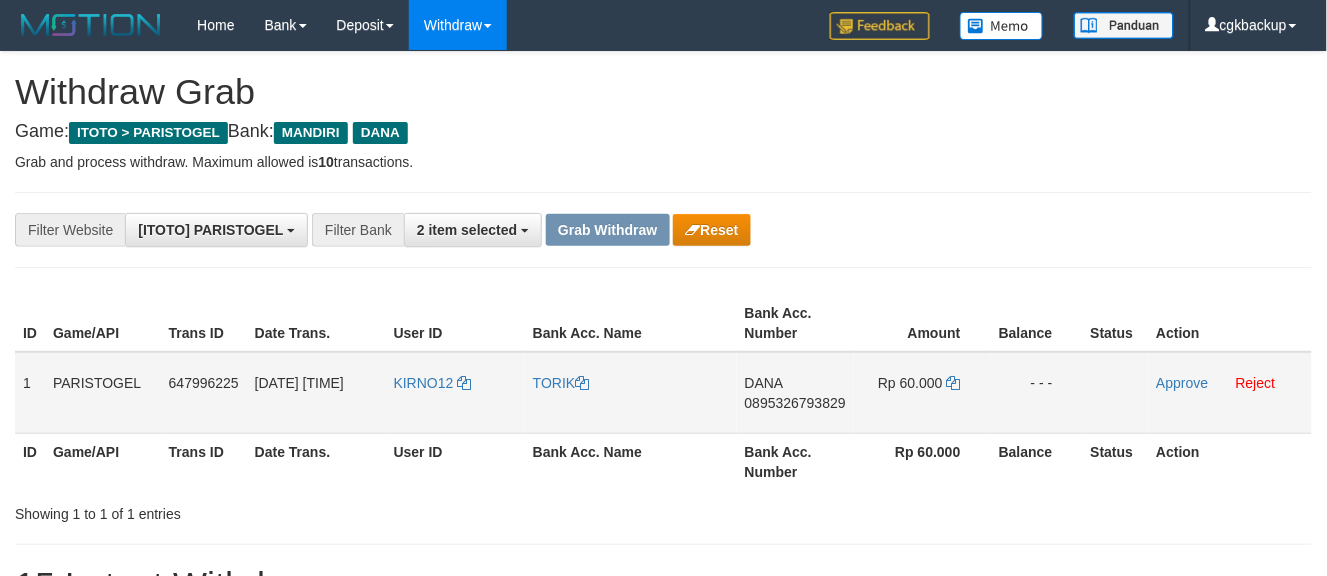 click on "KIRNO12" at bounding box center (455, 393) 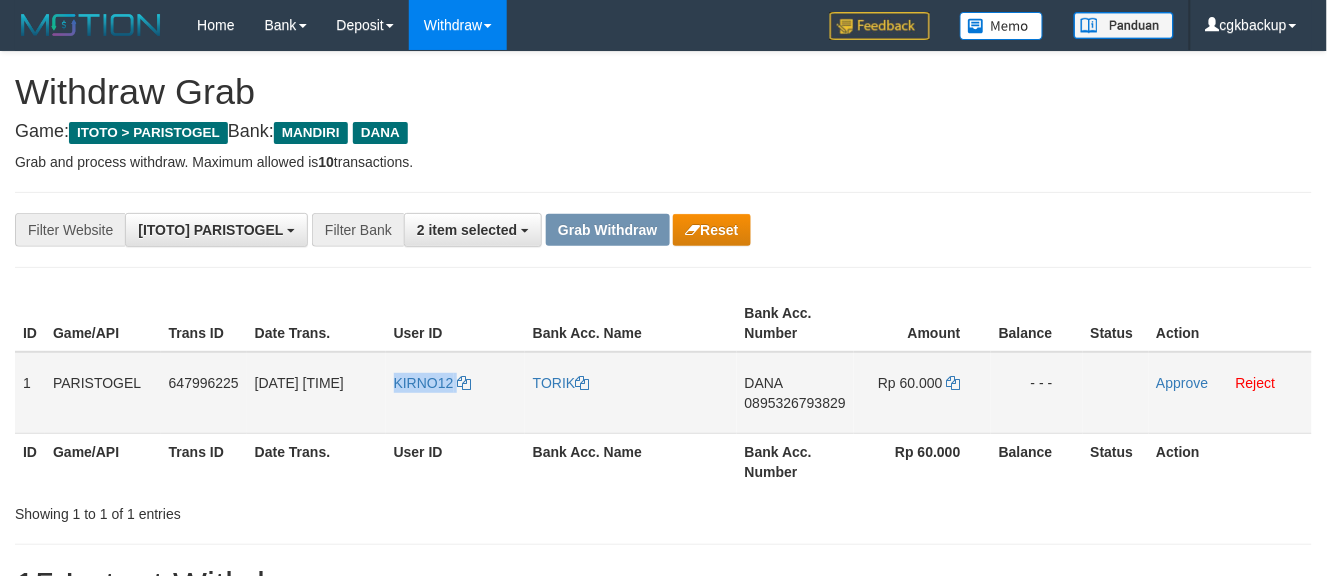 click on "KIRNO12" at bounding box center [455, 393] 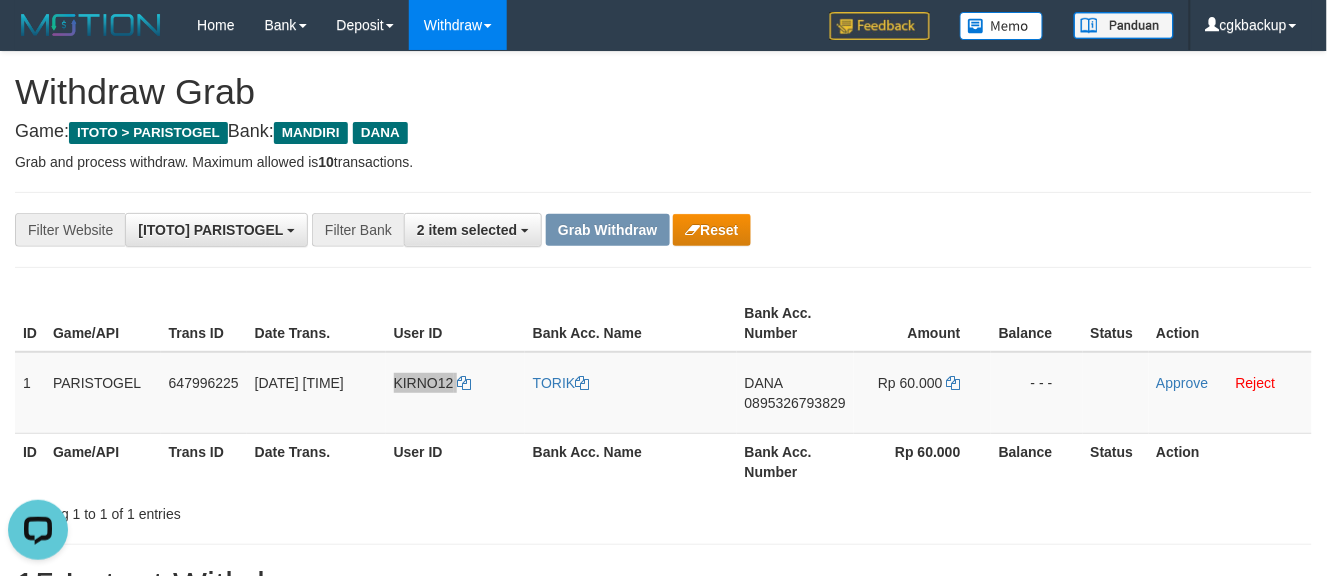 scroll, scrollTop: 0, scrollLeft: 0, axis: both 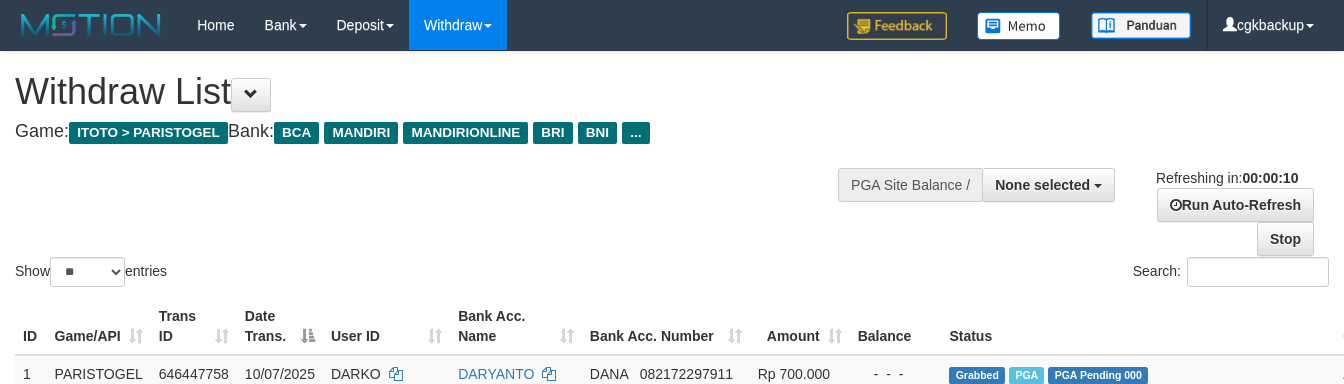 select 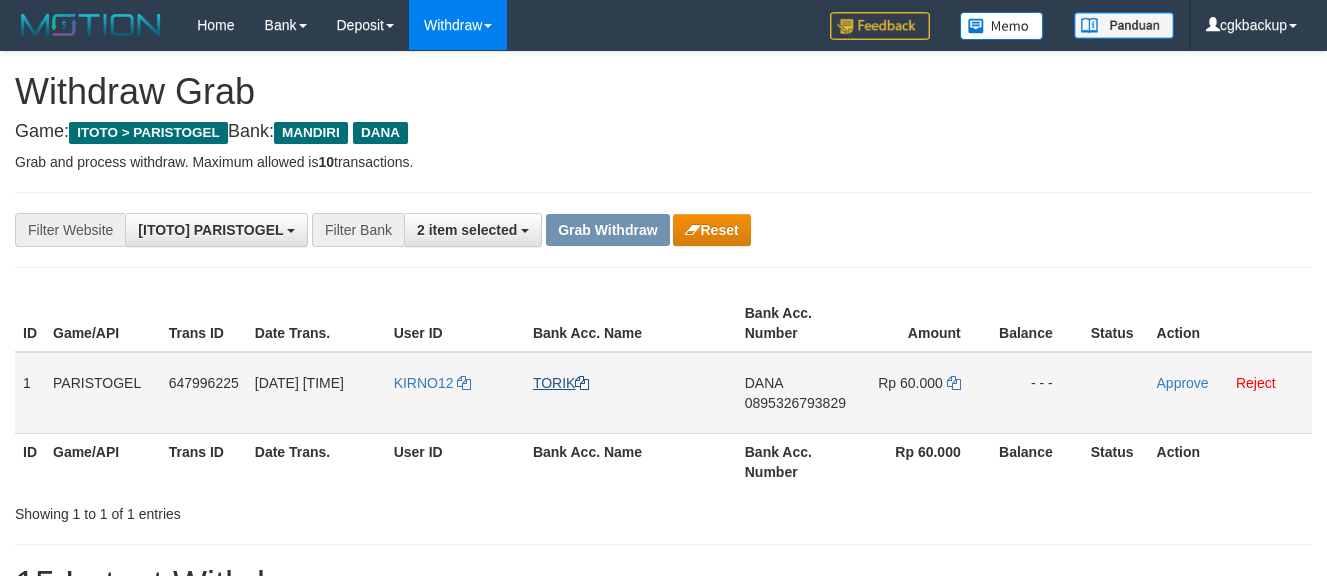 scroll, scrollTop: 0, scrollLeft: 0, axis: both 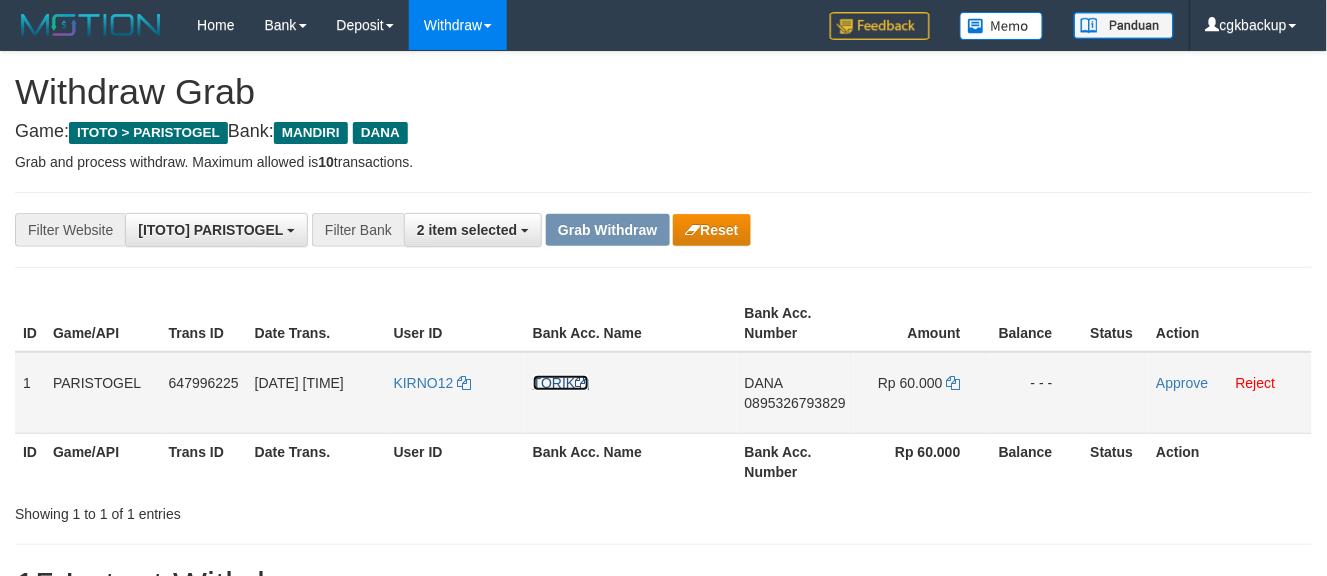 click on "TORIK" at bounding box center [561, 383] 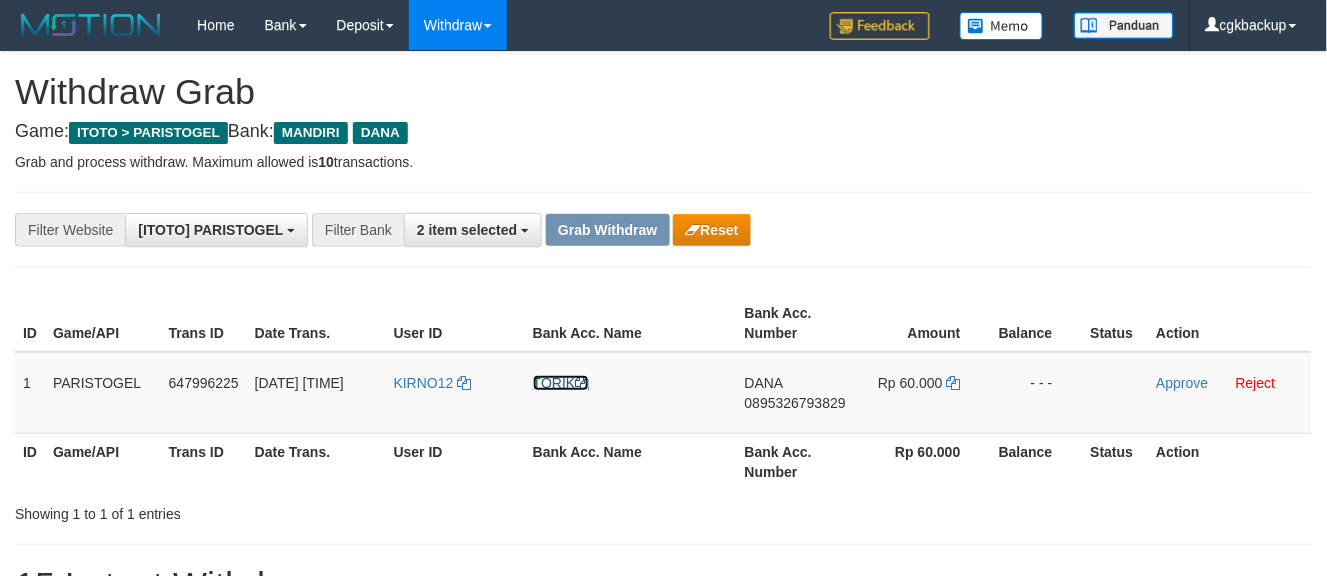 drag, startPoint x: 552, startPoint y: 387, endPoint x: 10, endPoint y: 344, distance: 543.70306 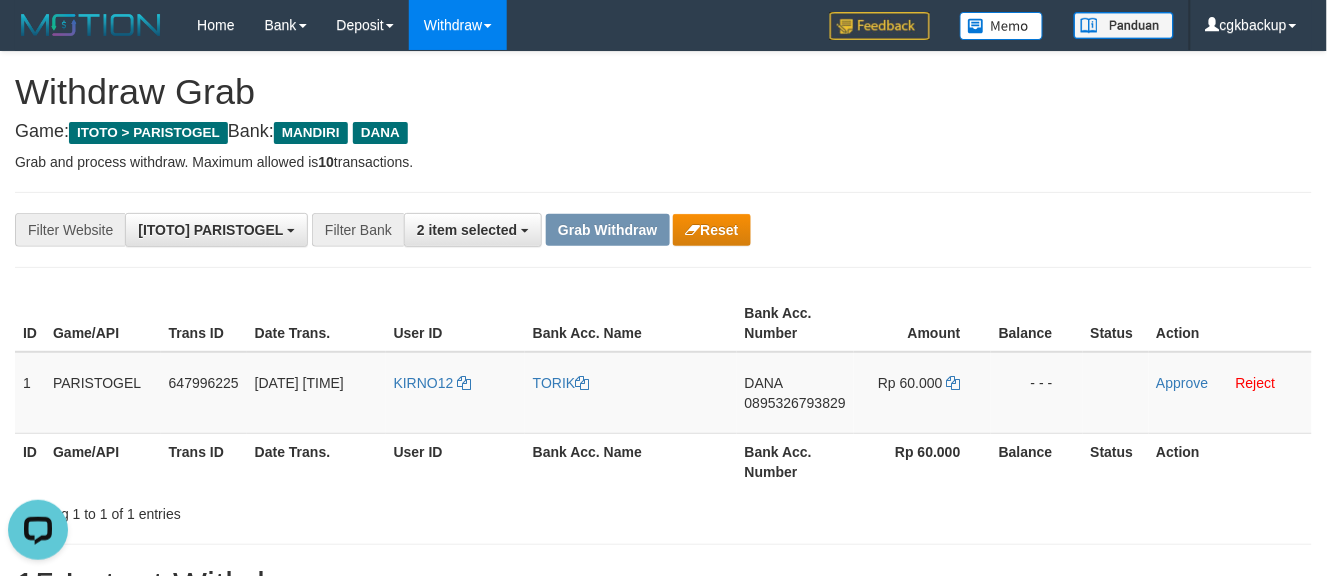 scroll, scrollTop: 0, scrollLeft: 0, axis: both 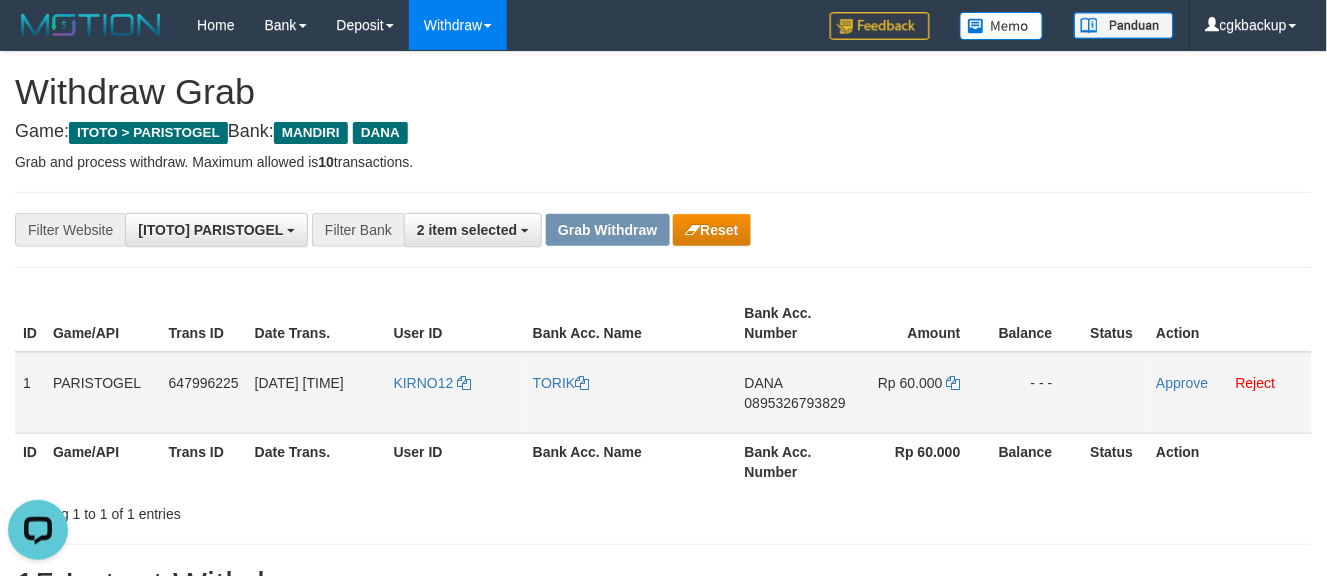 click on "DANA
0895326793829" at bounding box center (795, 393) 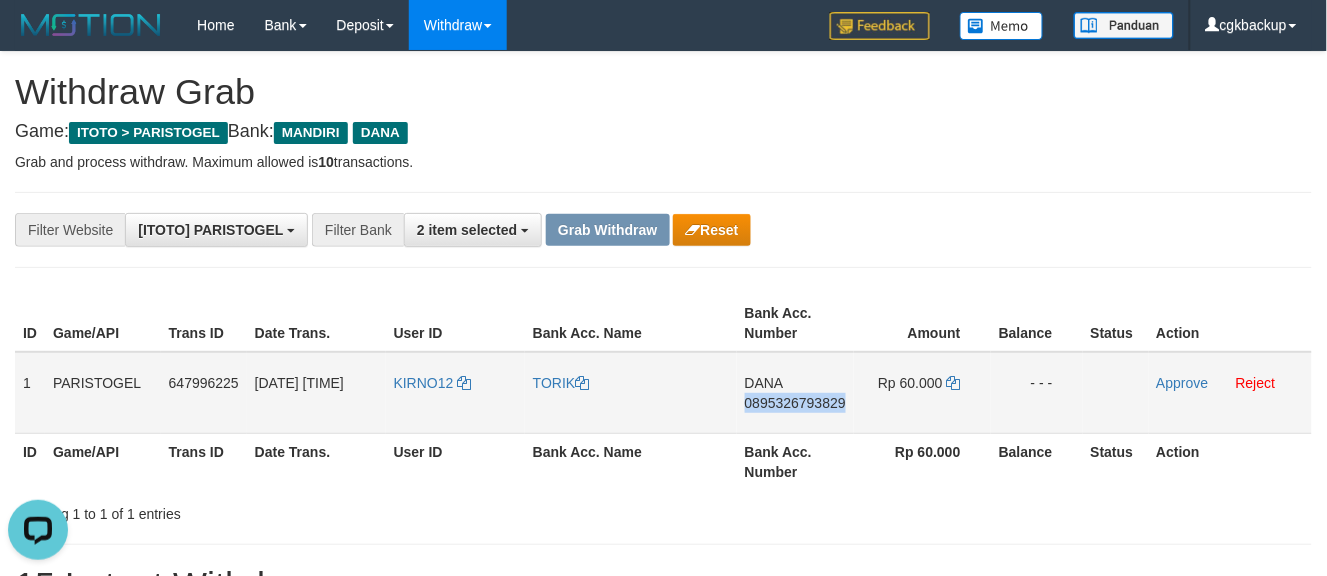 copy on "0895326793829" 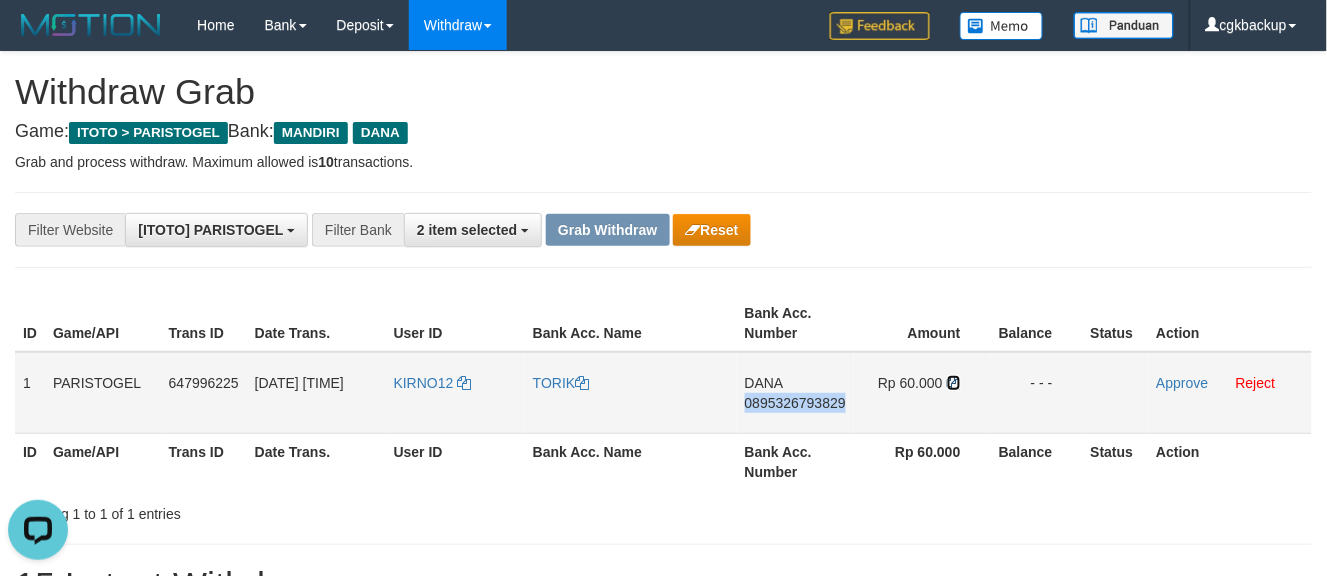 click at bounding box center [954, 383] 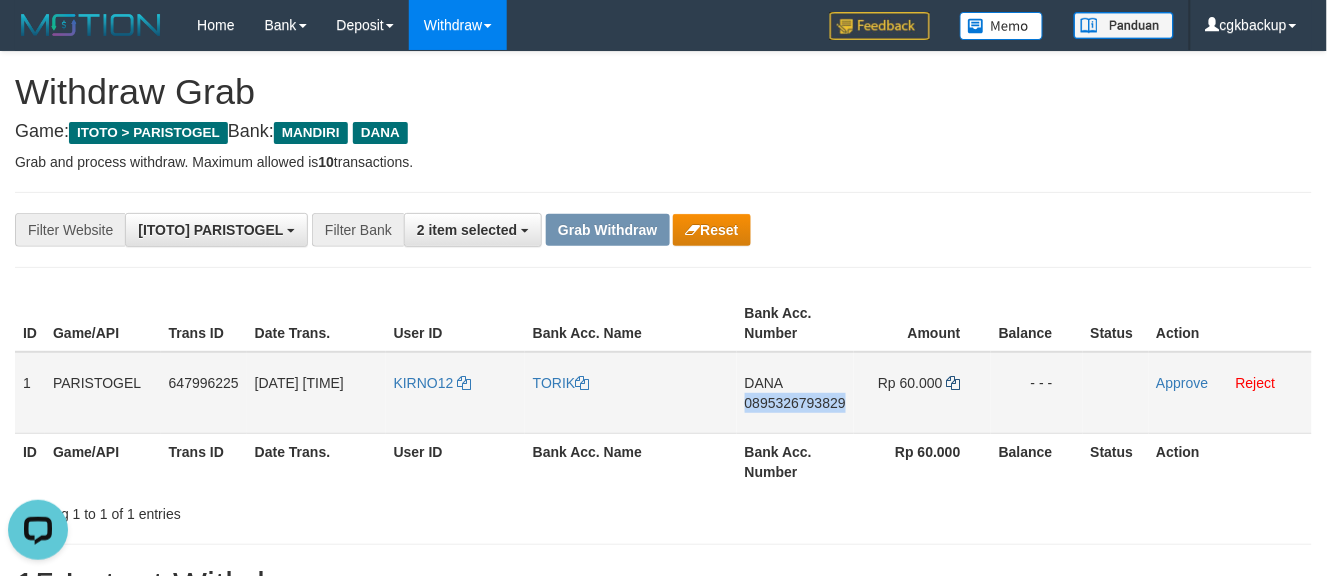 copy on "0895326793829" 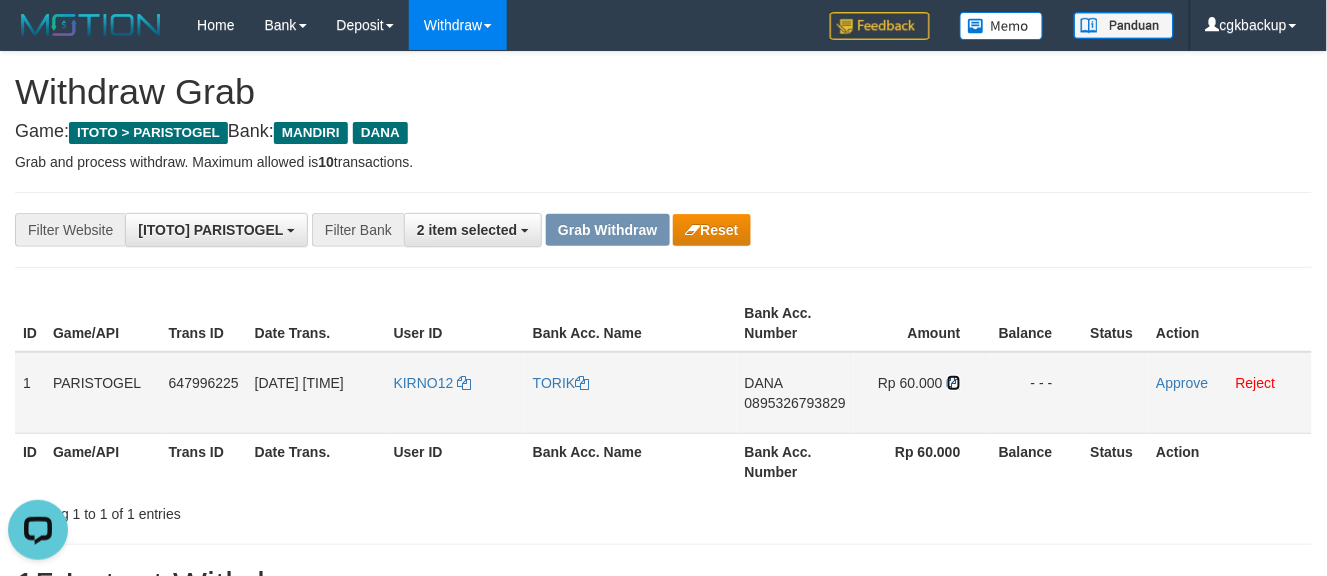 click at bounding box center [954, 383] 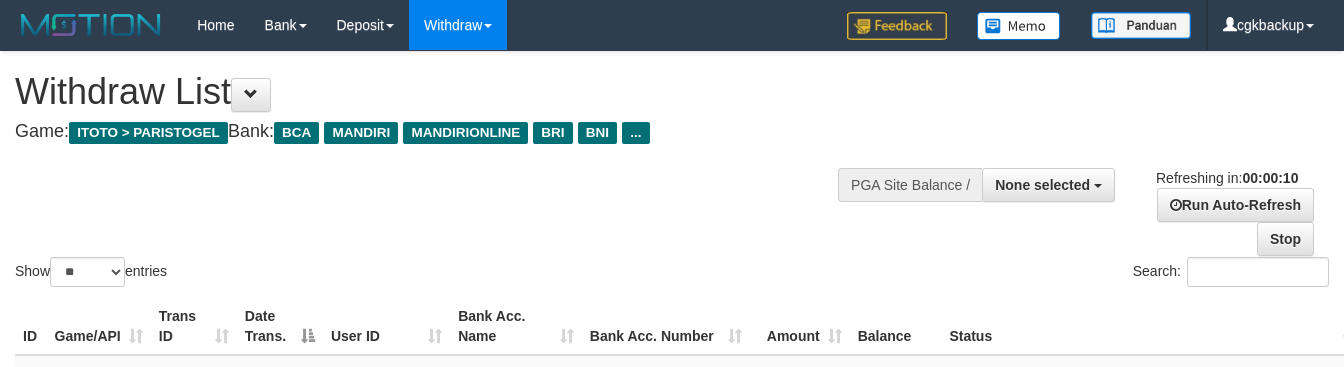 select 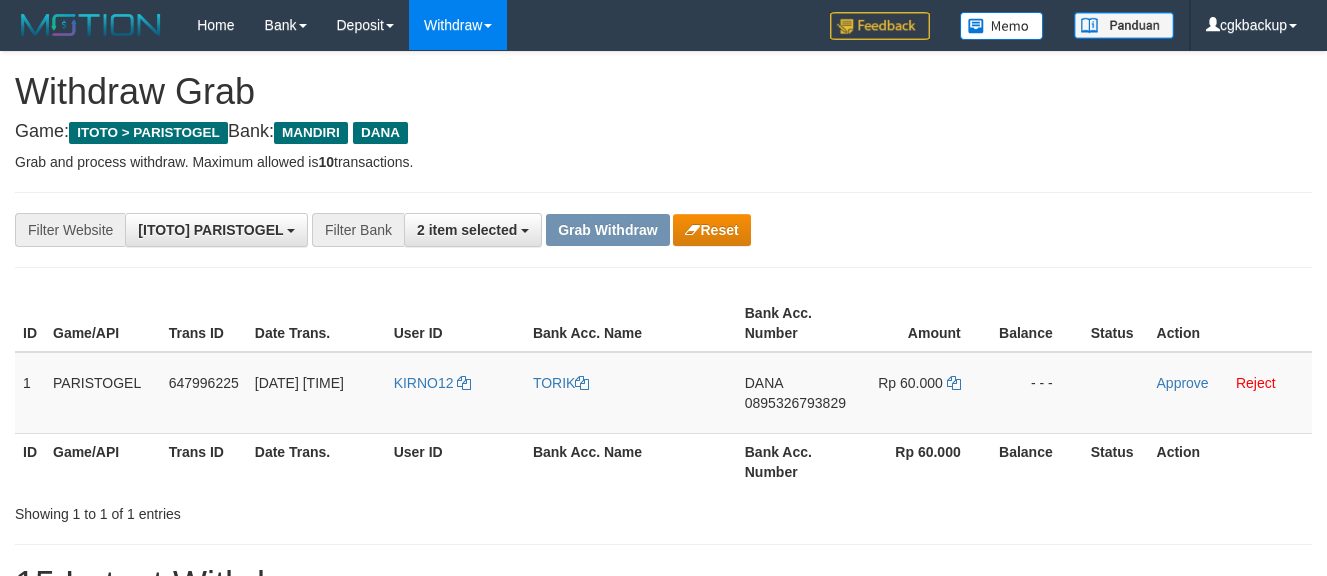 scroll, scrollTop: 0, scrollLeft: 0, axis: both 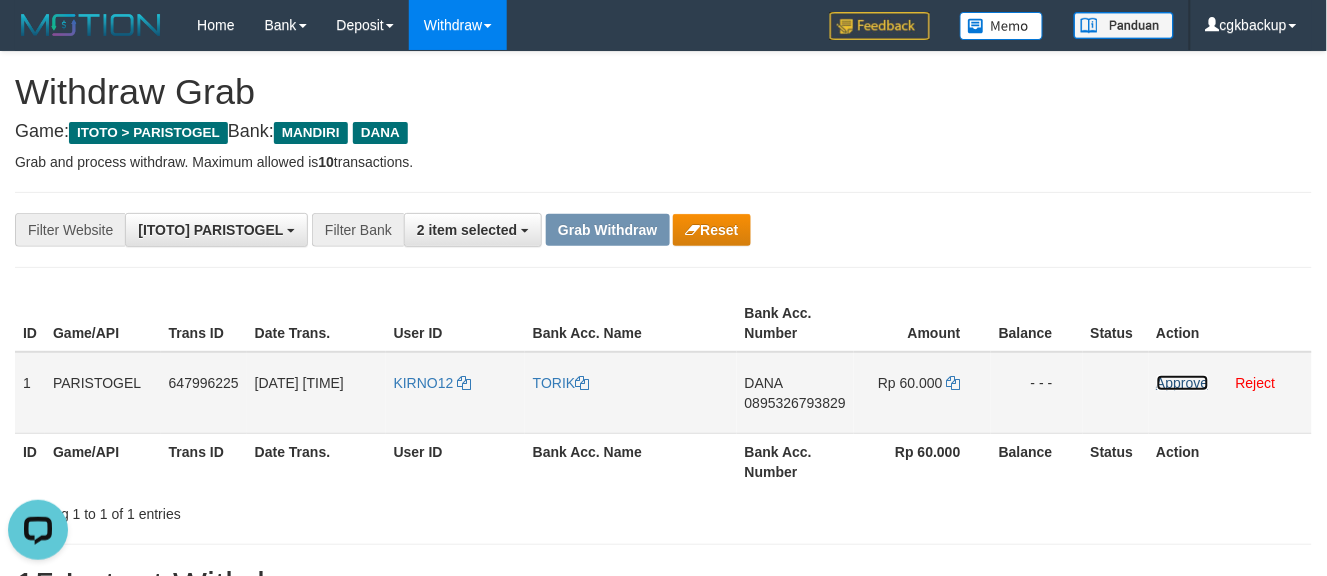 click on "Approve" at bounding box center [1183, 383] 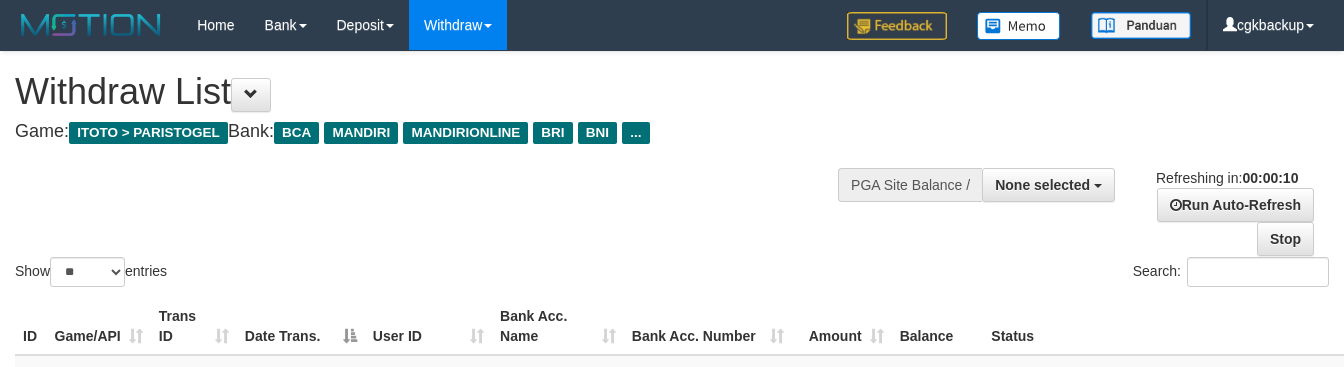 select 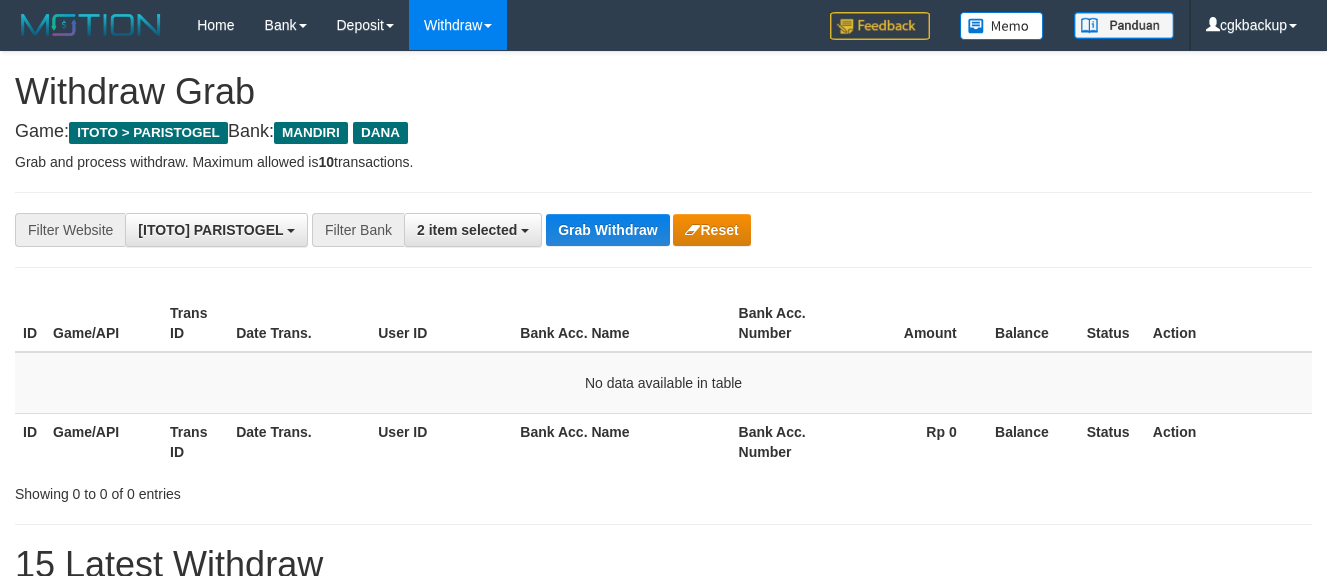 scroll, scrollTop: 0, scrollLeft: 0, axis: both 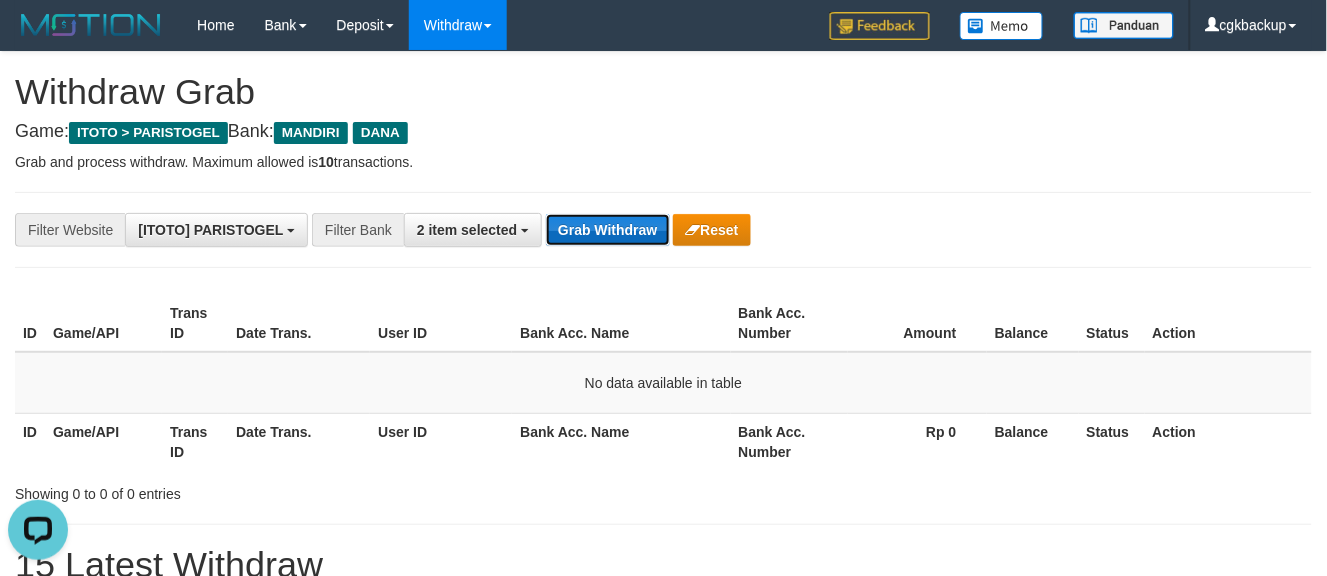 click on "Grab Withdraw" at bounding box center [607, 230] 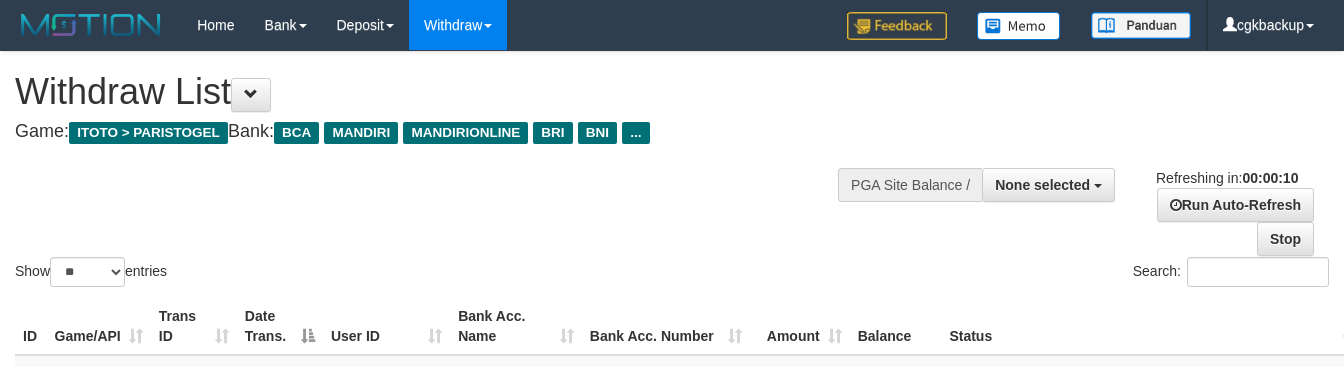 select 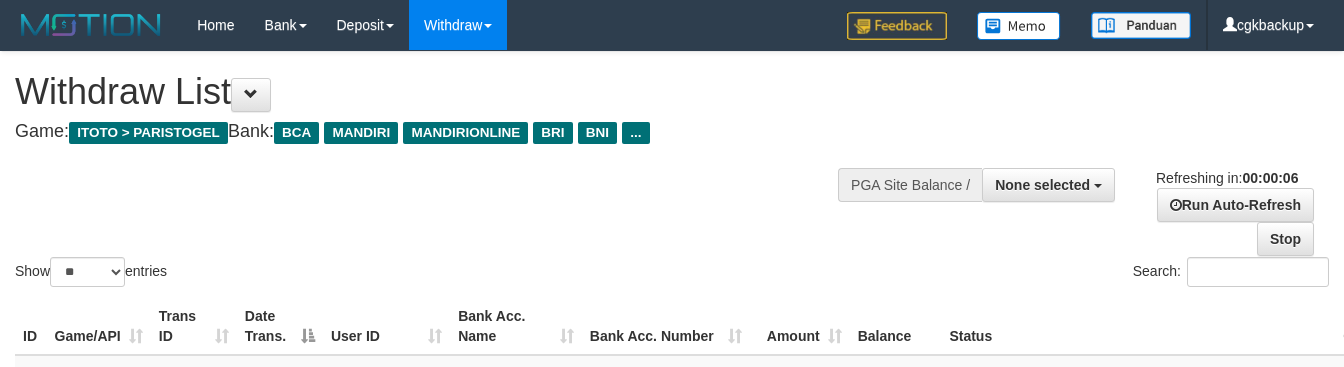scroll, scrollTop: 1228, scrollLeft: 64, axis: both 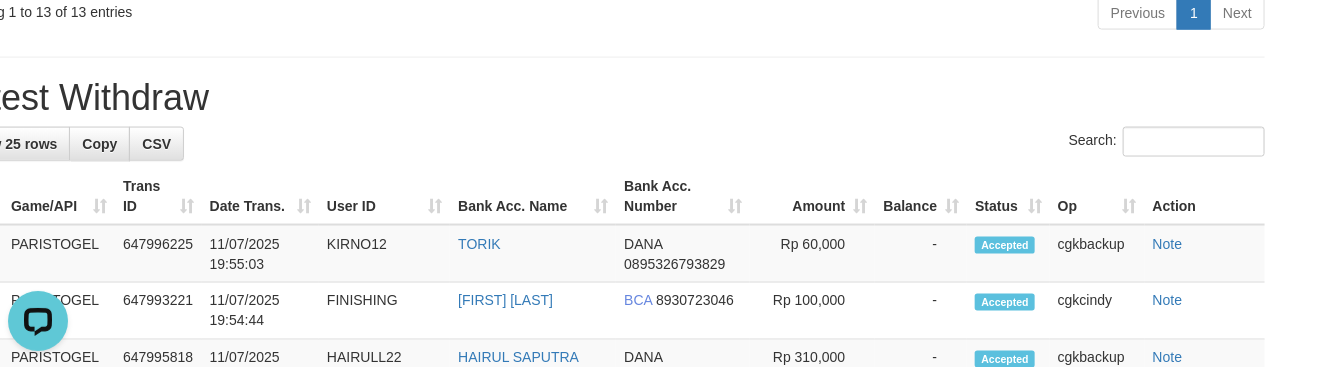 click on "Allow Grab" at bounding box center [1396, -55] 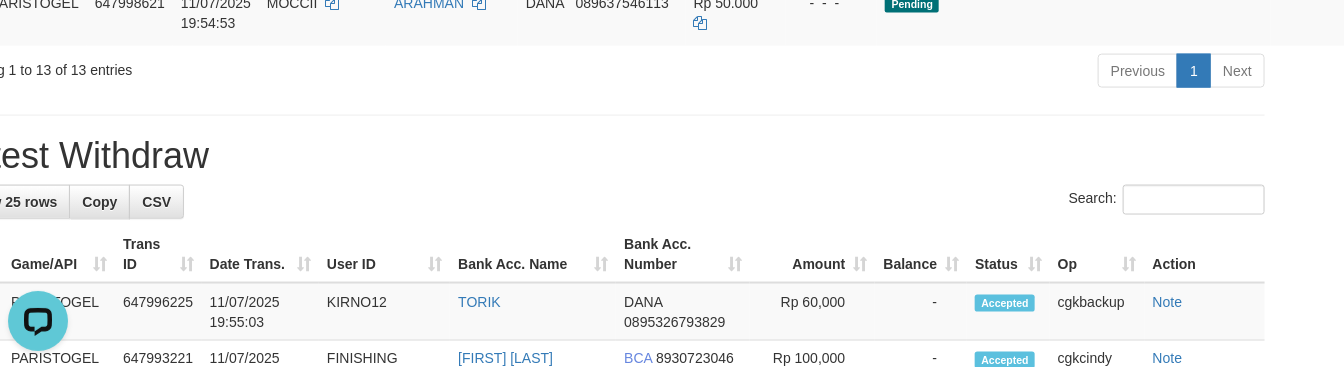 scroll, scrollTop: 1117, scrollLeft: 64, axis: both 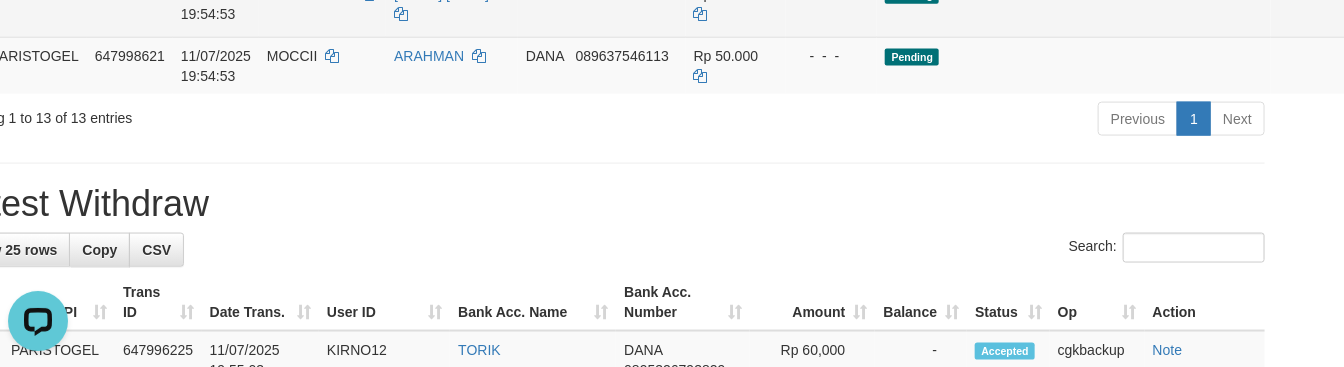 click on "Allow Grab" at bounding box center [1396, -6] 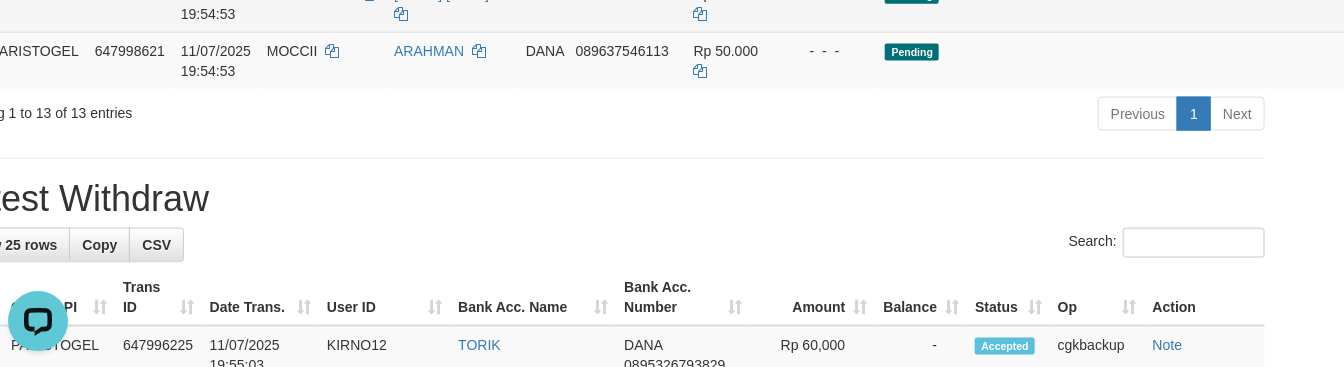scroll, scrollTop: 1006, scrollLeft: 64, axis: both 